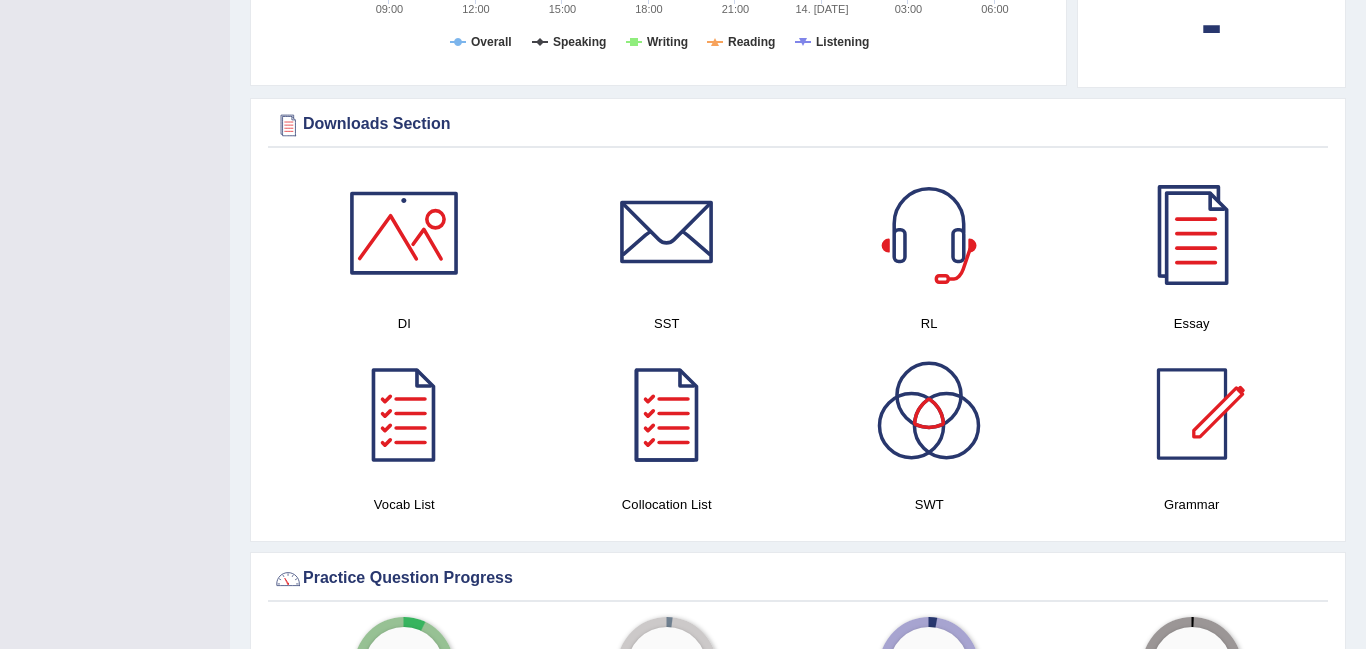 scroll, scrollTop: 909, scrollLeft: 0, axis: vertical 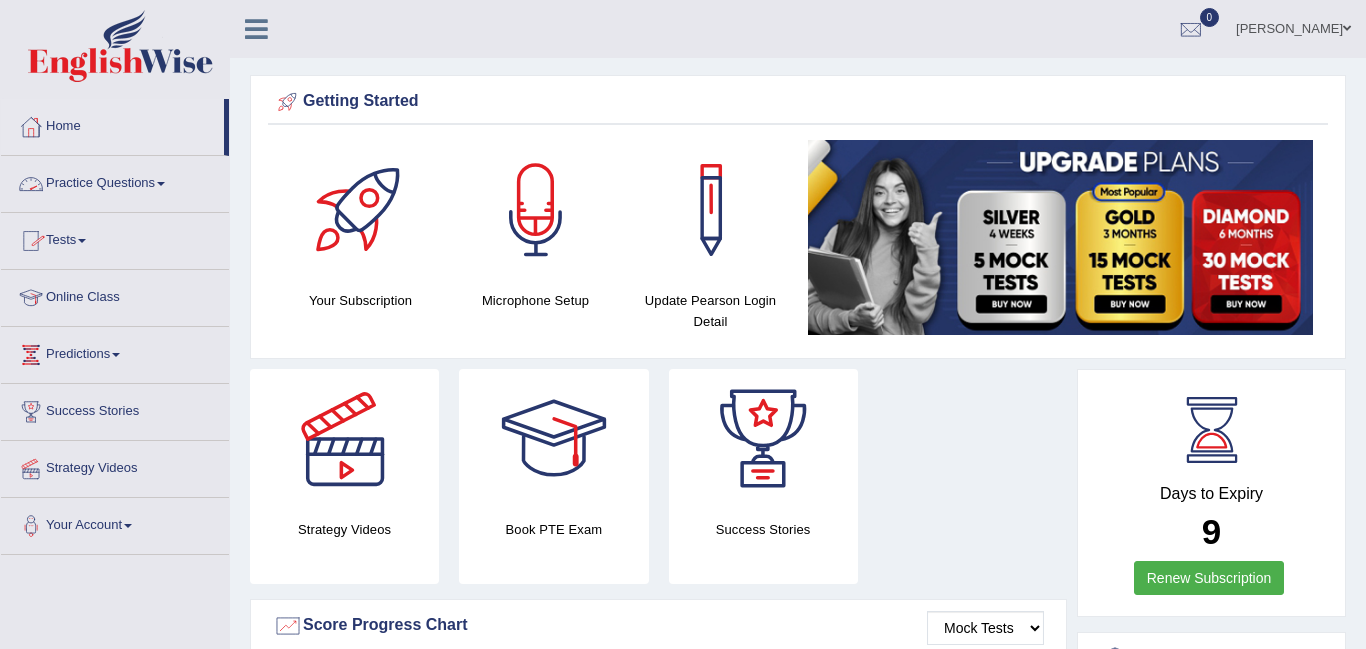 click on "Practice Questions" at bounding box center (115, 181) 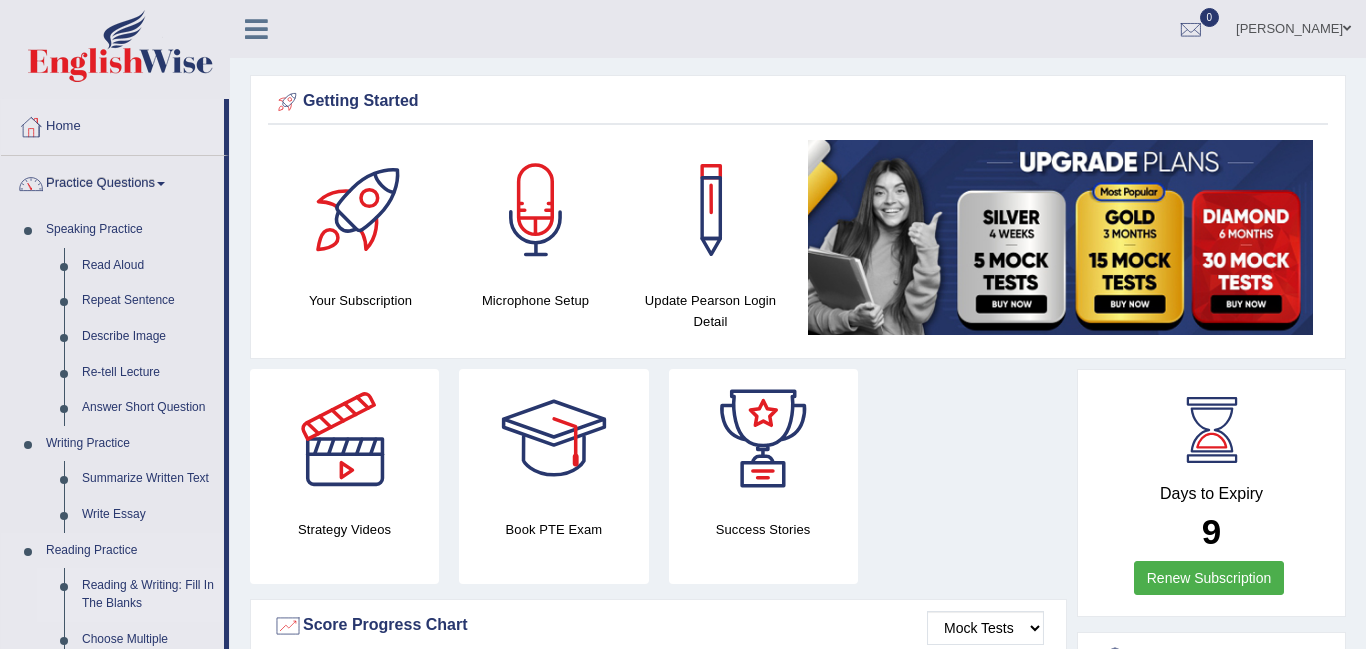 click on "Reading & Writing: Fill In The Blanks" at bounding box center (148, 594) 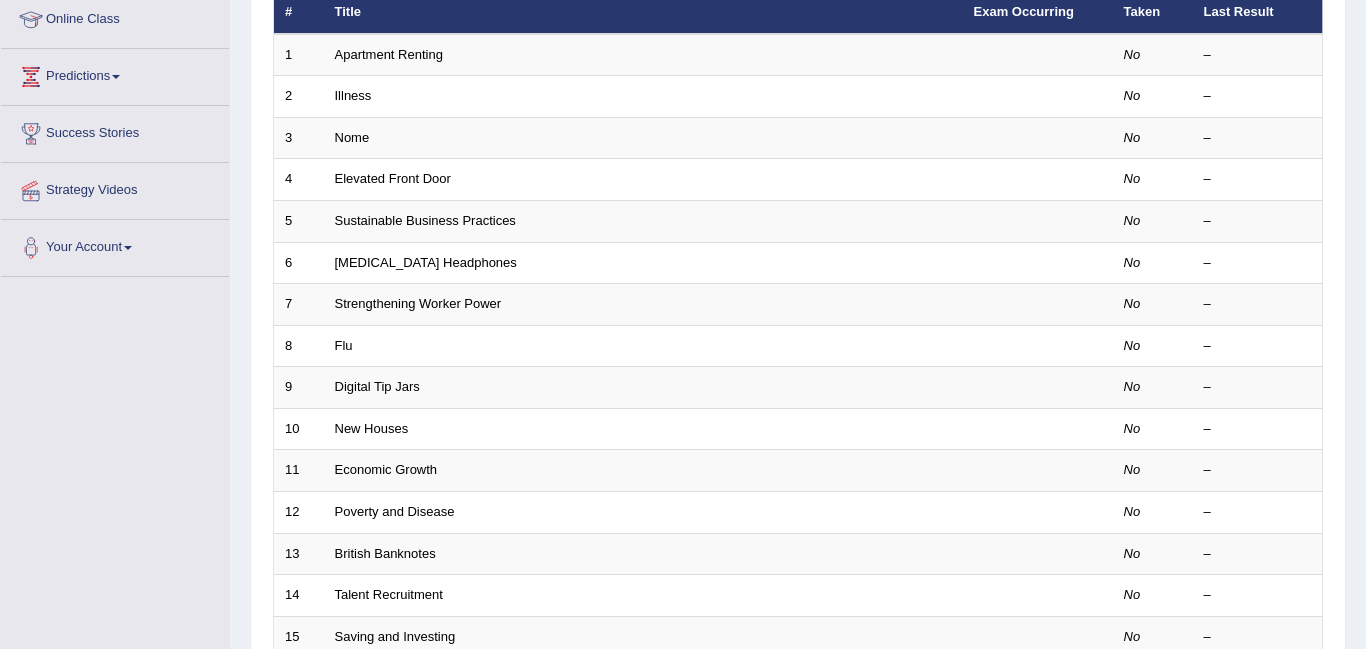 scroll, scrollTop: 278, scrollLeft: 0, axis: vertical 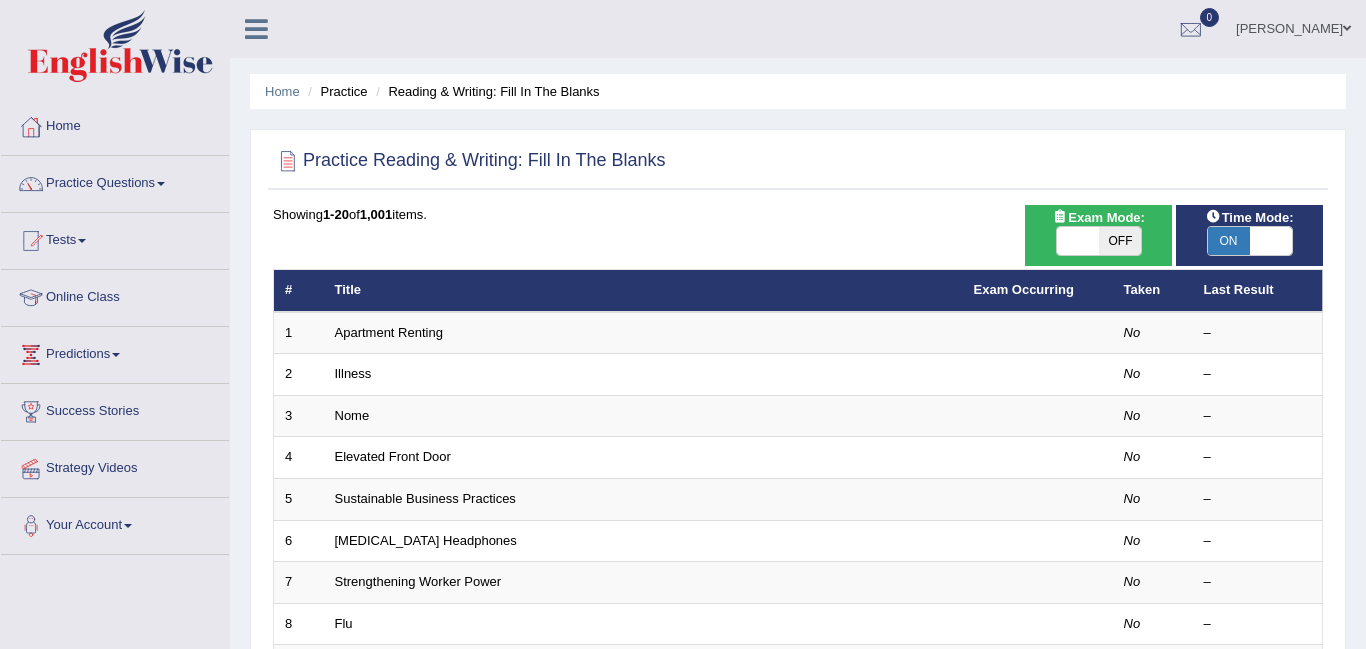click at bounding box center (1078, 241) 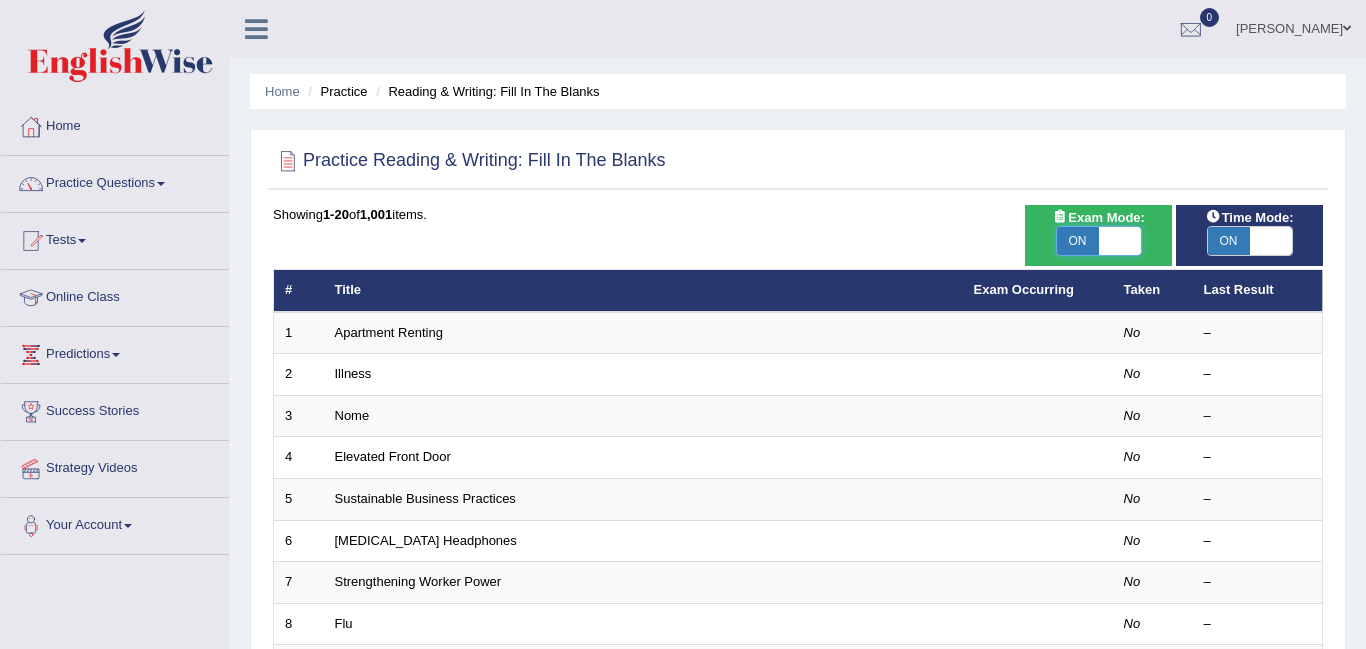 checkbox on "true" 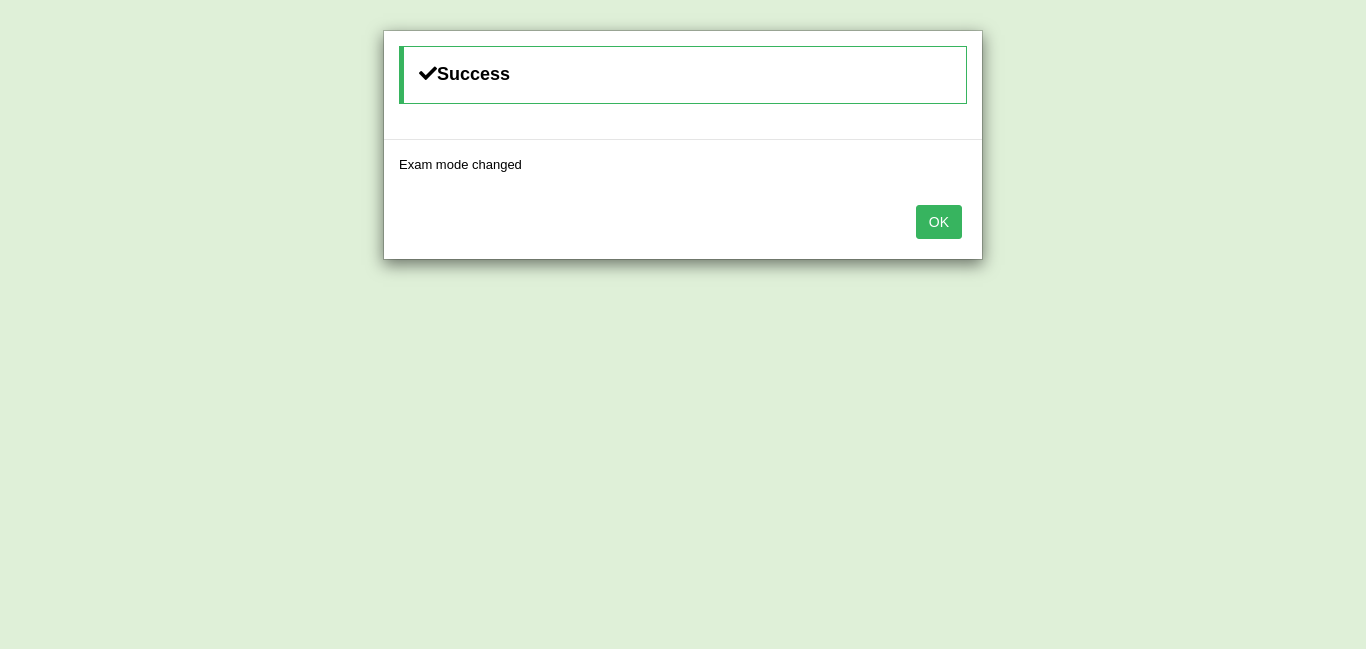click on "OK" at bounding box center (939, 222) 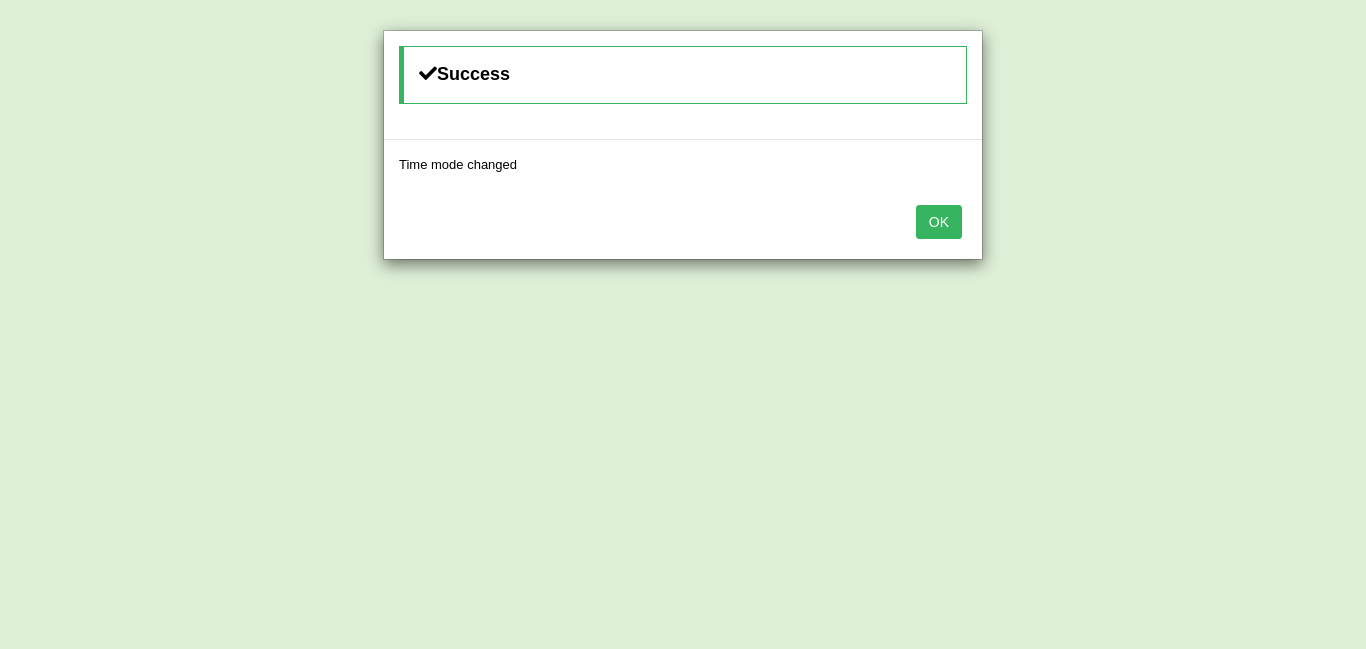 scroll, scrollTop: 0, scrollLeft: 0, axis: both 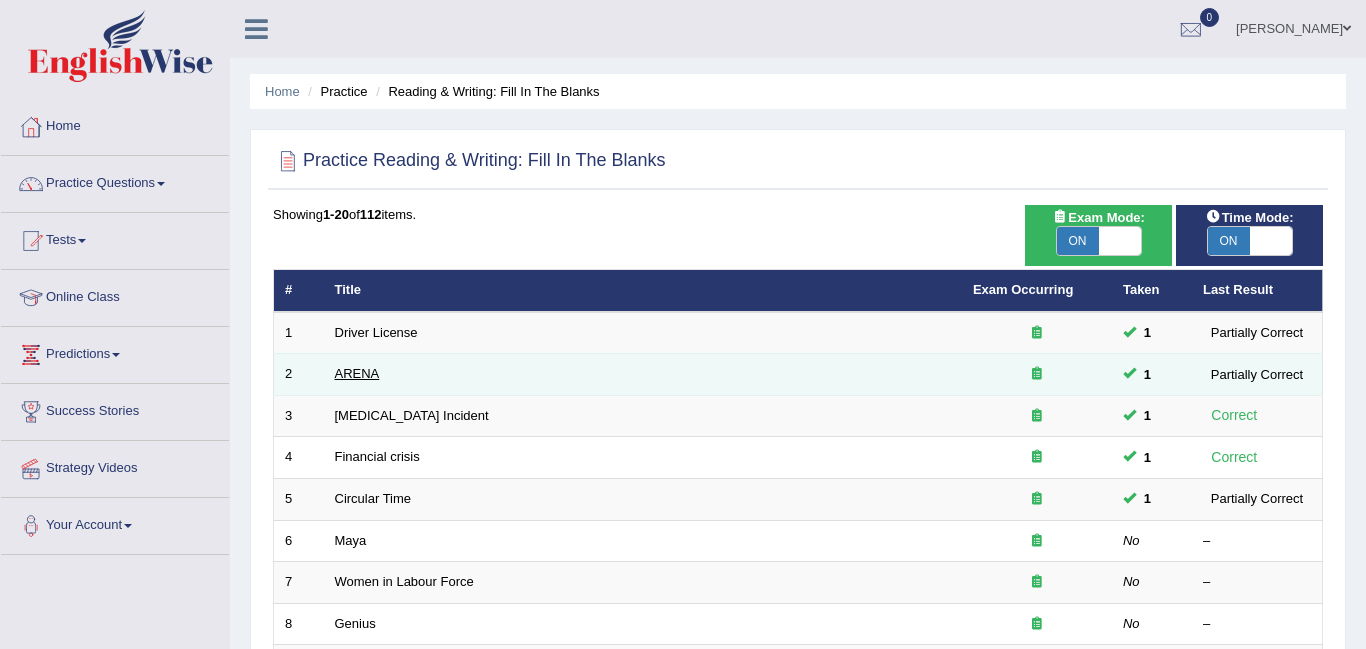 click on "ARENA" at bounding box center (357, 373) 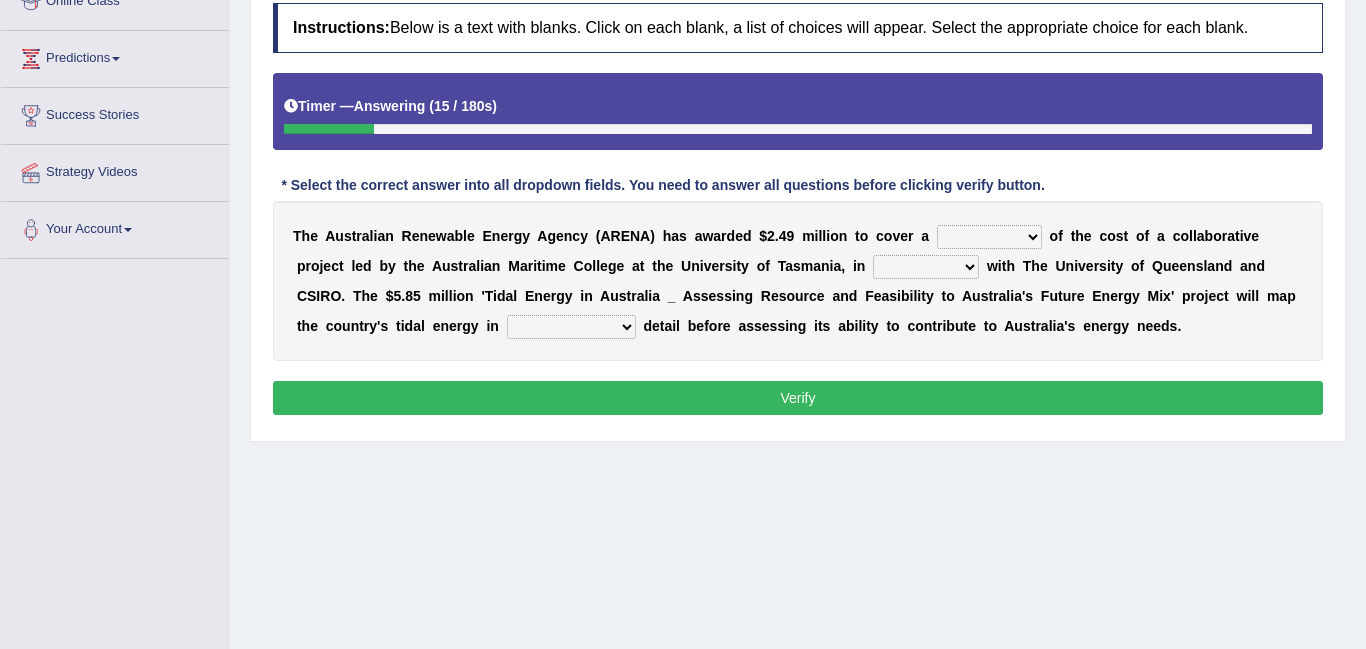 scroll, scrollTop: 296, scrollLeft: 0, axis: vertical 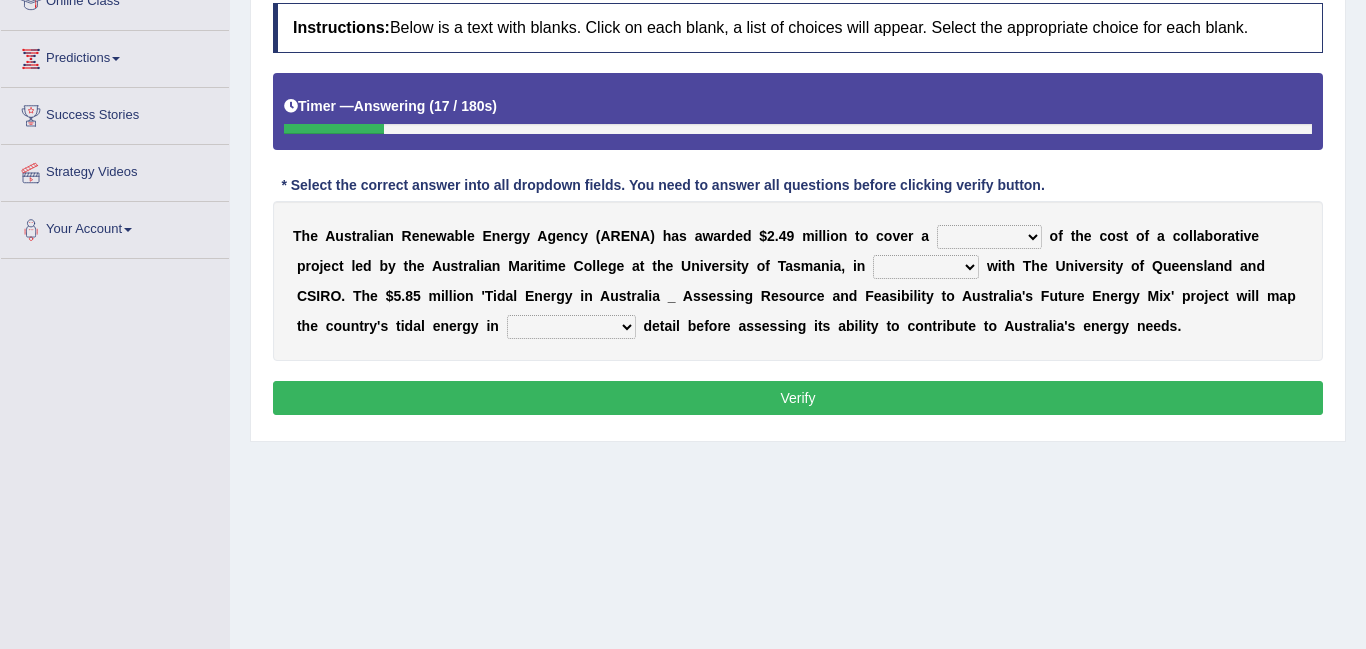 select on "portion" 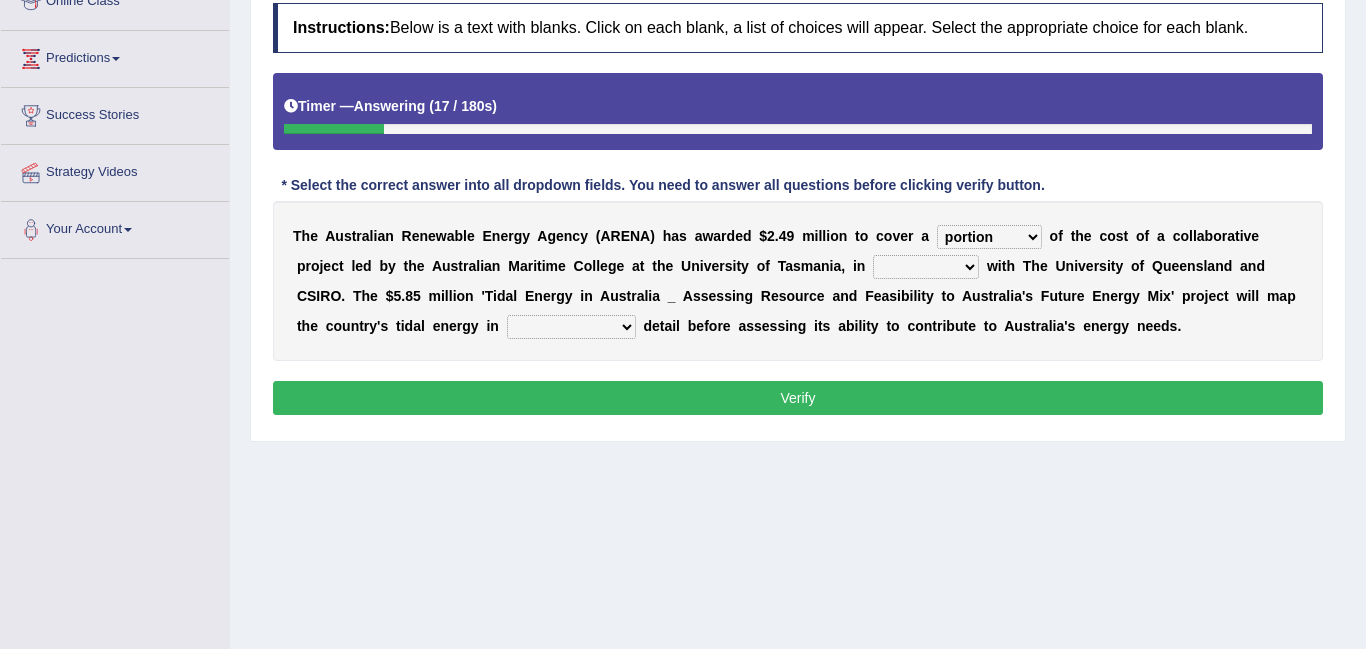 click on "wholesome total portion worth" at bounding box center (989, 237) 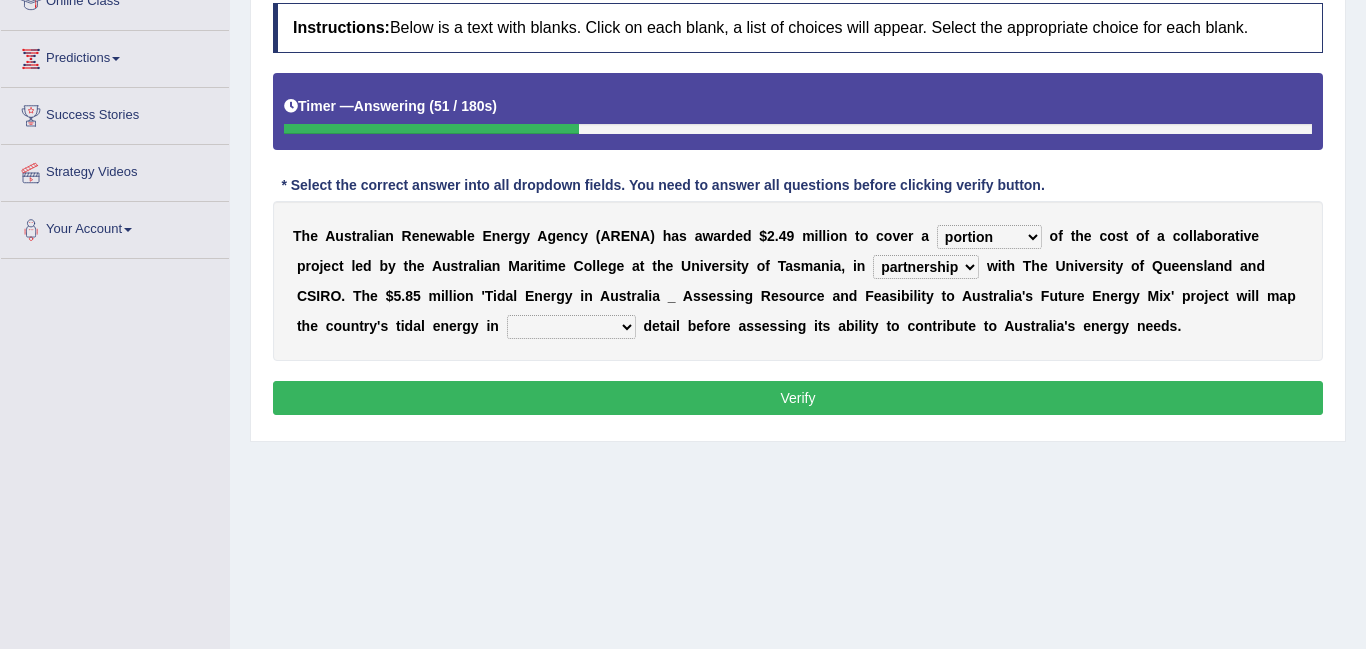 click on "disguise contrast partnership revenge" at bounding box center [926, 267] 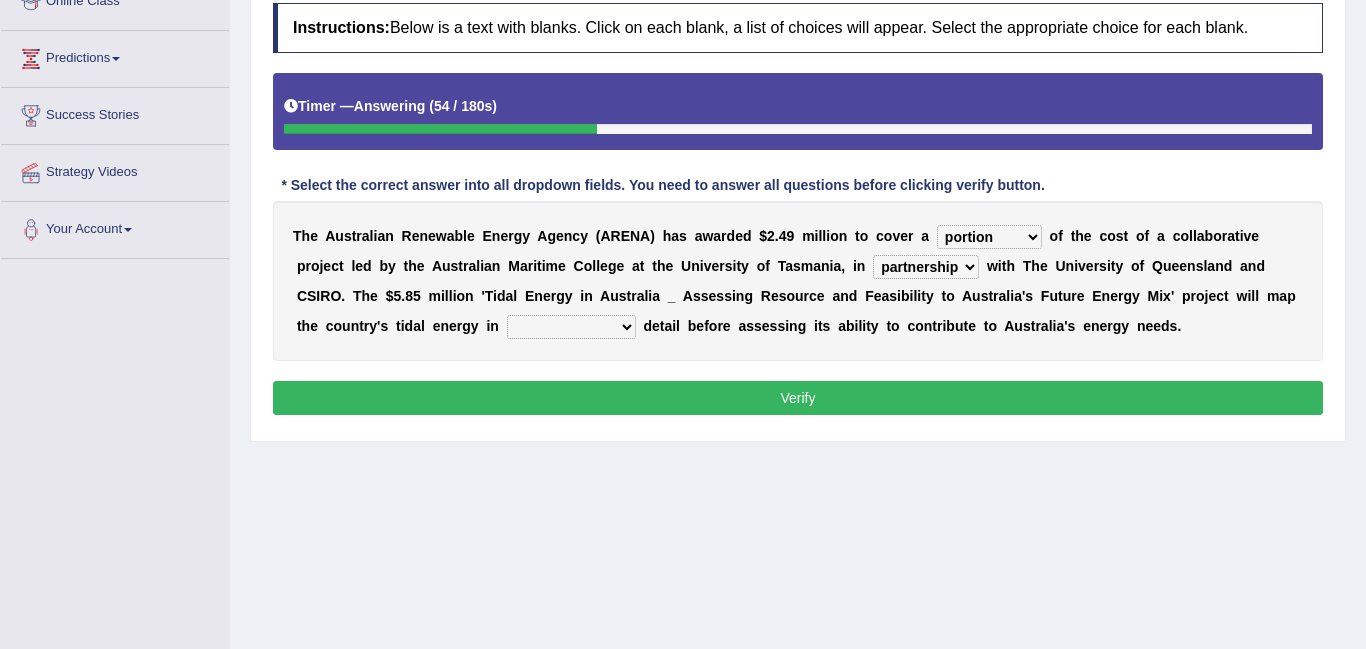 click on "unexpected unforgiven universal unprecedented" at bounding box center [571, 327] 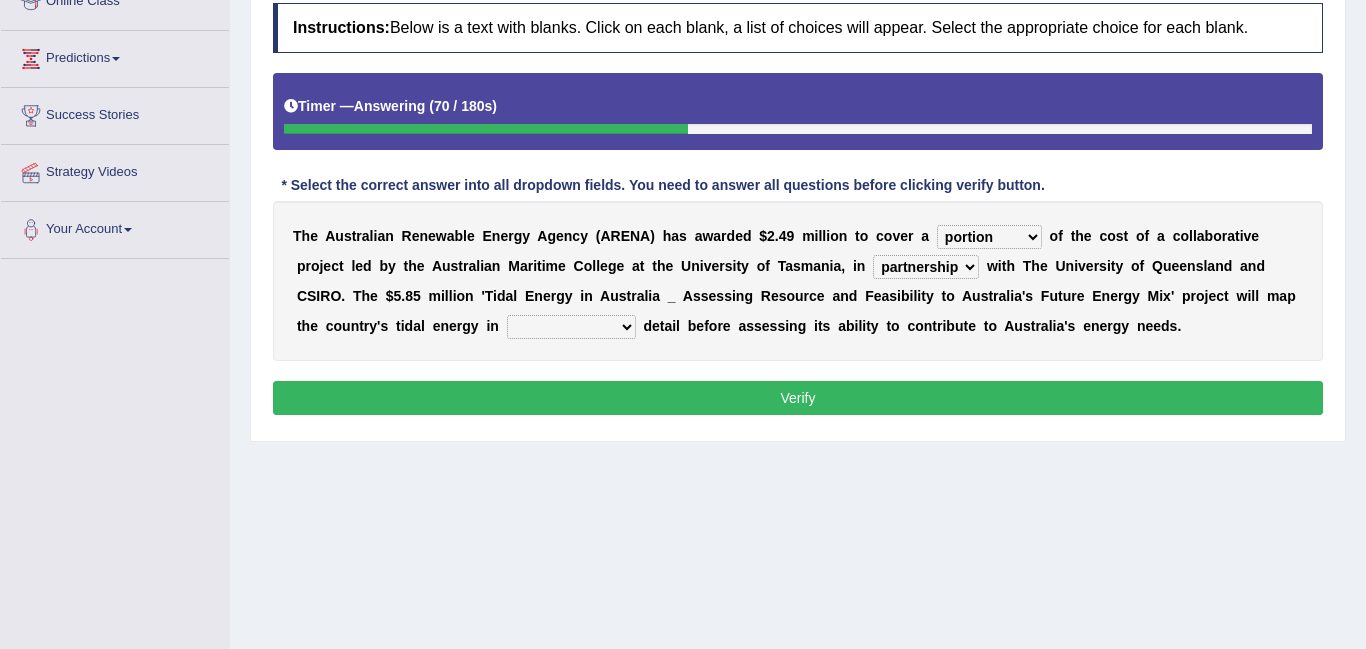 select on "unprecedented" 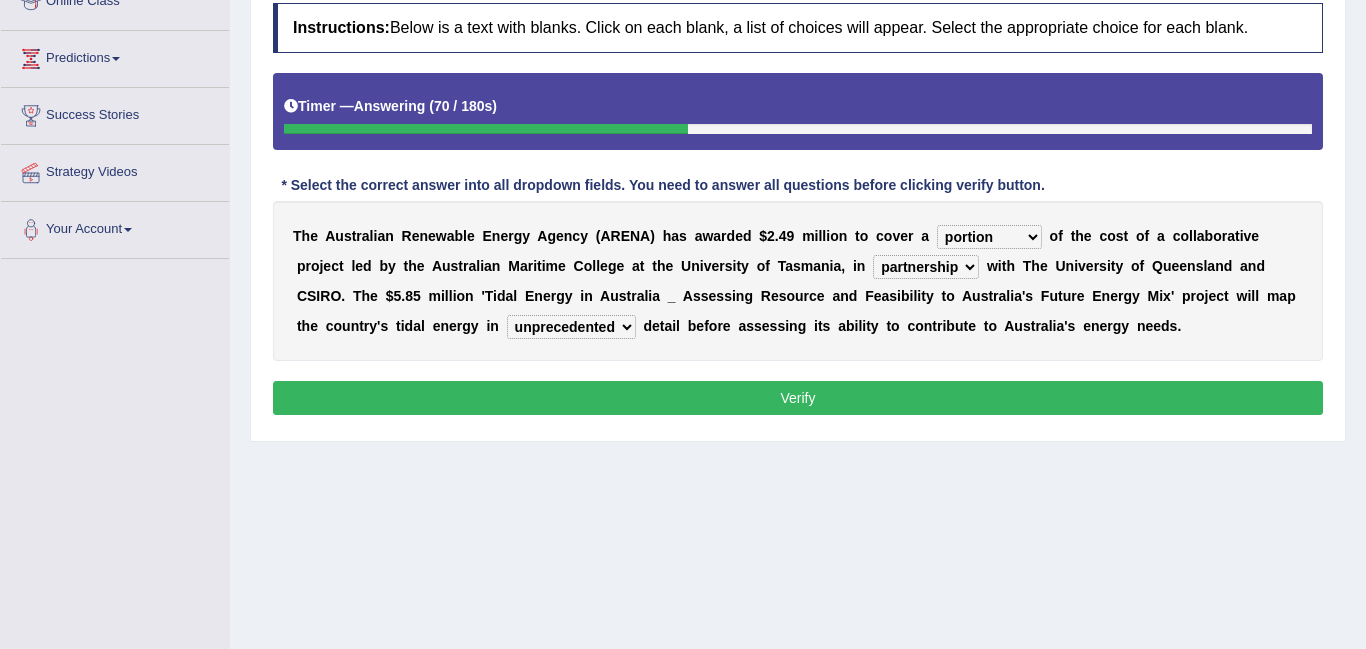 click on "unexpected unforgiven universal unprecedented" at bounding box center [571, 327] 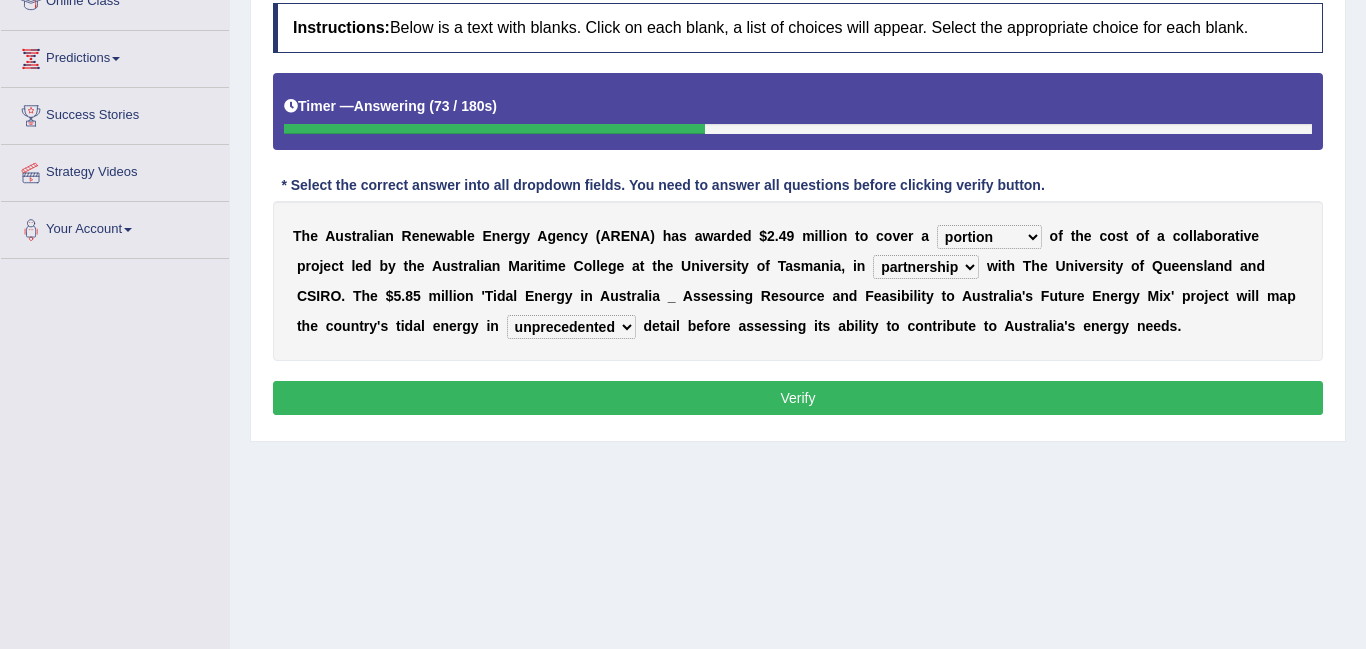 click on "Verify" at bounding box center (798, 398) 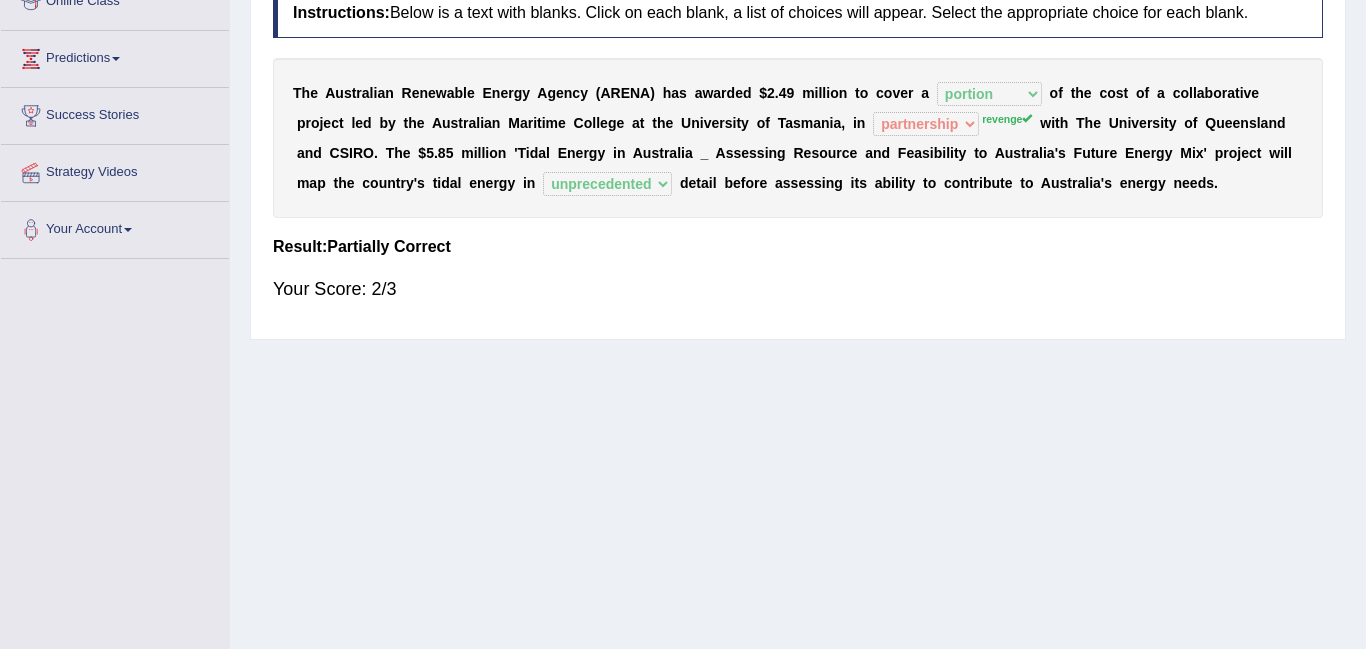 scroll, scrollTop: 0, scrollLeft: 0, axis: both 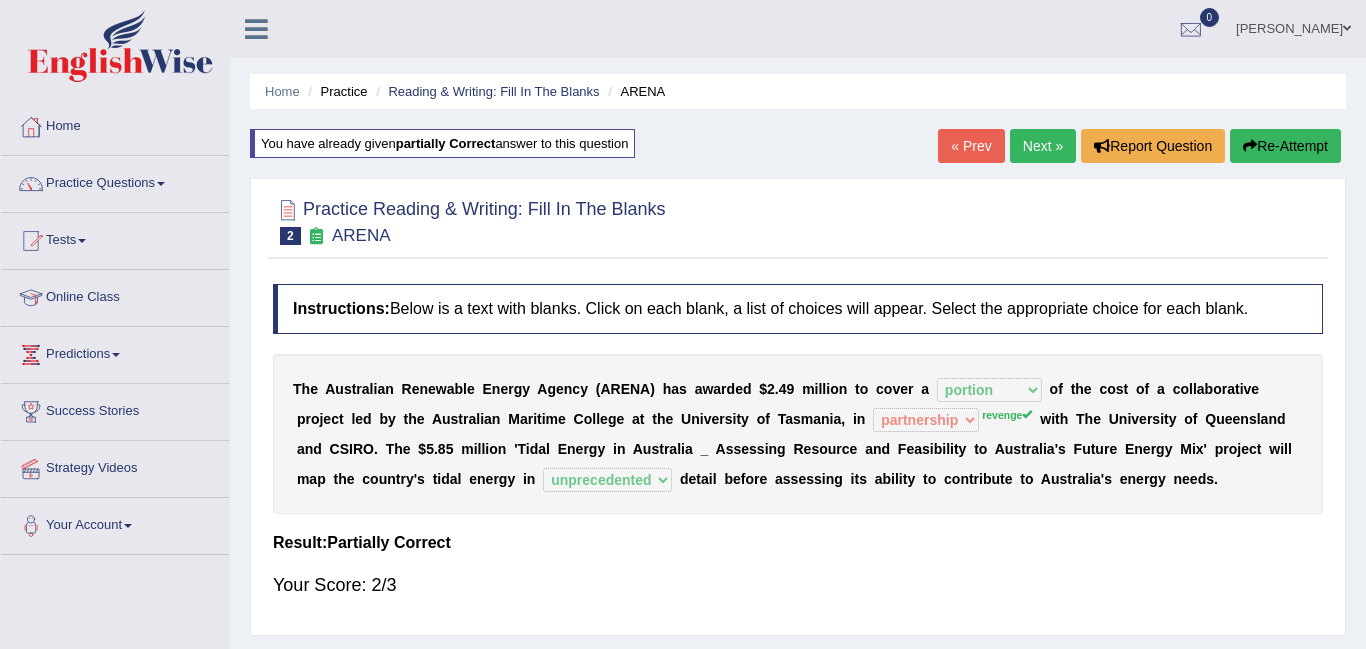 click on "Next »" at bounding box center (1043, 146) 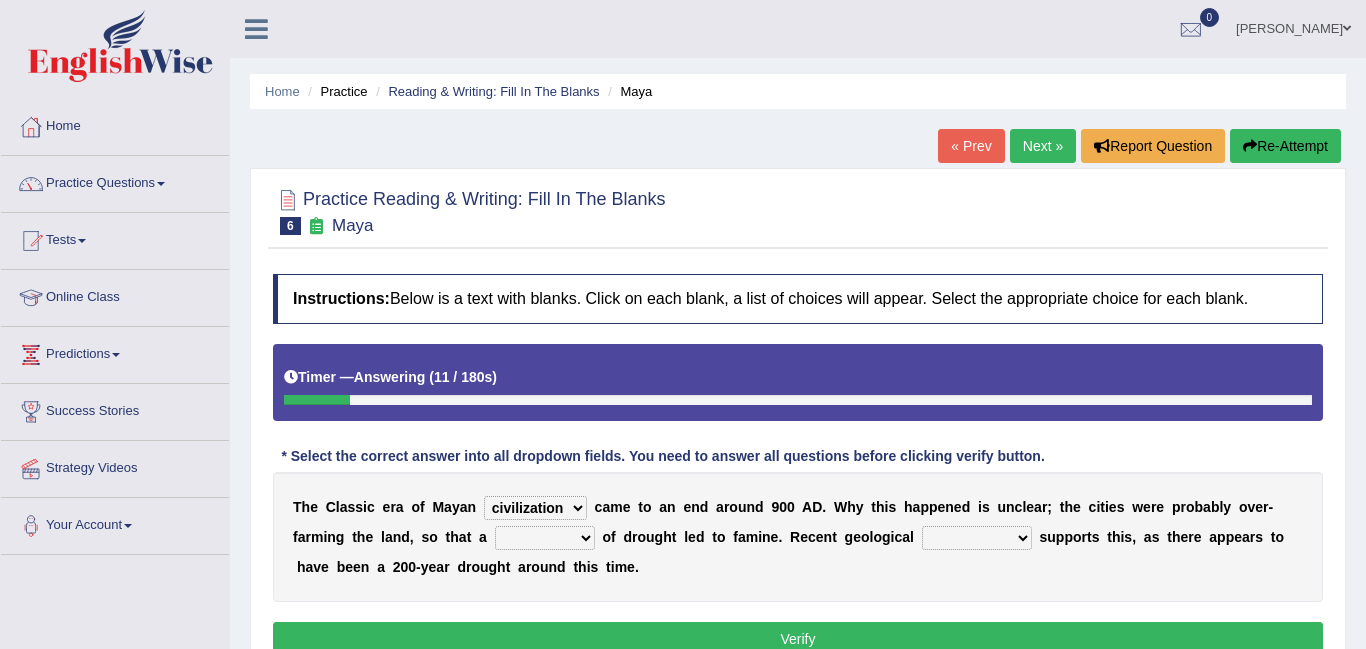 select on "civilization" 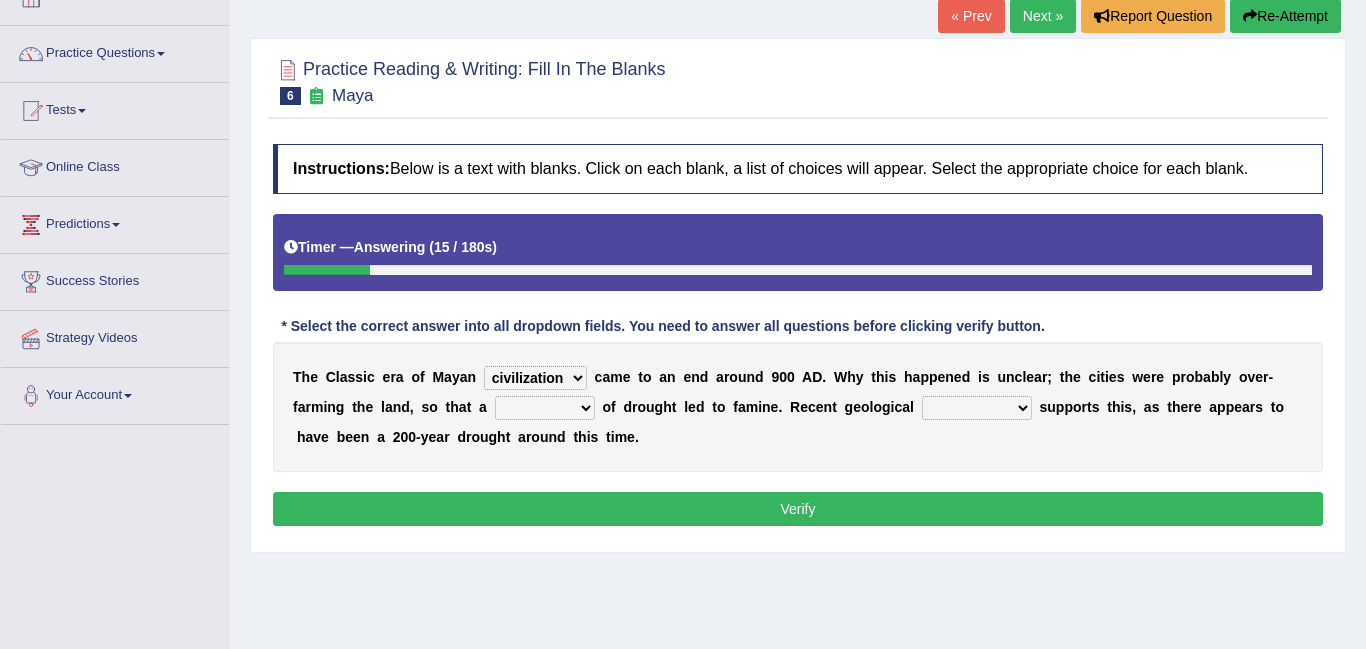 scroll, scrollTop: 130, scrollLeft: 0, axis: vertical 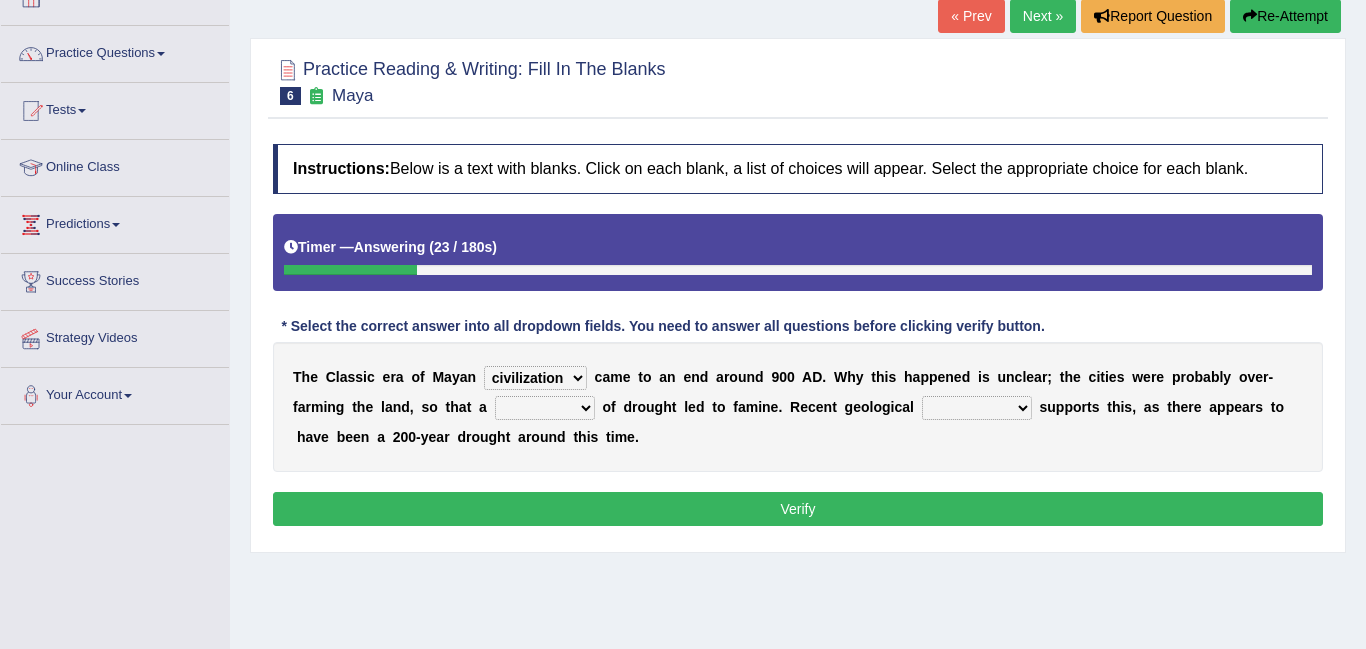click on "time period range phase" at bounding box center (545, 408) 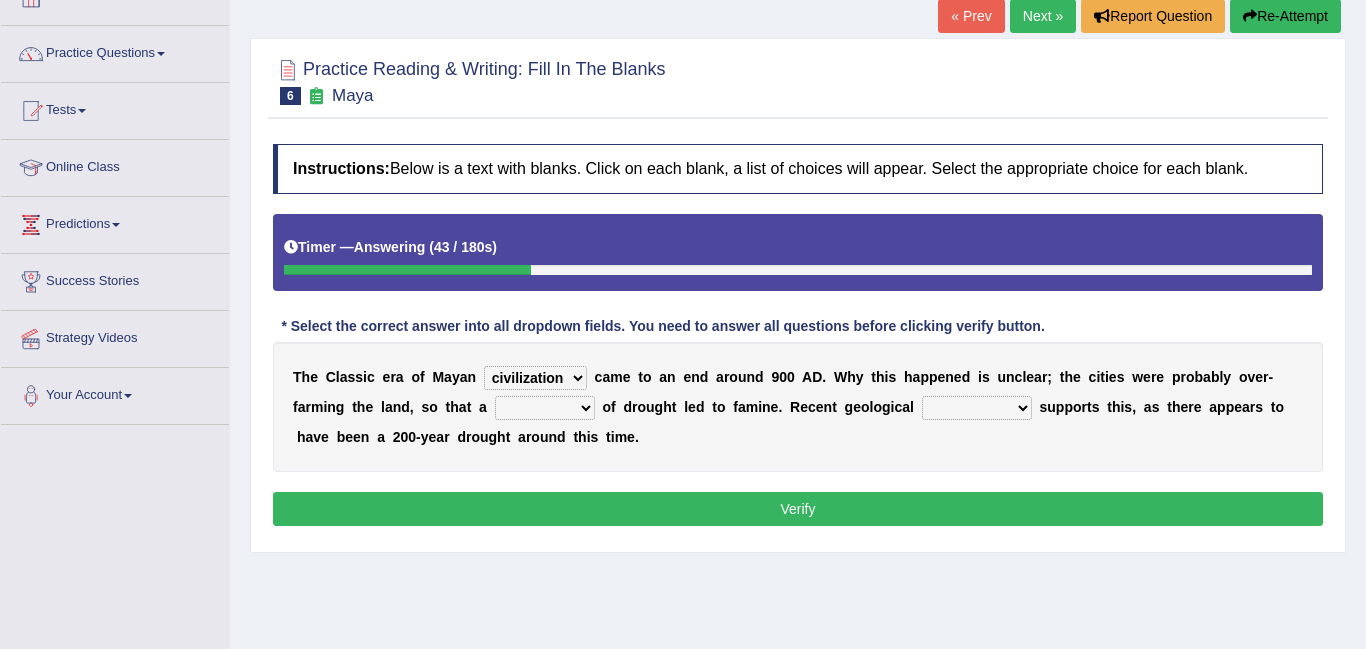 select on "period" 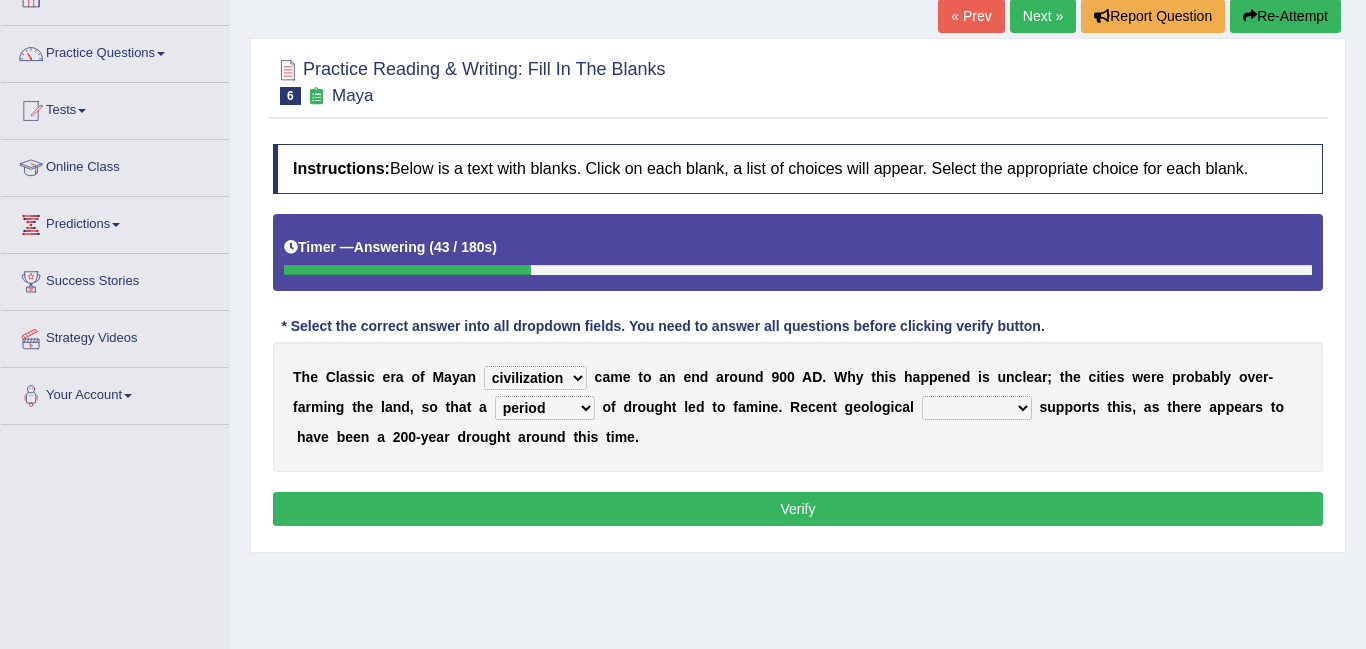 click on "time period range phase" at bounding box center [545, 408] 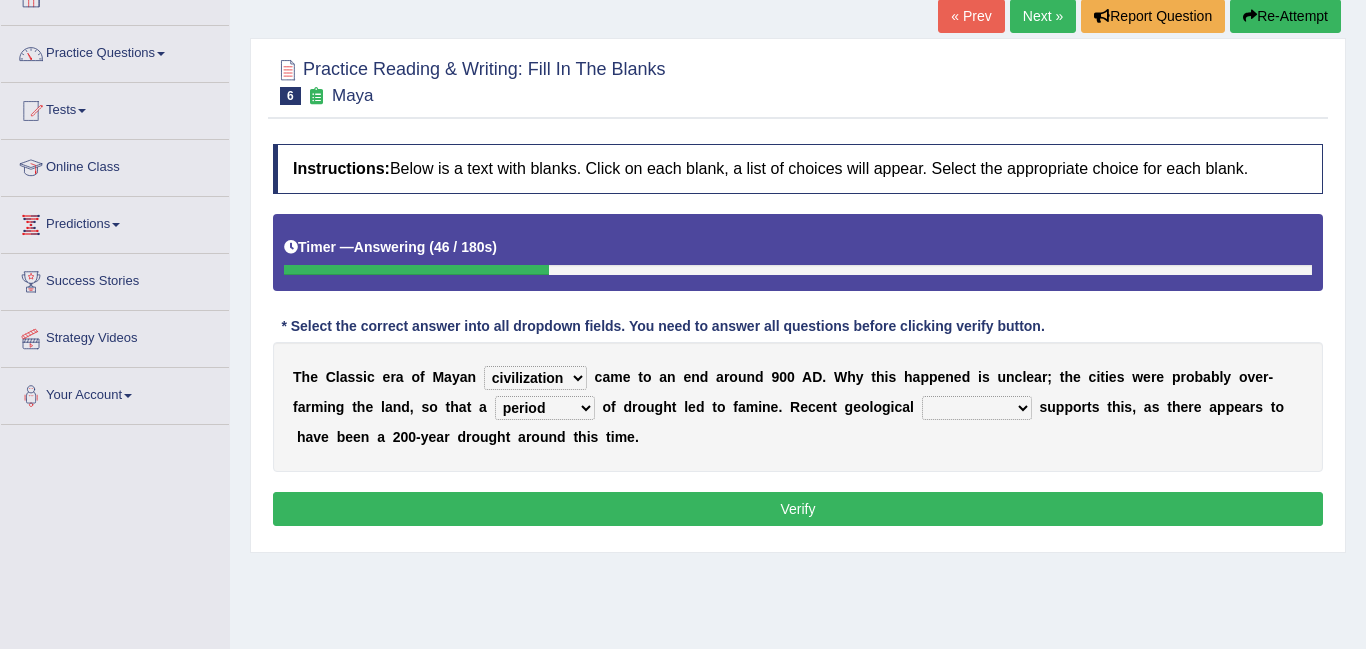 click on "research test examination exploitation" at bounding box center (977, 408) 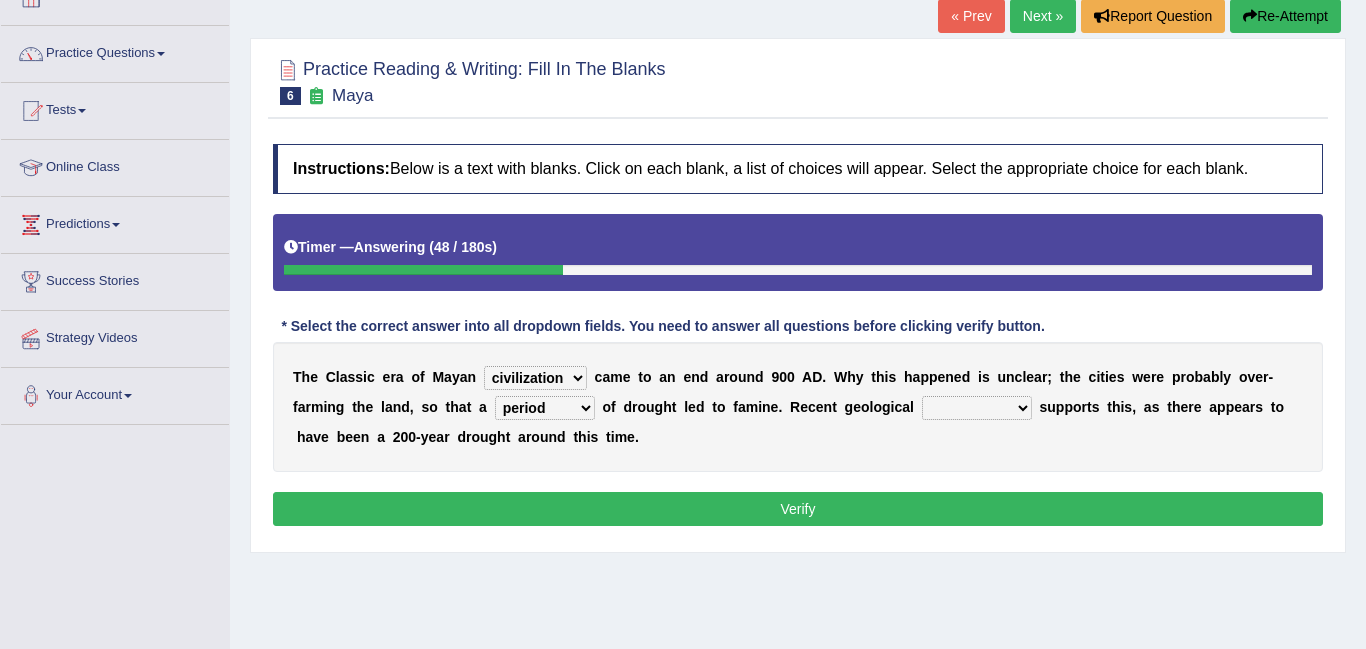 select on "research" 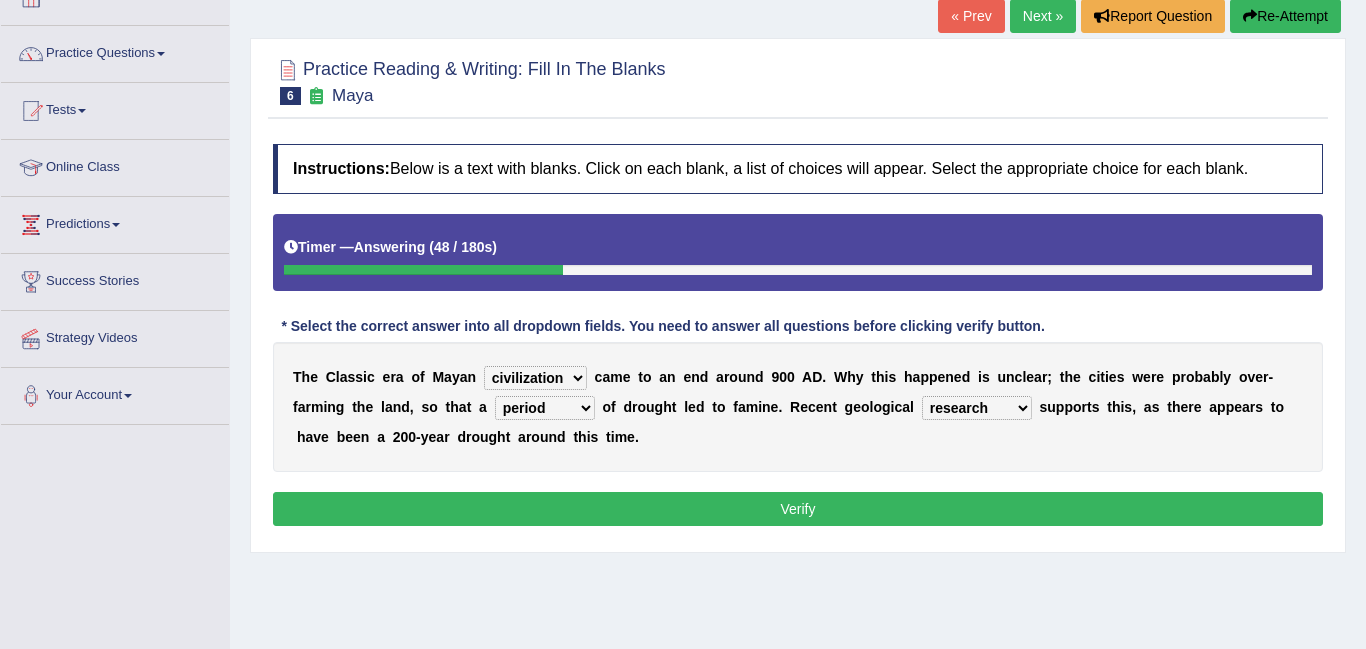 click on "research test examination exploitation" at bounding box center (977, 408) 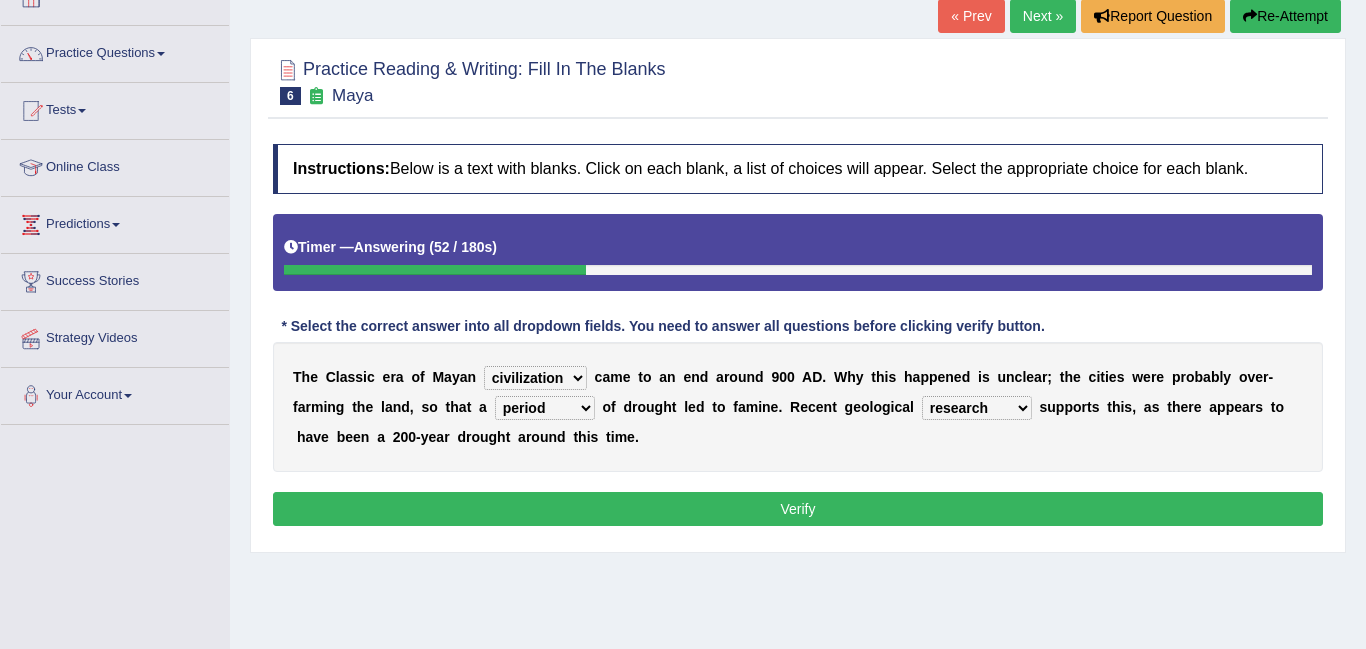 click on "research test examination exploitation" at bounding box center [977, 408] 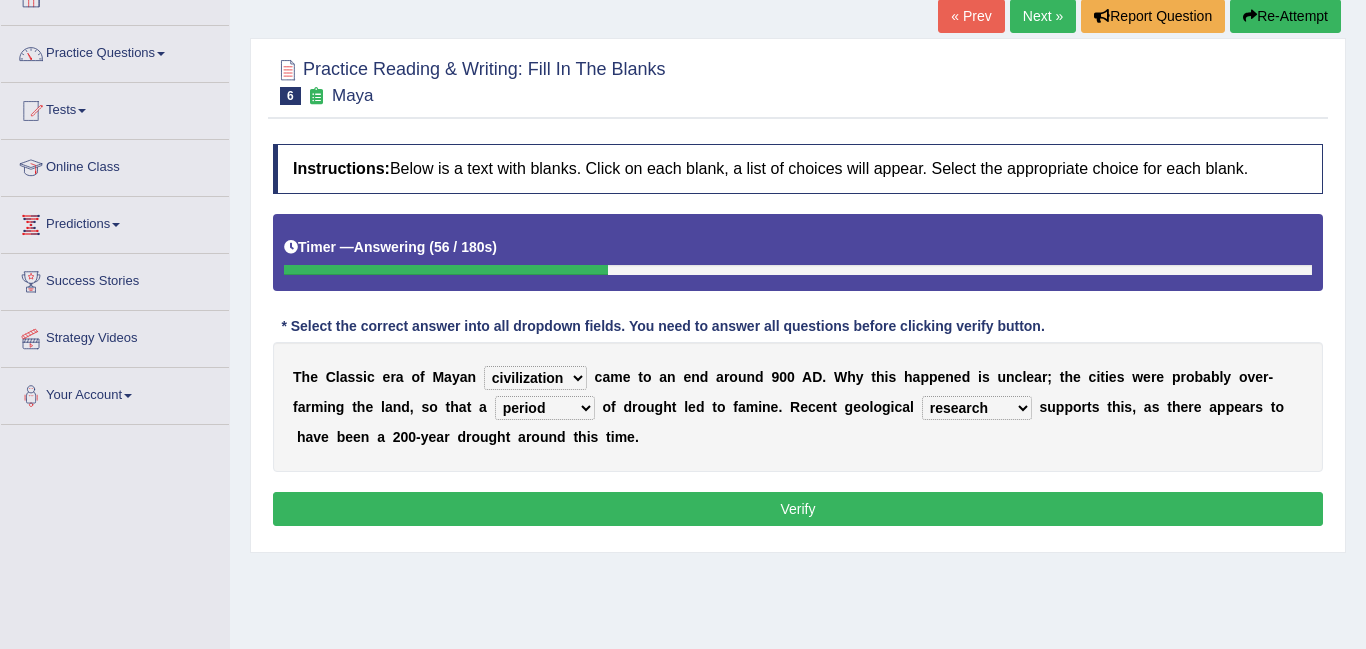 click on "T h e    C l a s s i c    e r a    o f    M a y a n    community society civilization class    c a m e    t o    a n    e n d    a r o u n d    9 0 0    A D .    W h y    t h i s    h a p p e n e d    i s    u n c l e a r ;    t h e    c i t i e s    w e r e    p r o b a b l y    o v e r - f a r m i n g    t h e    l a n d ,    s o    t h a t    a    time period range phase    o f    d r o u g h t    l e d    t o    f a m i n e .    R e c e n t    g e o l o g i c a l    research test examination exploitation    s u p p o r t s    t h i s ,    a s    t h e r e    a p p e a r s    t o    h a v e    b e e n    a    2 0 0 - y e a r    d r o u g h t    a r o u n d    t h i s    t i m e ." at bounding box center [798, 407] 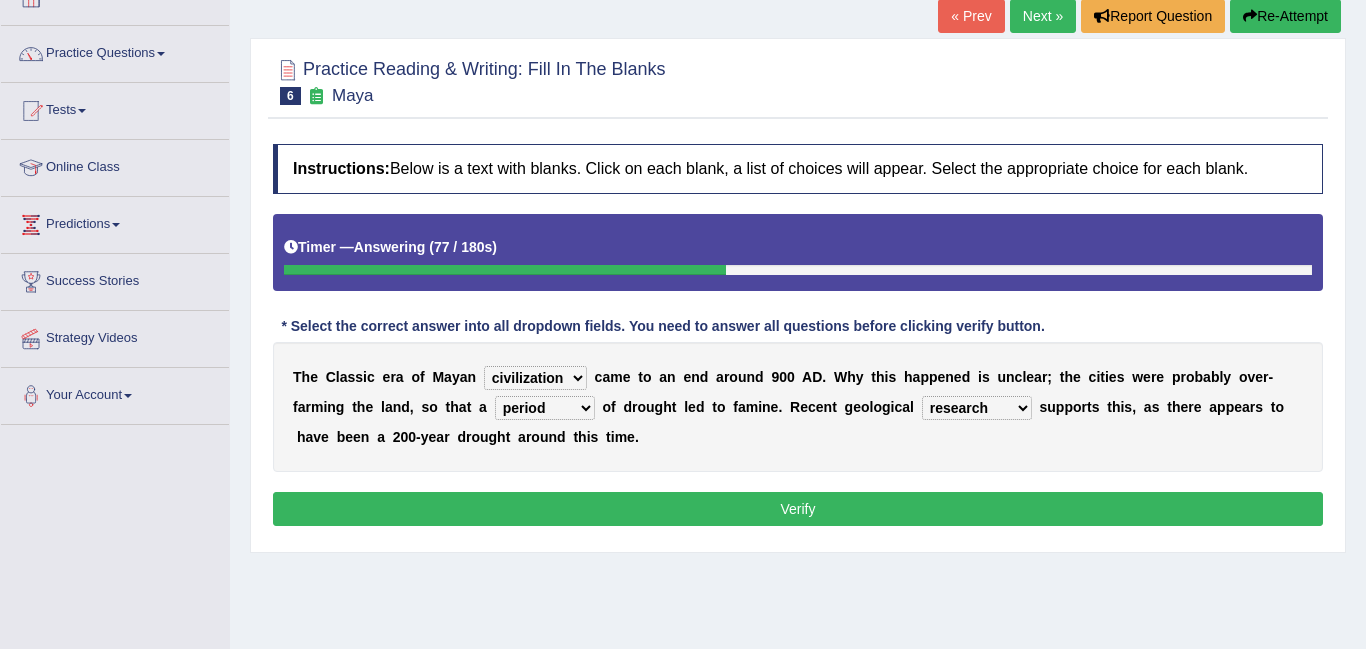 click on "Verify" at bounding box center (798, 509) 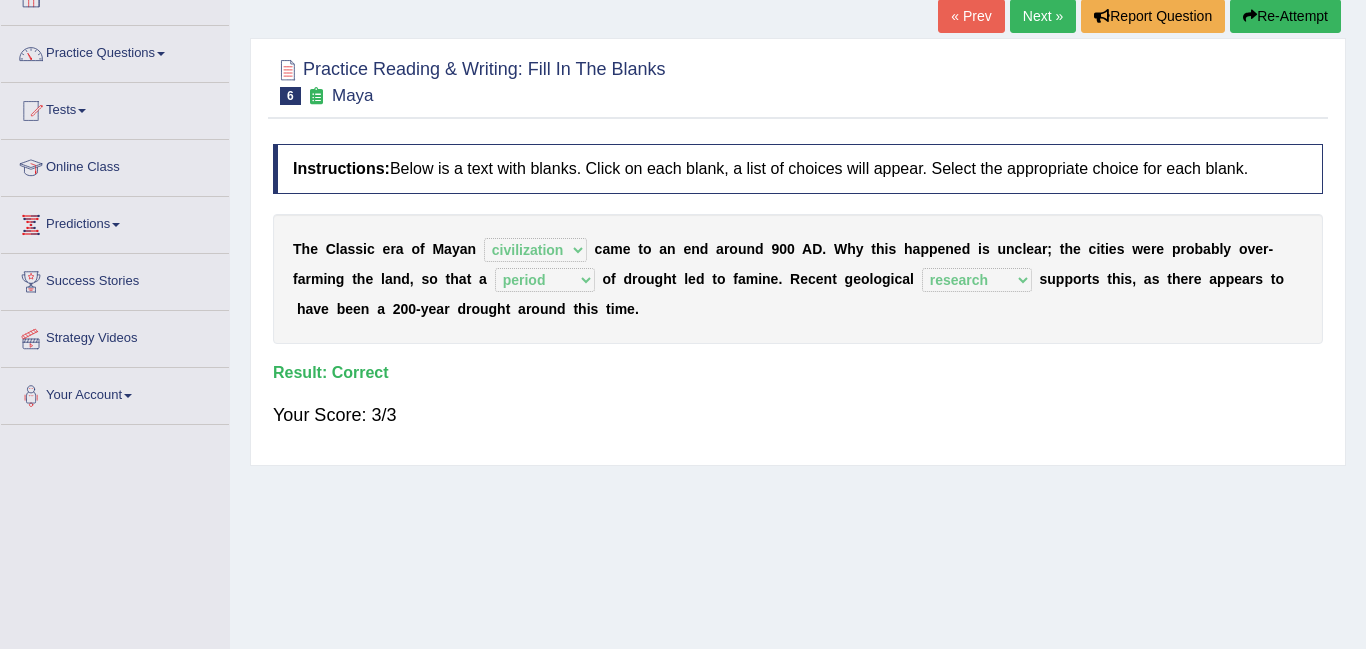 click on "Next »" at bounding box center [1043, 16] 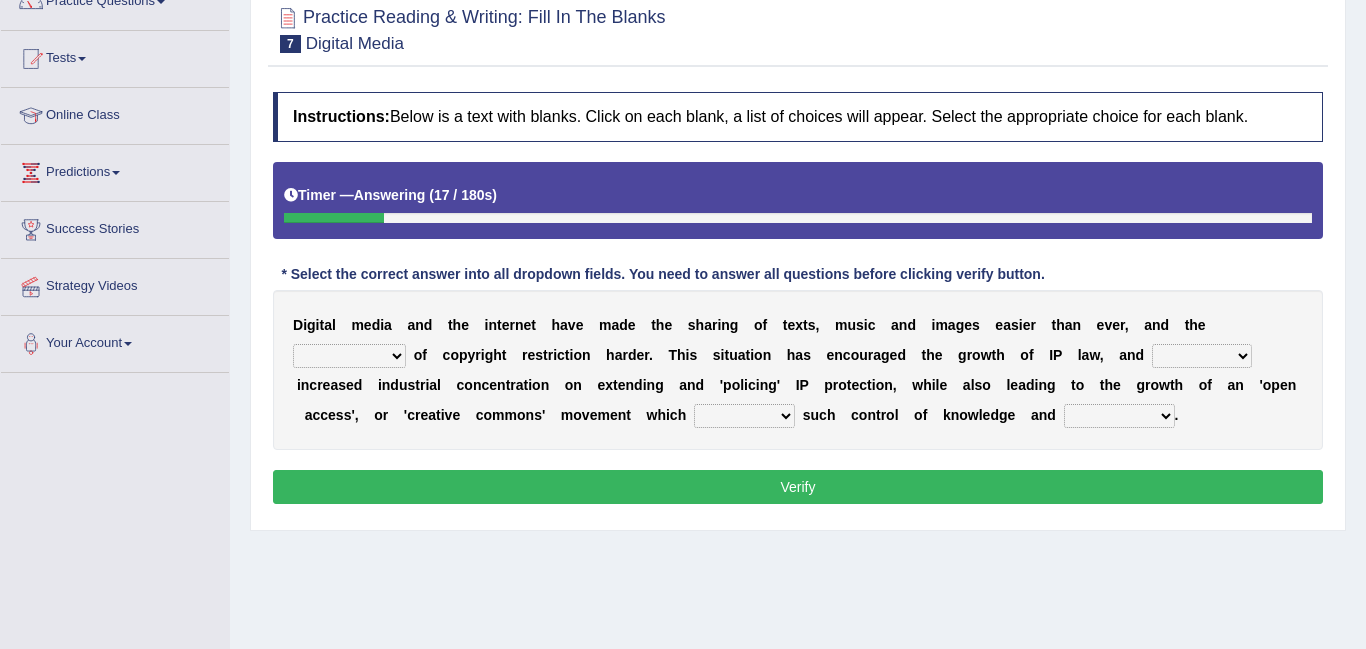 scroll, scrollTop: 182, scrollLeft: 0, axis: vertical 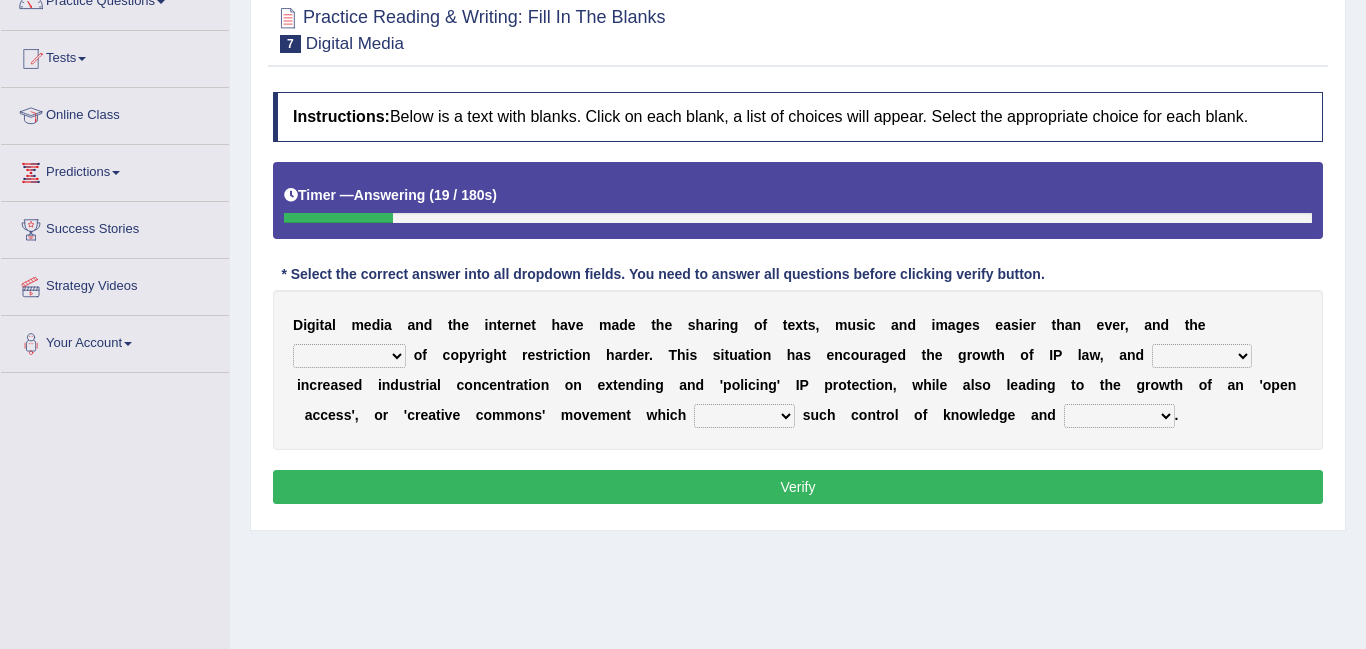 select on "enforcement" 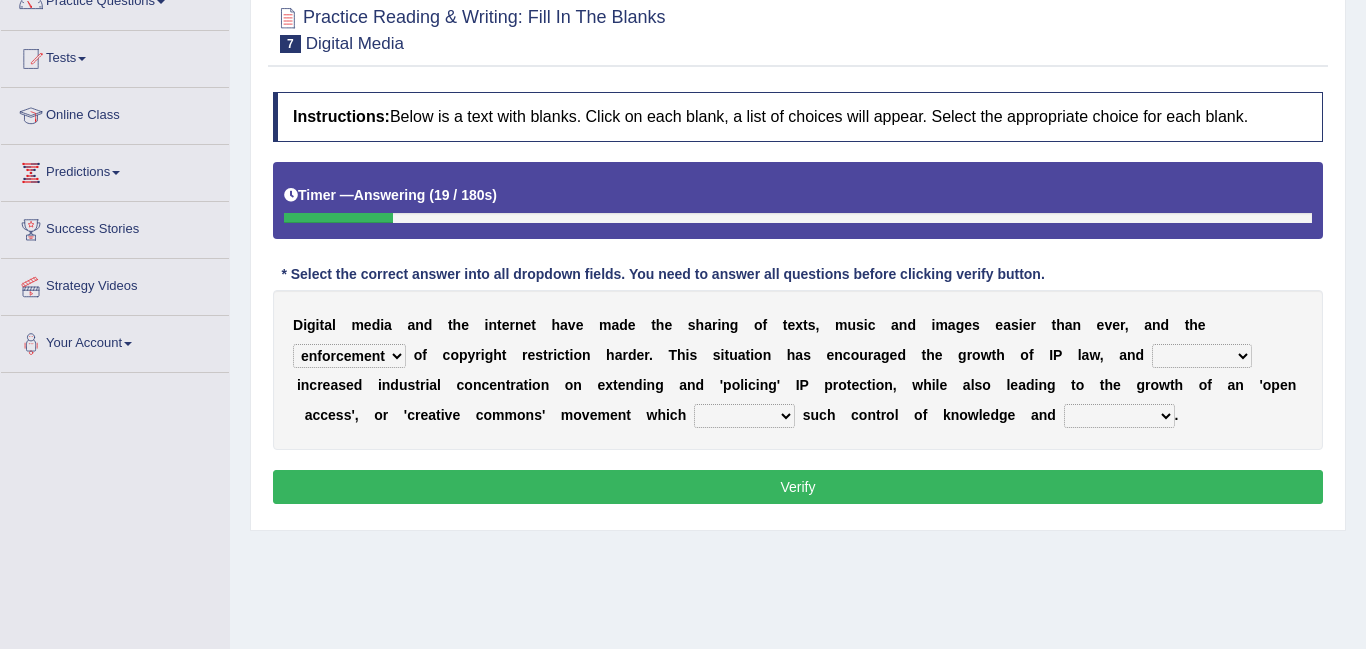 click on "detriment solstice enforcement commissary" at bounding box center (349, 356) 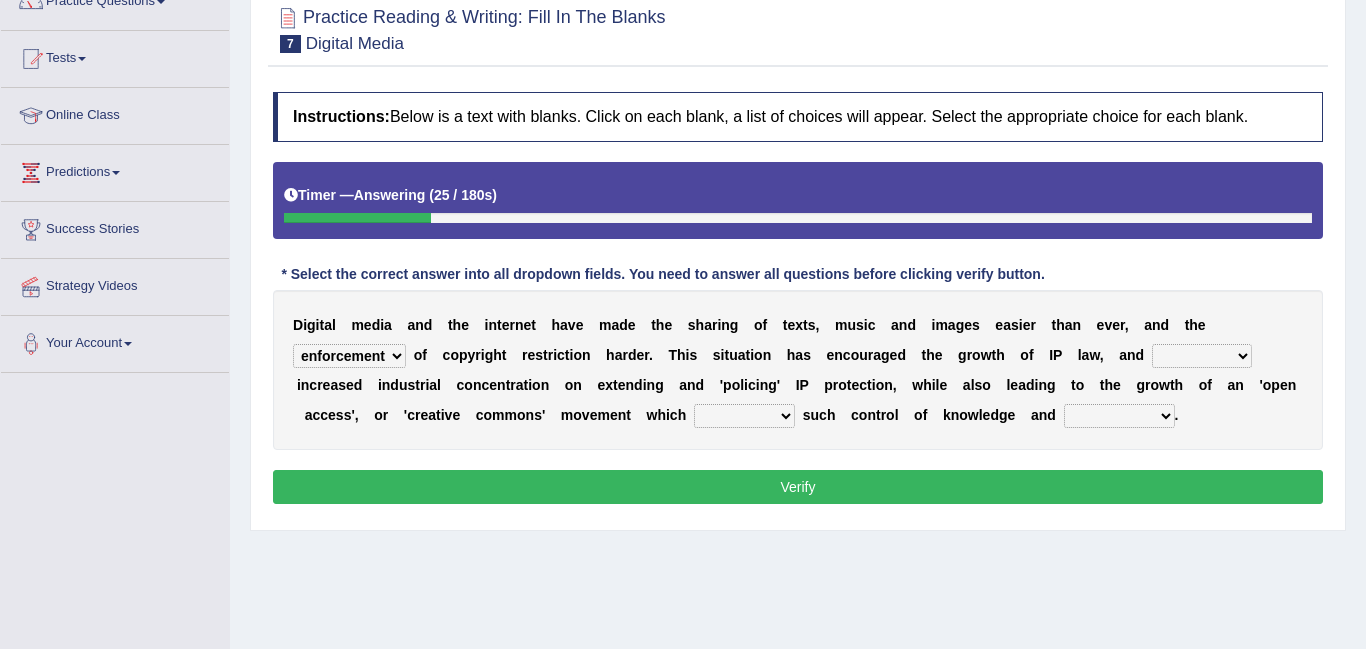 click on "staggled prompted equated grappled" at bounding box center (1202, 356) 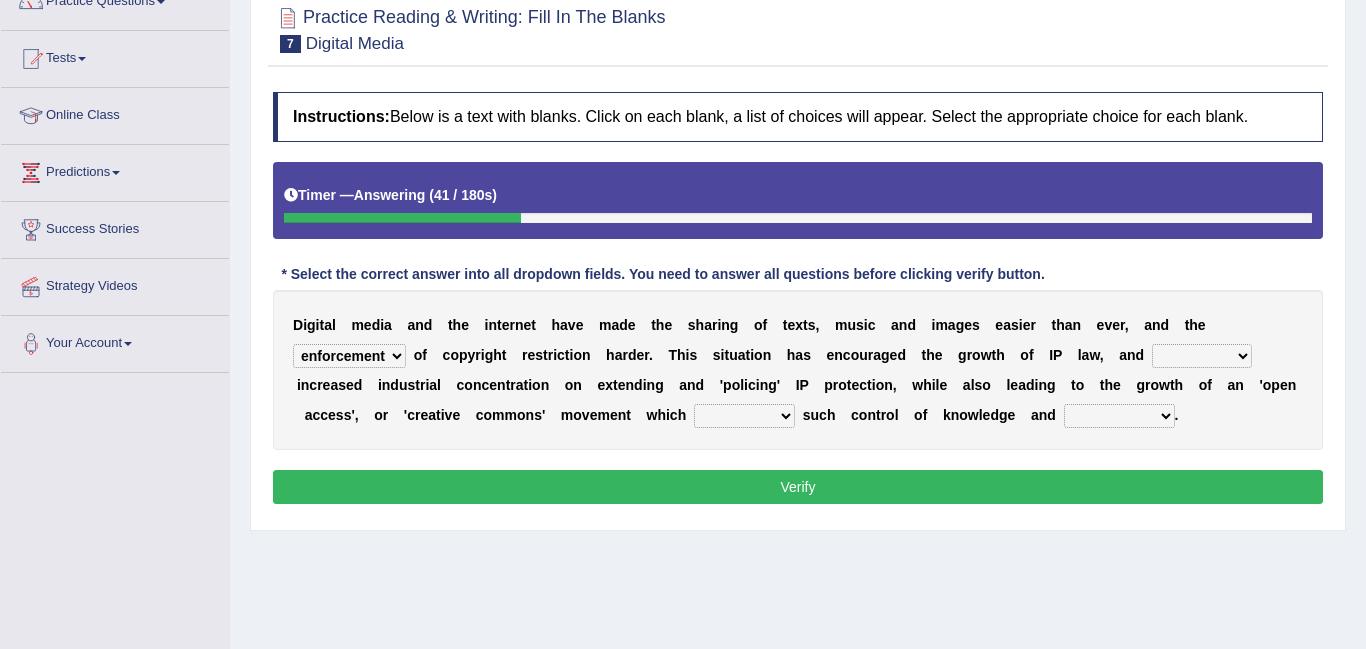 select on "prompted" 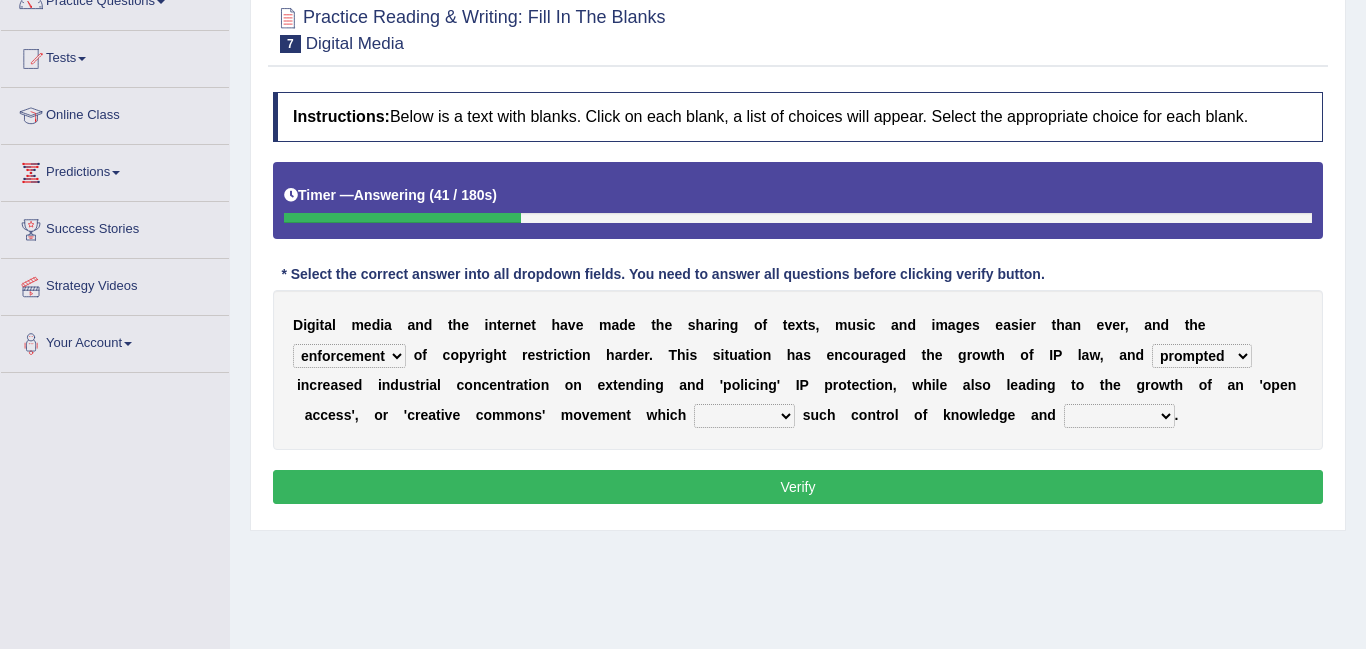 click on "staggled prompted equated grappled" at bounding box center (1202, 356) 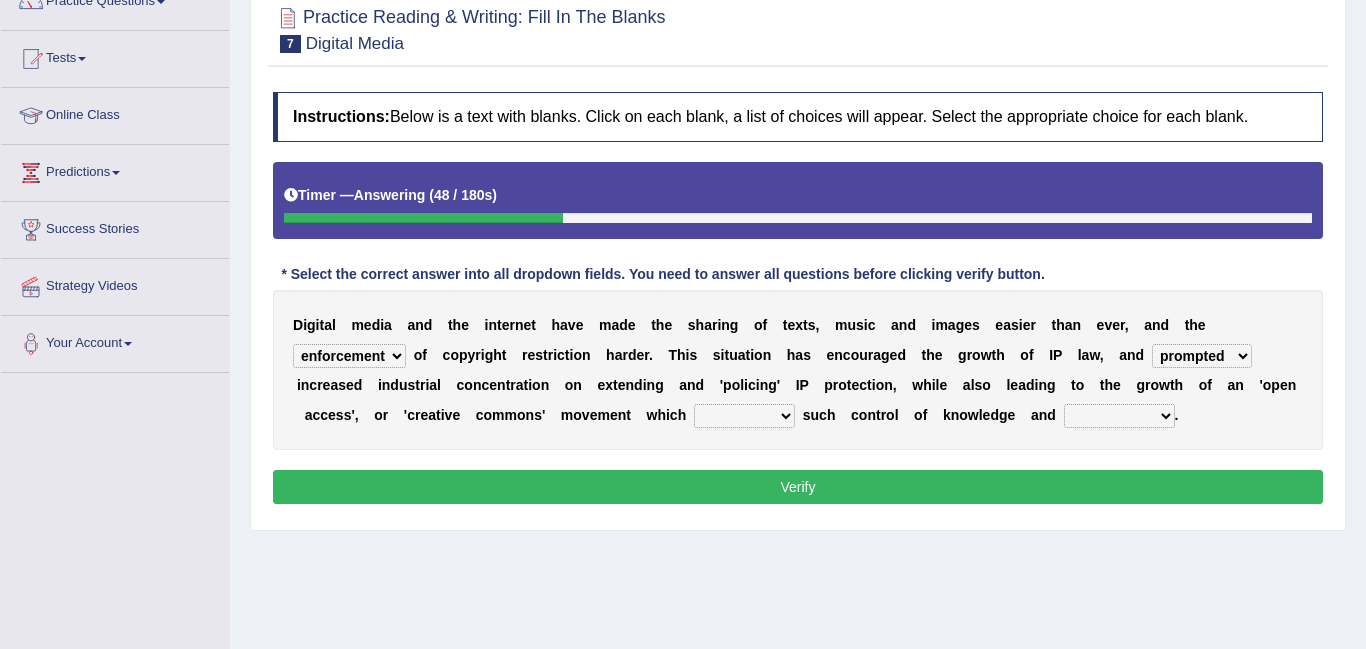 click on "challenges hankered allowed compelled" at bounding box center [744, 416] 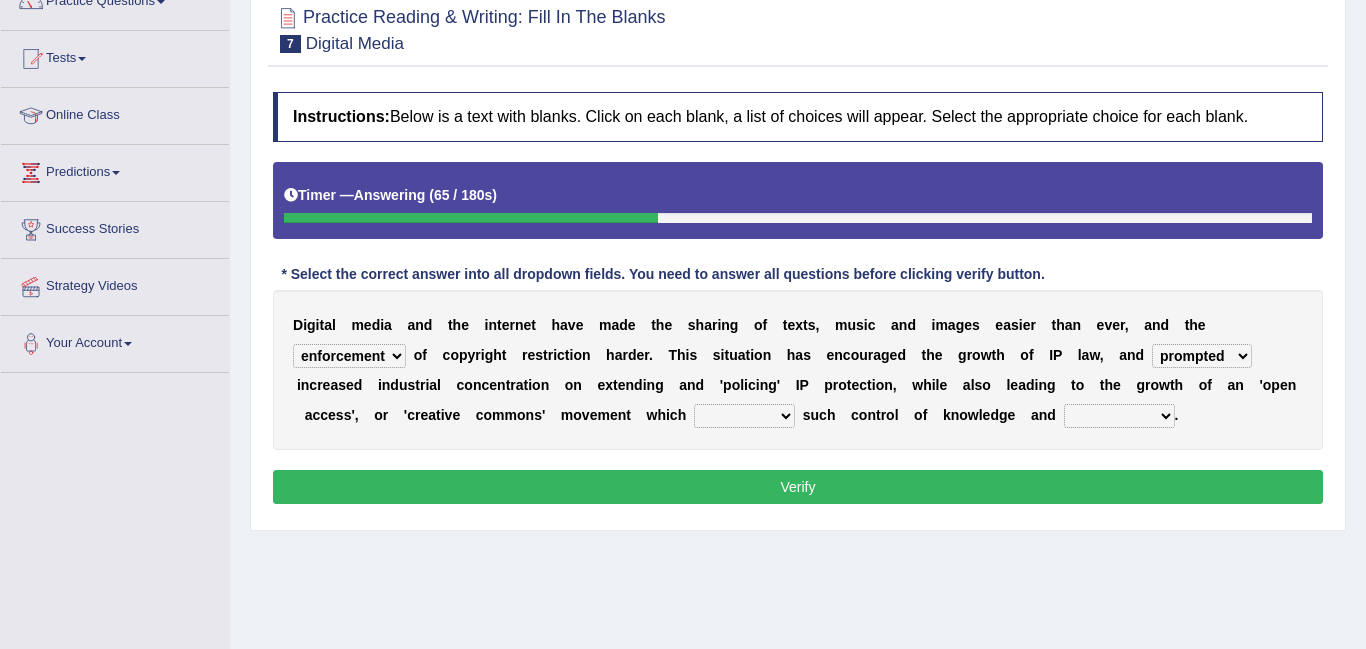 select on "allowed" 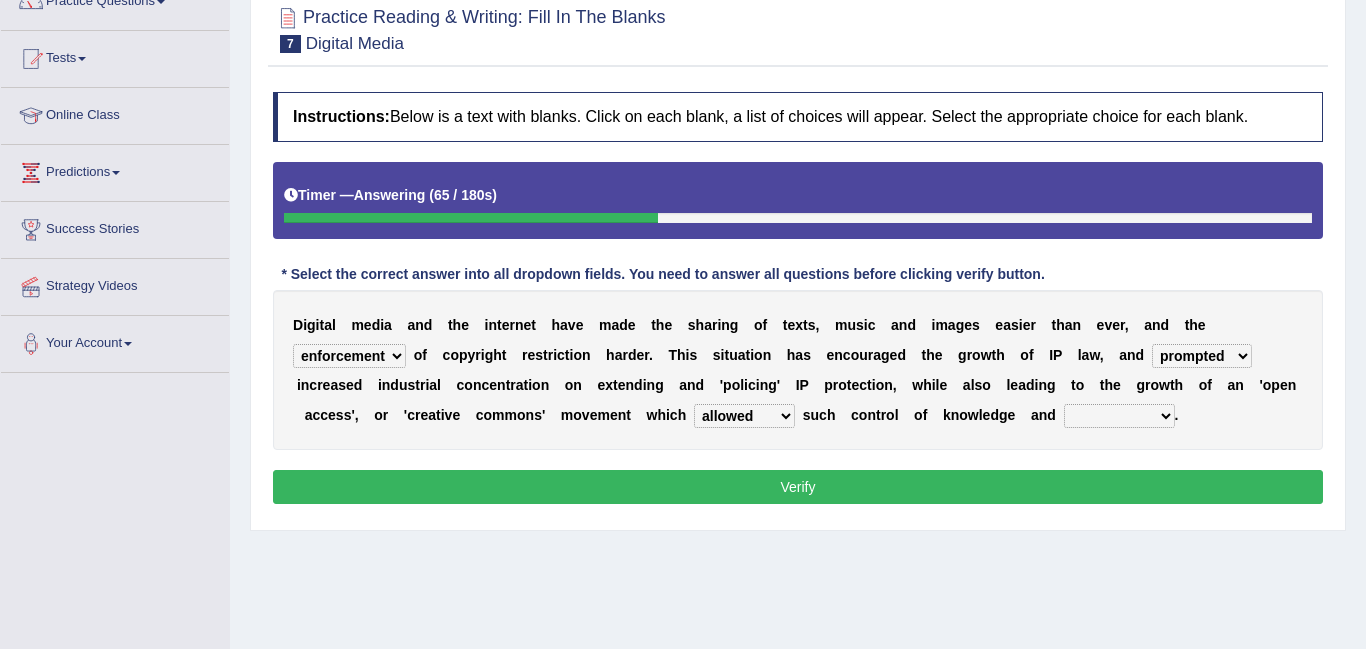 click on "challenges hankered allowed compelled" at bounding box center [744, 416] 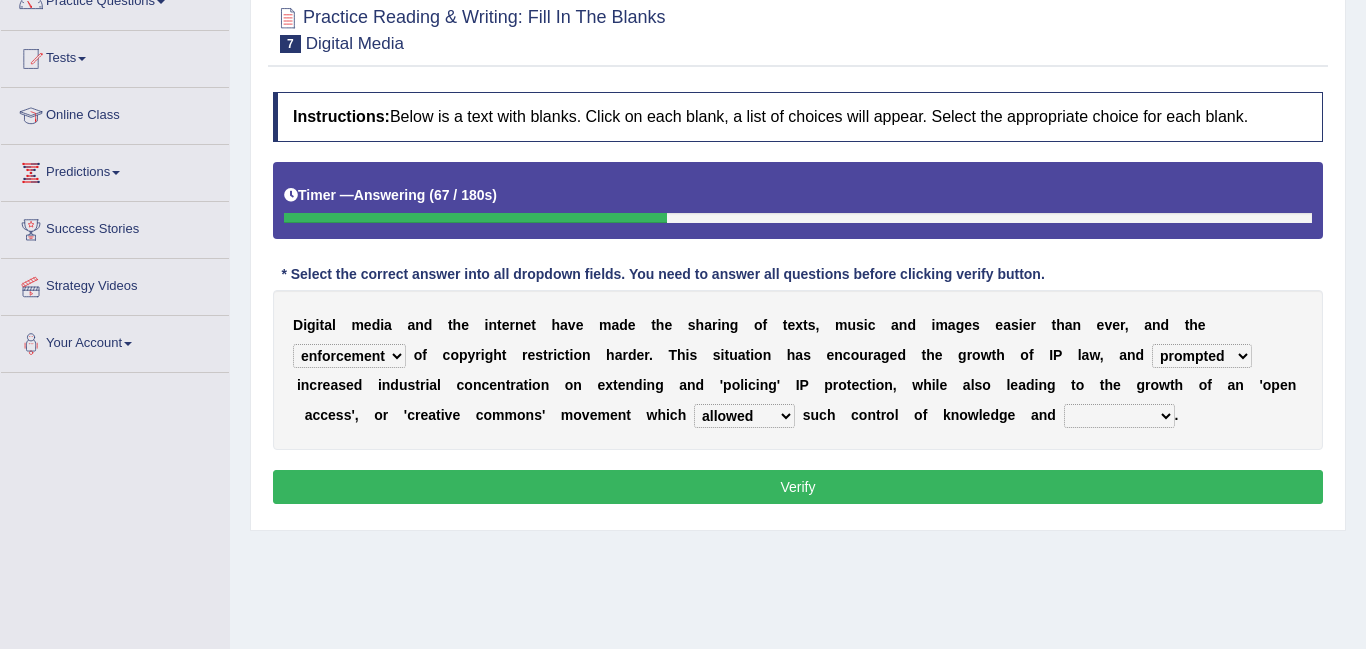 click on "comparison penmanship quotient creativity" at bounding box center [1119, 416] 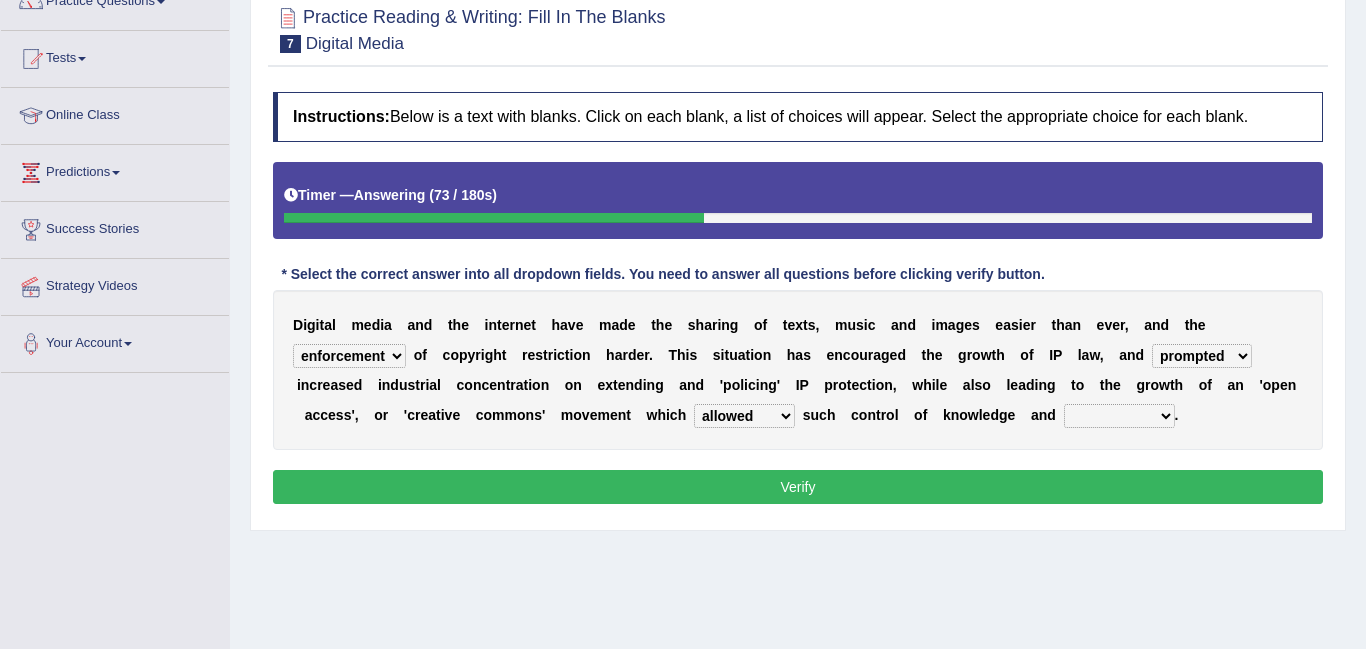 select on "creativity" 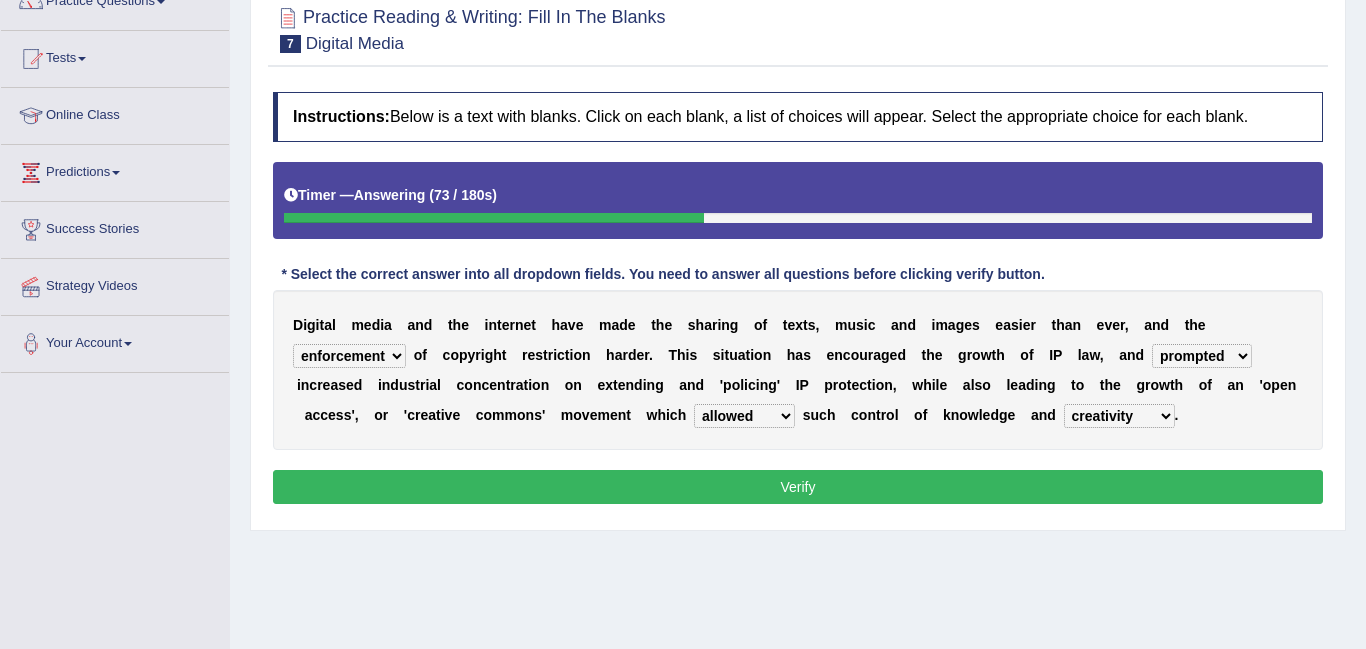 click on "comparison penmanship quotient creativity" at bounding box center (1119, 416) 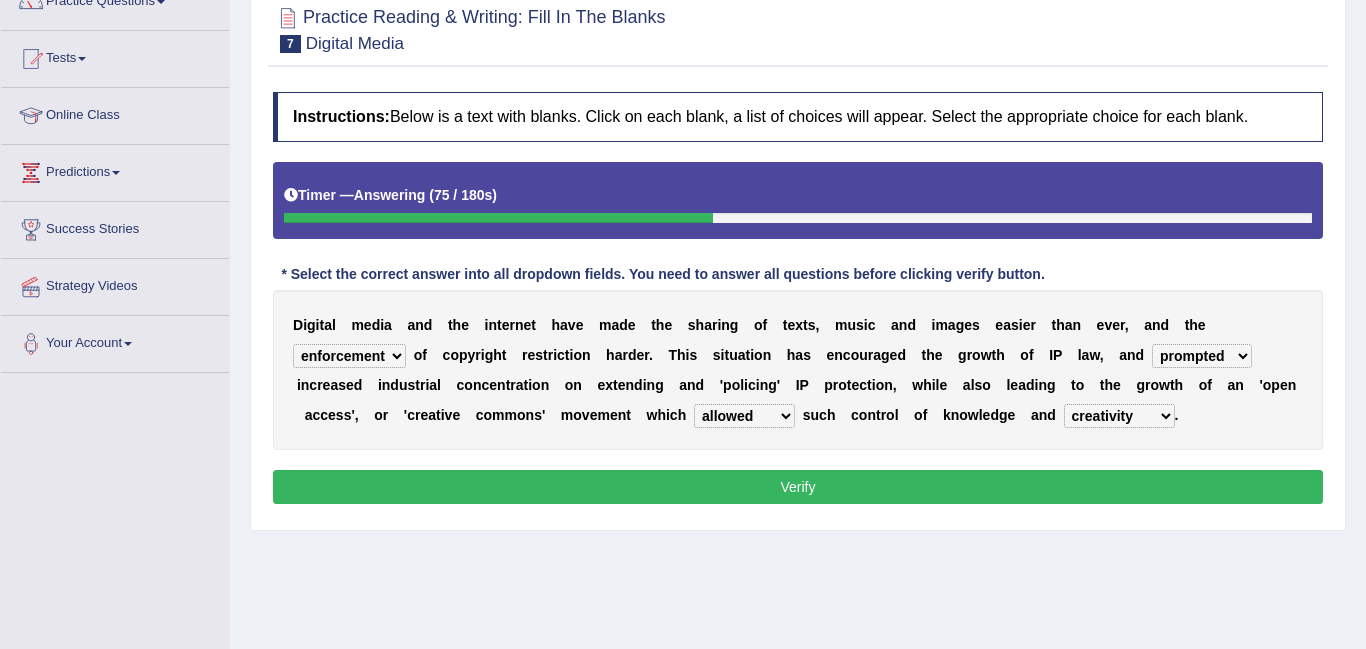 click on "Verify" at bounding box center [798, 487] 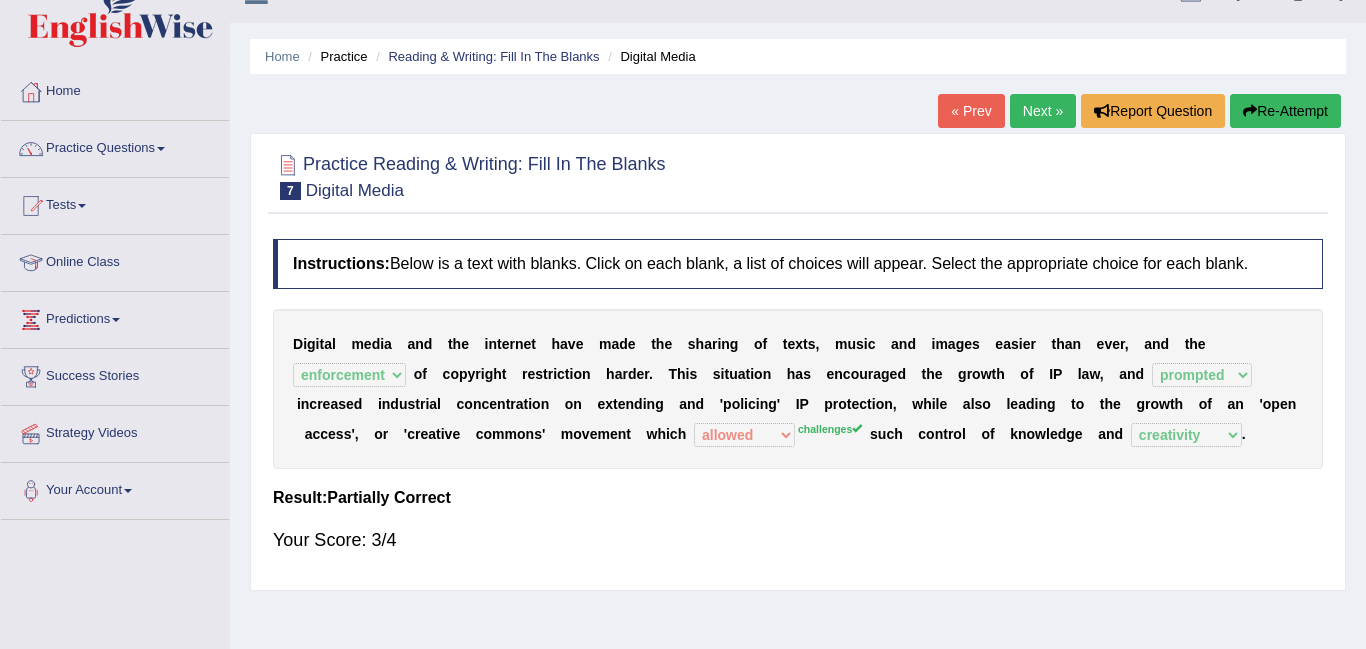 scroll, scrollTop: 34, scrollLeft: 0, axis: vertical 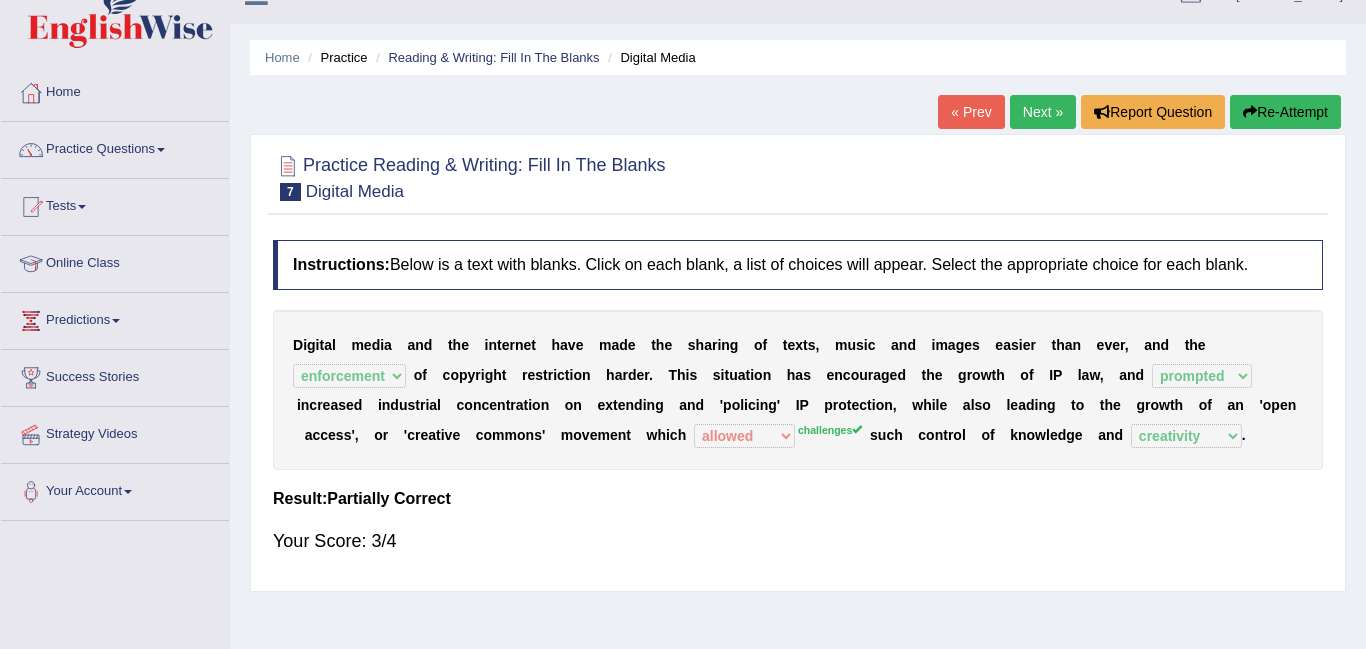 click on "Next »" at bounding box center (1043, 112) 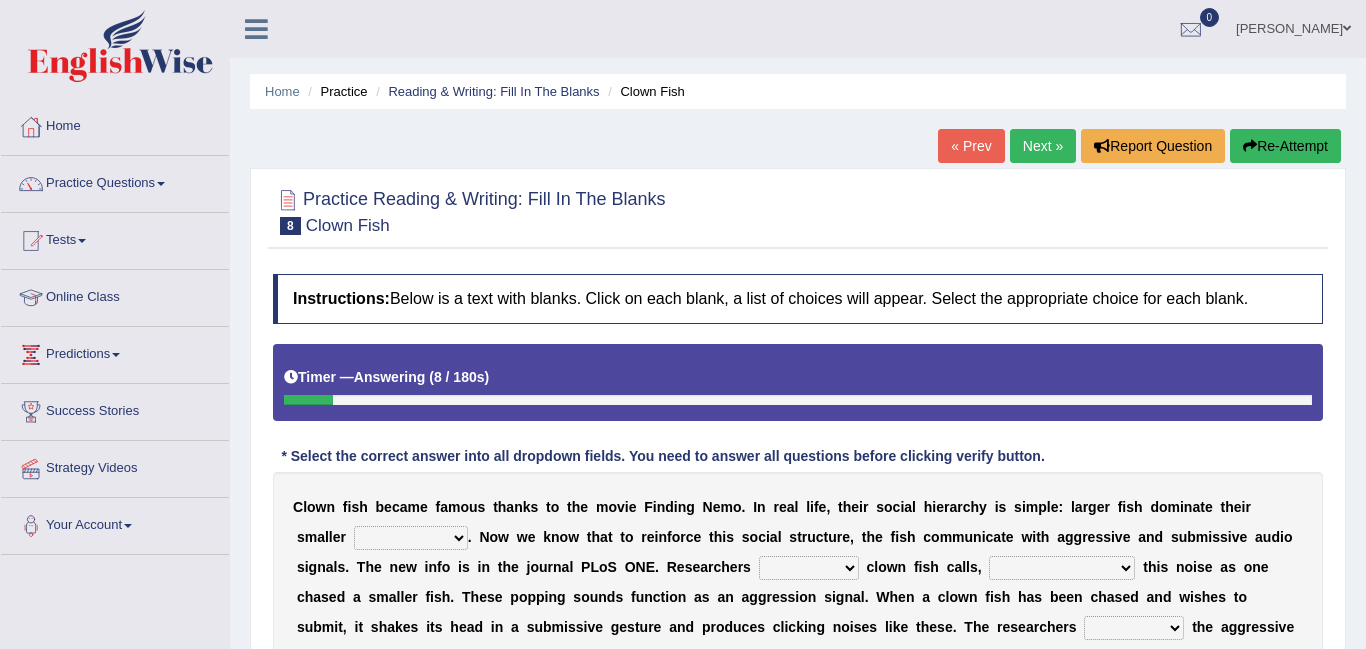 scroll, scrollTop: 214, scrollLeft: 0, axis: vertical 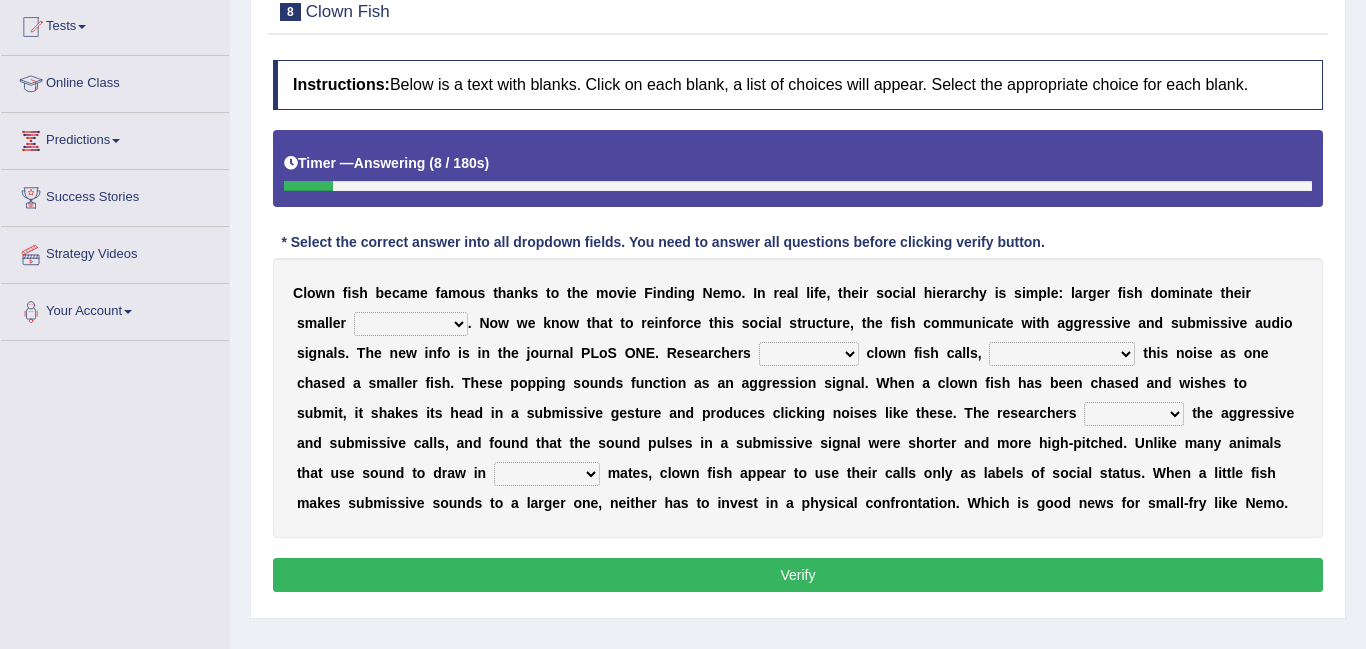 click on "palms prompts traps counterparts" at bounding box center [411, 324] 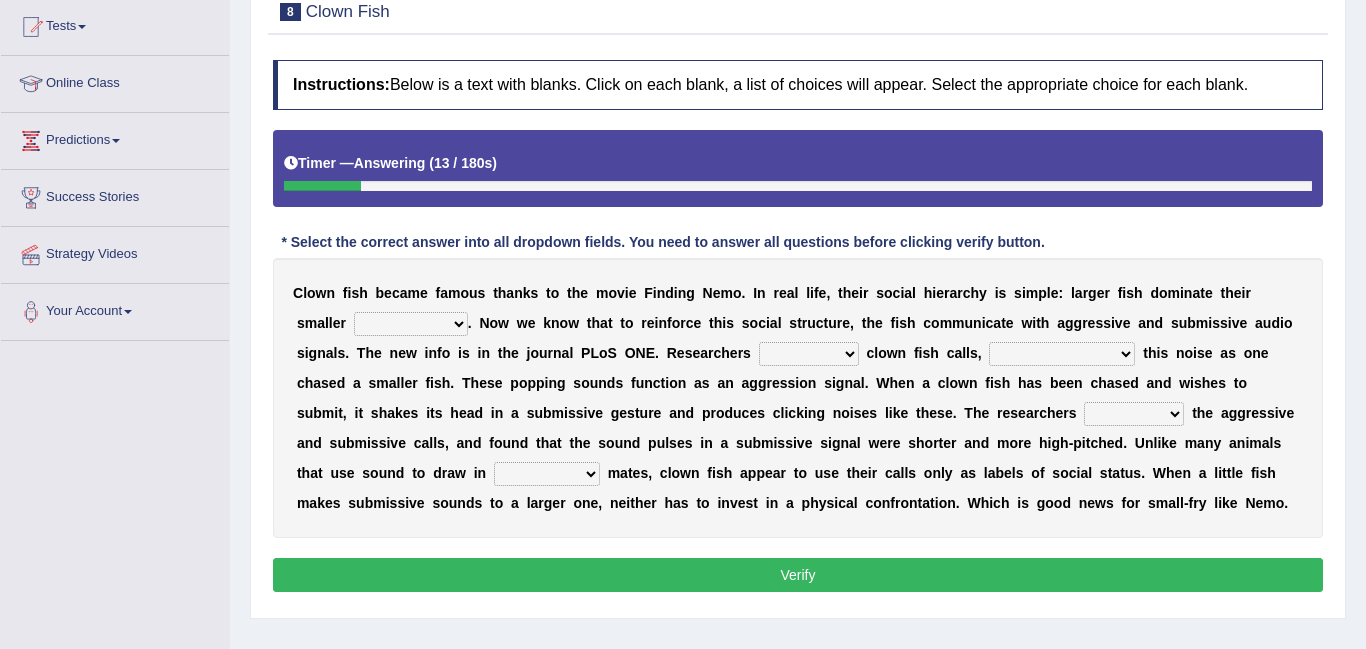 scroll, scrollTop: 214, scrollLeft: 0, axis: vertical 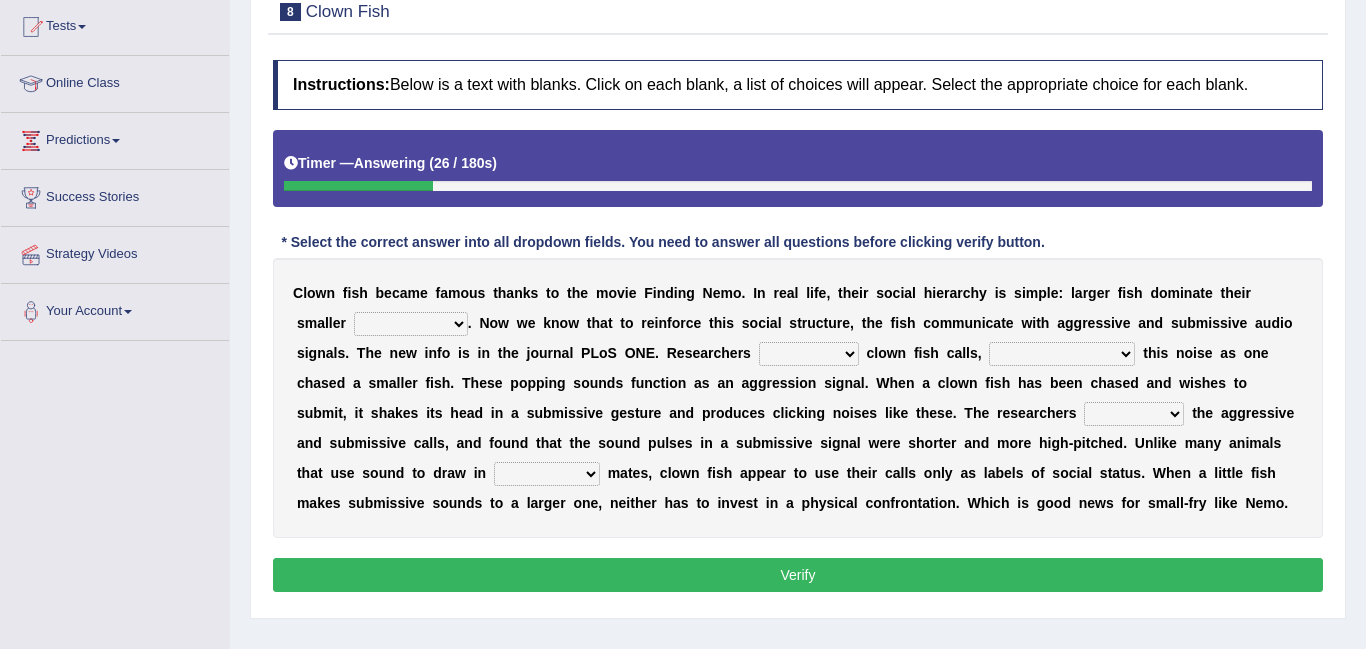select on "counterparts" 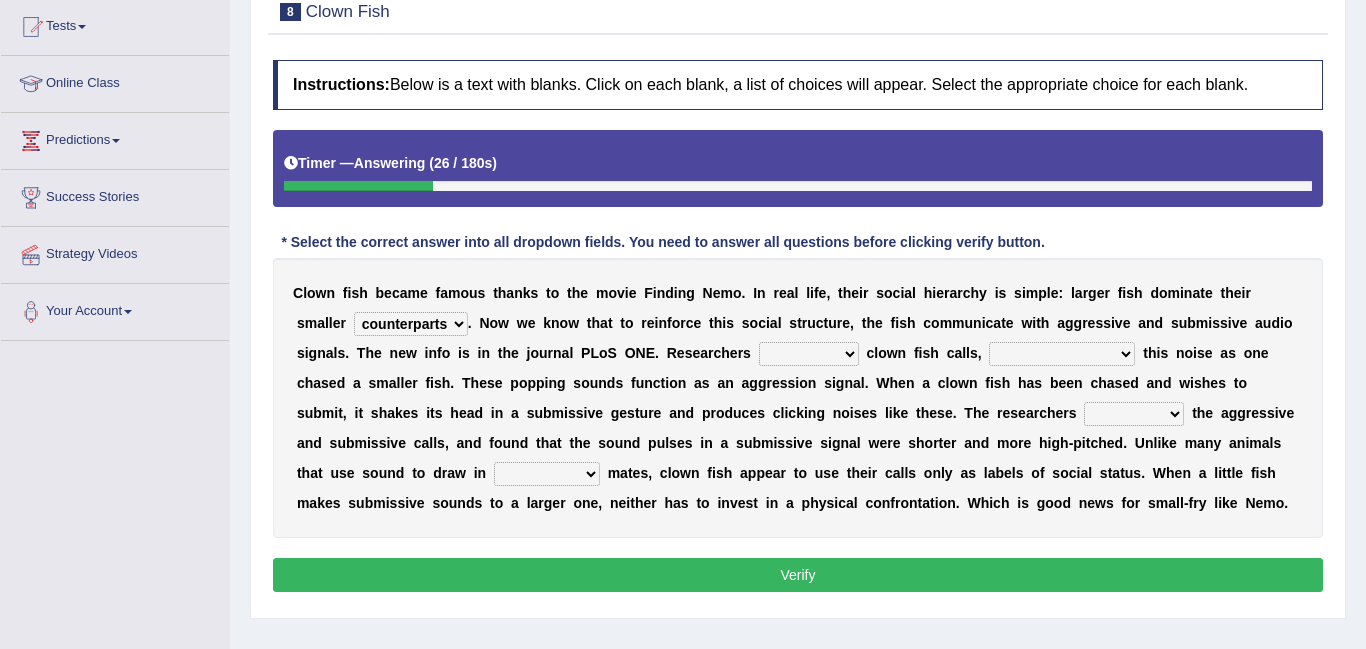 click on "palms prompts traps counterparts" at bounding box center [411, 324] 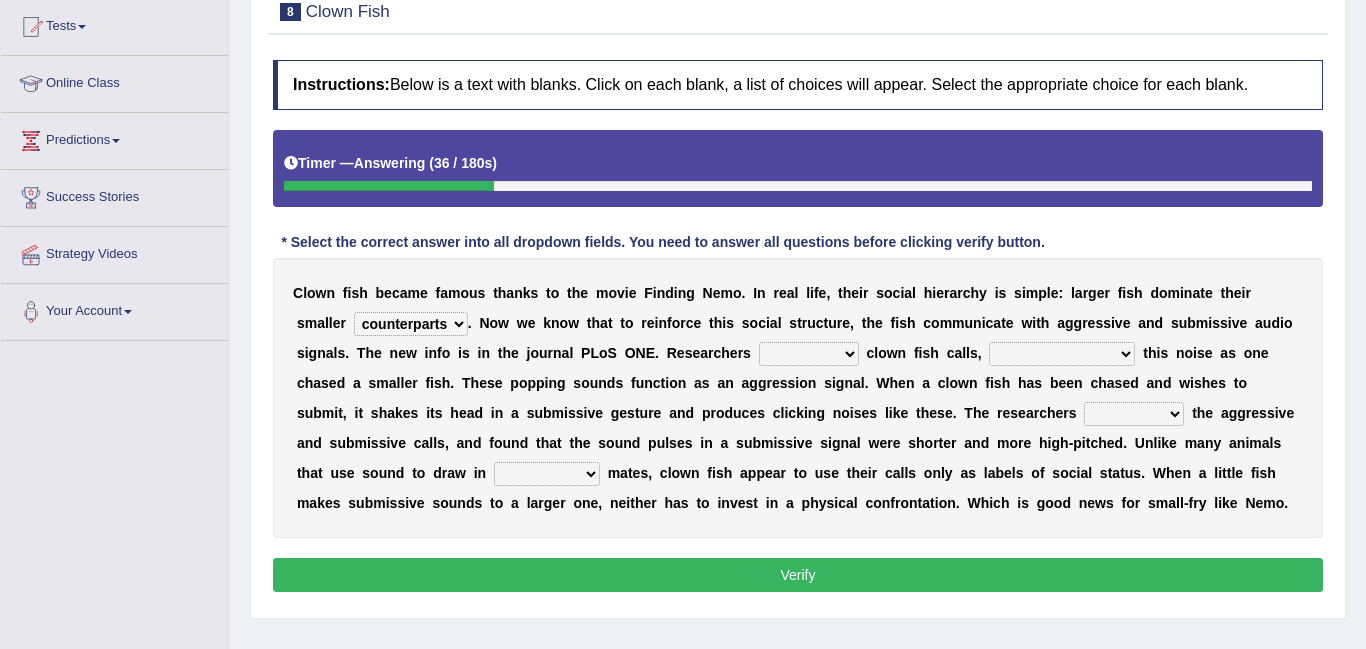 click on "unfolded deported recorded dialed" at bounding box center [809, 354] 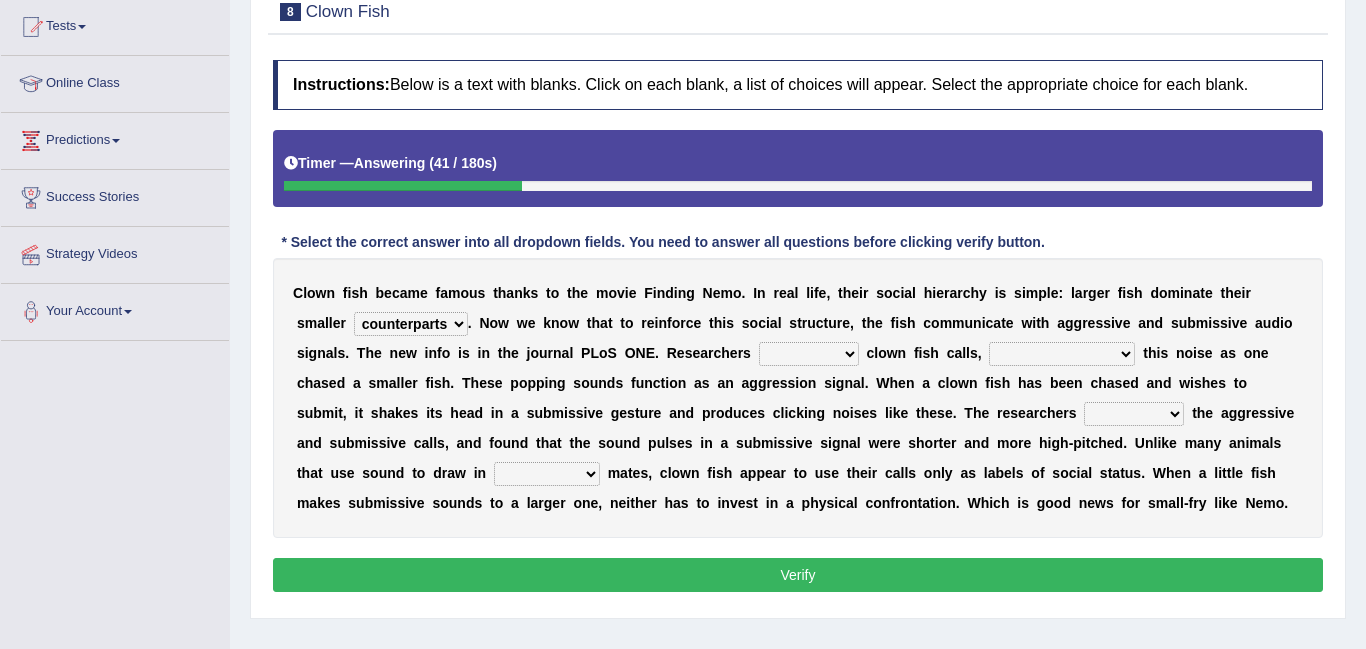 select on "recorded" 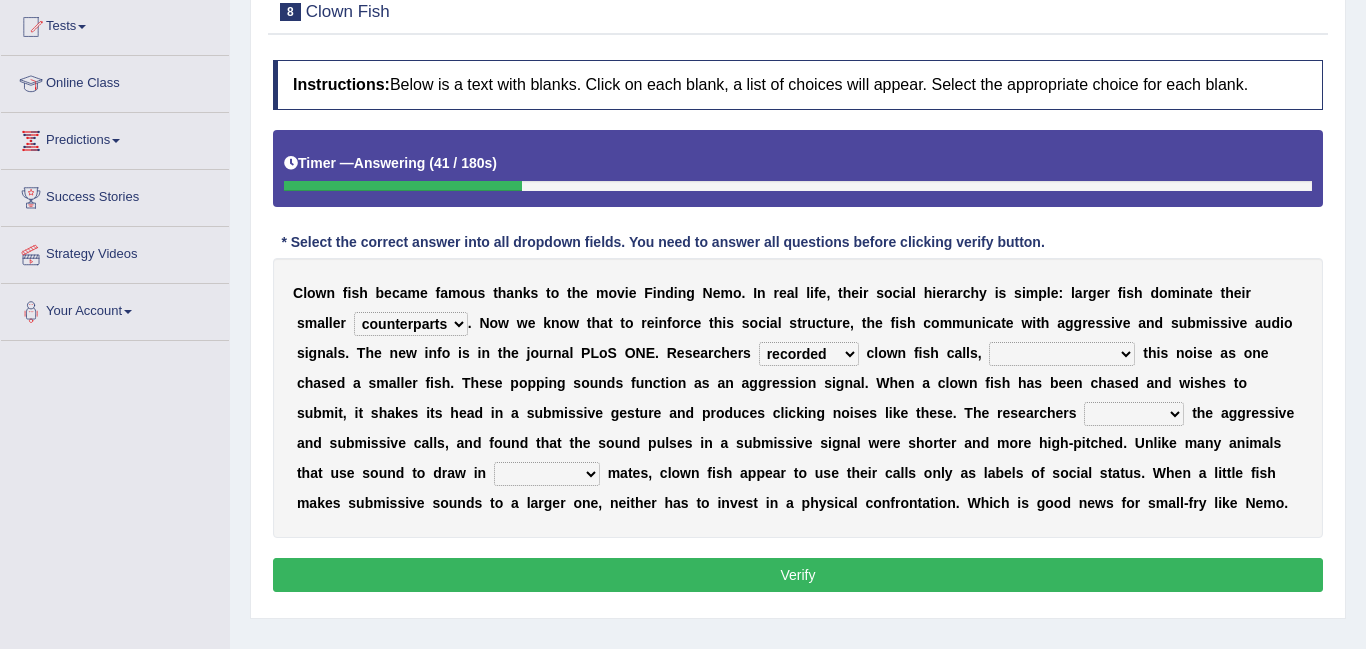 click on "unfolded deported recorded dialed" at bounding box center [809, 354] 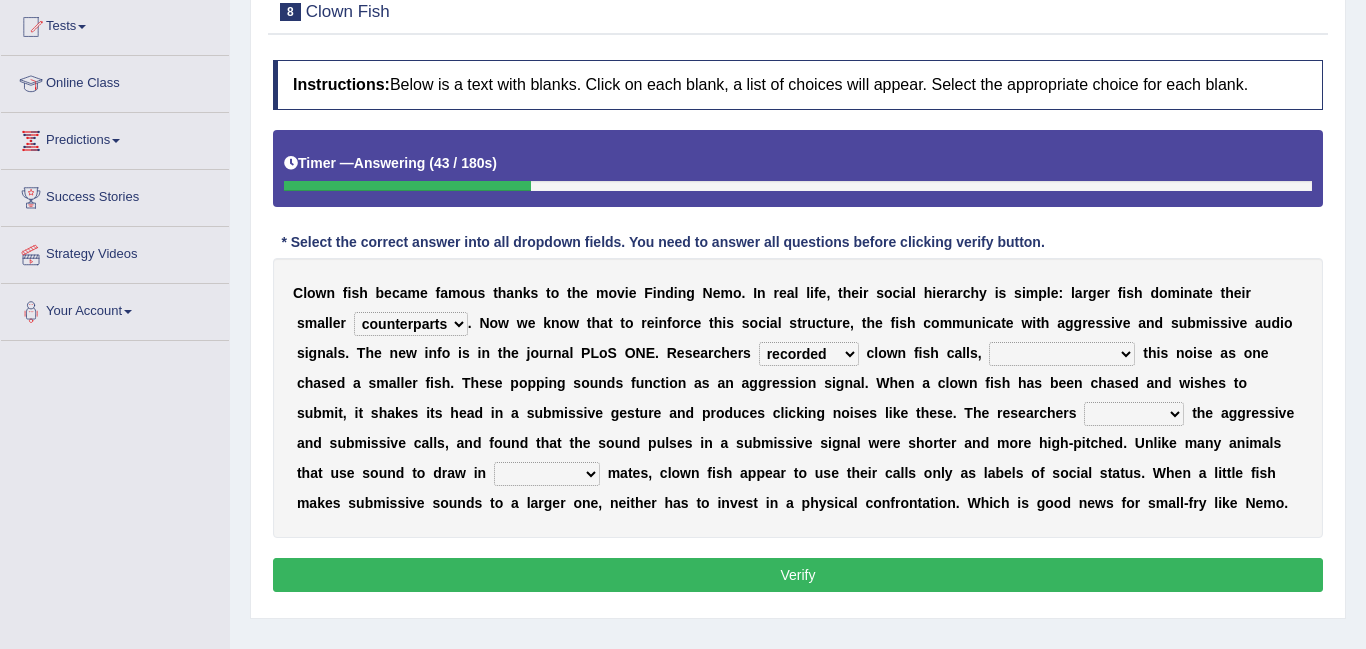 click on "[MEDICAL_DATA] profiting capturing padlocking" at bounding box center [1062, 354] 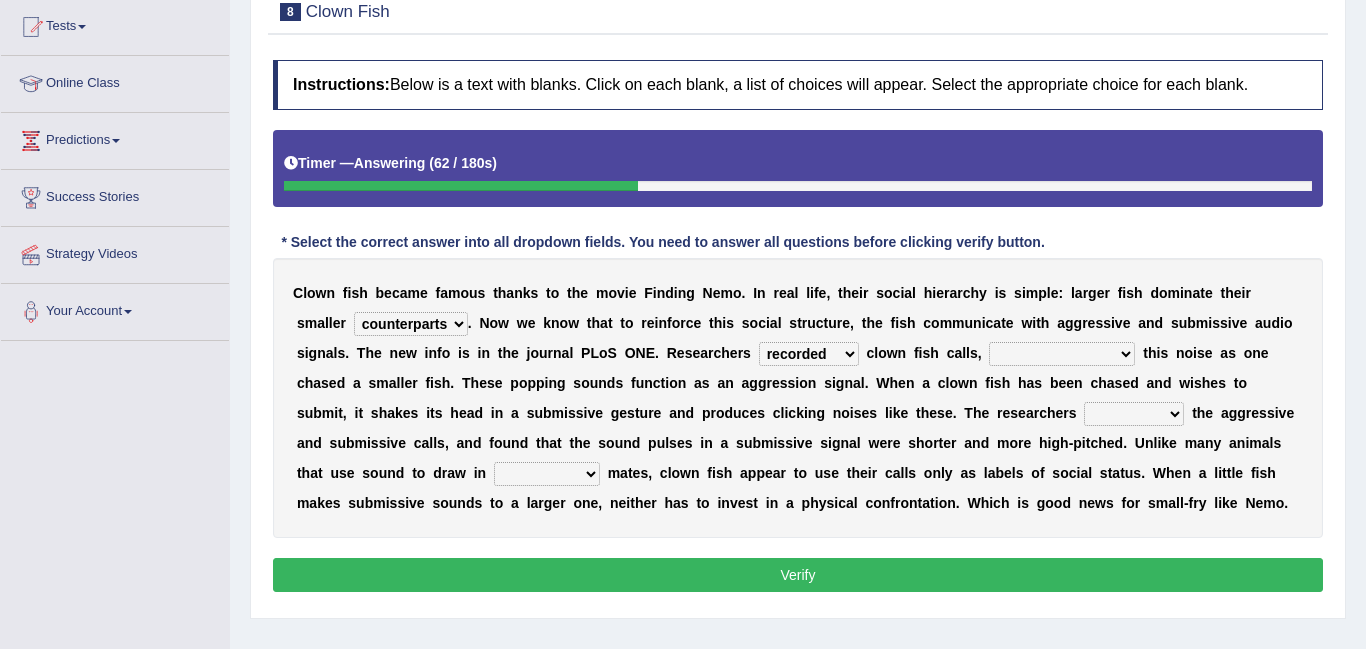 select on "capturing" 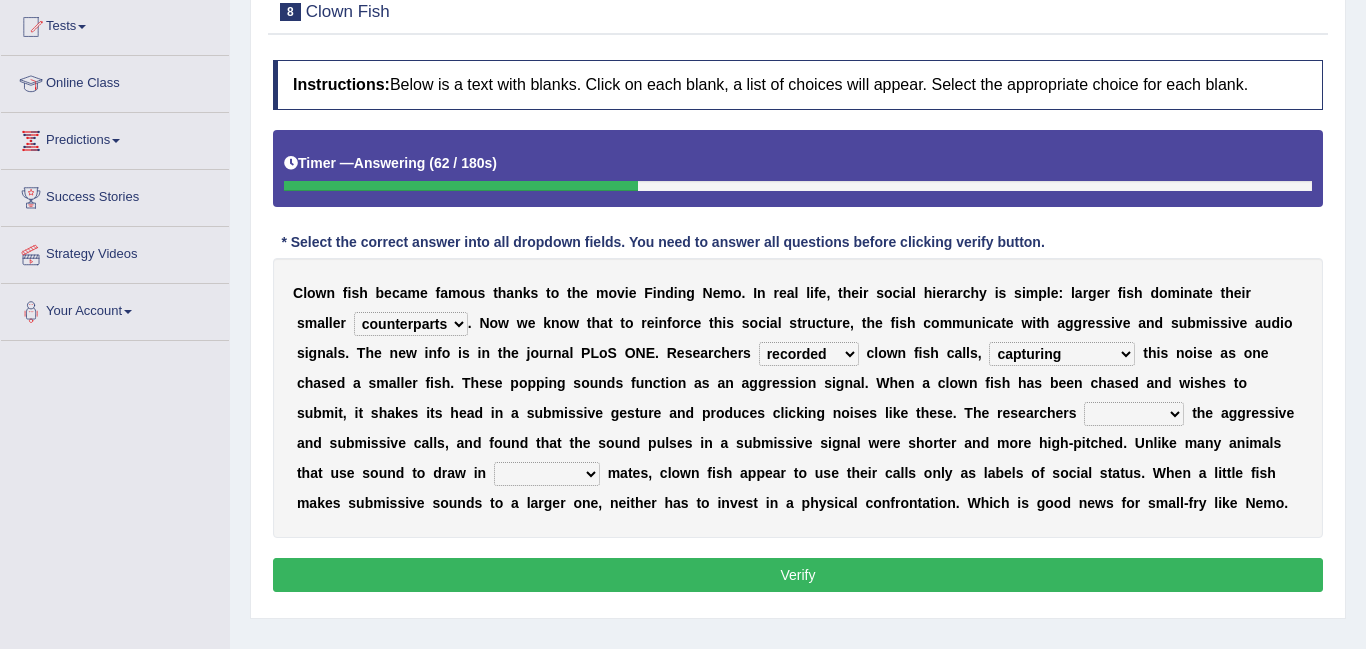 click on "cluttering profiting capturing padlocking" at bounding box center [1062, 354] 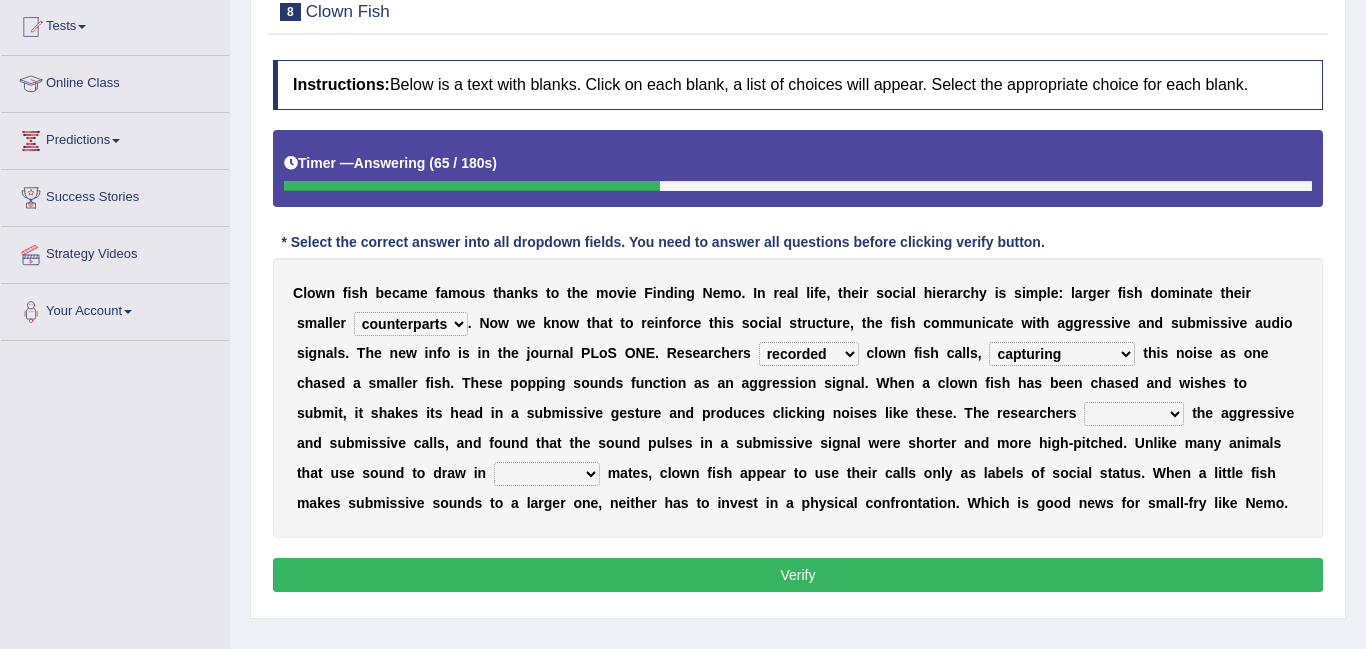 click at bounding box center (1188, 413) 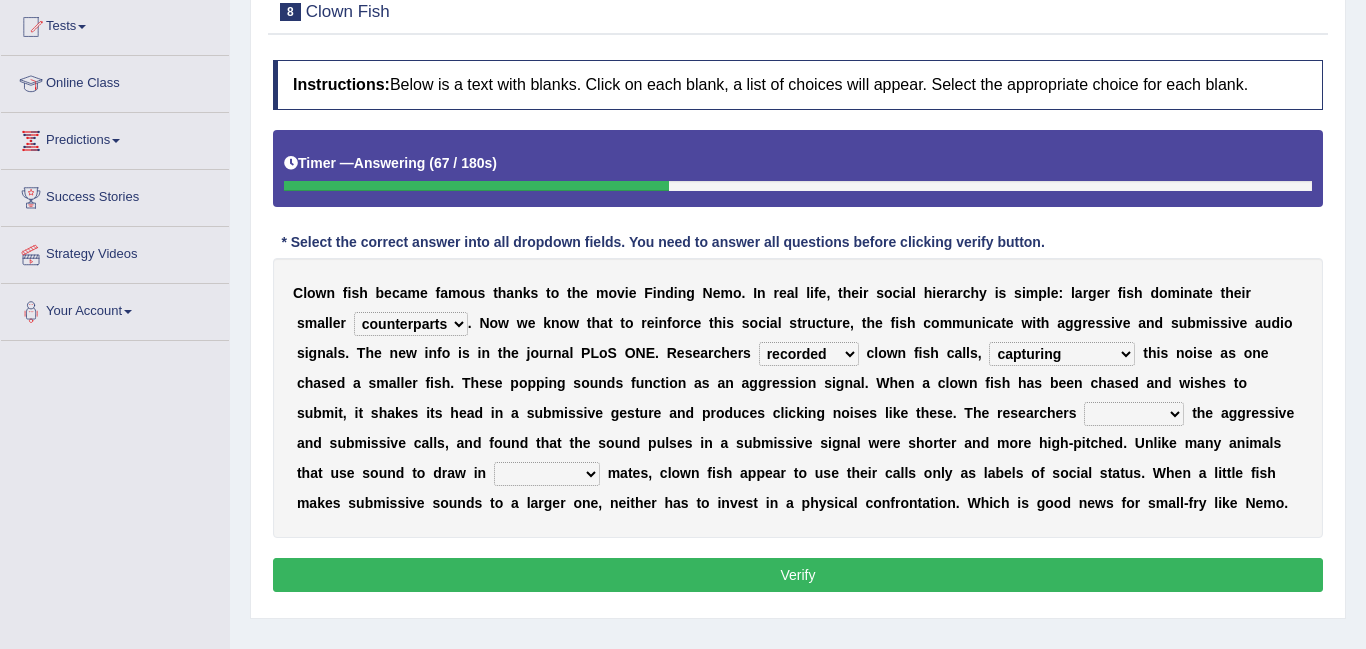 click on "pared compared guided treaded" at bounding box center (1134, 414) 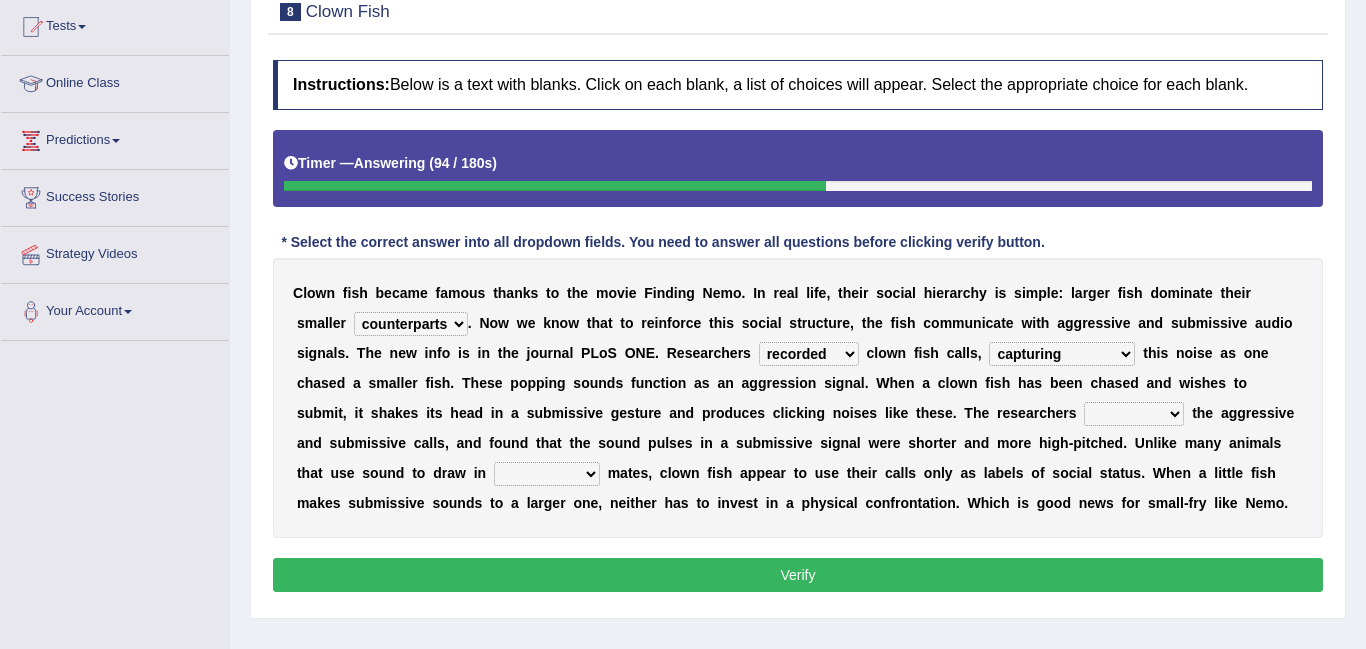 select on "compared" 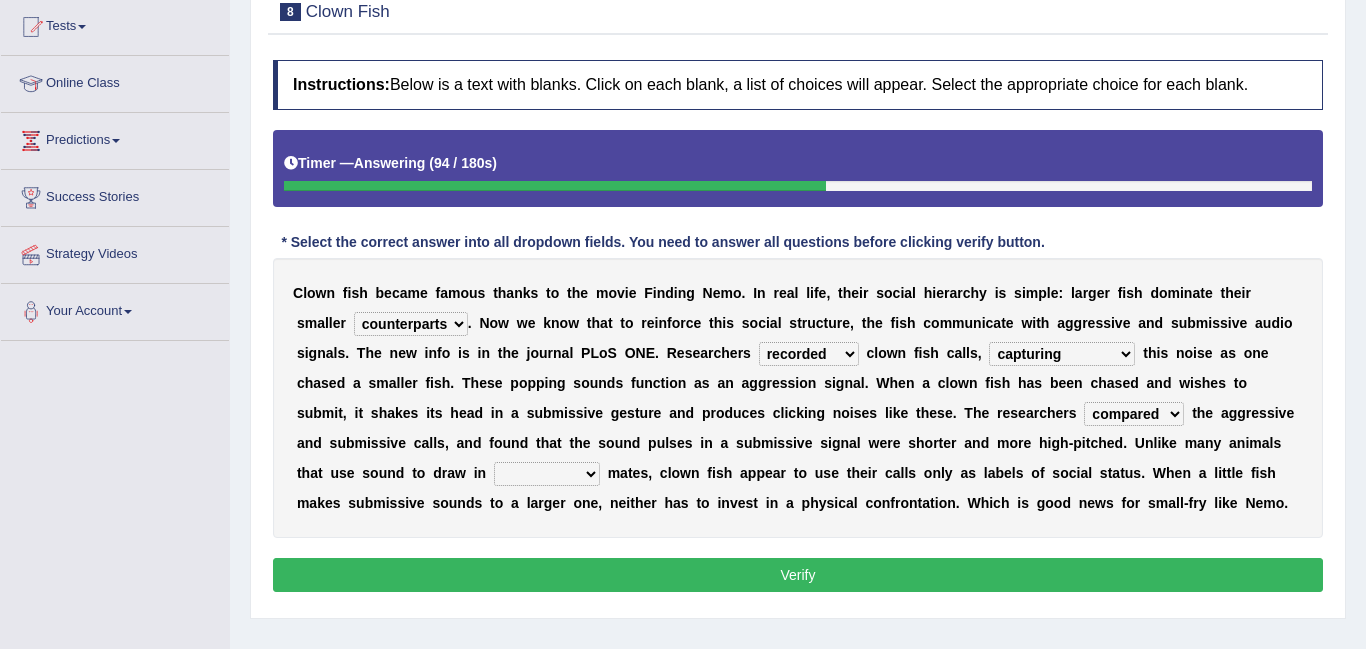 click on "pared compared guided treaded" at bounding box center [1134, 414] 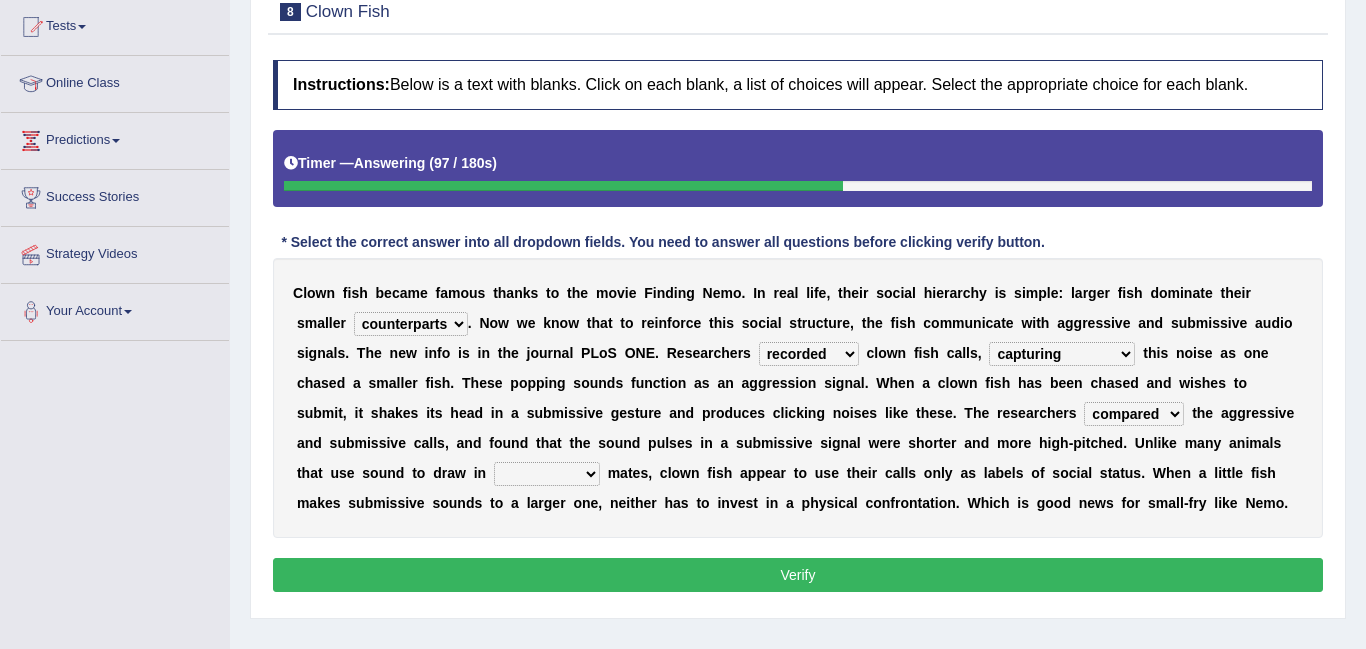 click on "exponential potential nimble ventral" at bounding box center (547, 474) 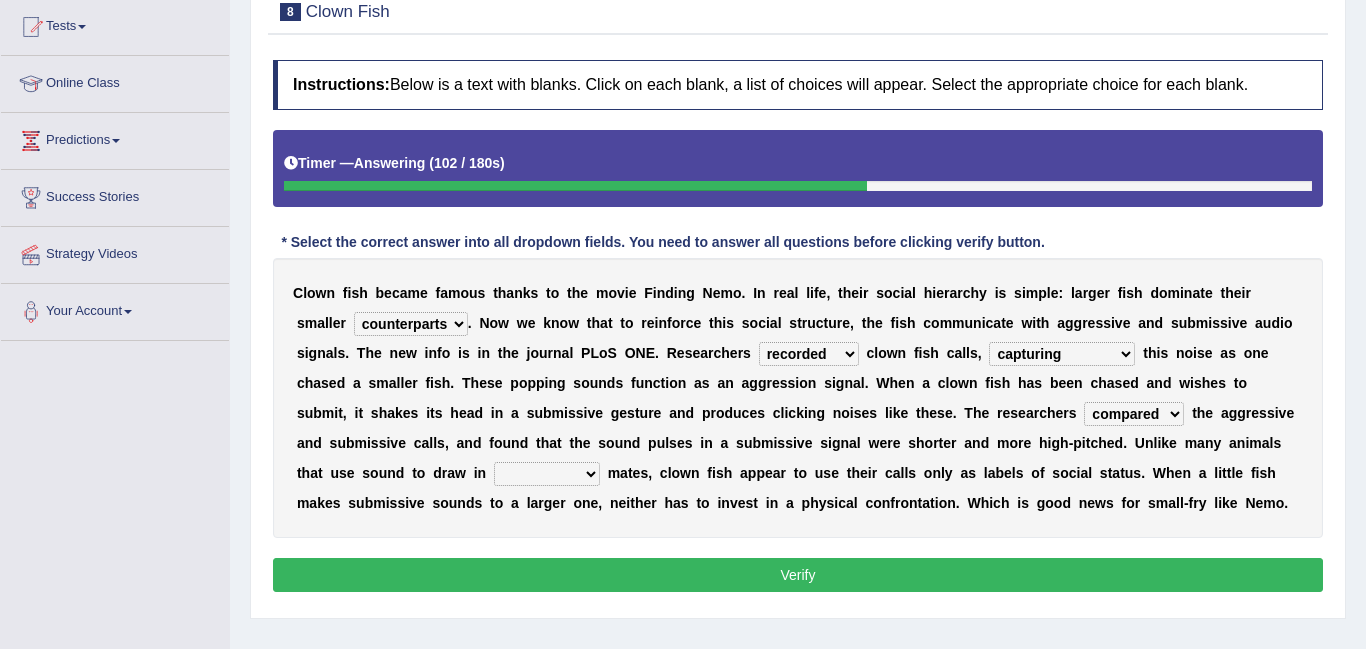 select on "potential" 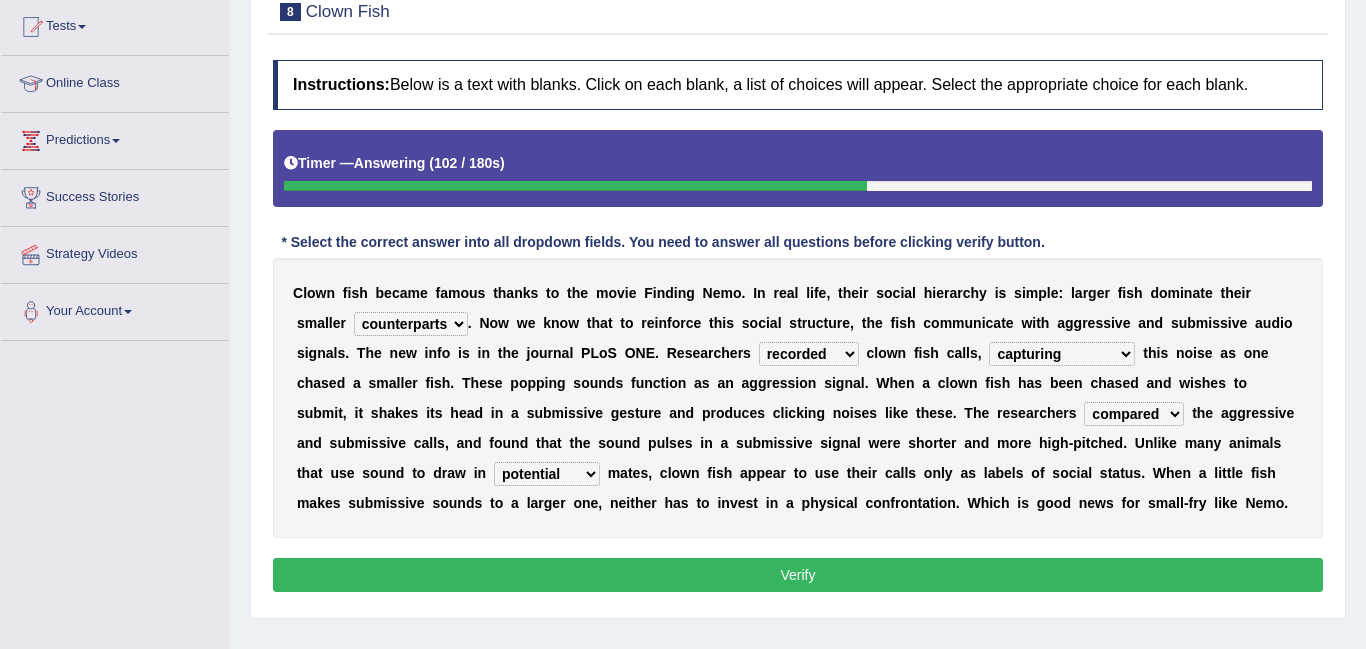click on "exponential potential nimble ventral" at bounding box center [547, 474] 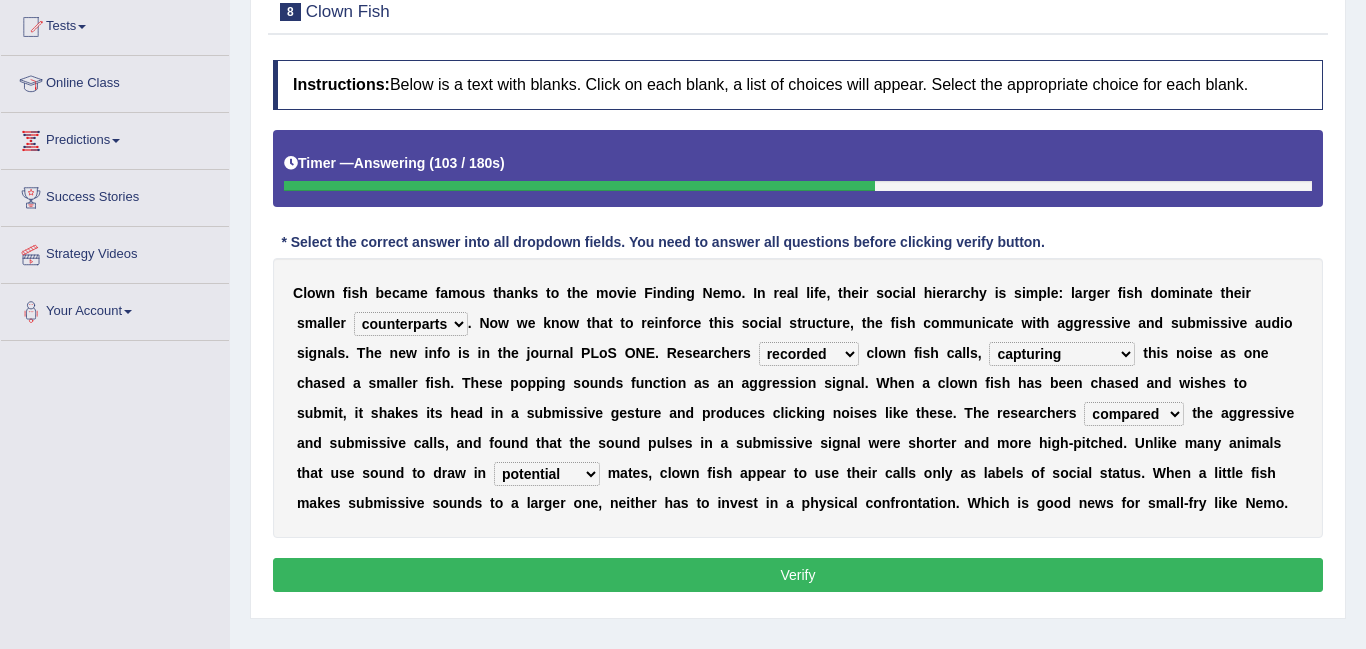 click on "Verify" at bounding box center (798, 575) 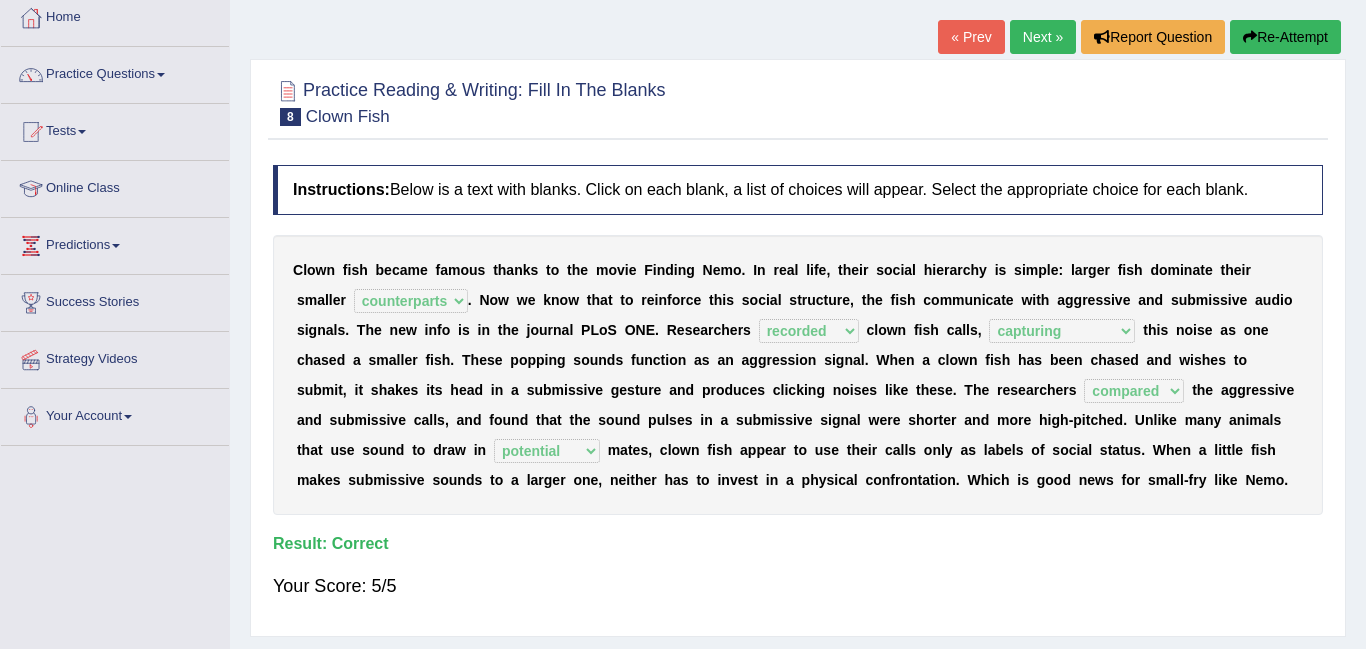 scroll, scrollTop: 63, scrollLeft: 0, axis: vertical 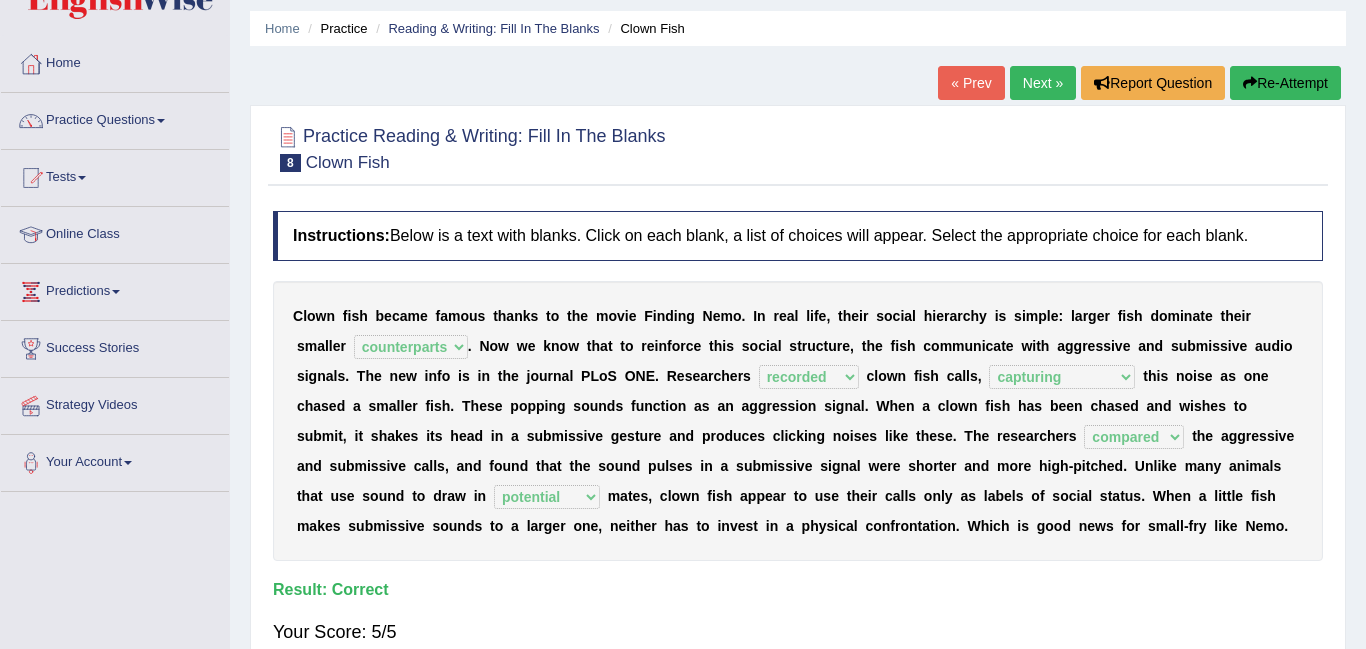 click on "Next »" at bounding box center [1043, 83] 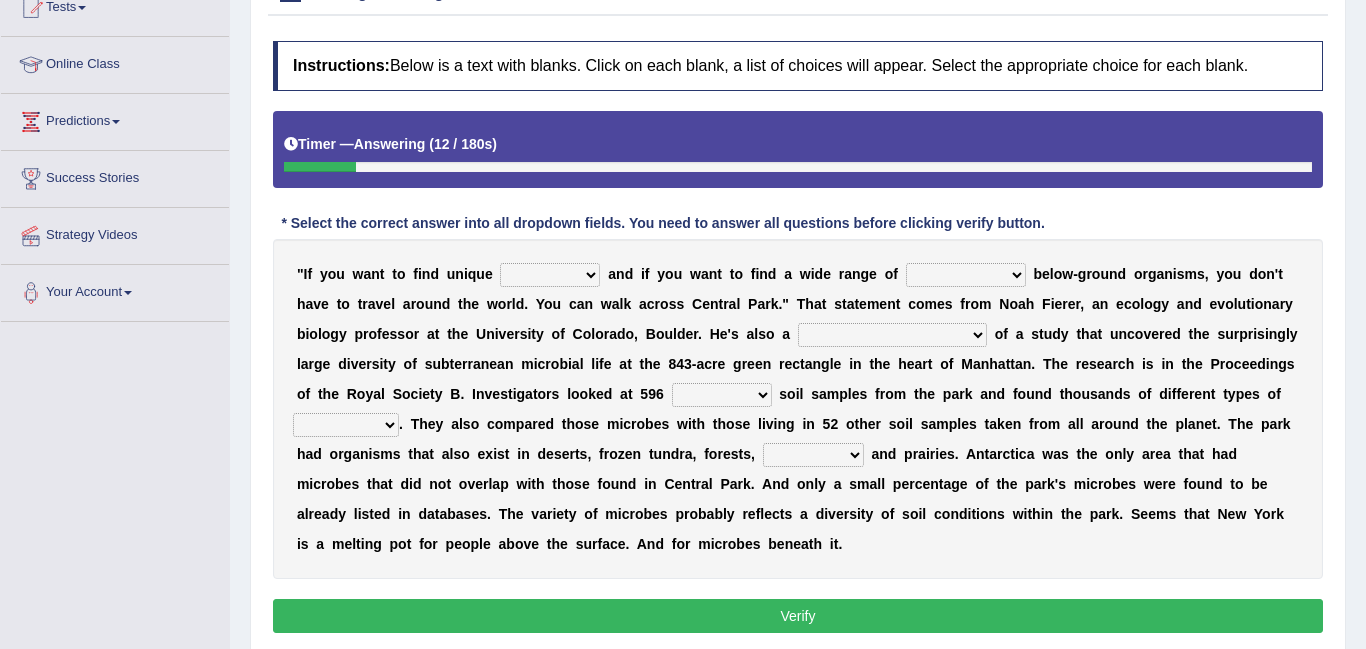 scroll, scrollTop: 233, scrollLeft: 0, axis: vertical 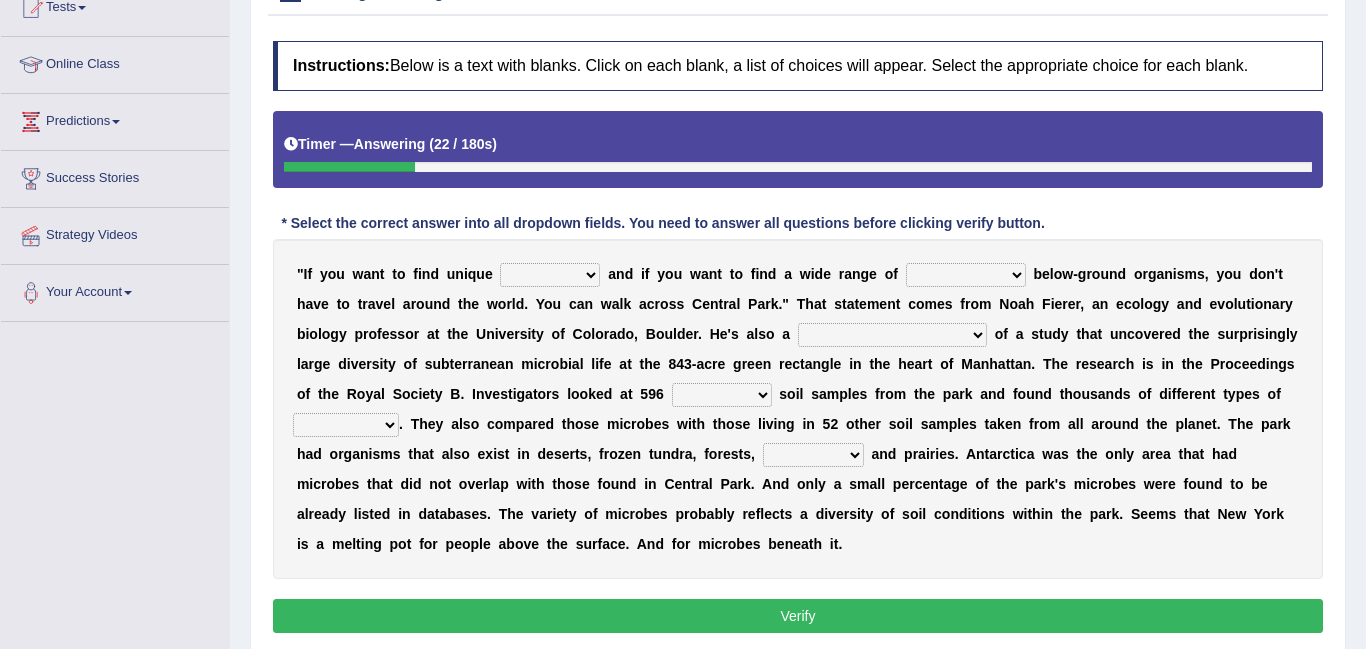 select on "audacity" 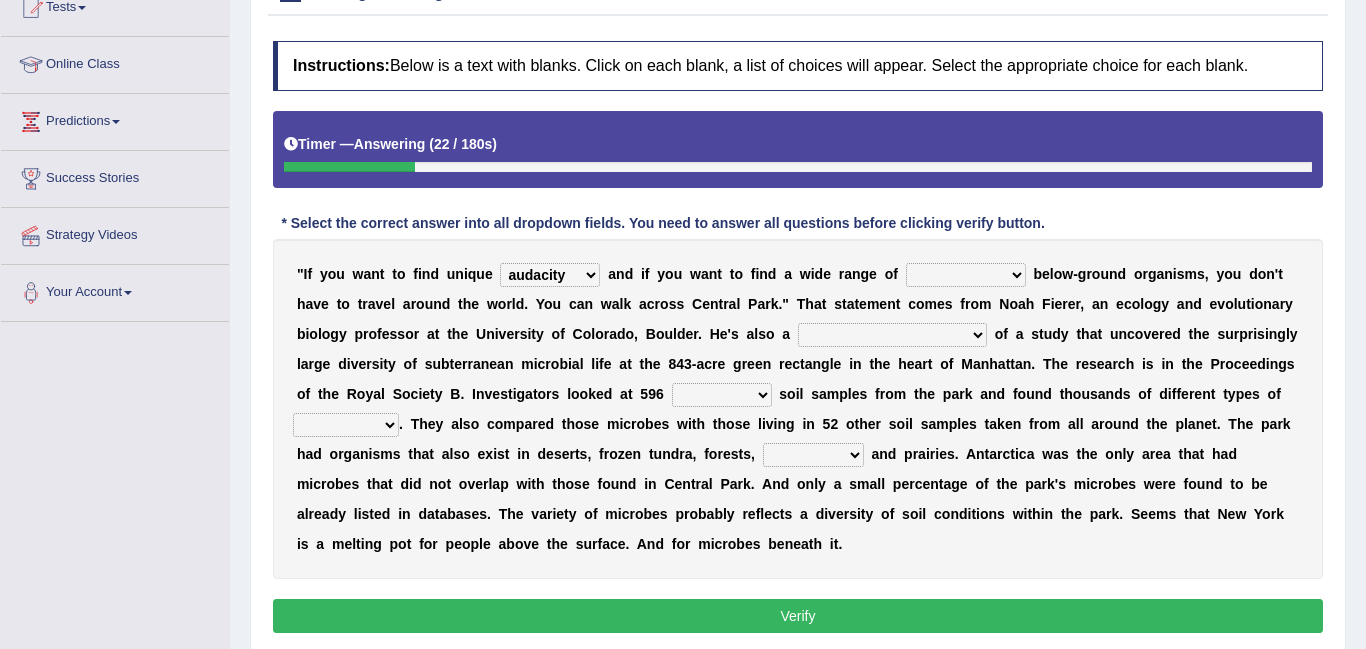 click on "thankfully diversity scantily audacity" at bounding box center [550, 275] 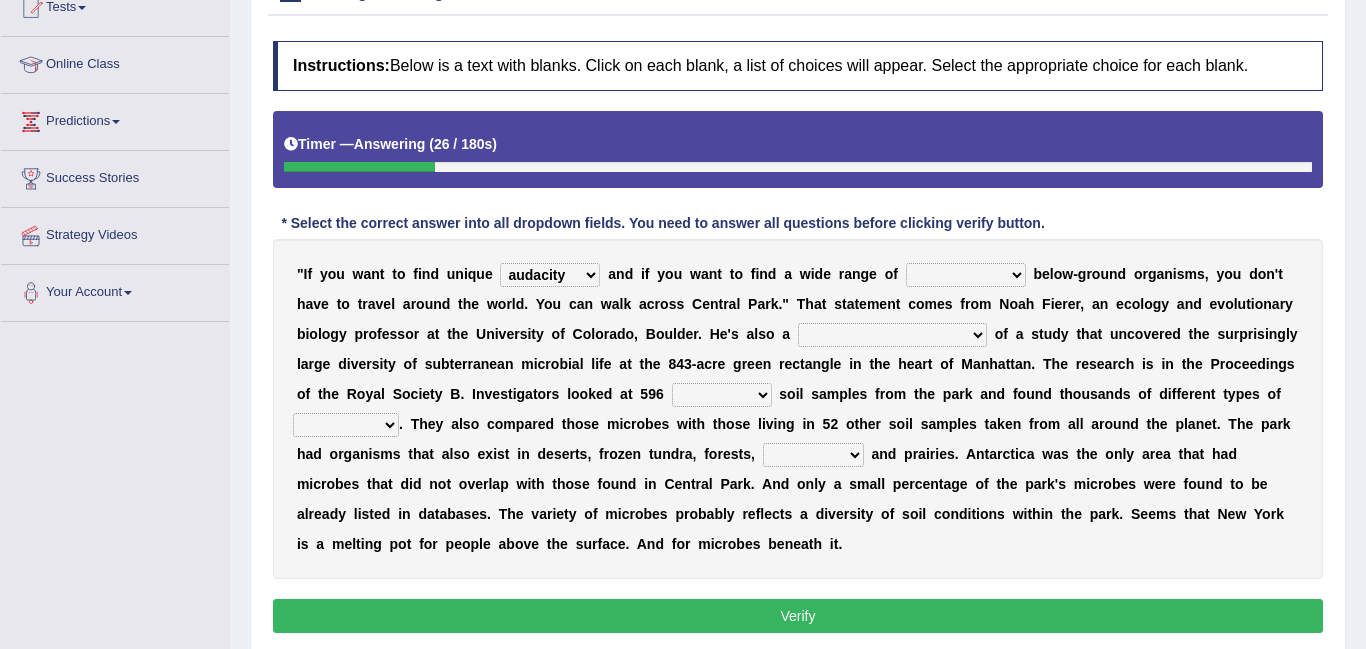 click on "different coincident impressionist inconsiderate" at bounding box center (966, 275) 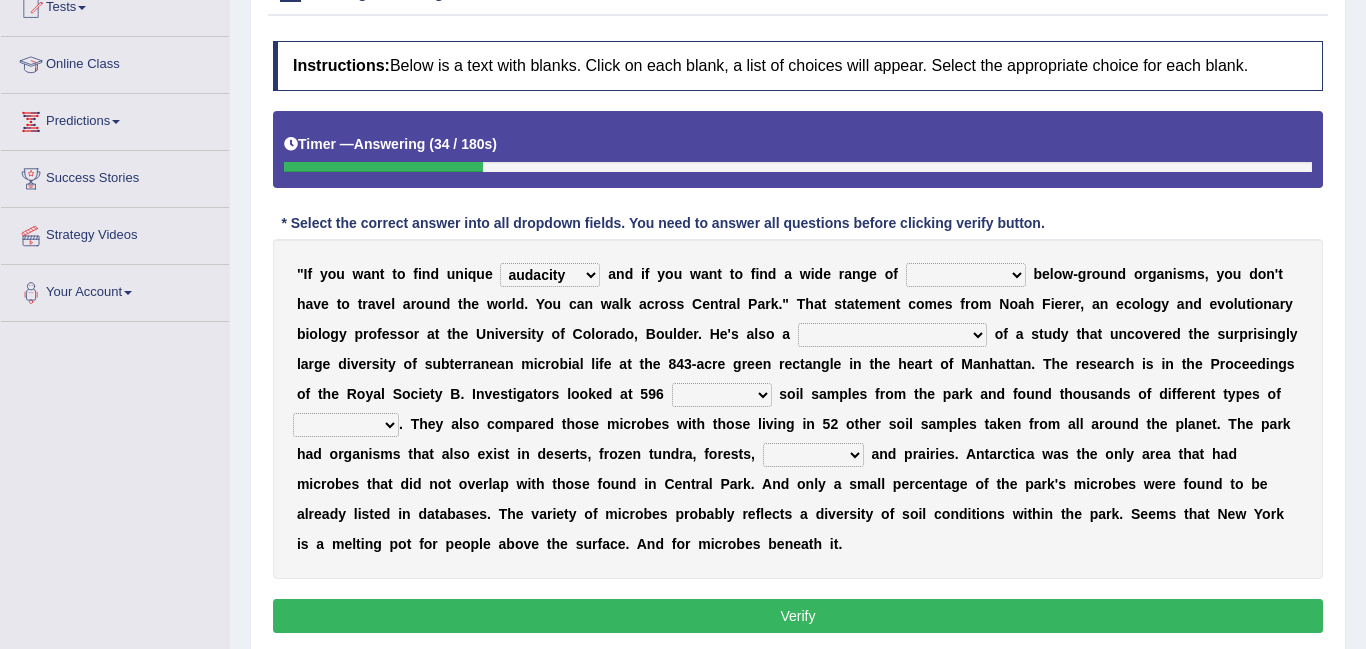 select on "different" 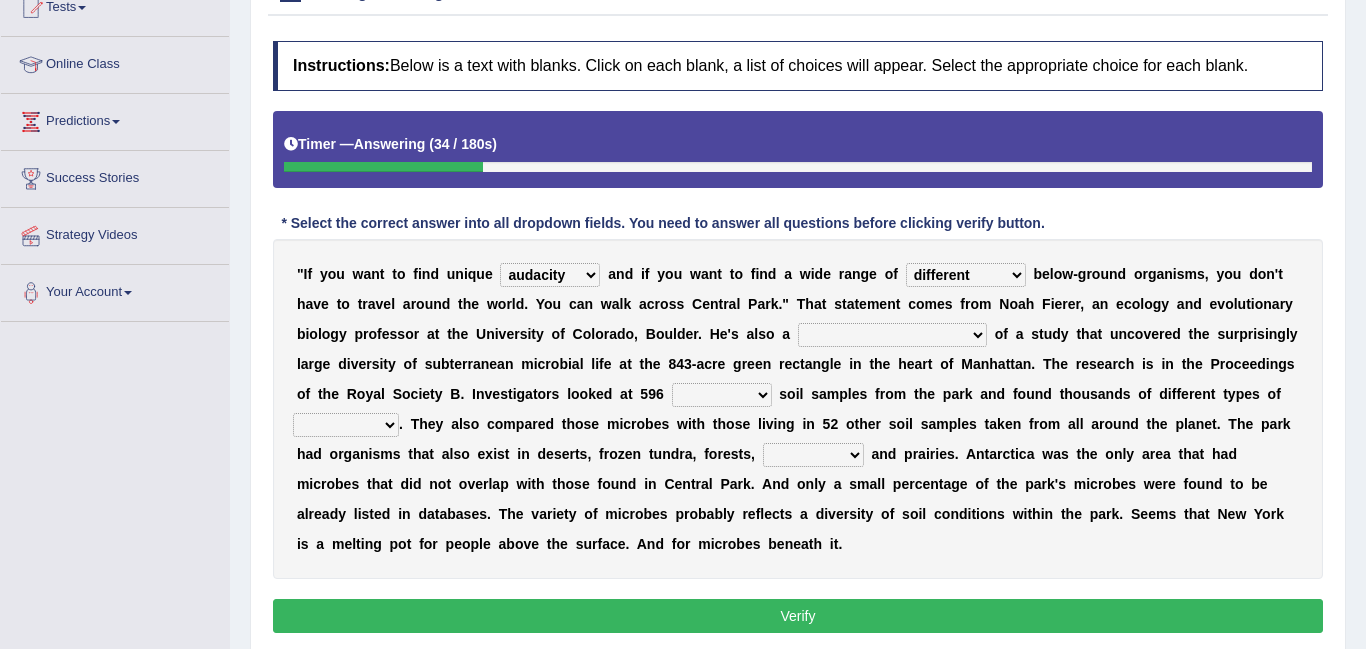 click on "different coincident impressionist inconsiderate" at bounding box center (966, 275) 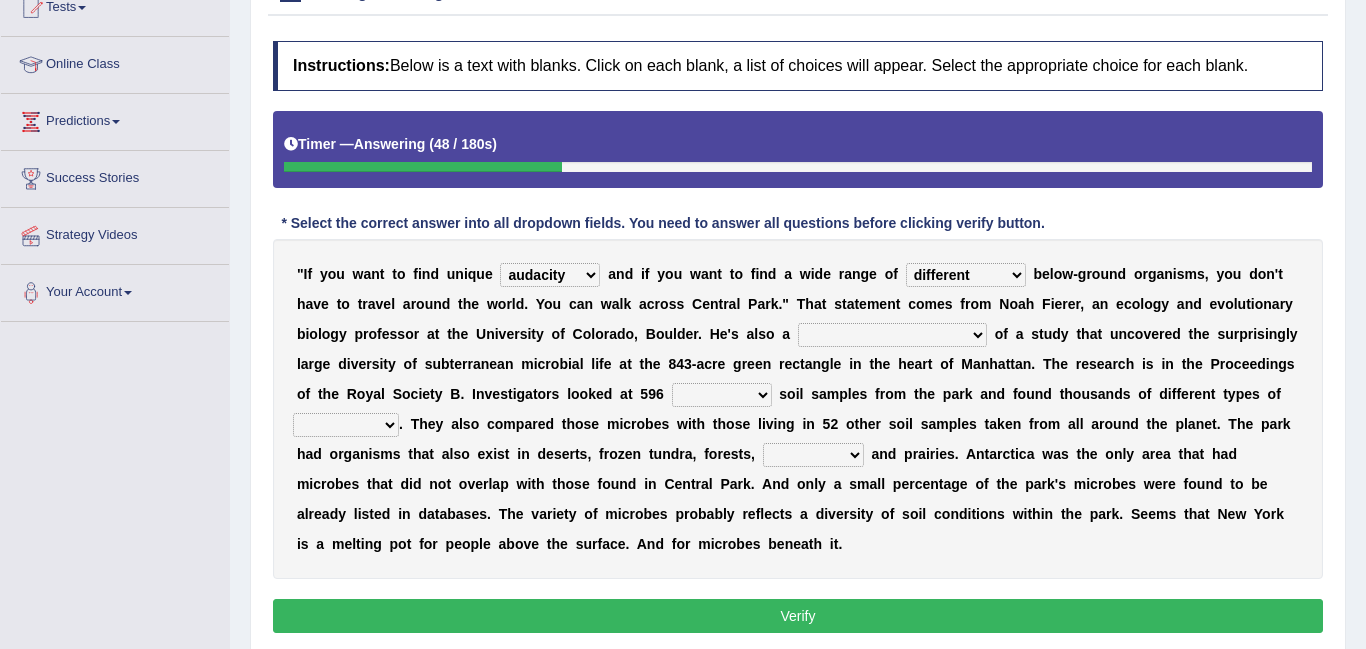 click on "holler propaganda pastor coauthor" at bounding box center [892, 335] 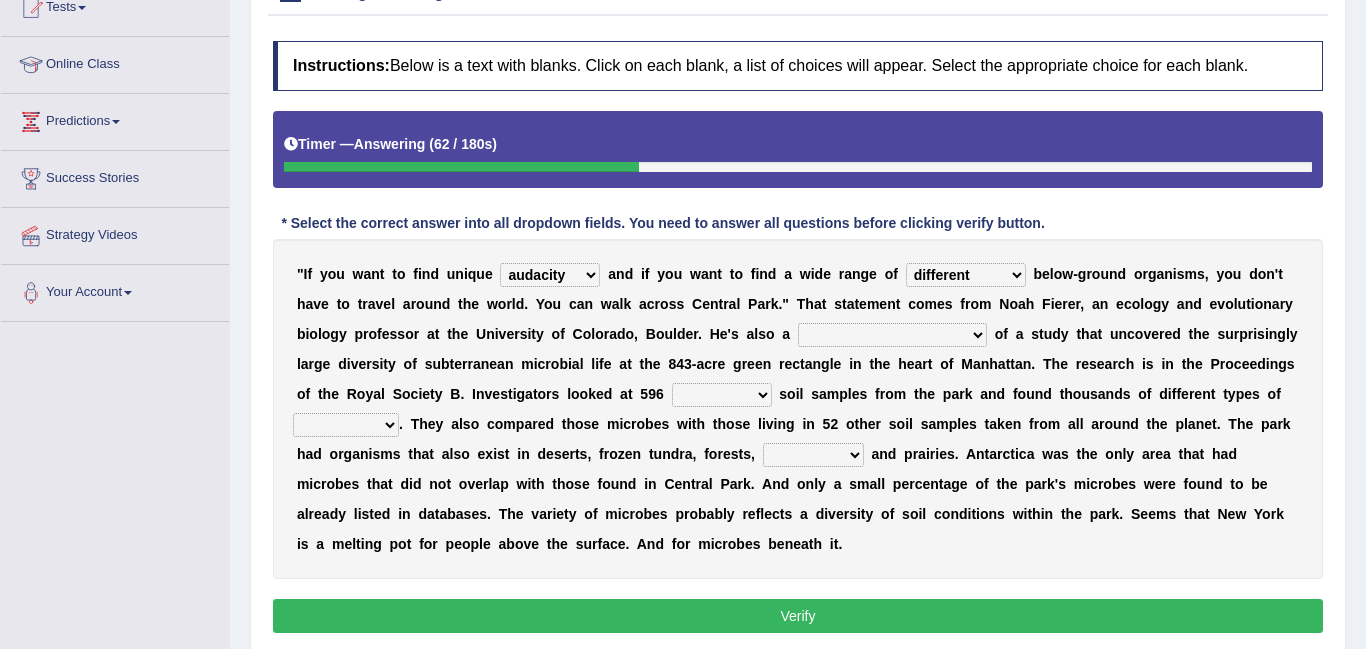 select on "coauthor" 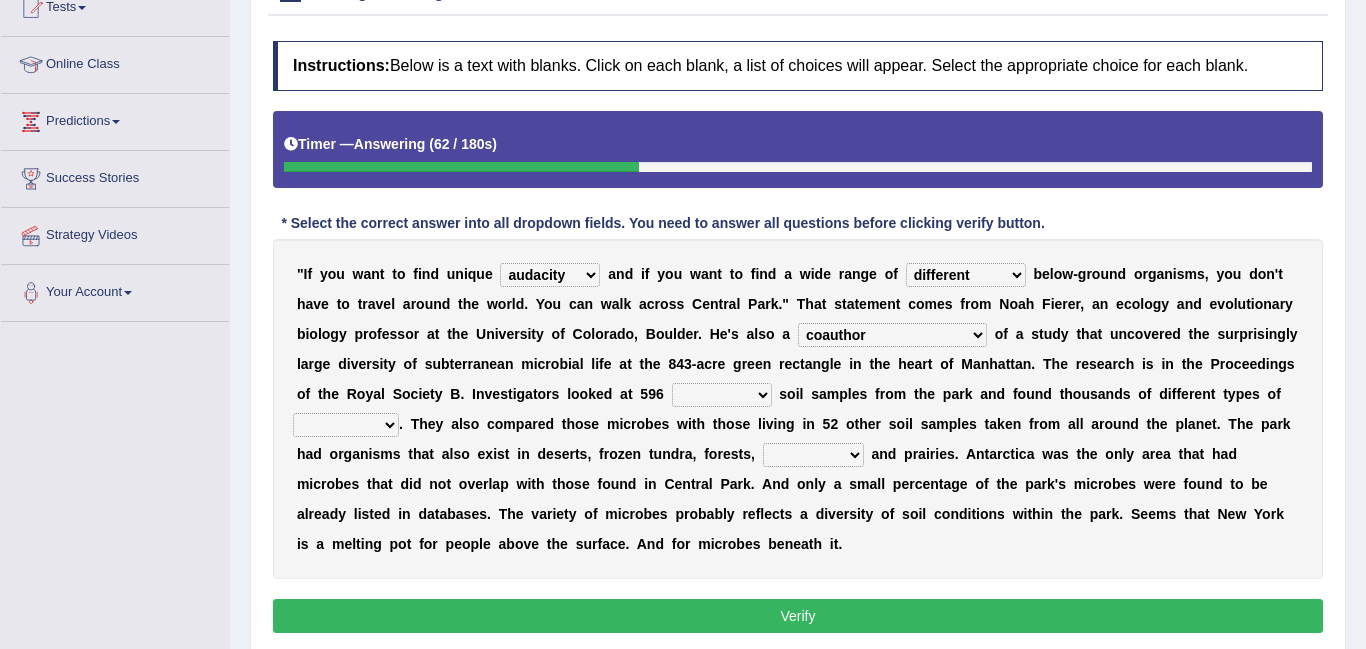 click on "holler propaganda pastor coauthor" at bounding box center (892, 335) 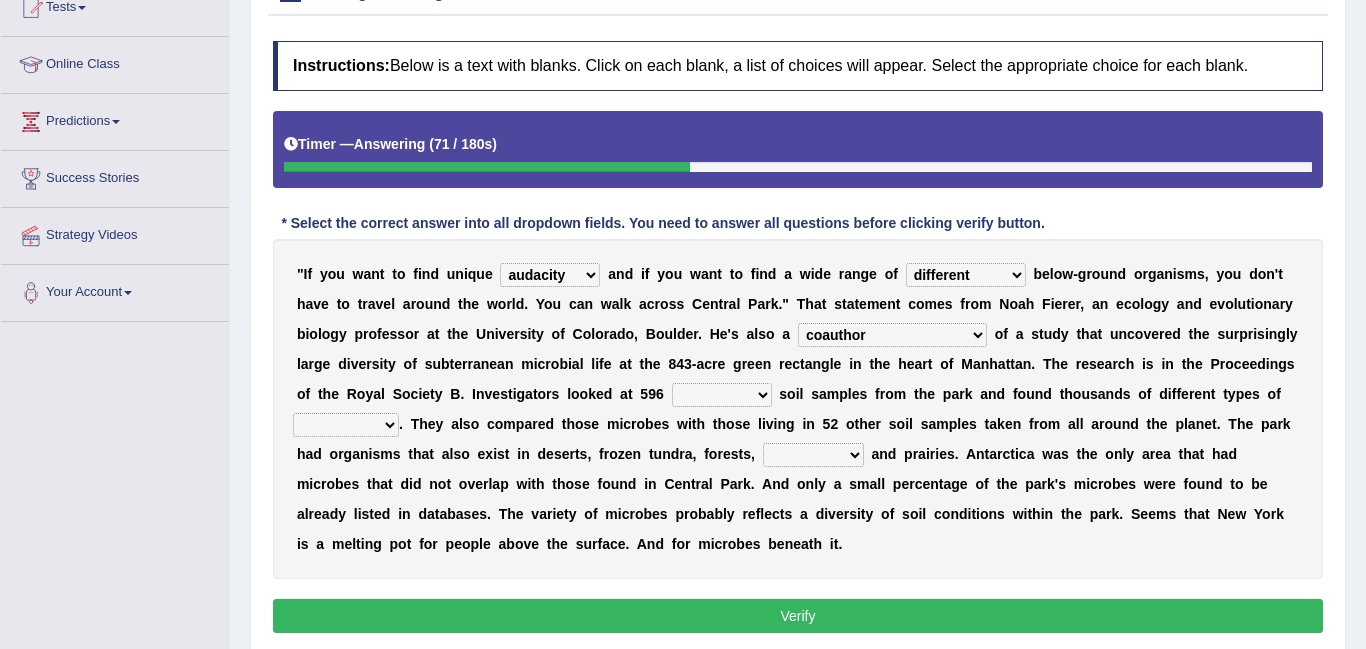 click on "separate subjugate waved wage" at bounding box center [722, 395] 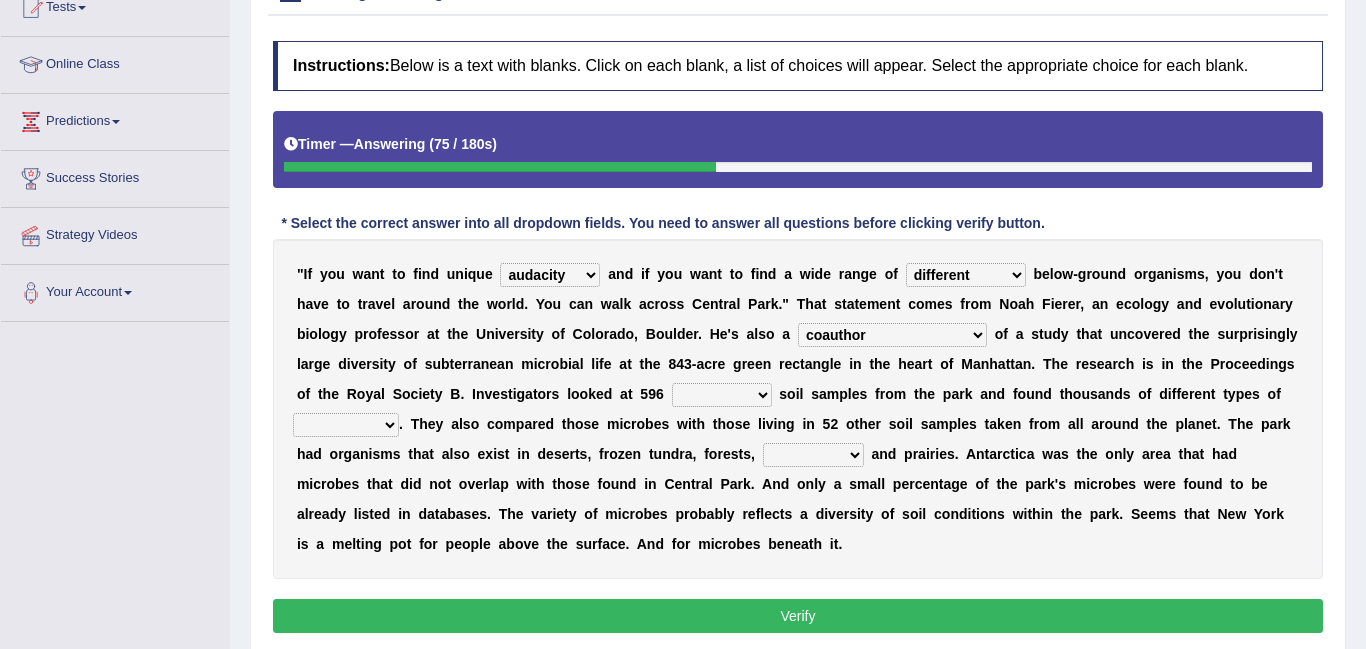 select on "subjugate" 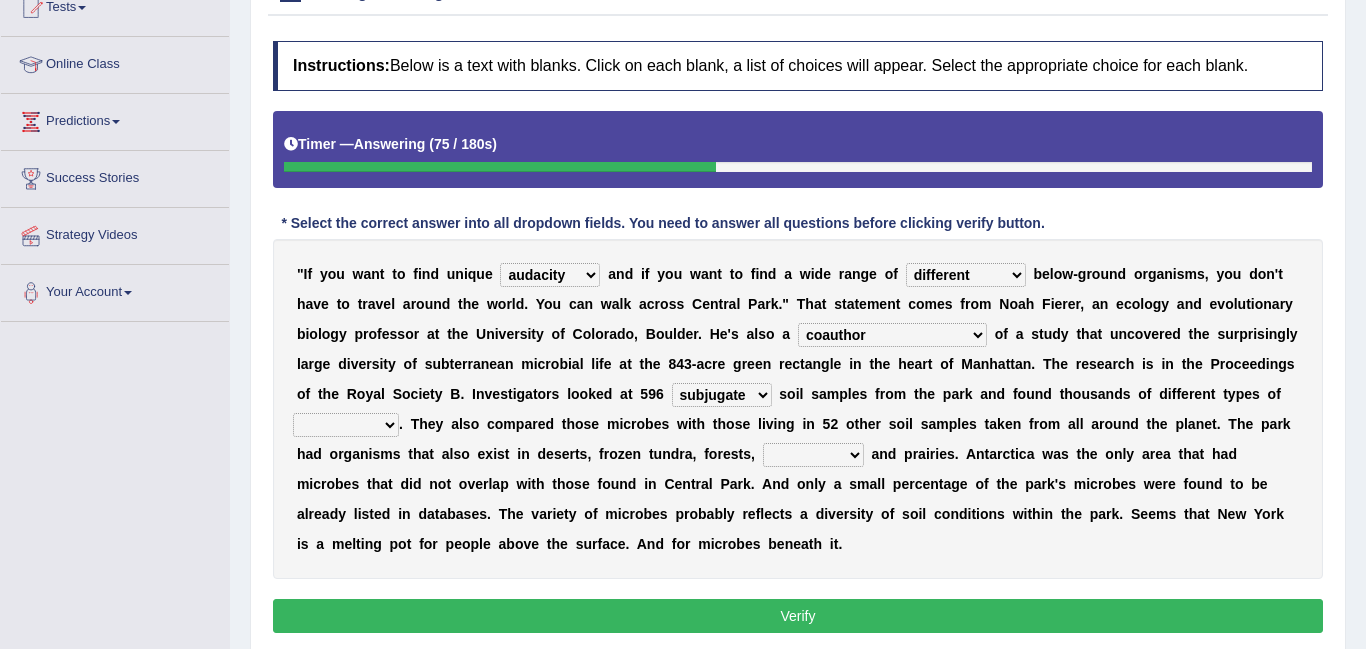 click on "separate subjugate waved wage" at bounding box center [722, 395] 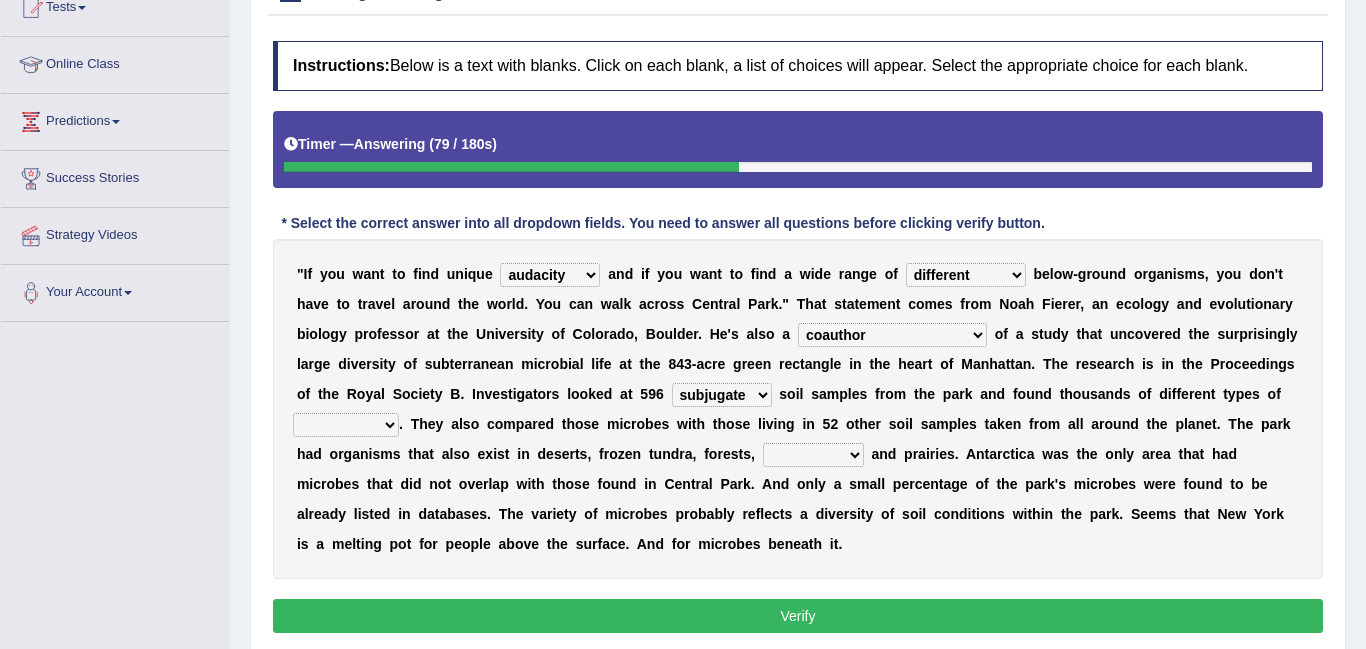 click on "pageants maestros sidestrokes microbes" at bounding box center [346, 425] 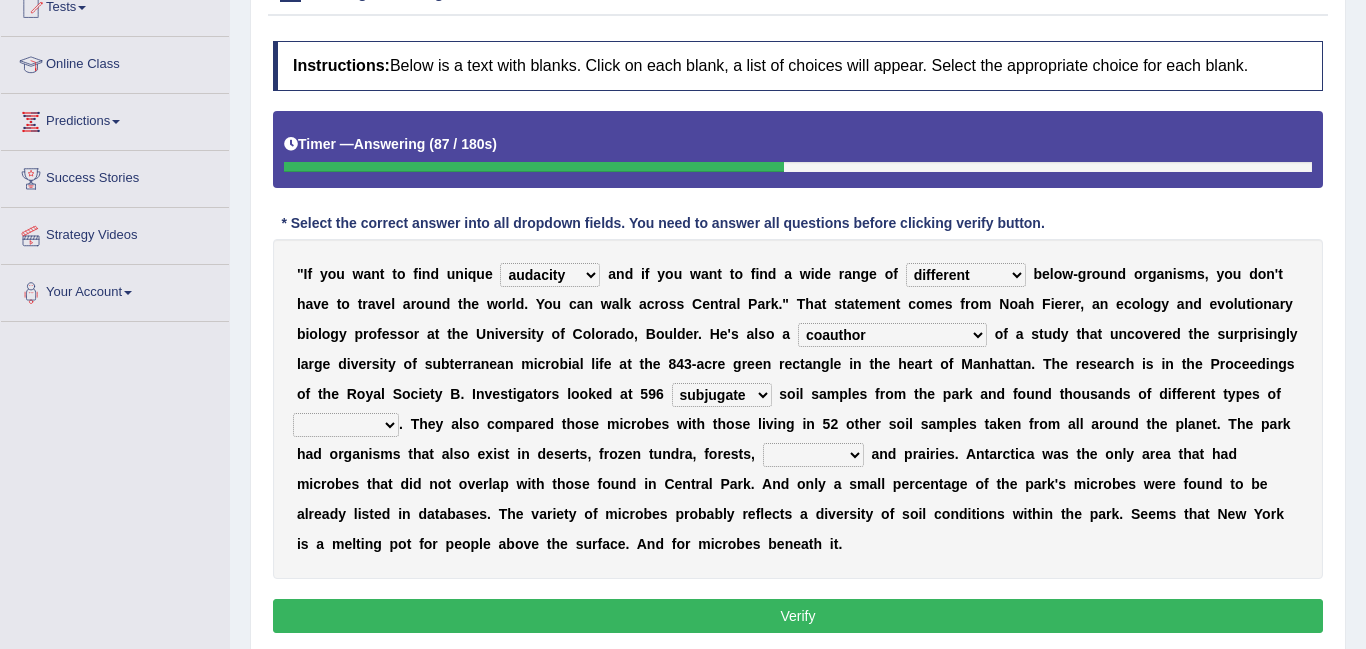 select on "microbes" 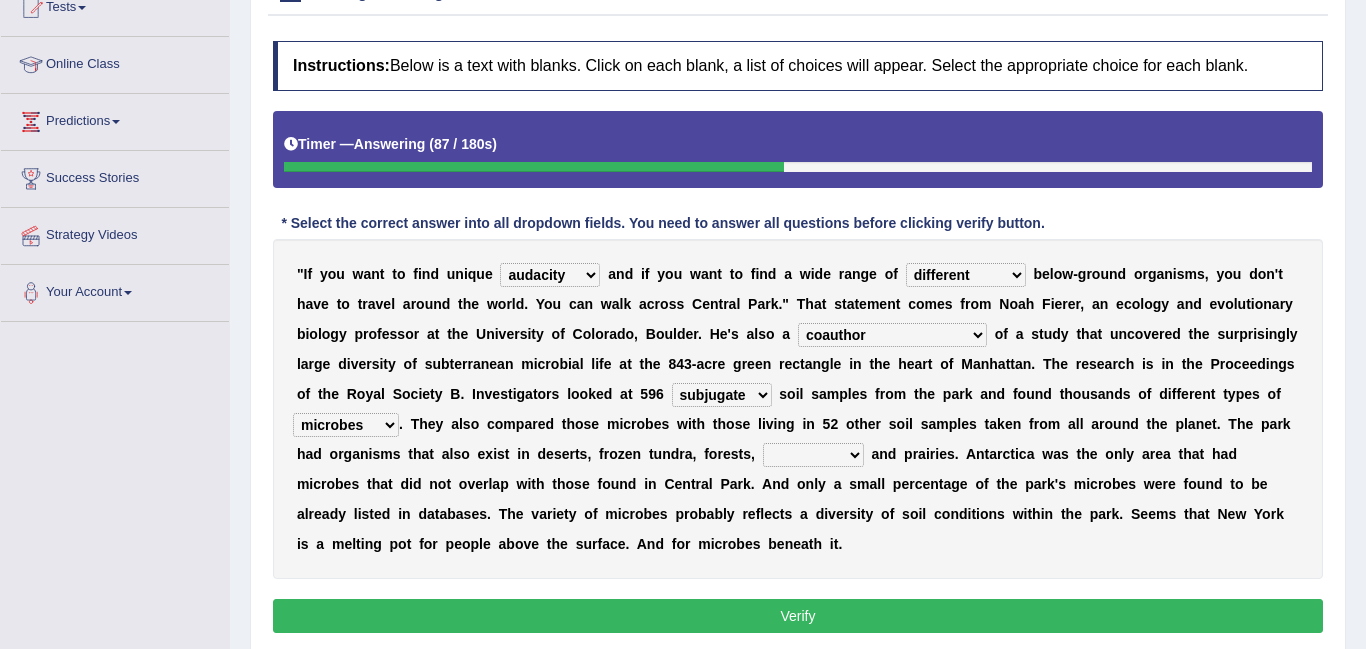 click on "pageants maestros sidestrokes microbes" at bounding box center [346, 425] 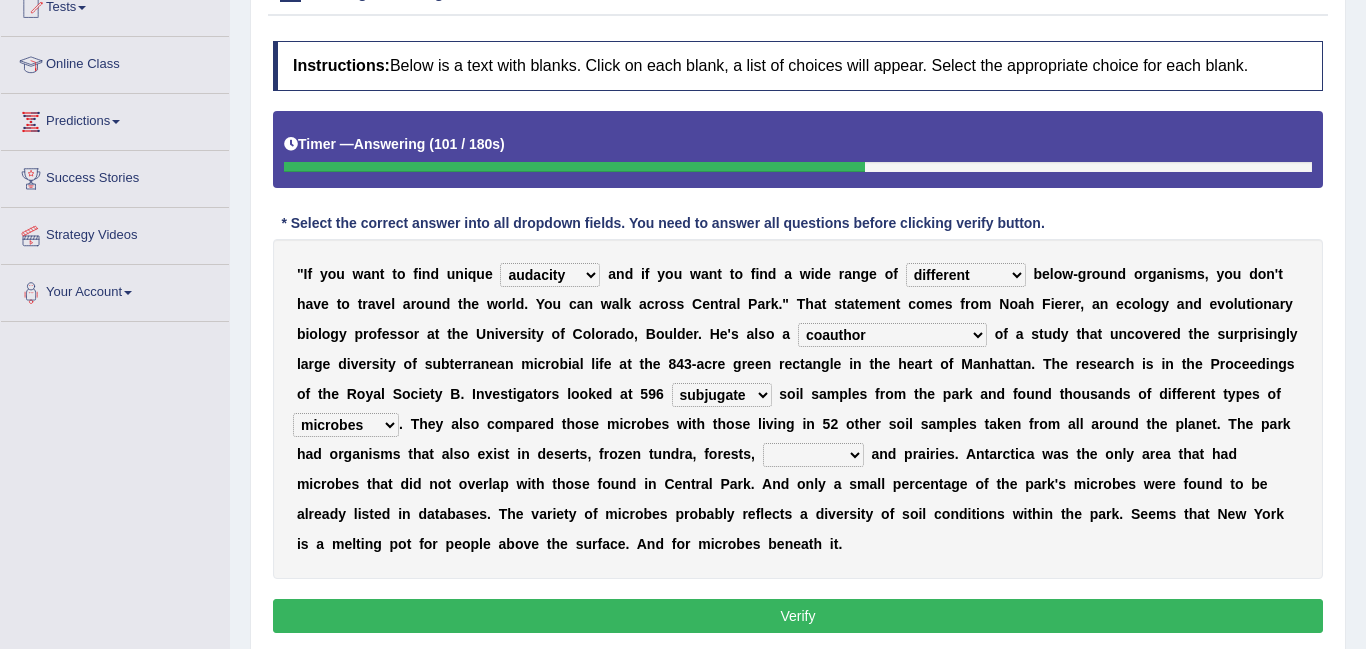 click on "biogas rainforests land rangeland" at bounding box center (813, 455) 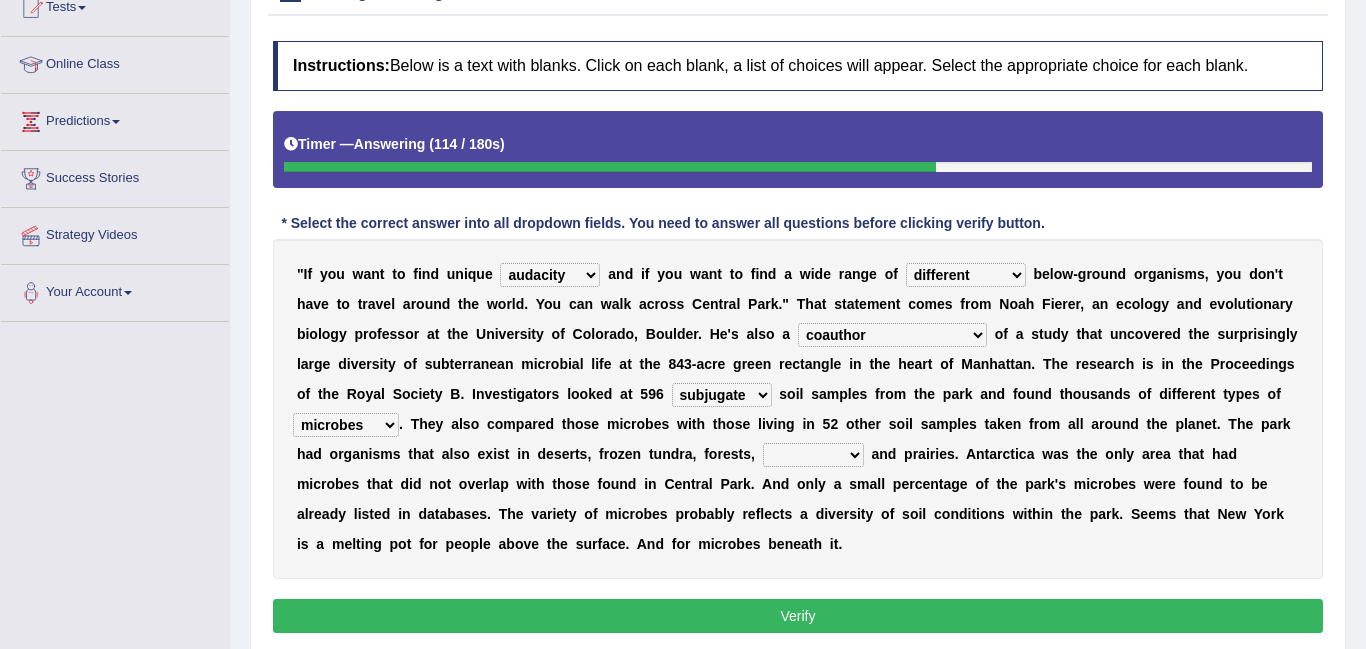select on "land" 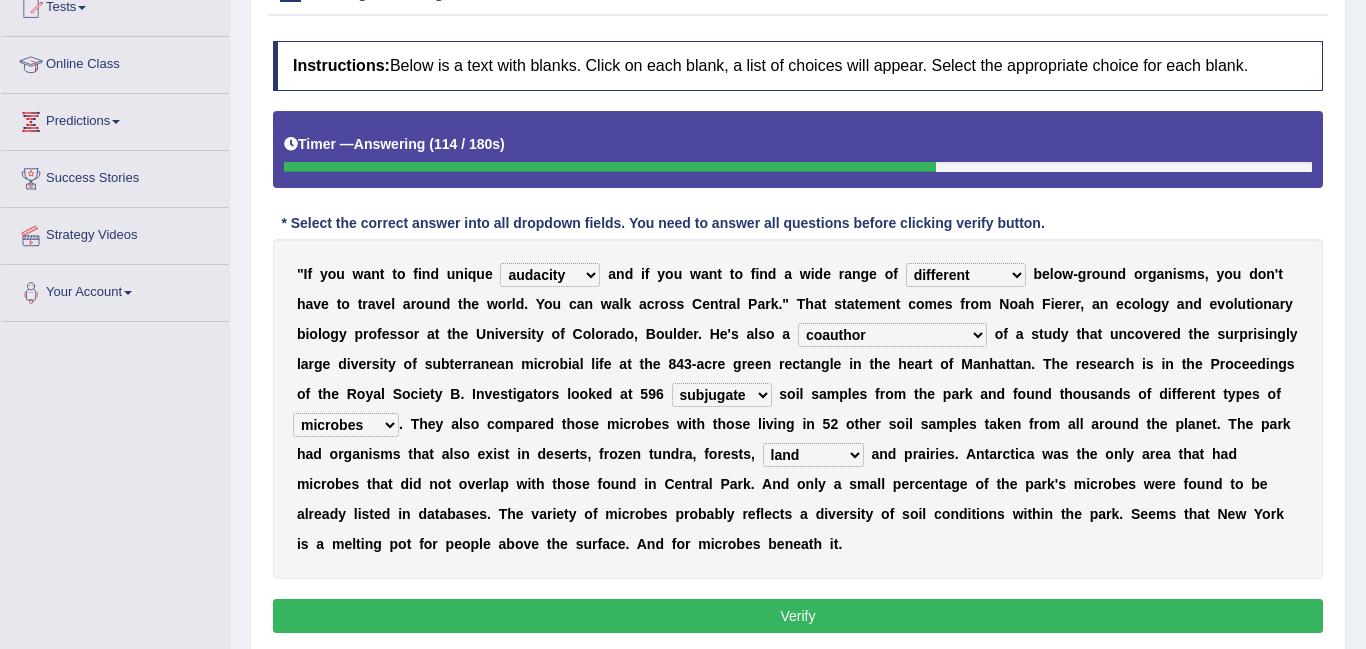 click on "biogas rainforests land rangeland" at bounding box center [813, 455] 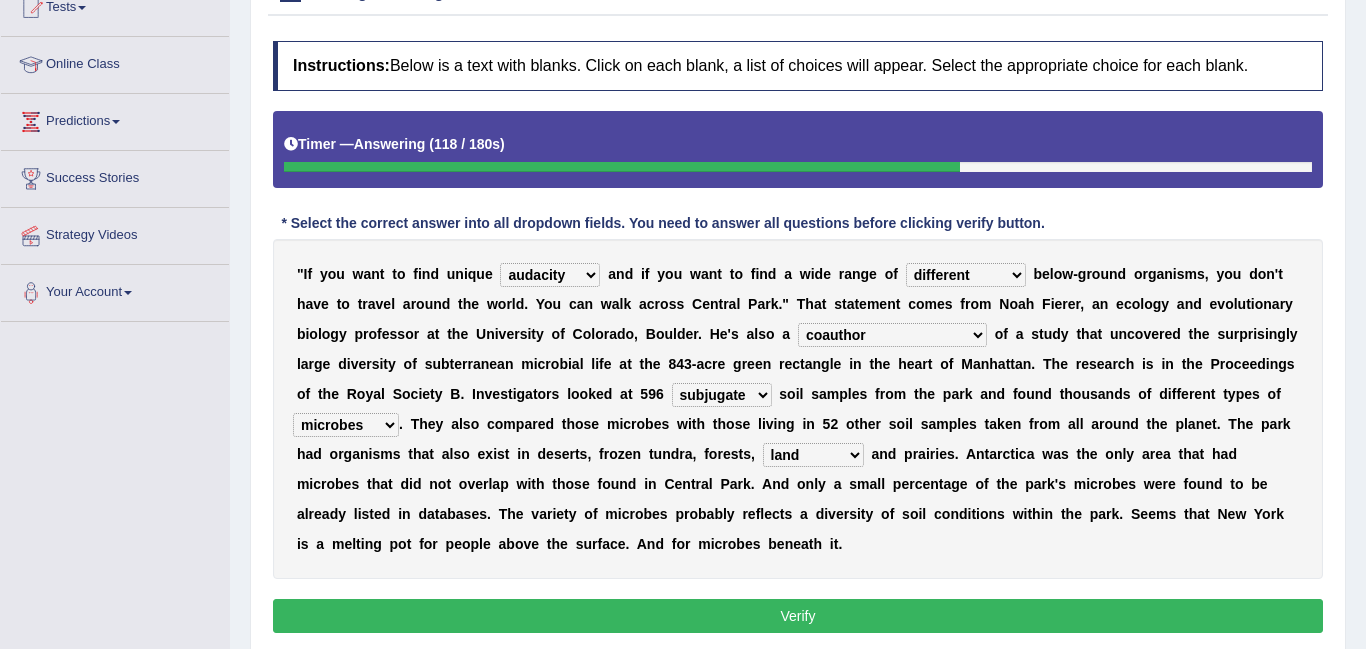 click on "Verify" at bounding box center (798, 616) 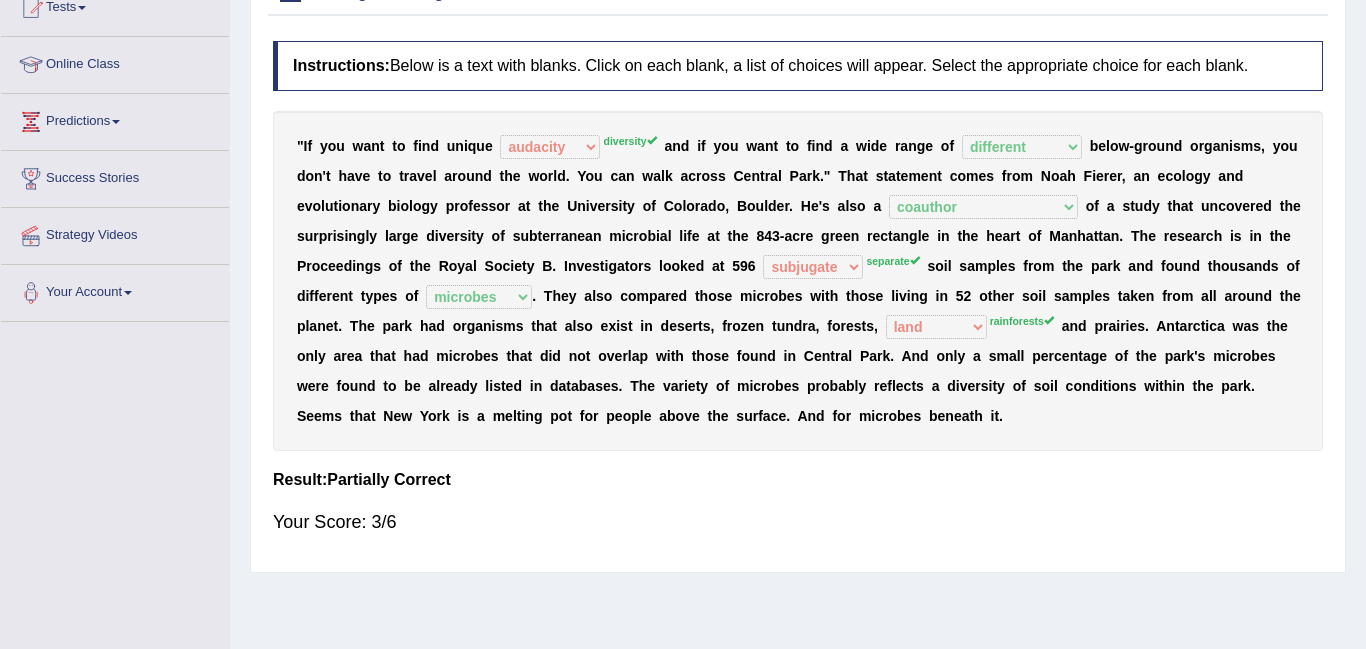 scroll, scrollTop: 0, scrollLeft: 0, axis: both 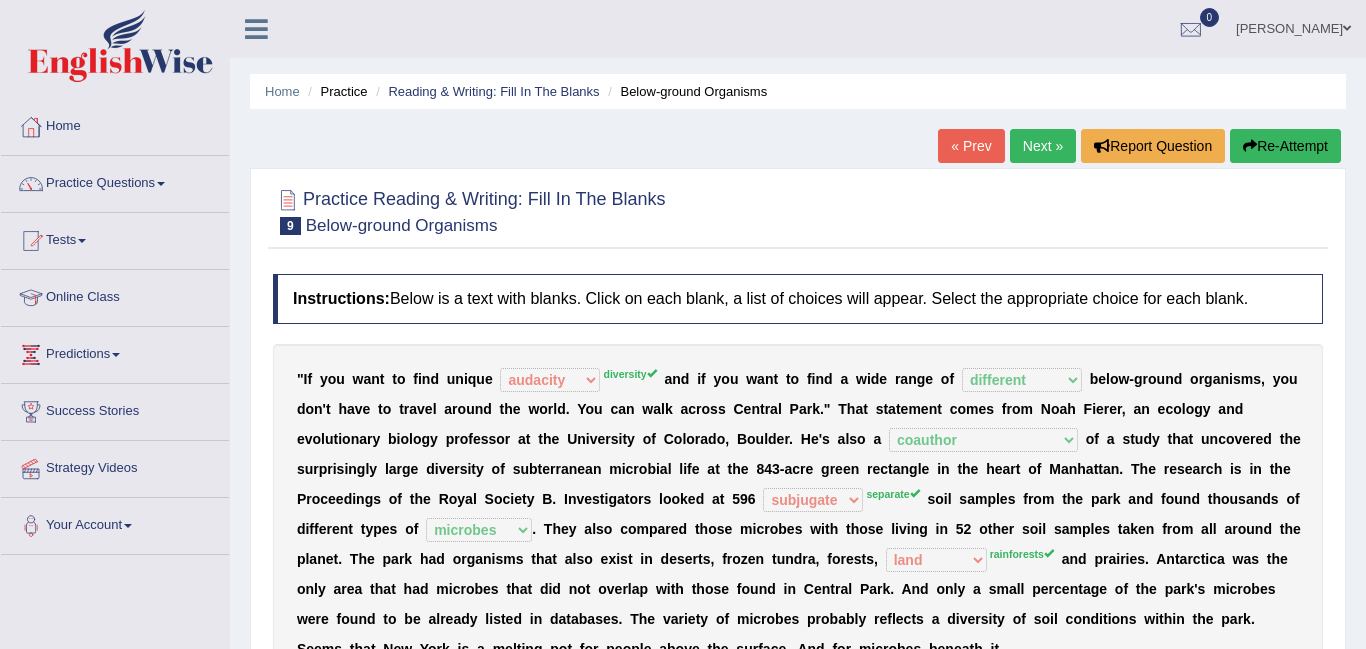 click on "Next »" at bounding box center [1043, 146] 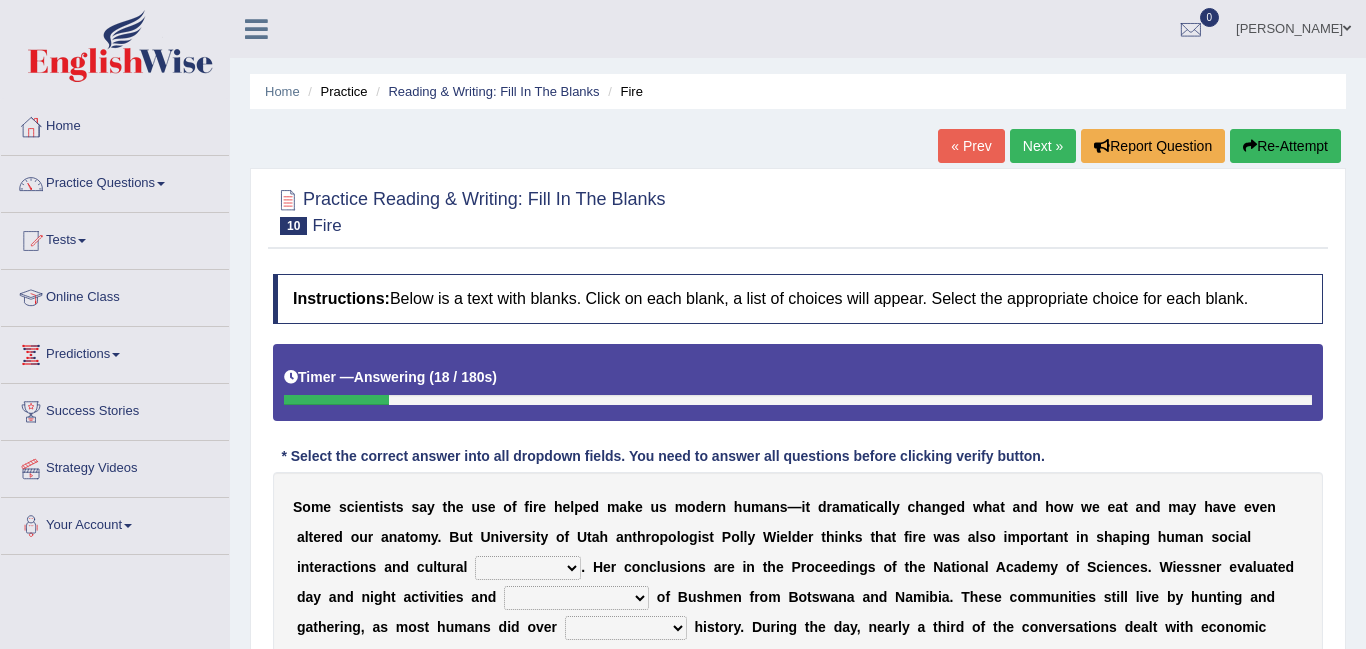 scroll, scrollTop: 345, scrollLeft: 0, axis: vertical 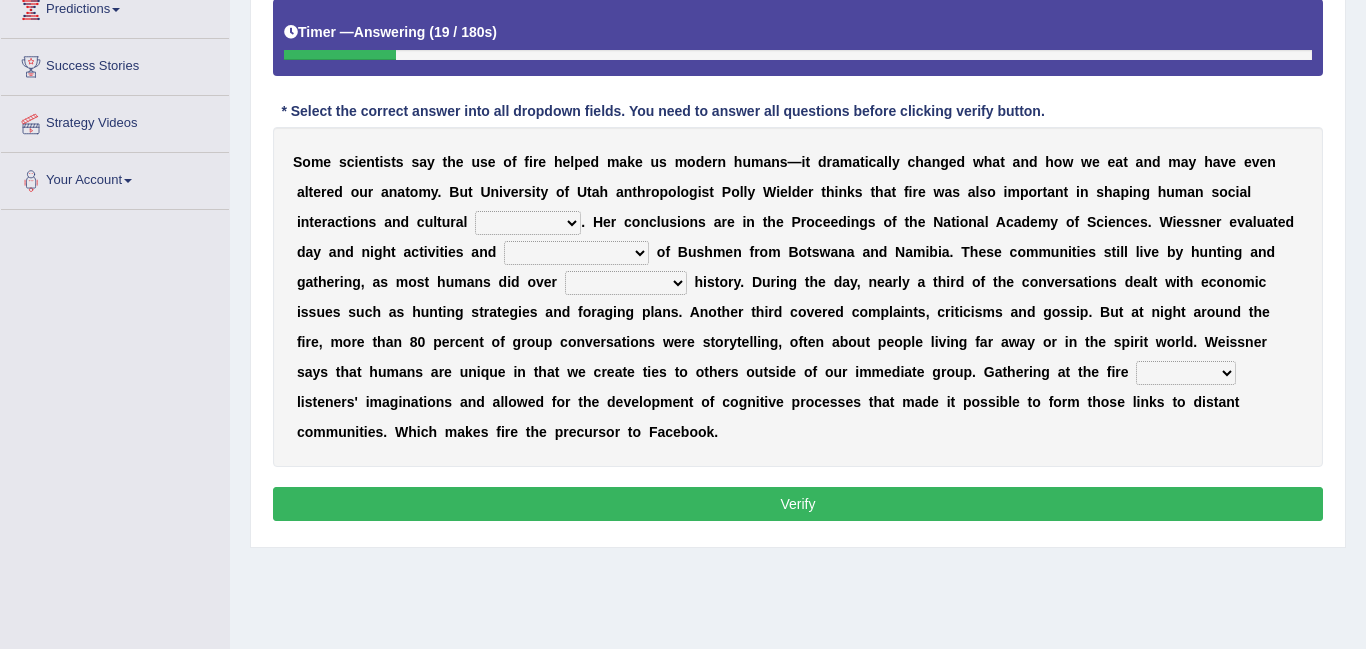 click on "traditions ridges rebellions successors" at bounding box center (528, 223) 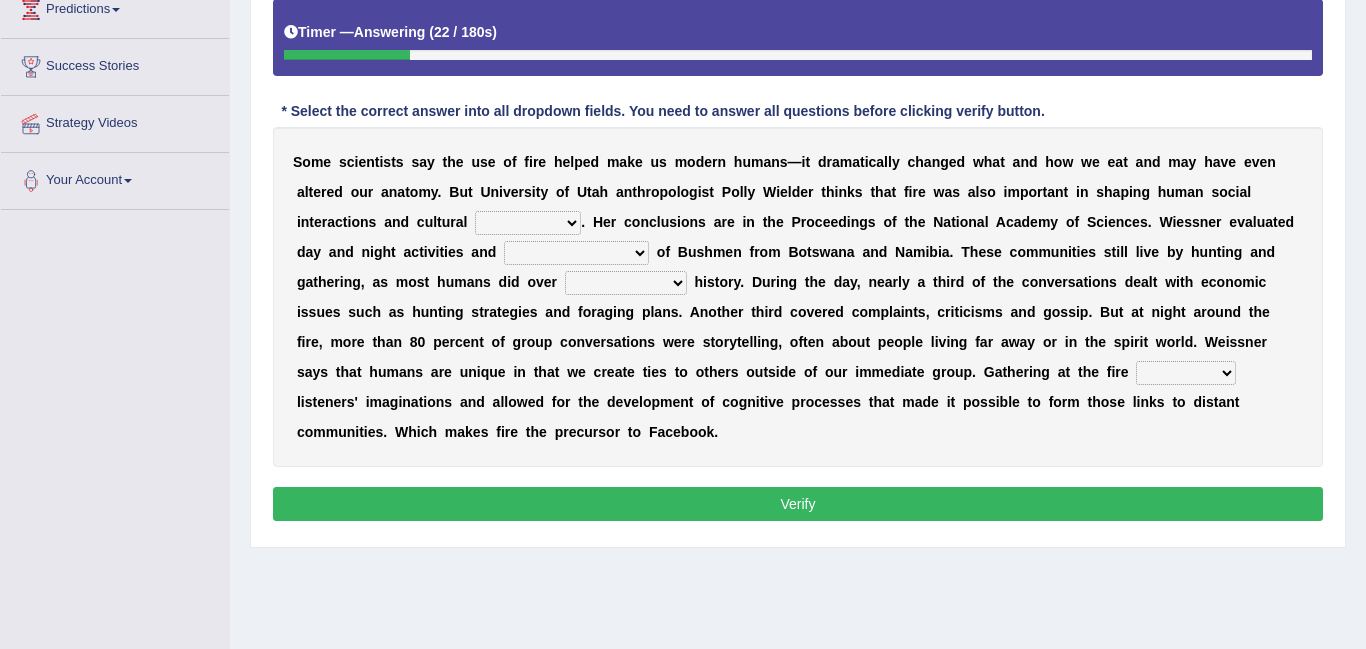 scroll, scrollTop: 345, scrollLeft: 0, axis: vertical 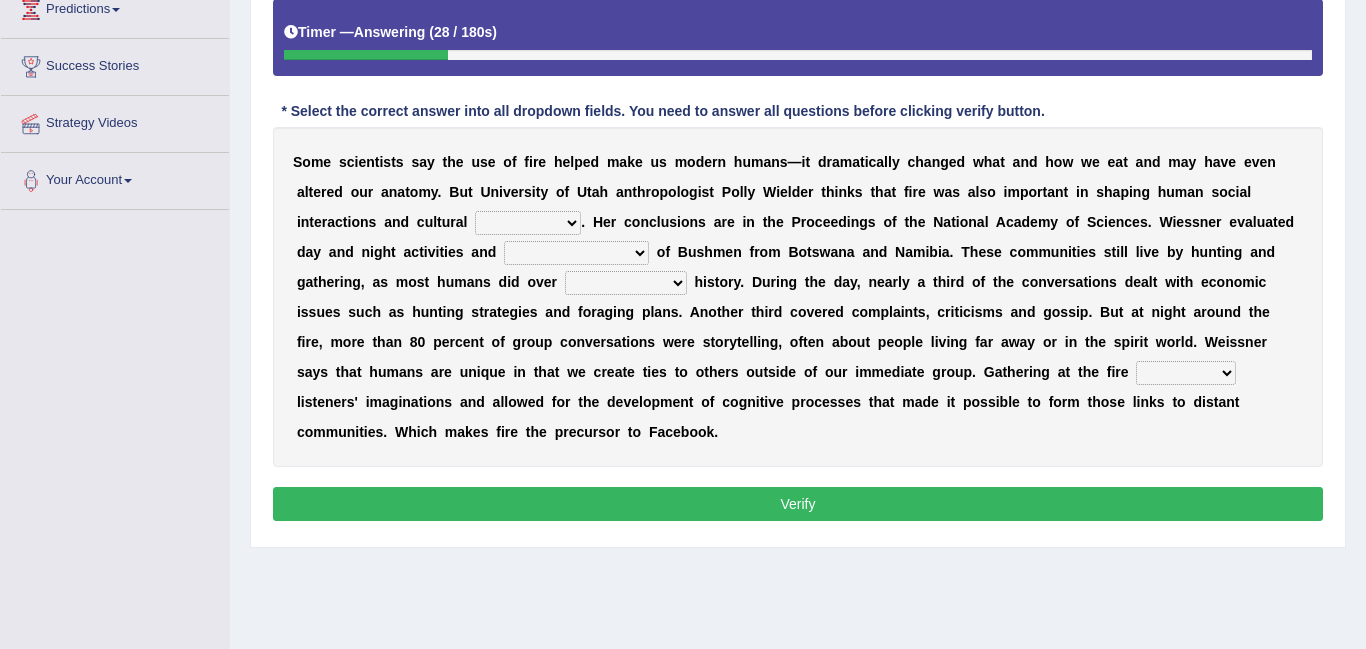 select on "traditions" 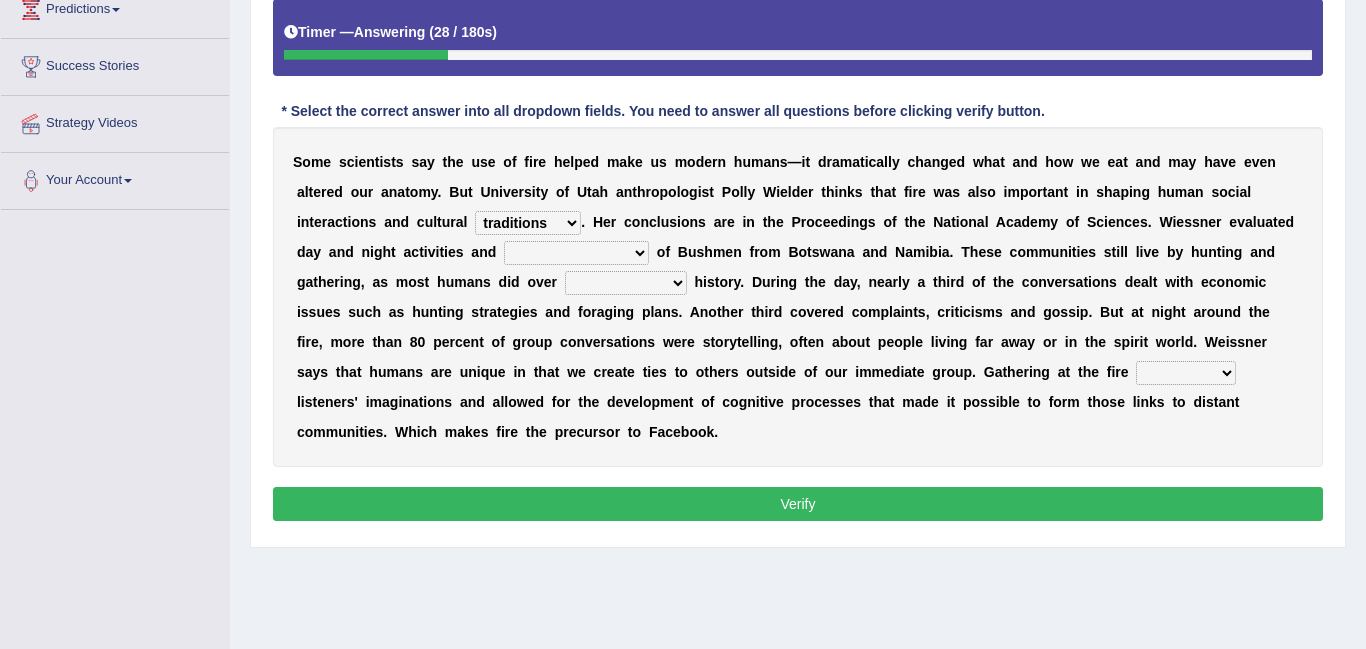click on "traditions ridges rebellions successors" at bounding box center [528, 223] 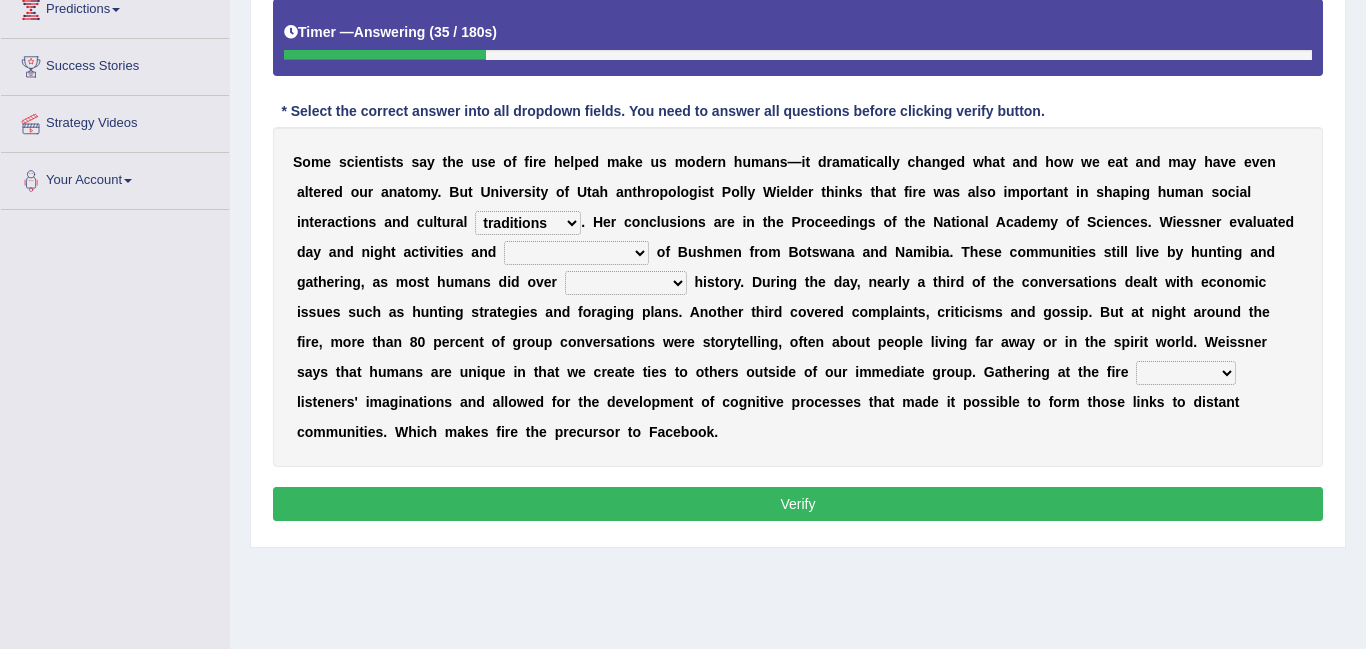 click on "glaciers concentrations contraindications conversations" at bounding box center (576, 253) 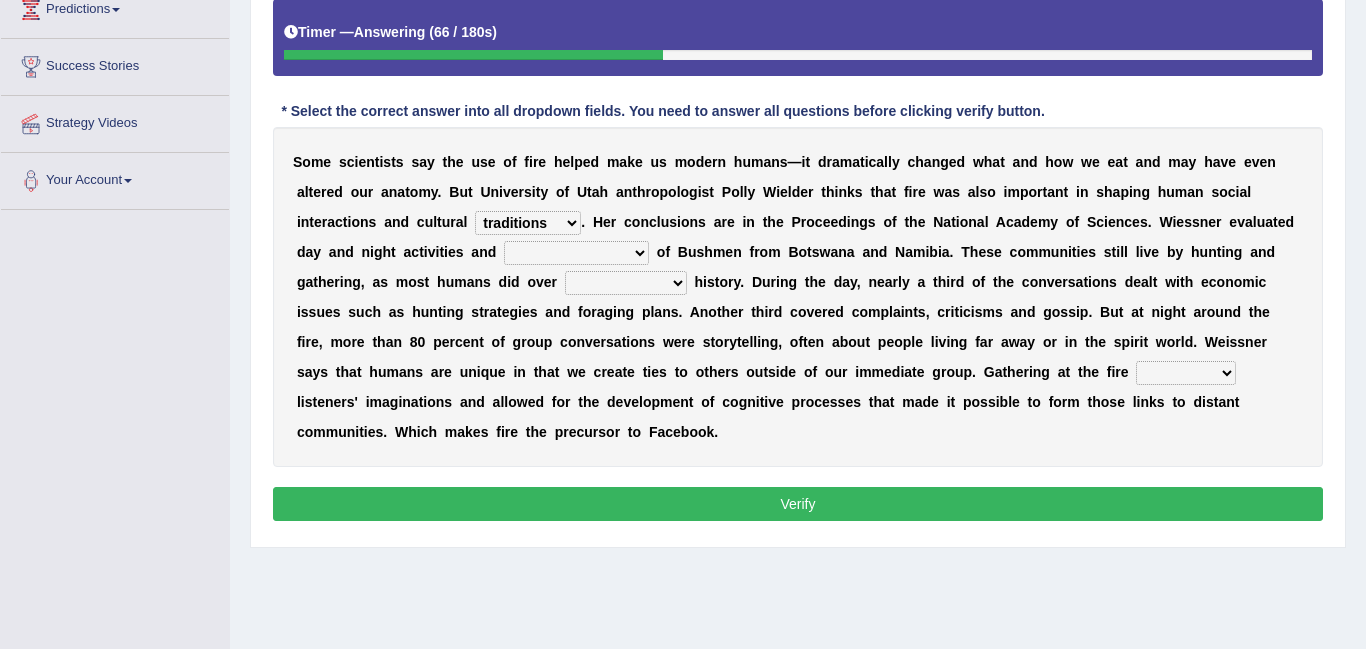select on "conversations" 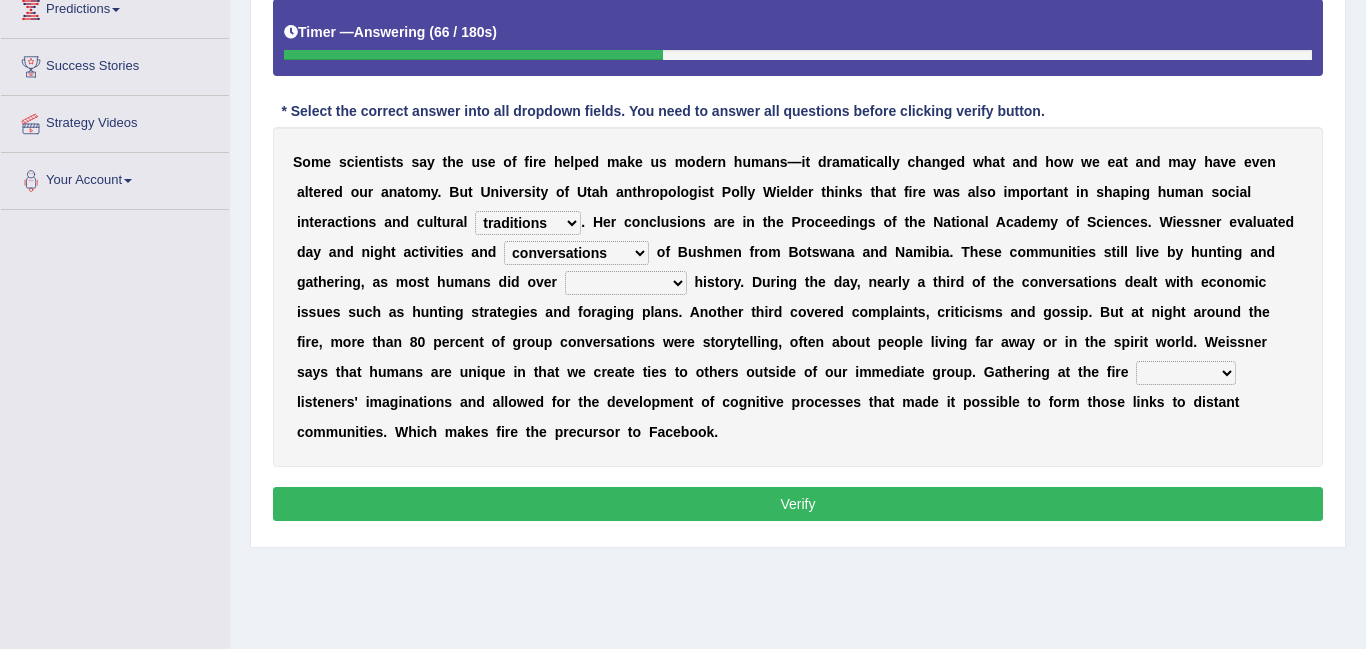 click on "glaciers concentrations contraindications conversations" at bounding box center [576, 253] 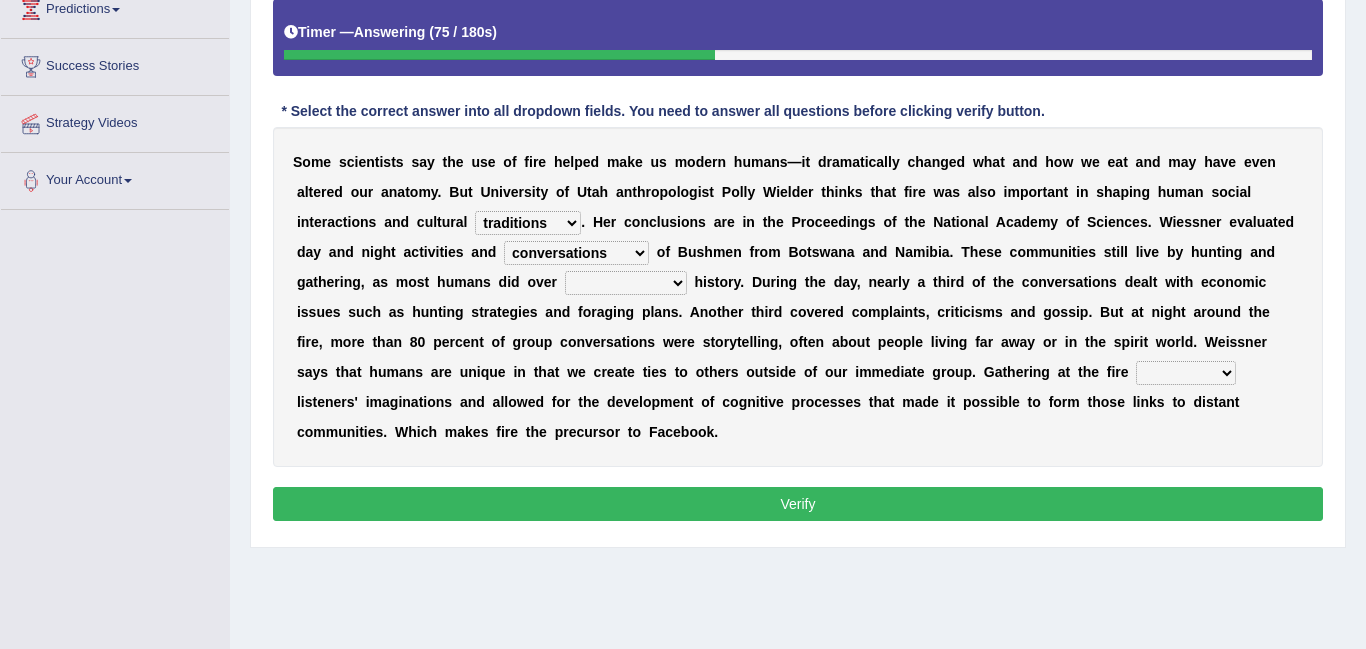 click on "evolutionary contemporary tricky dinky" at bounding box center (626, 283) 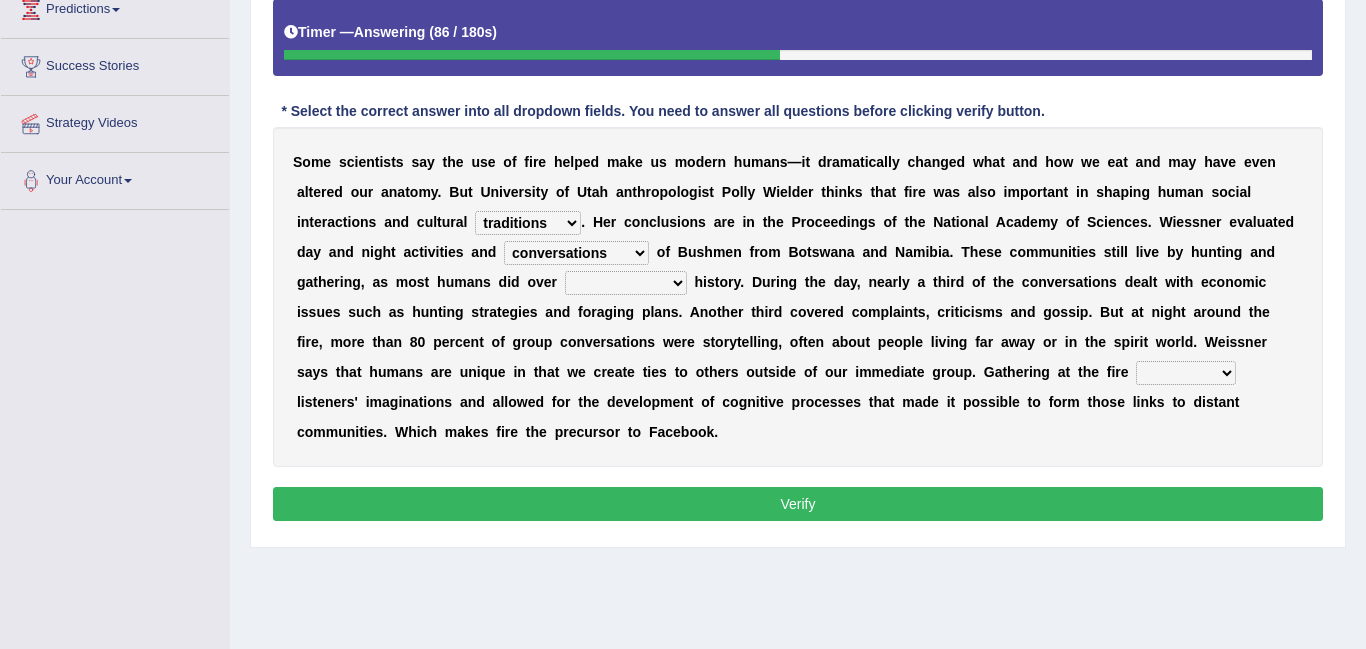 select on "evolutionary" 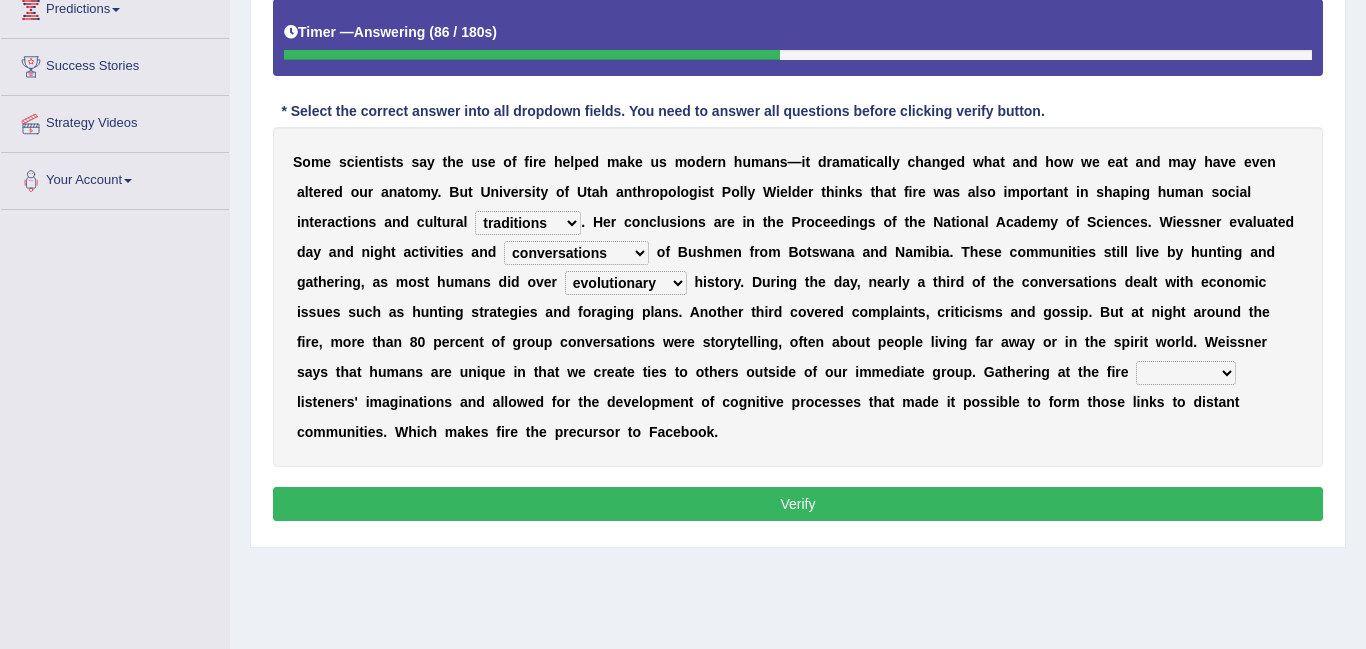 click on "evolutionary contemporary tricky dinky" at bounding box center [626, 283] 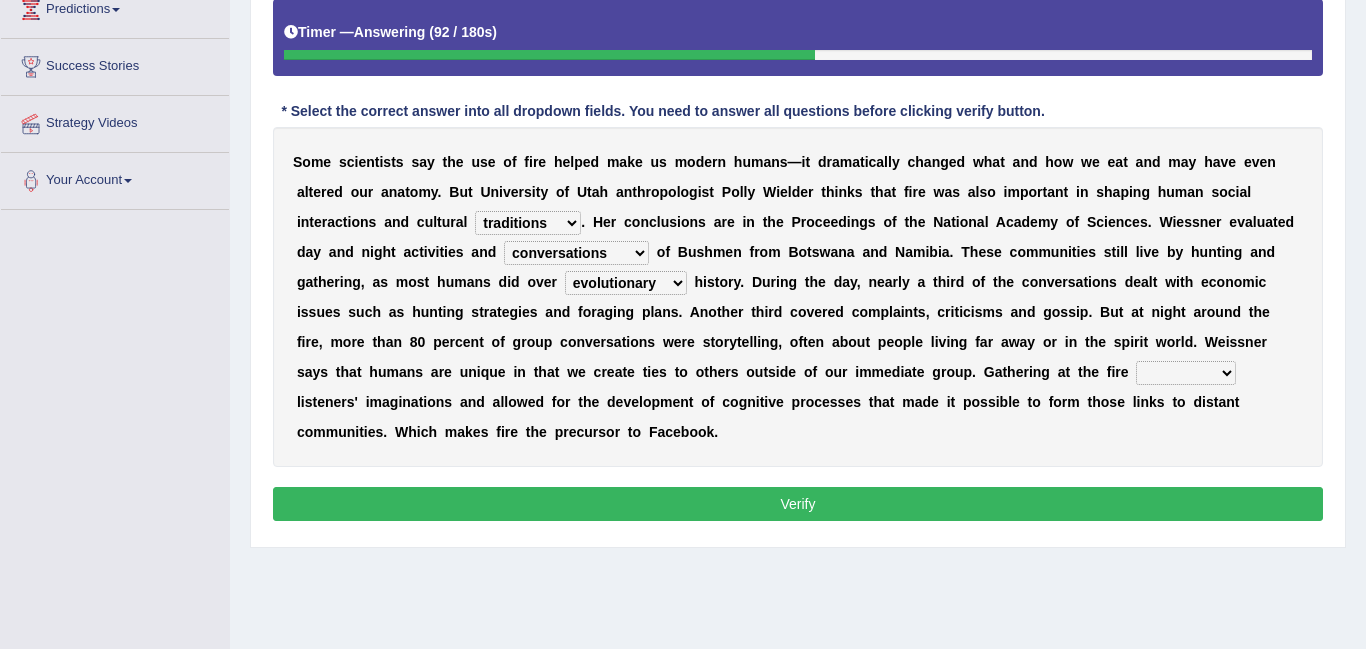 click on "expanded spattered soldered gathered" at bounding box center (1186, 373) 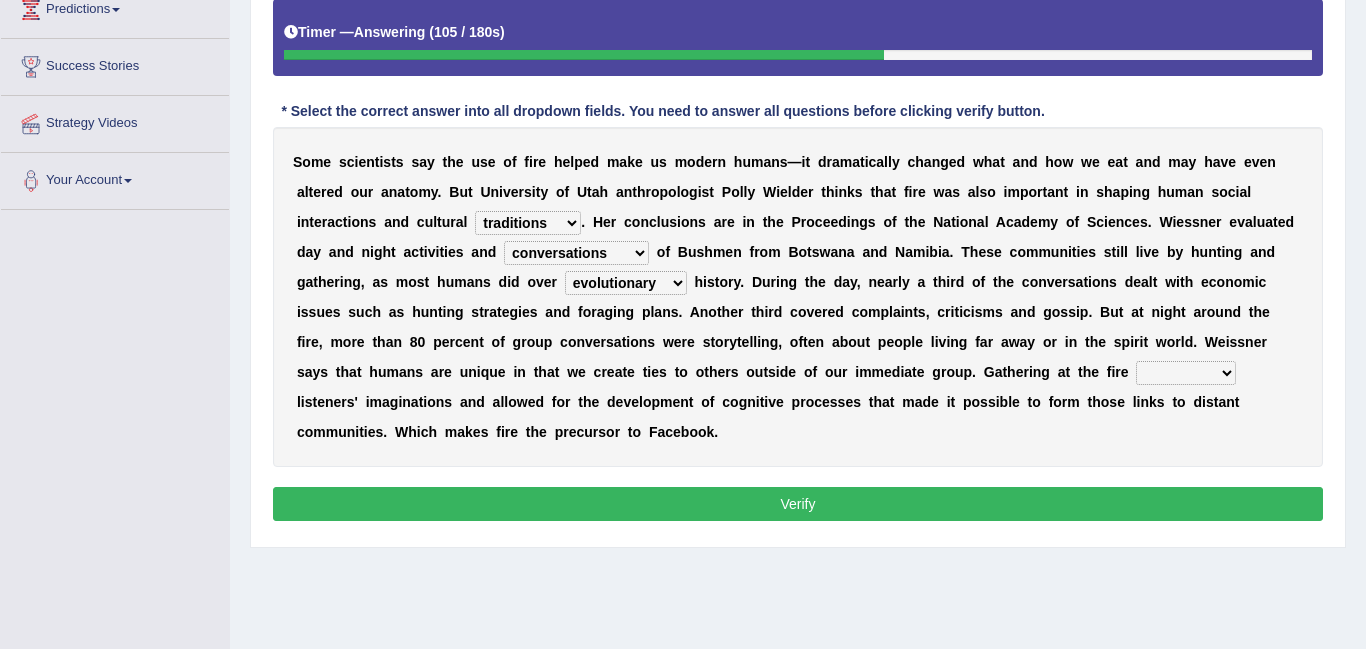 select on "expanded" 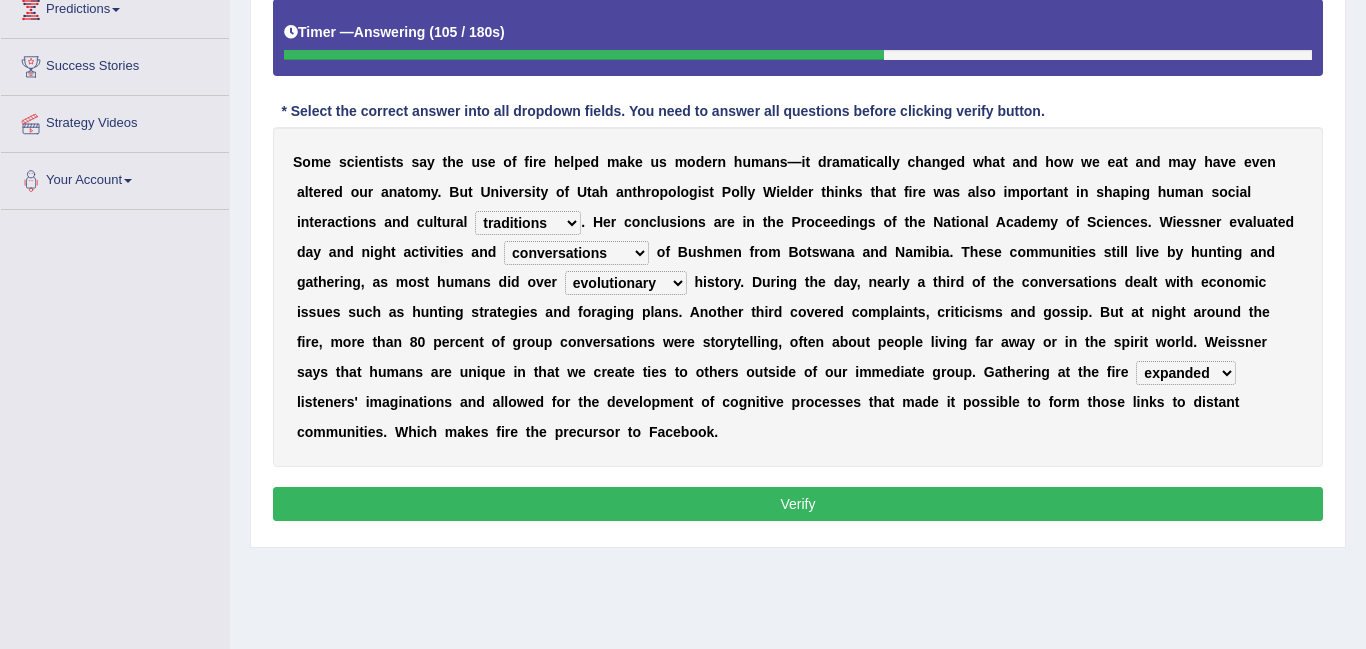 click on "expanded spattered soldered gathered" at bounding box center [1186, 373] 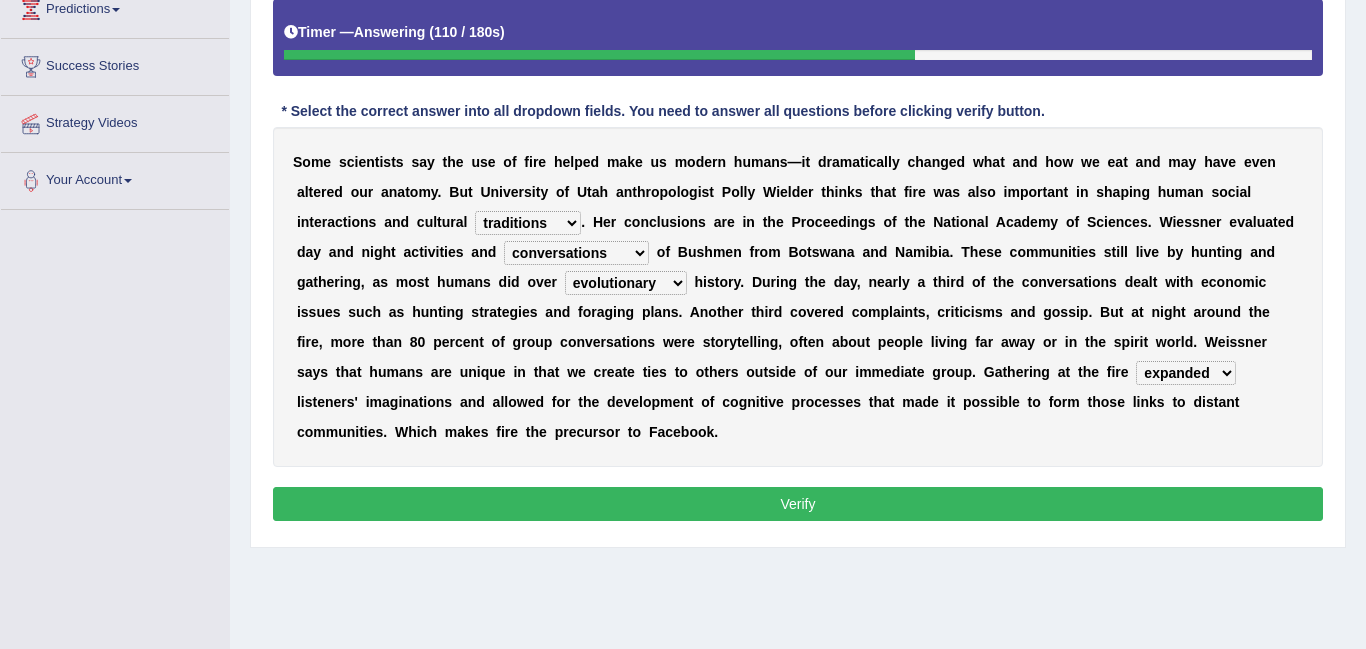 click on "Verify" at bounding box center [798, 504] 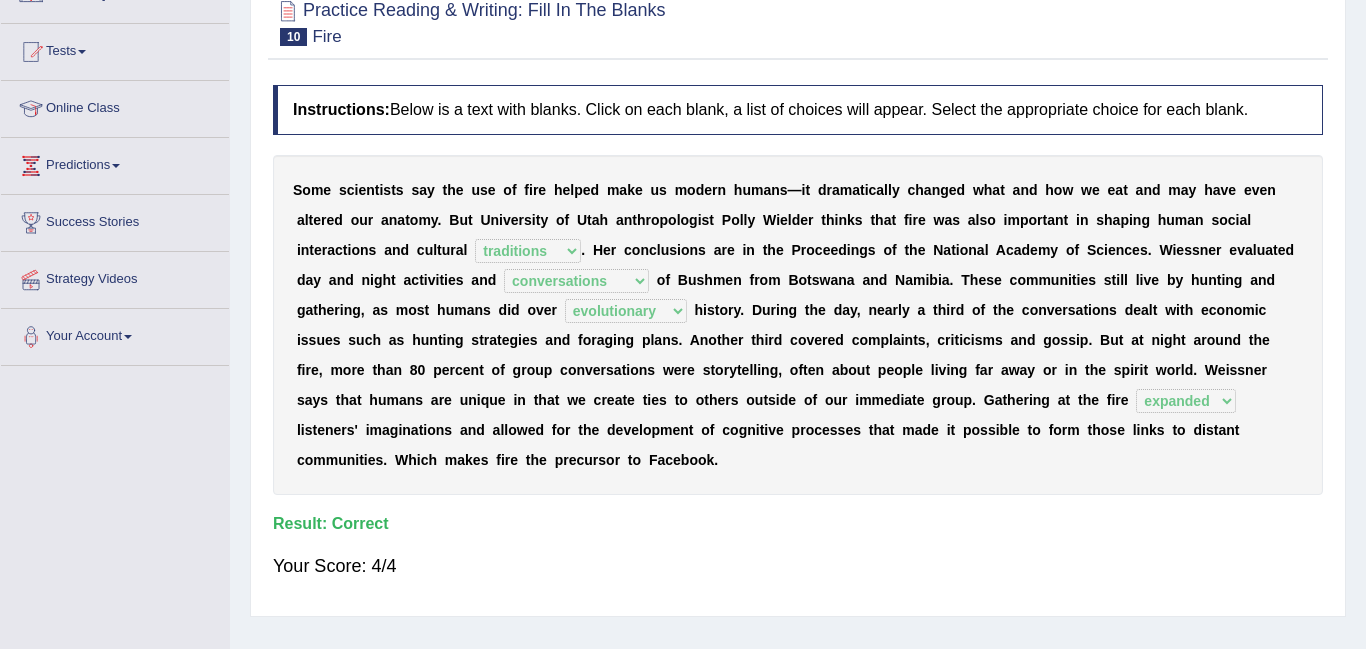 scroll, scrollTop: 181, scrollLeft: 0, axis: vertical 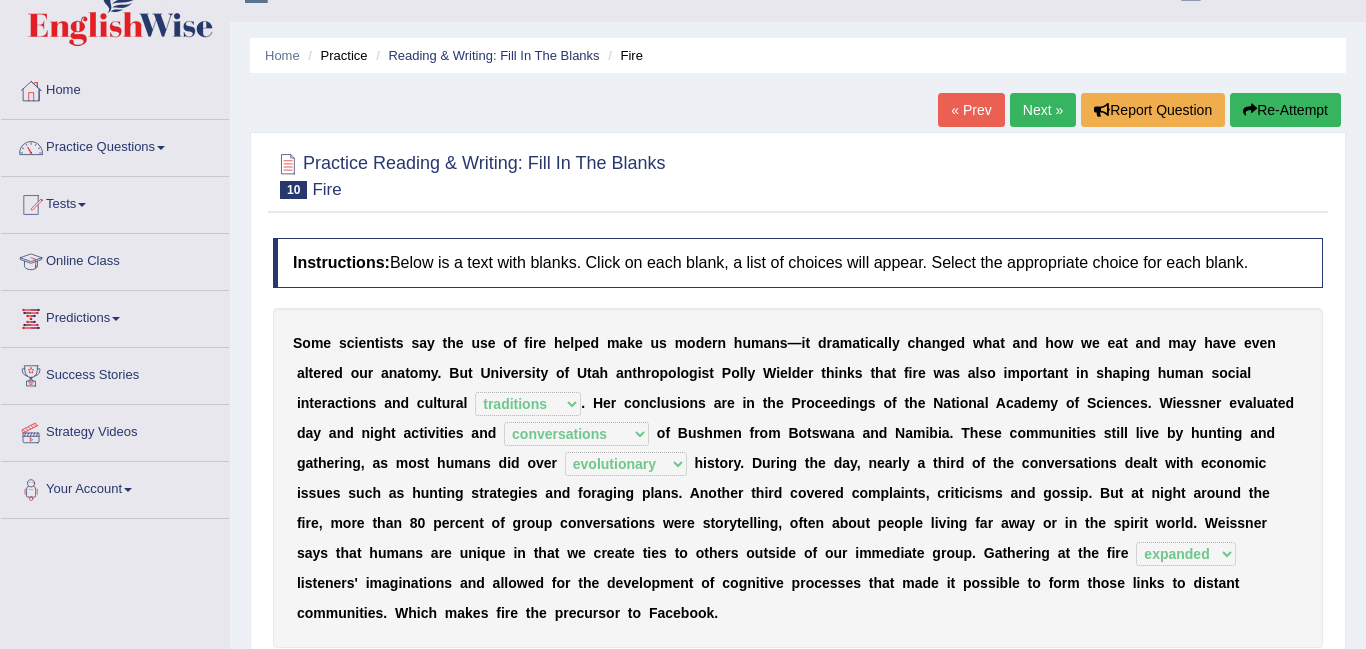 click on "Next »" at bounding box center [1043, 110] 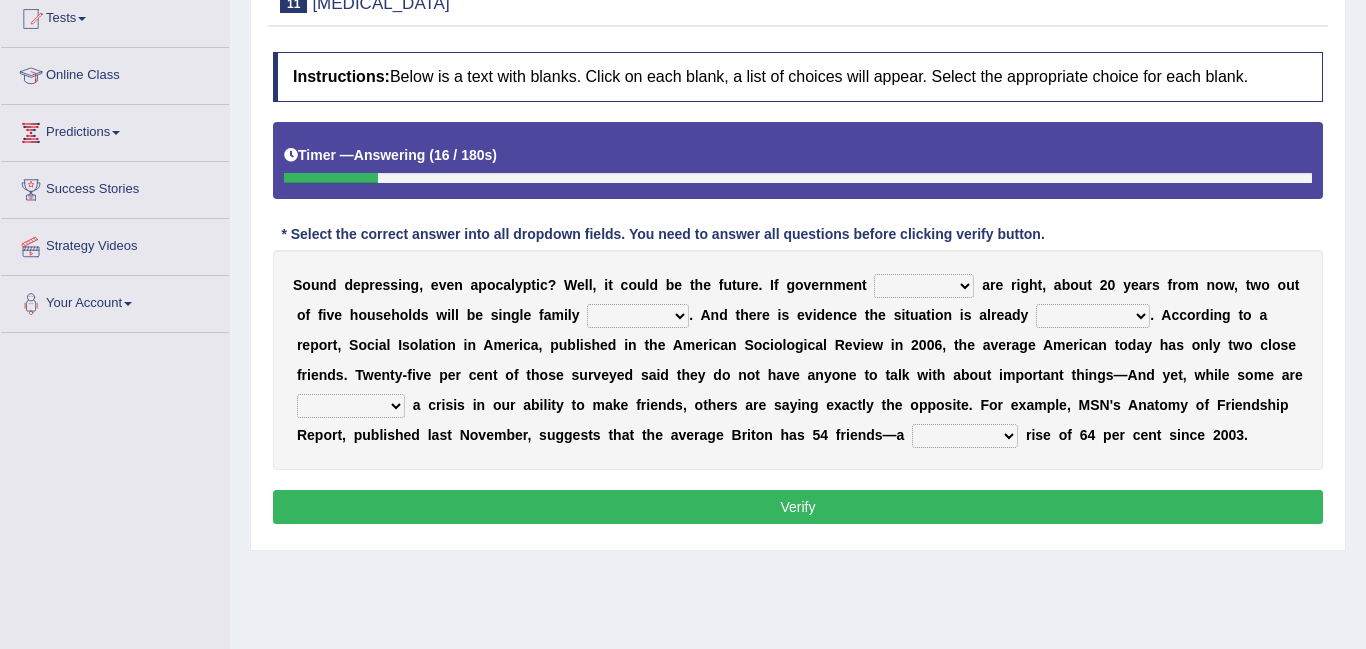 scroll, scrollTop: 222, scrollLeft: 0, axis: vertical 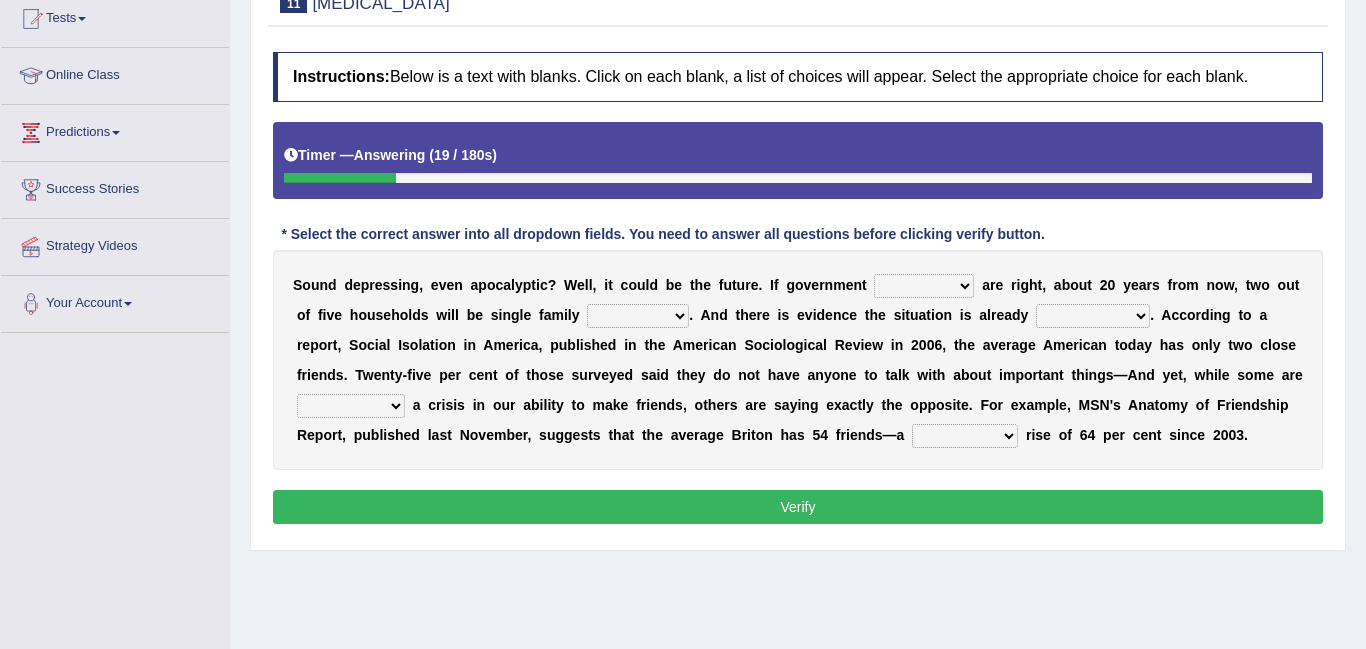 select on "forecasts" 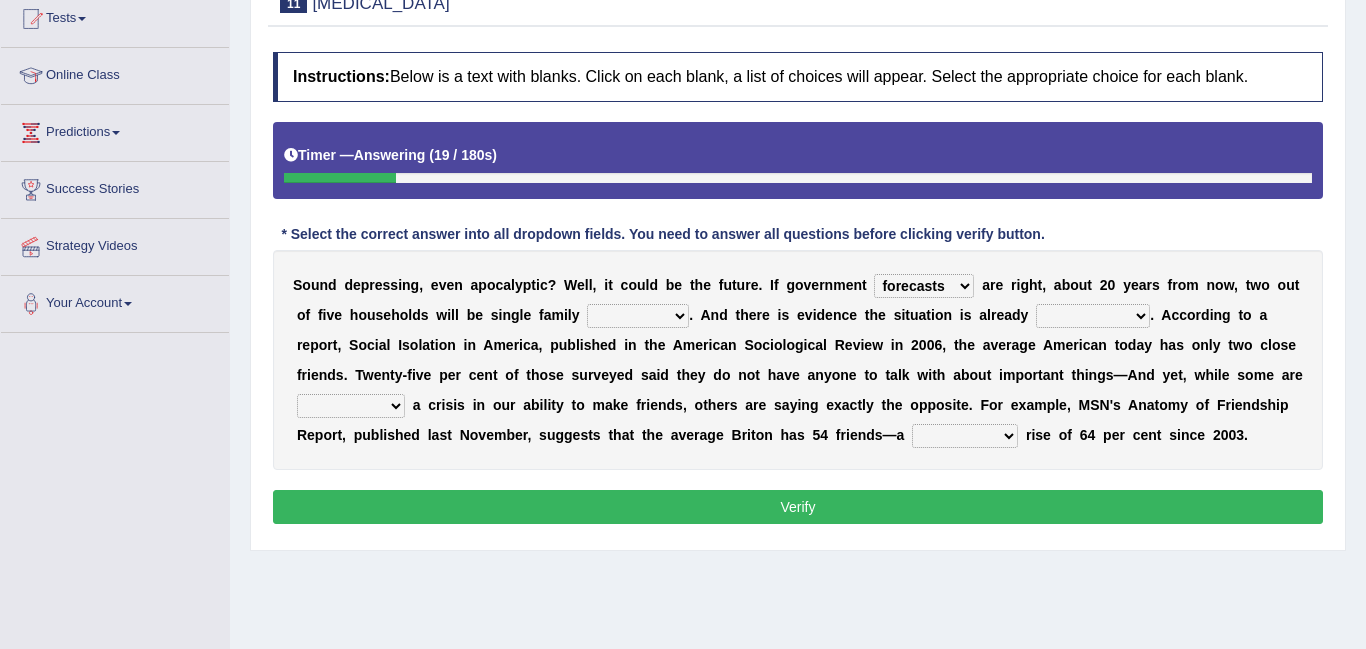 click on "prediction goals alms forecasts" at bounding box center (924, 286) 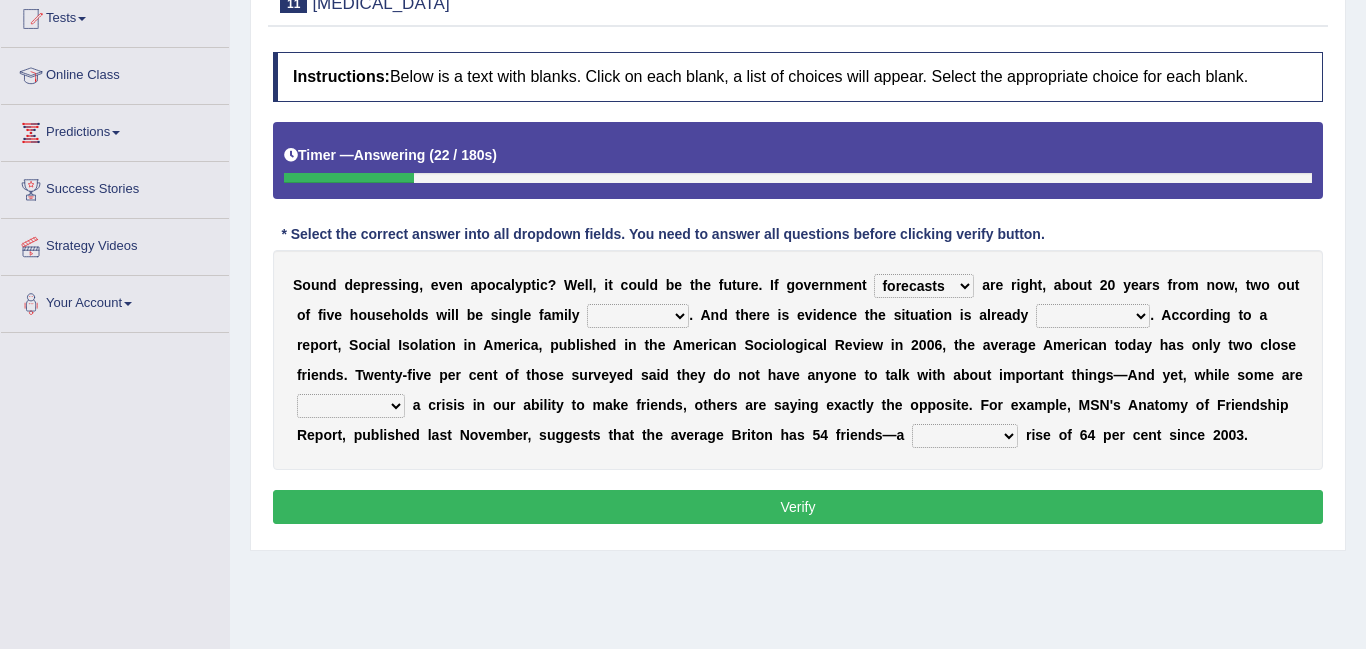 click on "household occupied occupancy family" at bounding box center [638, 316] 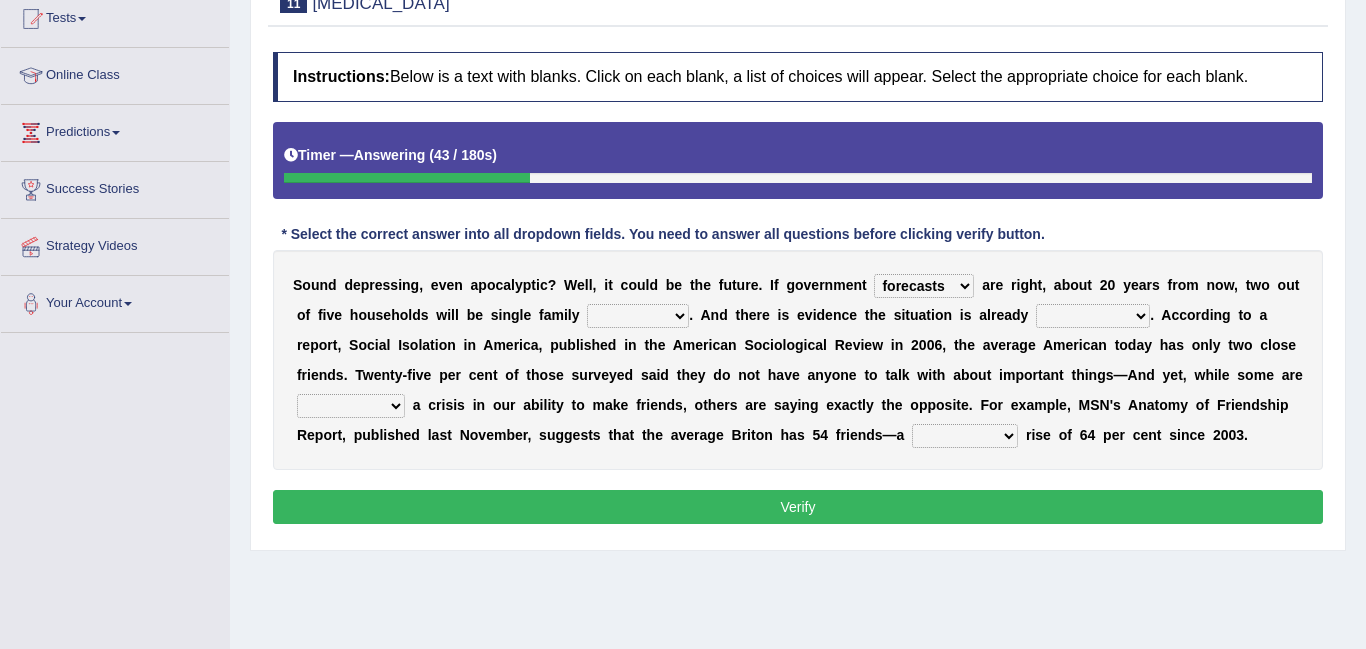 select on "occupancy" 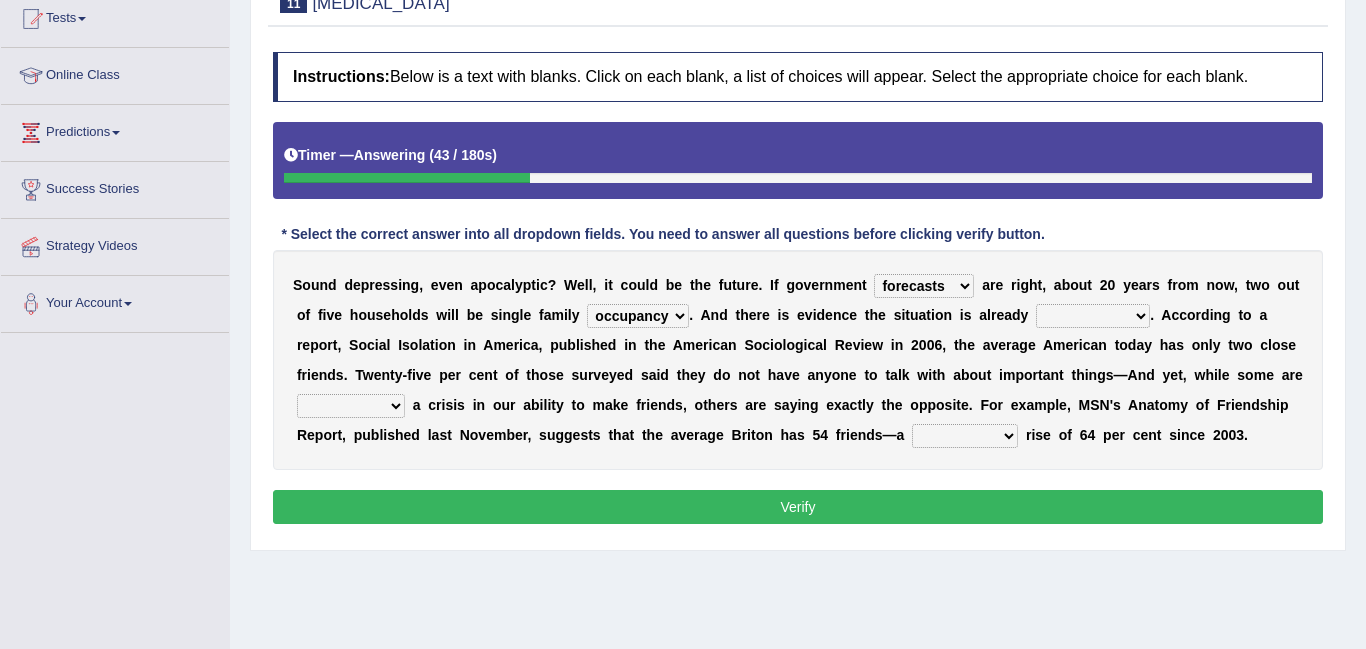 click on "household occupied occupancy family" at bounding box center (638, 316) 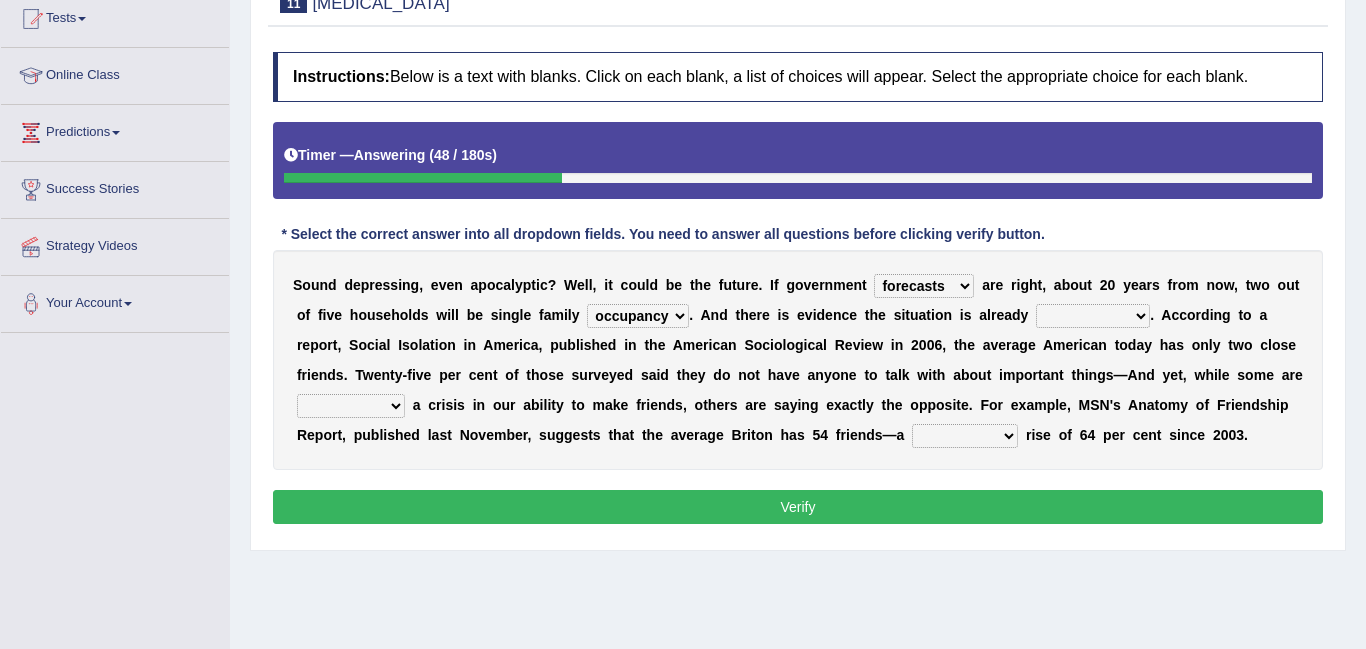 click on "damaging improving deteriorating recovering" at bounding box center (1093, 316) 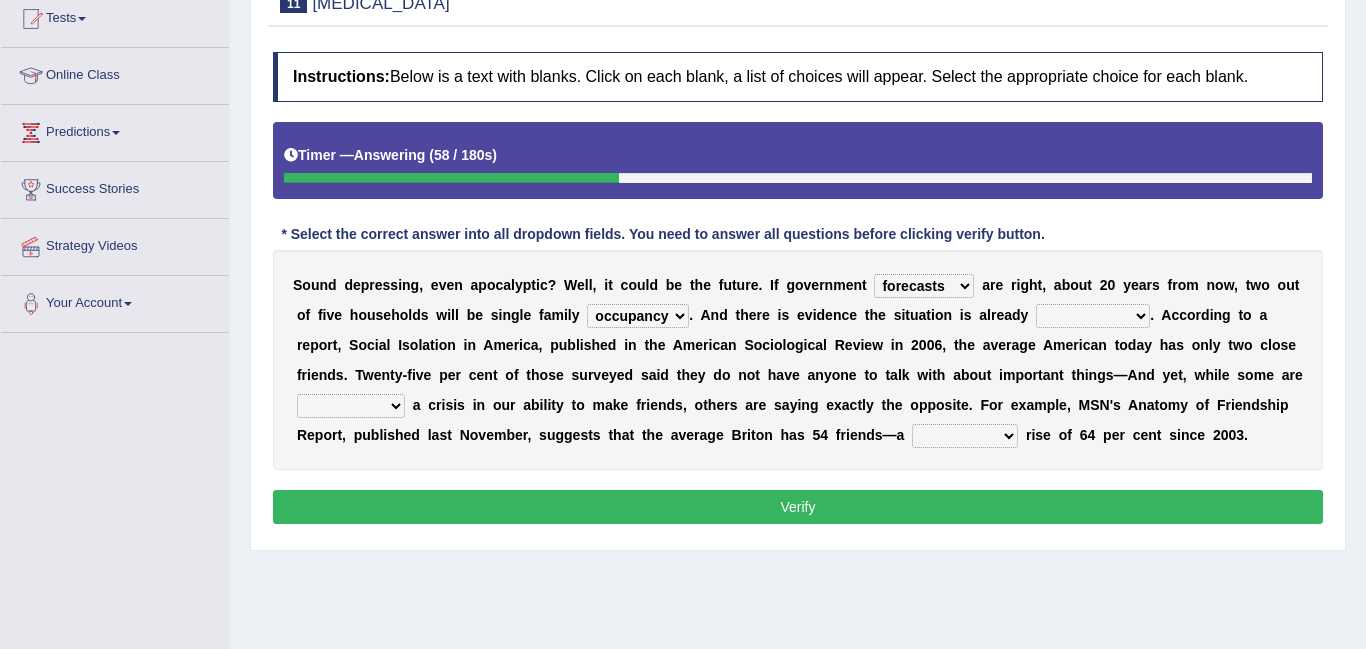 select on "deteriorating" 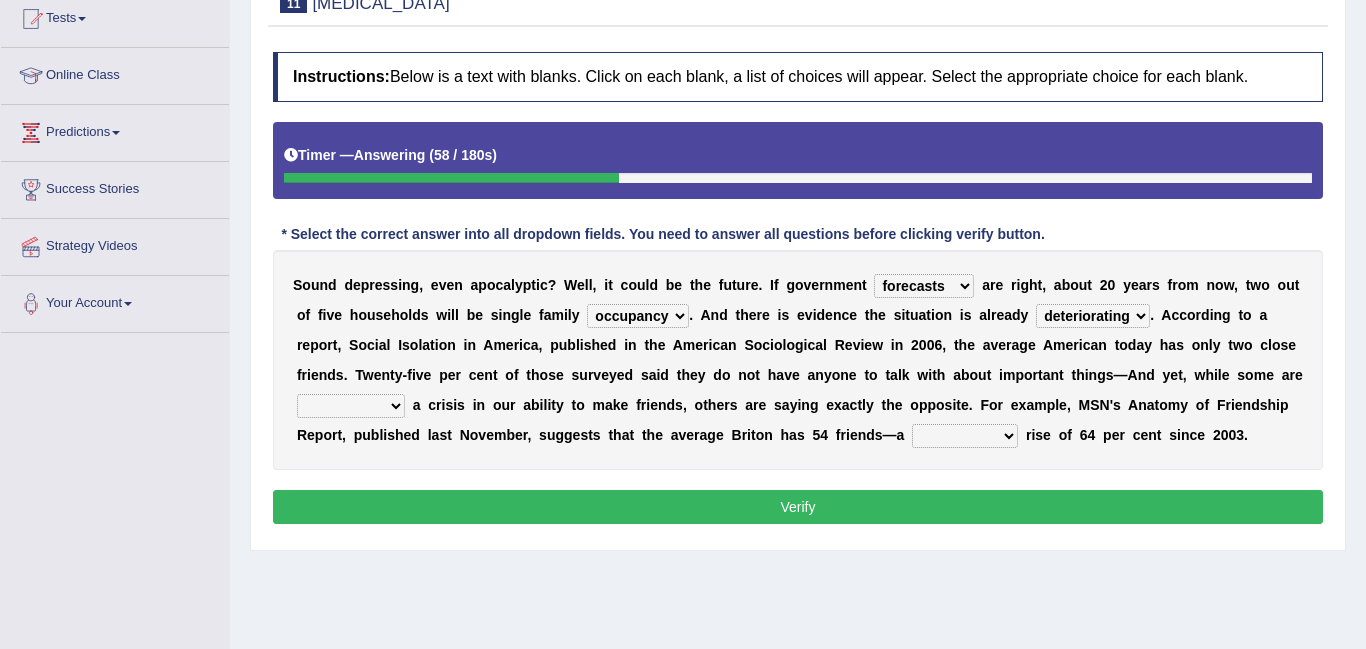 click on "damaging improving deteriorating recovering" at bounding box center [1093, 316] 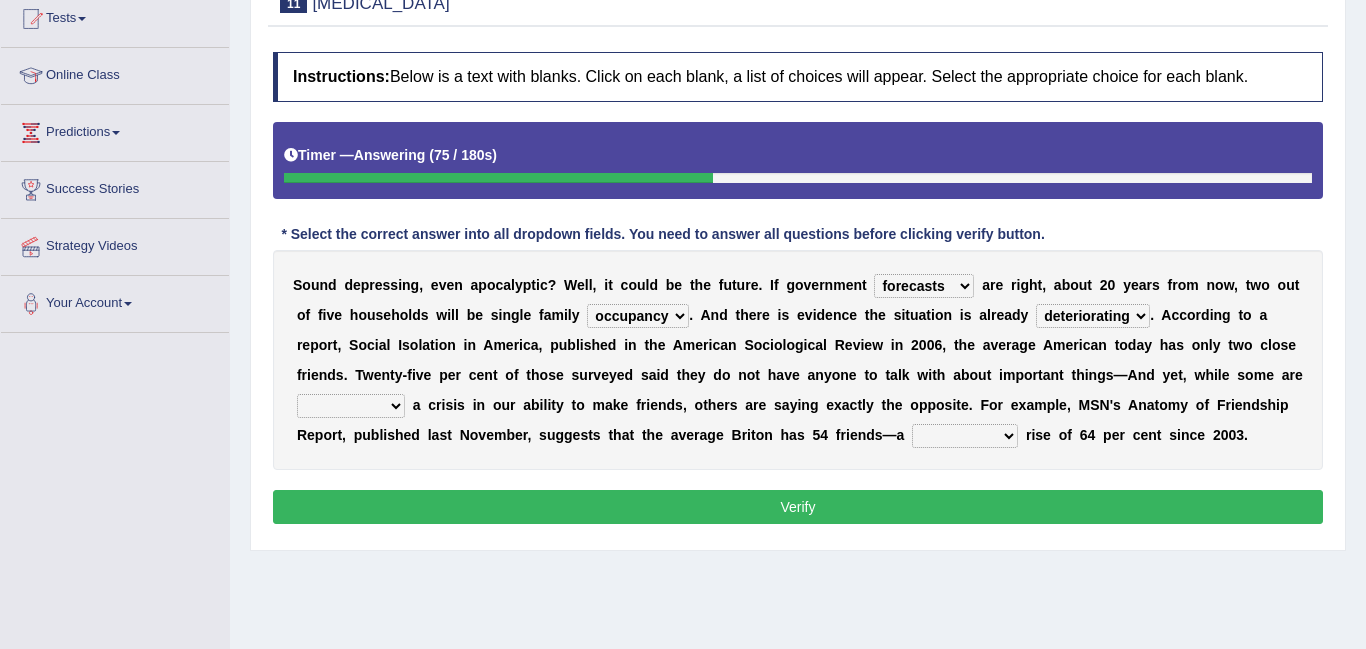 click on "denouncing releasing requiring declaring" at bounding box center (351, 406) 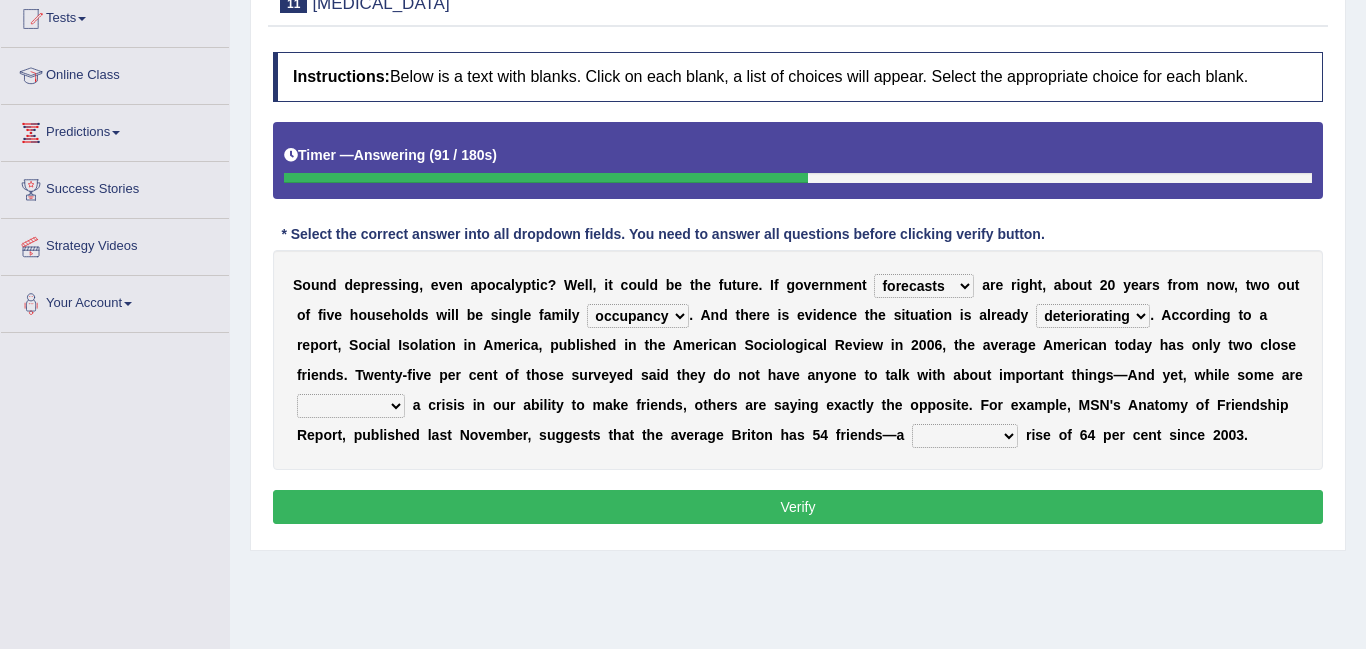 select on "denouncing" 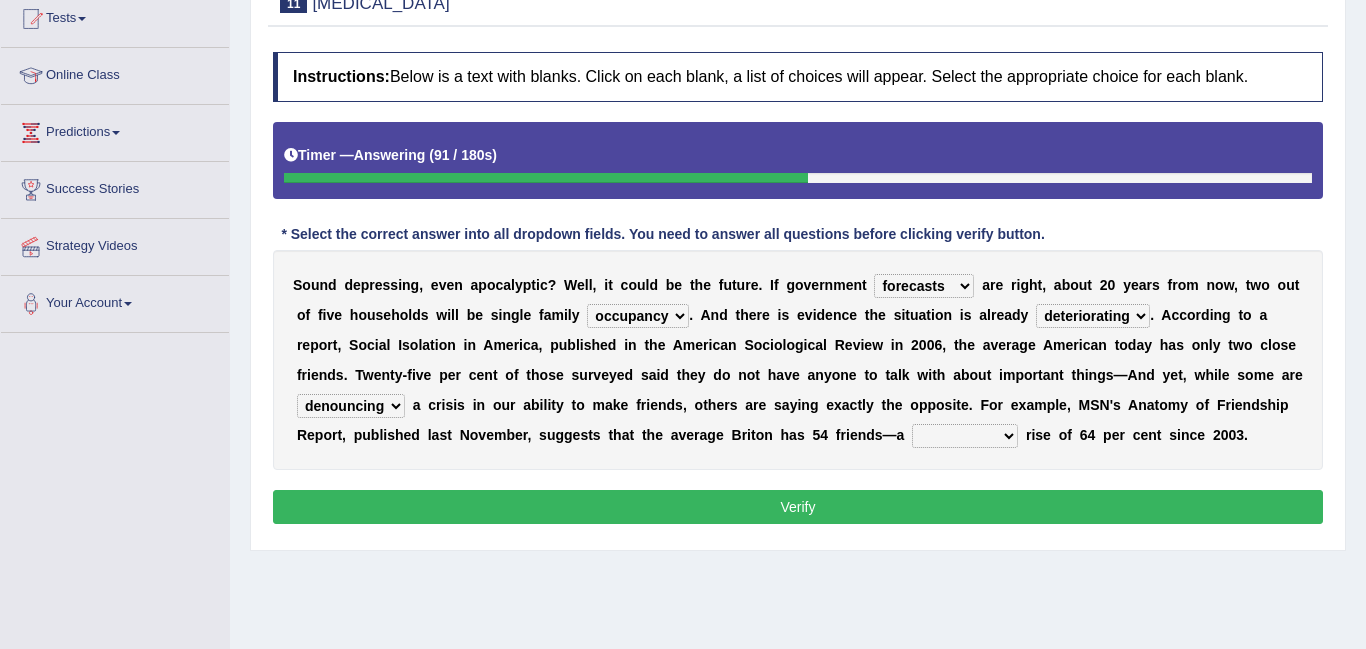 click on "denouncing releasing requiring declaring" at bounding box center (351, 406) 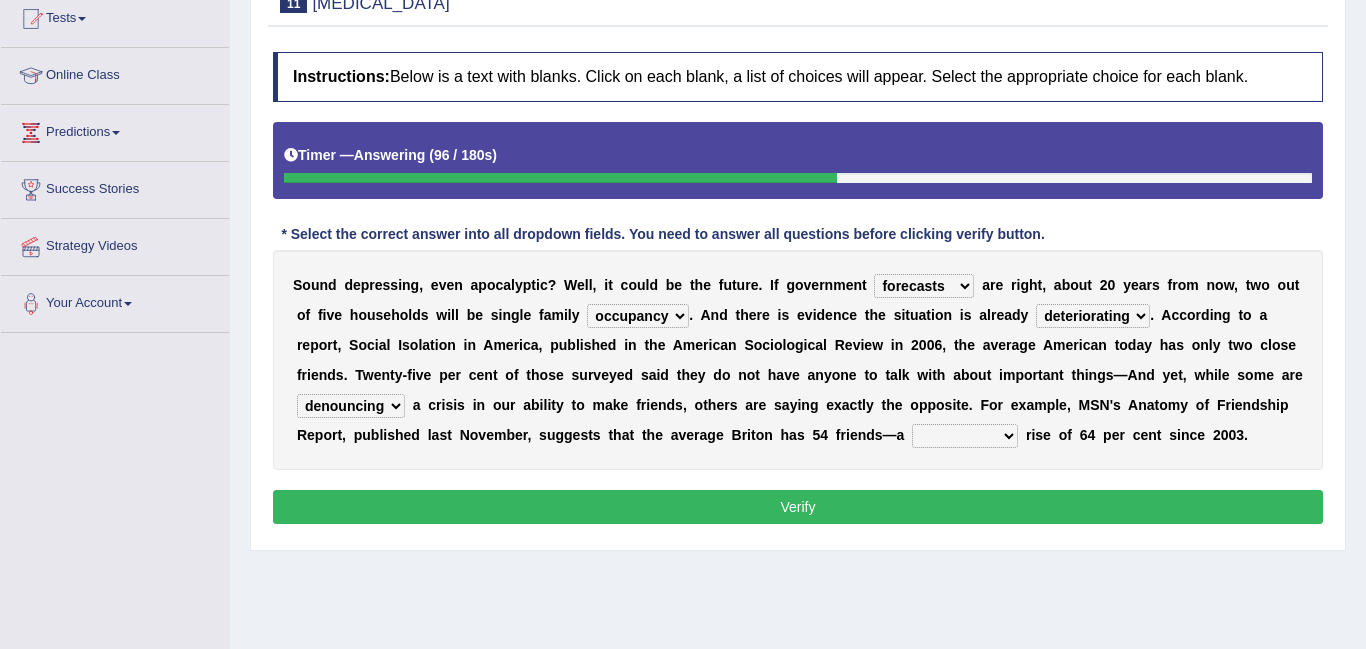 click on "spectacular applausive amazing special" at bounding box center (965, 436) 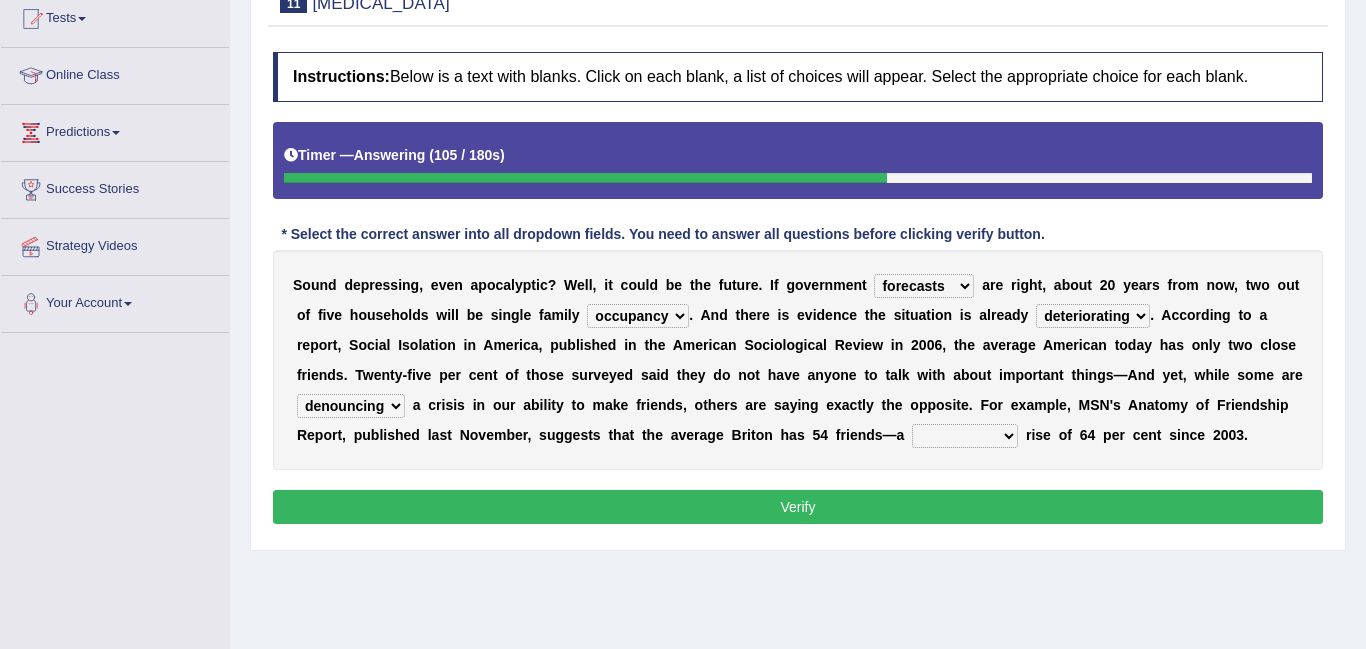 select on "applausive" 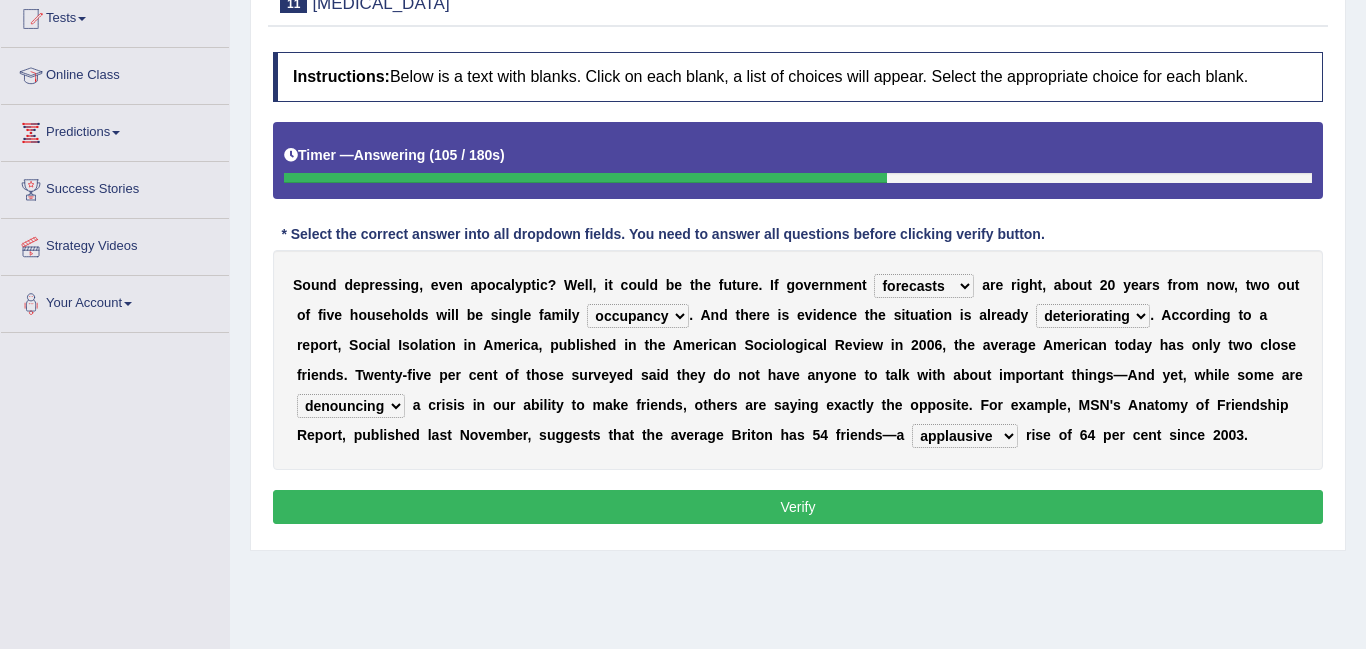 click on "spectacular applausive amazing special" at bounding box center (965, 436) 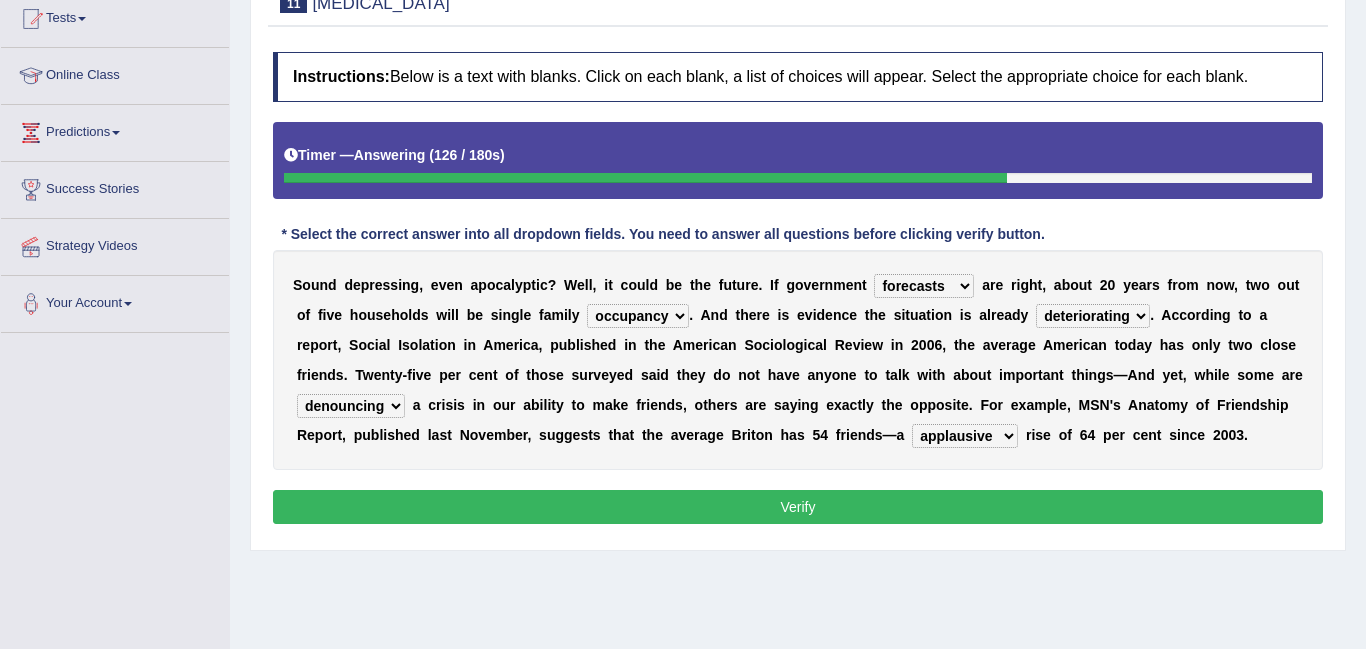 click on "damaging improving deteriorating recovering" at bounding box center (1093, 316) 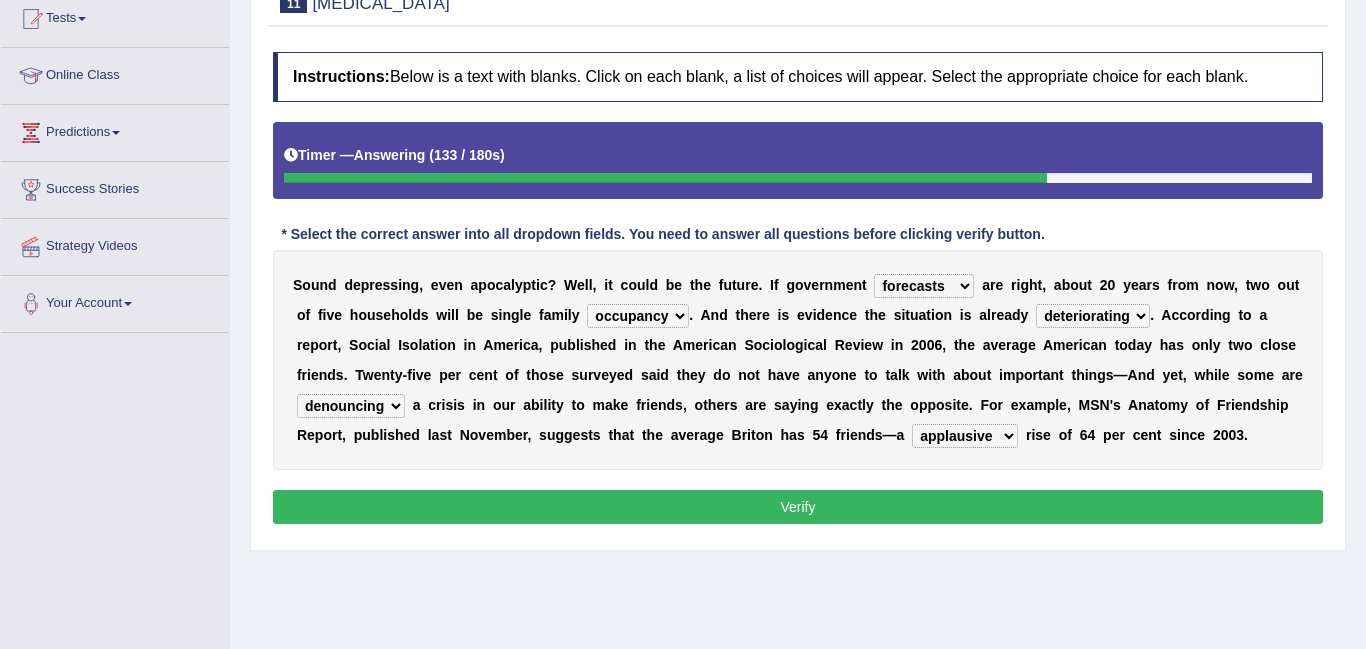 click on "Instructions:  Below is a text with blanks. Click on each blank, a list of choices will appear. Select the appropriate choice for each blank.
Timer —  Answering   ( 133 / 180s ) Skip * Select the correct answer into all dropdown fields. You need to answer all questions before clicking verify button. S o u n d    d e p r e s s i n g ,    e v e n    a p o c a l y p t i c ?    W e l l ,    i t    c o u l d    b e    t h e    f u t u r e .    I f    g o v e r n m e n t    prediction goals alms forecasts    a r e    r i g h t ,    a b o u t    2 0    y e a r s    f r o m    n o w ,    t w o    o u t    o f    f i v e    h o u s e h o l d s    w i l l    b e    s i n g l e    f a m i l y    household occupied occupancy family .    A n d    t h e r e    i s    e v i d e n c e    t h e    s i t u a t i o n    i s    a l r e a d y    damaging improving deteriorating recovering .    A c c o r d i n g    t o    a    r e p o r t ,    S o c i a l    I s o l a t" at bounding box center [798, 291] 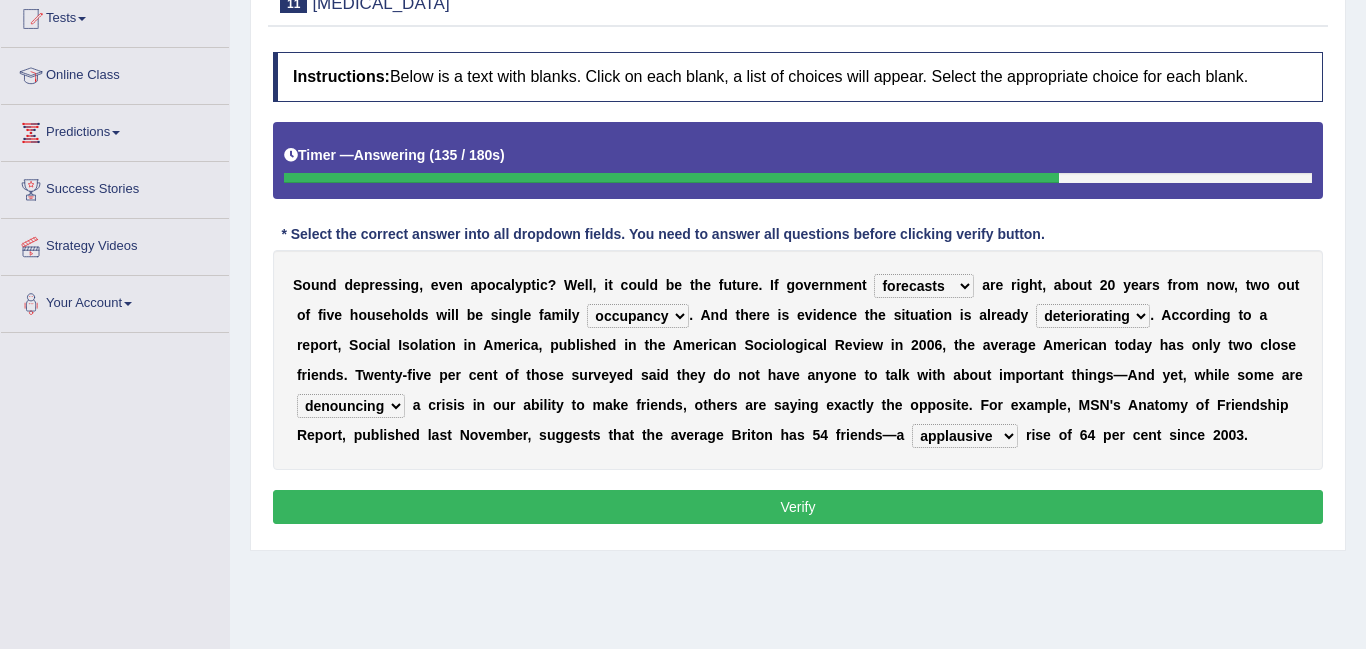 click on "Verify" at bounding box center (798, 507) 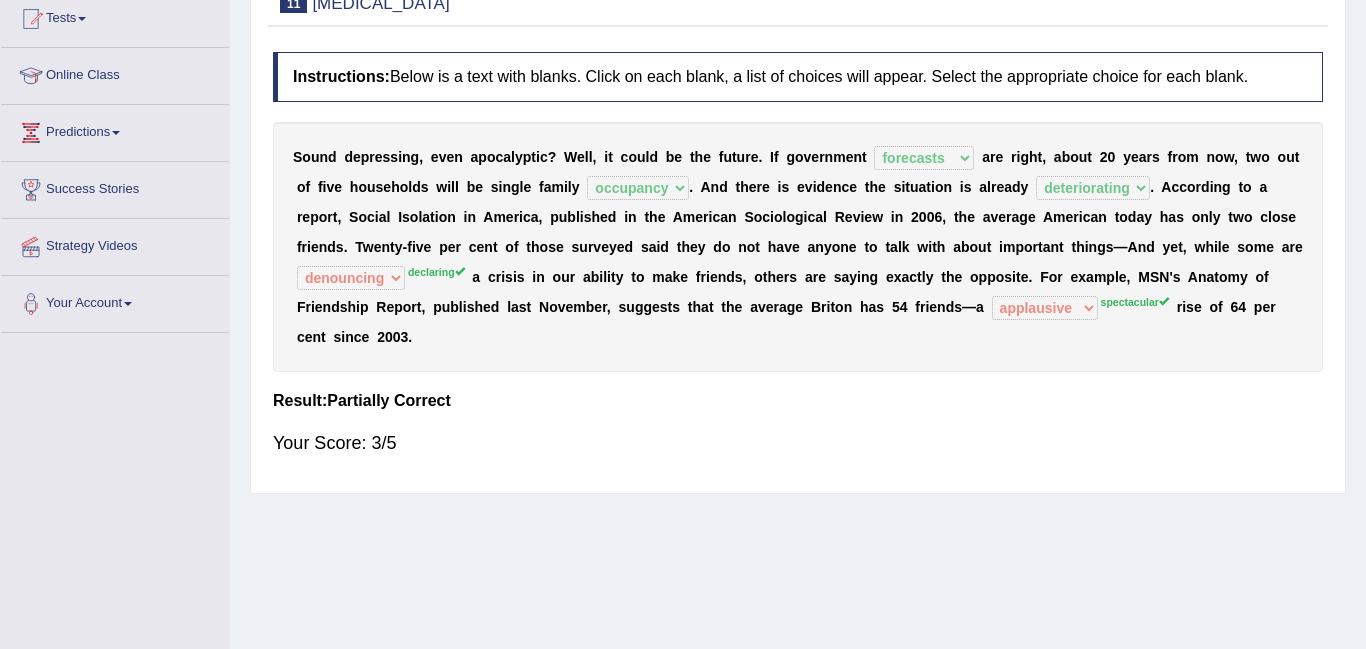 scroll, scrollTop: 0, scrollLeft: 0, axis: both 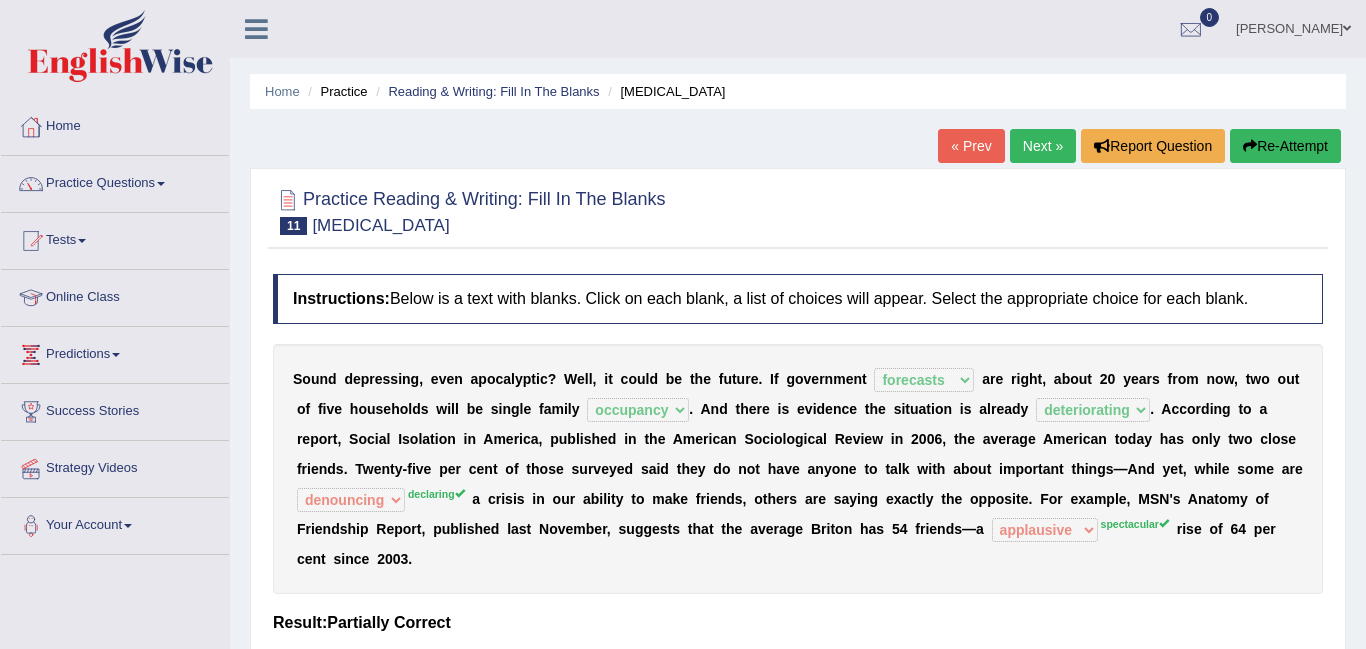 click on "Next »" at bounding box center [1043, 146] 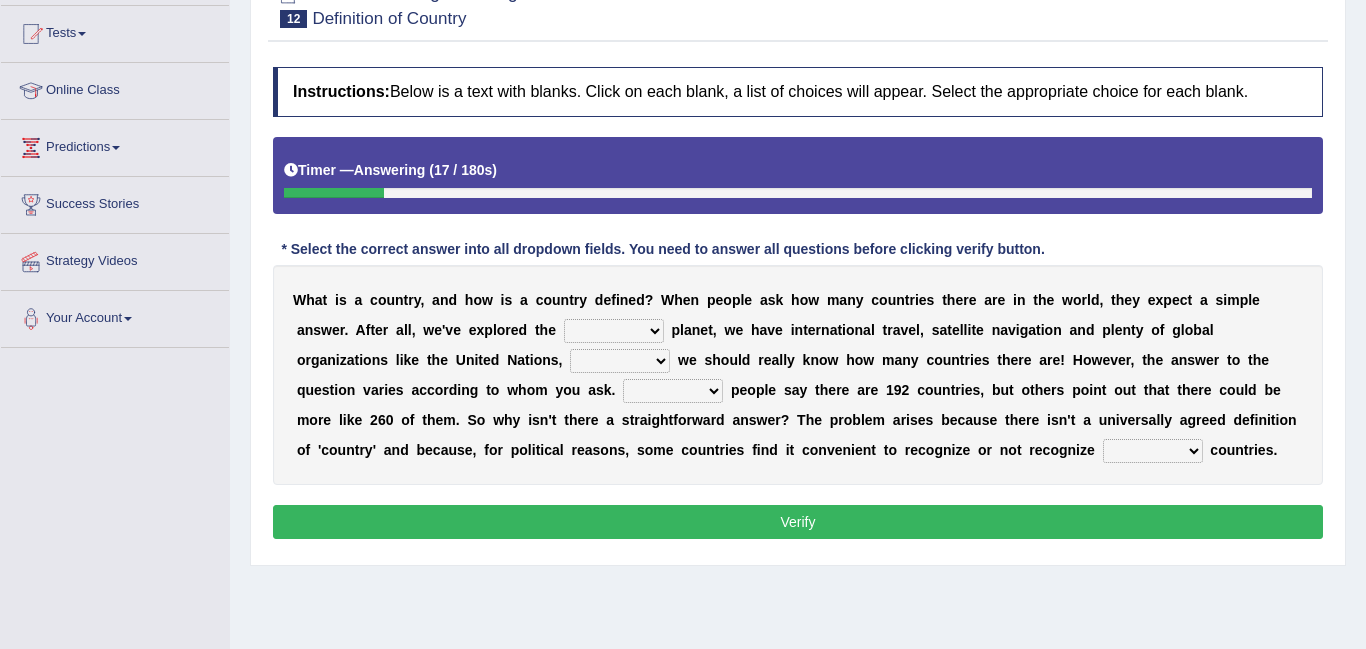 scroll, scrollTop: 207, scrollLeft: 0, axis: vertical 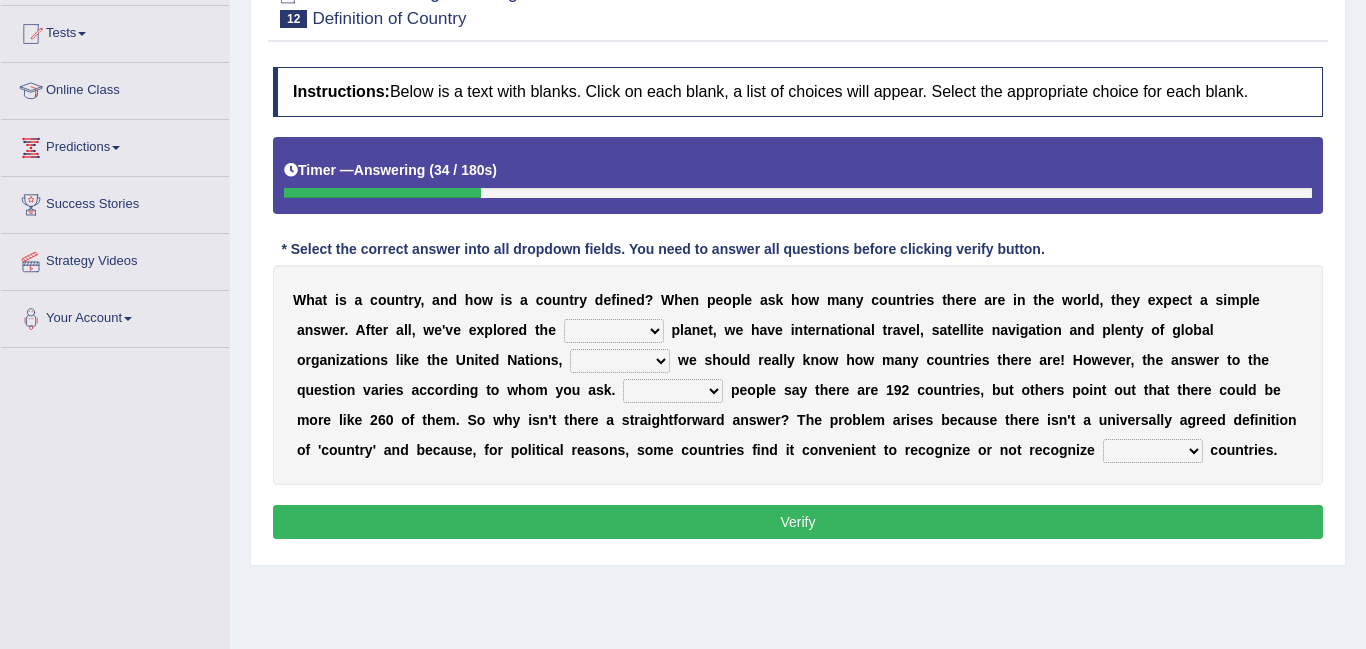 select on "only" 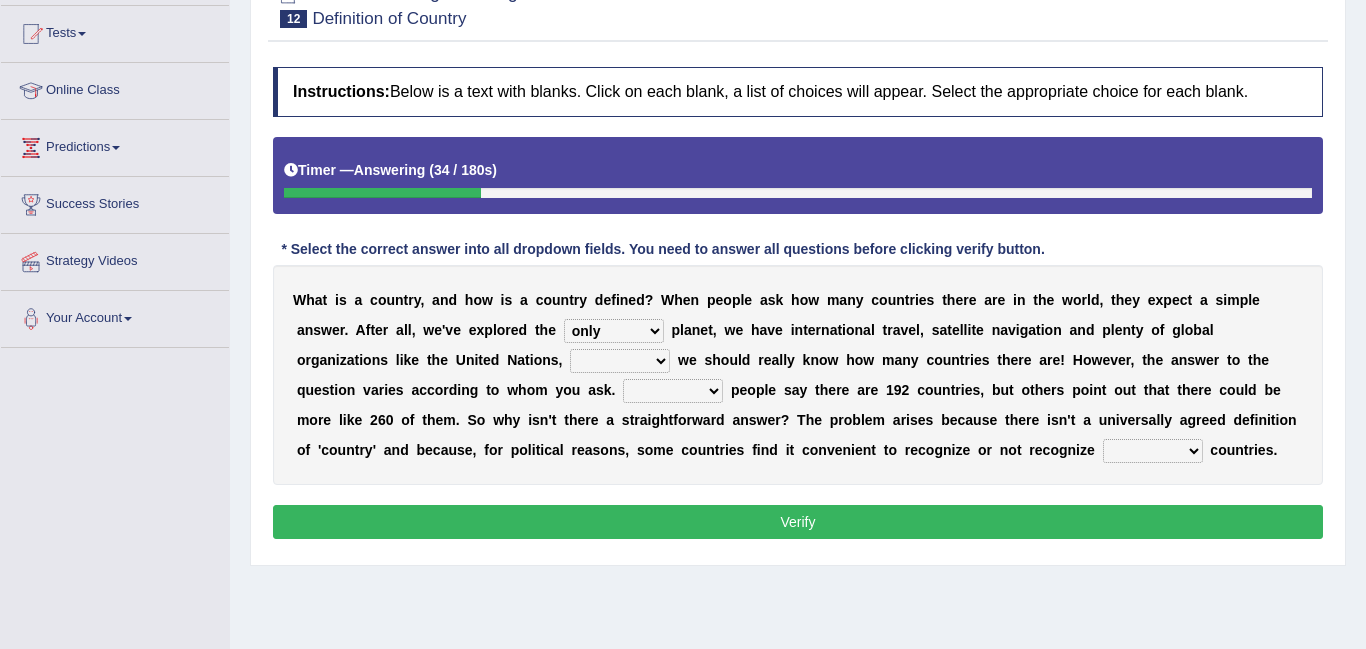 click on "very whole only total" at bounding box center [614, 331] 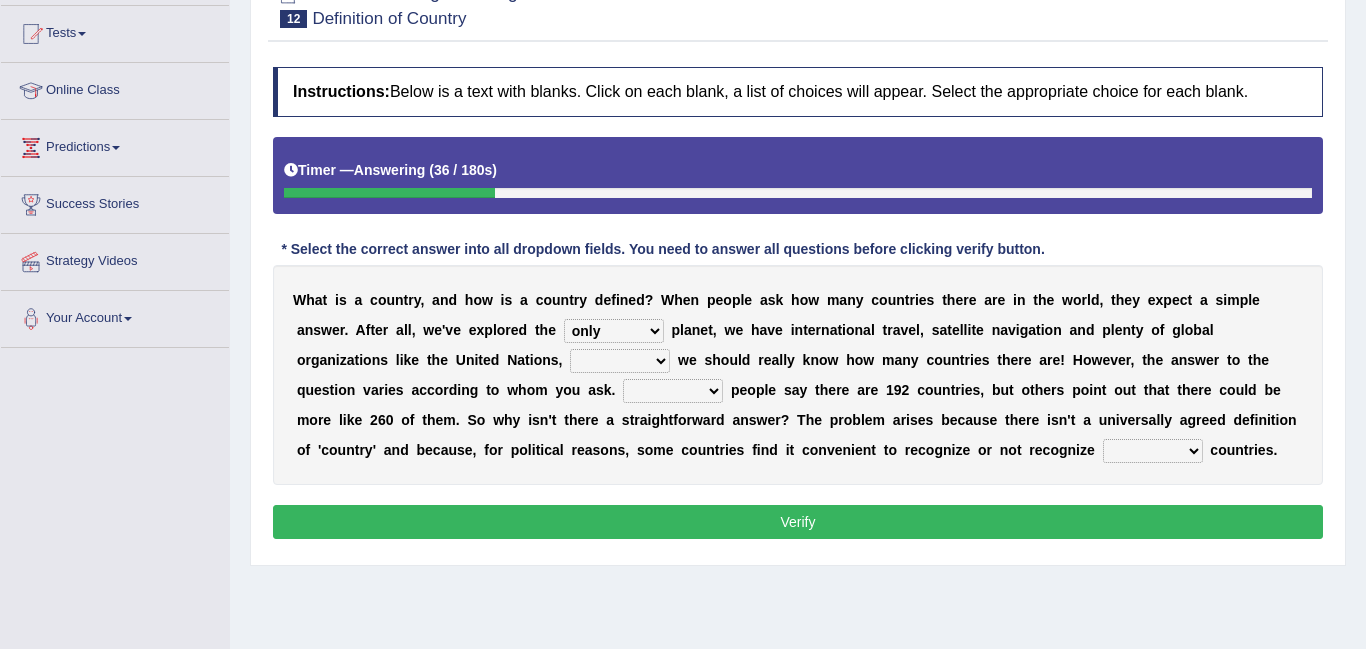 click on "for while so but" at bounding box center (620, 361) 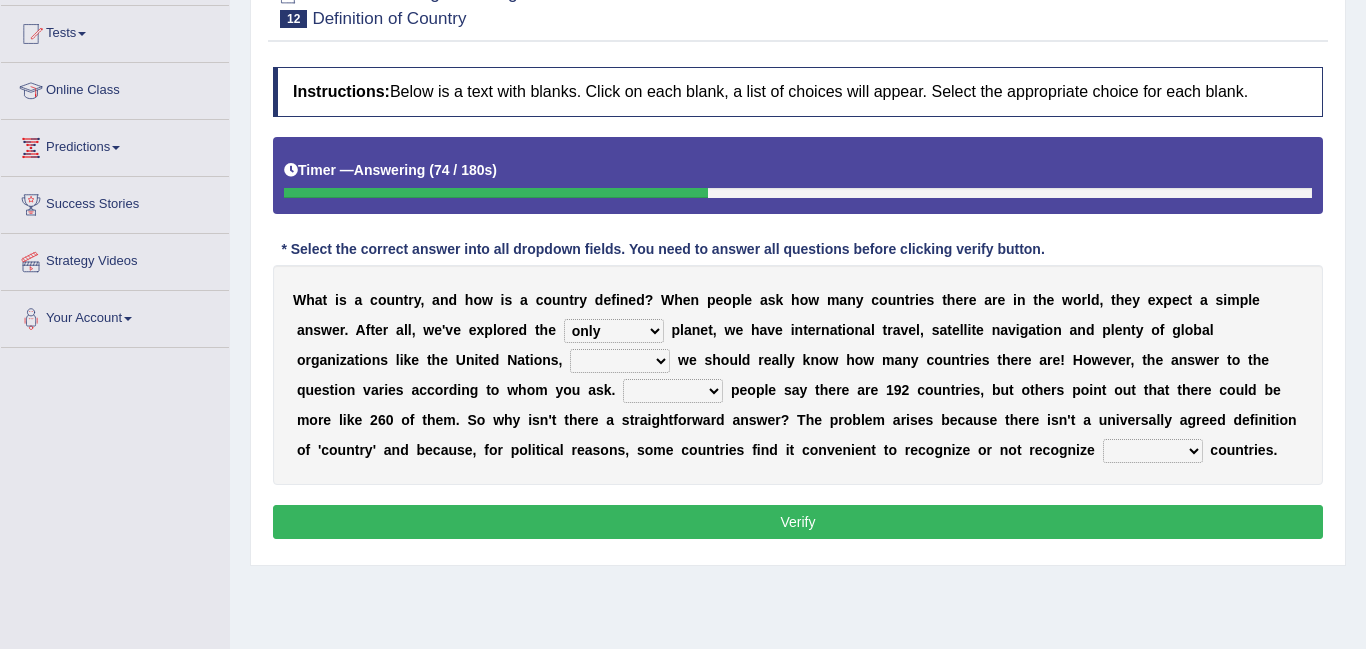 select on "but" 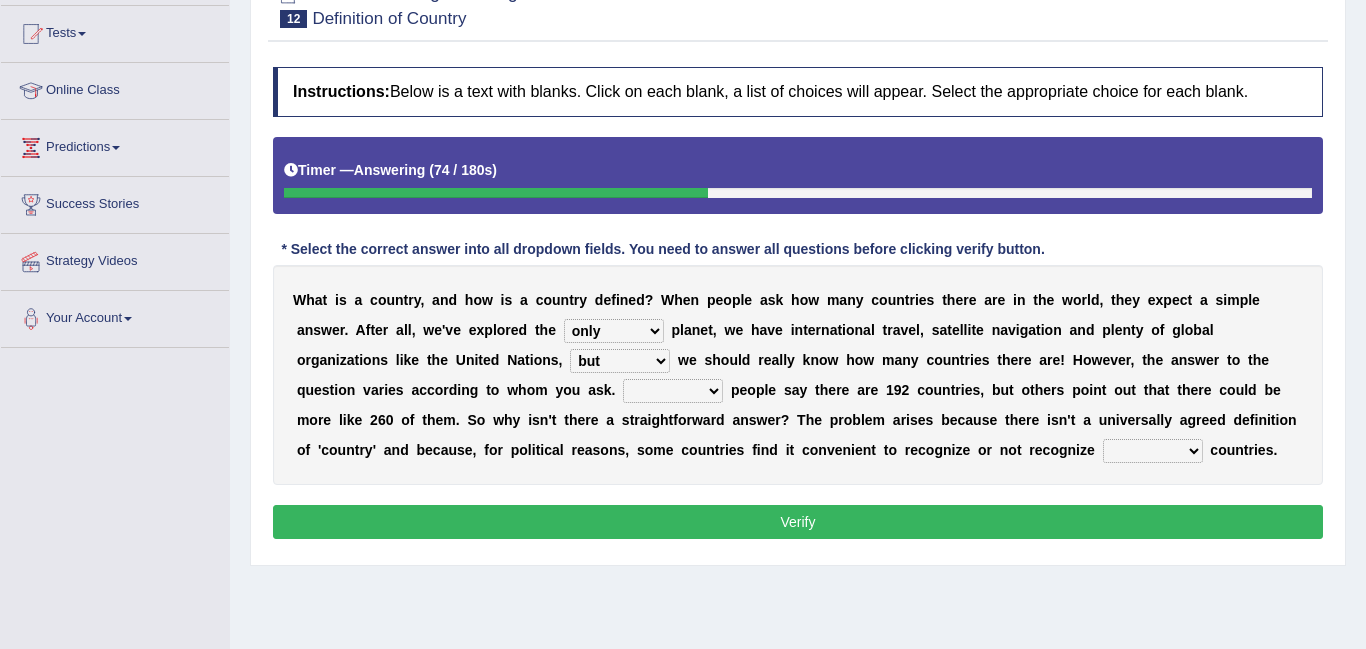 click on "for while so but" at bounding box center [620, 361] 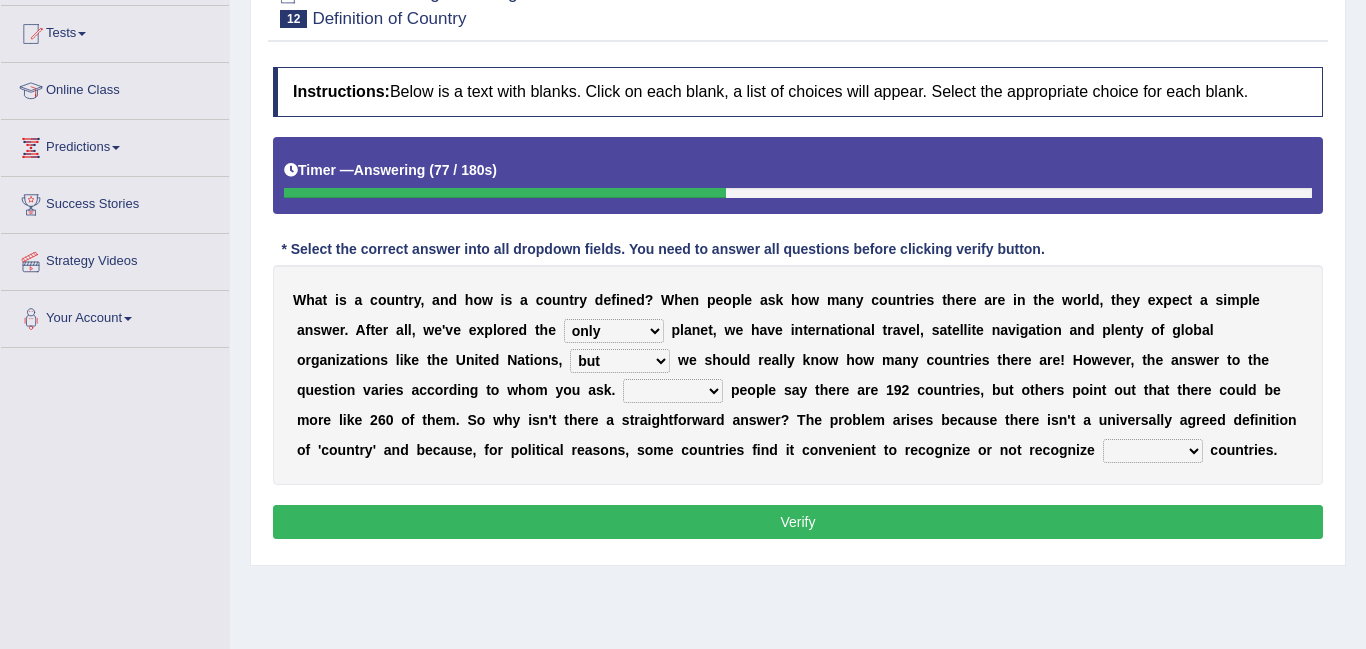 click on "Few All Most Least" at bounding box center (673, 391) 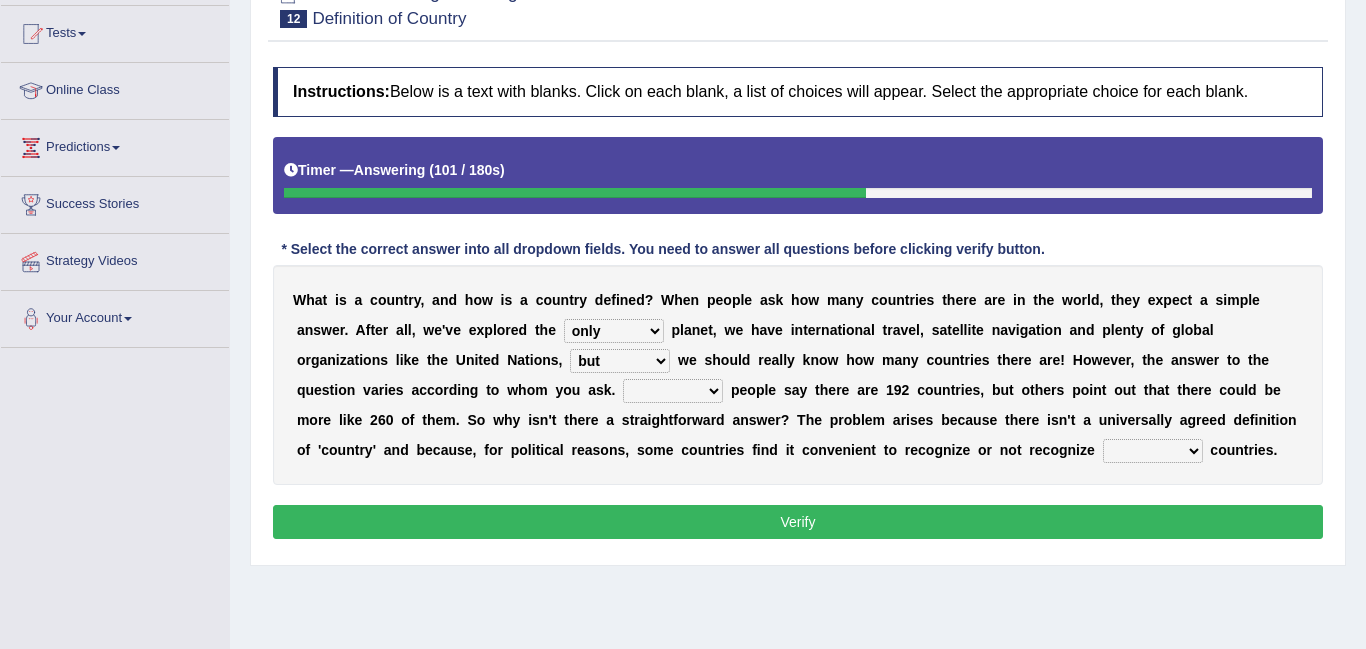 select on "Most" 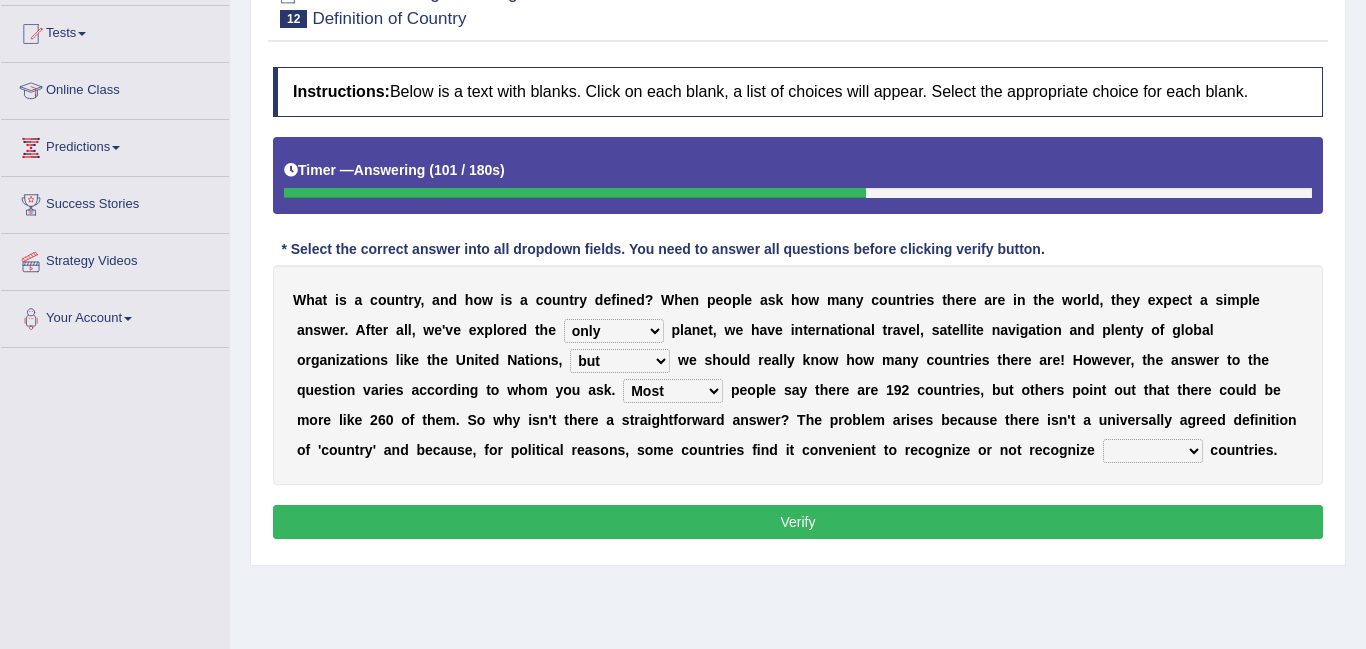 click on "Few All Most Least" at bounding box center [673, 391] 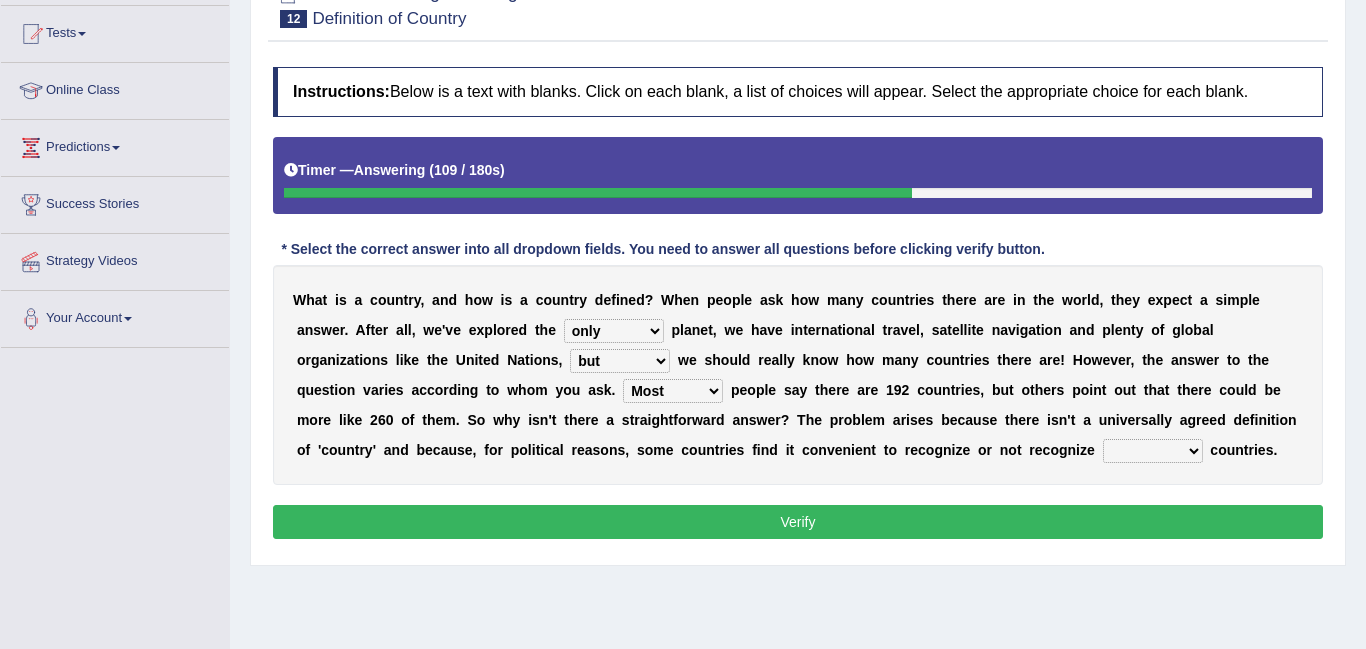 click on "those their other all" at bounding box center [1153, 451] 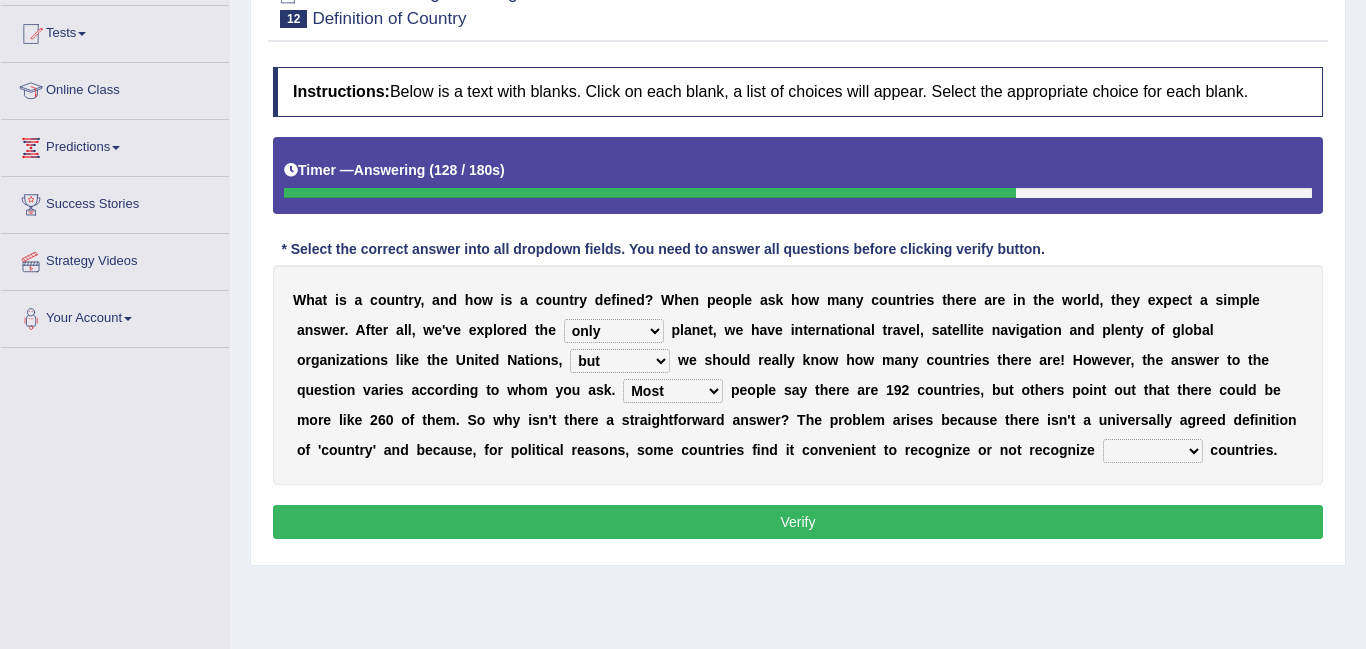 select on "other" 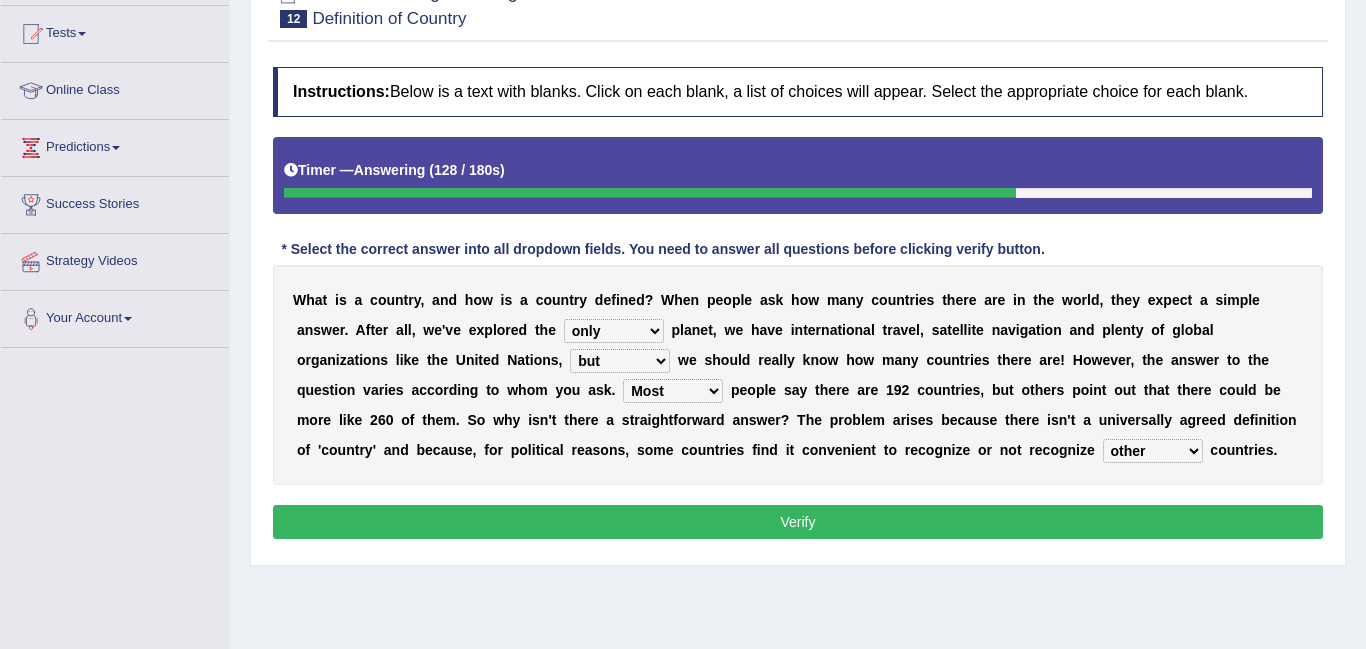 click on "those their other all" at bounding box center (1153, 451) 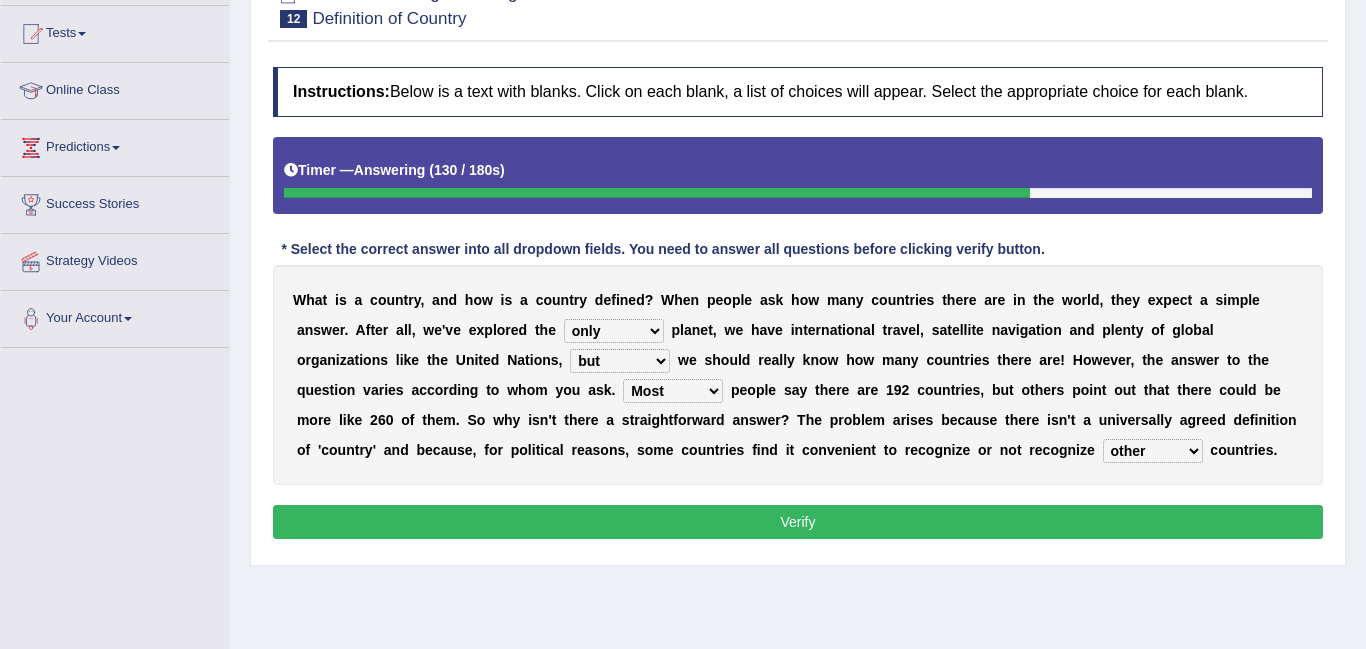 click on "Verify" at bounding box center [798, 522] 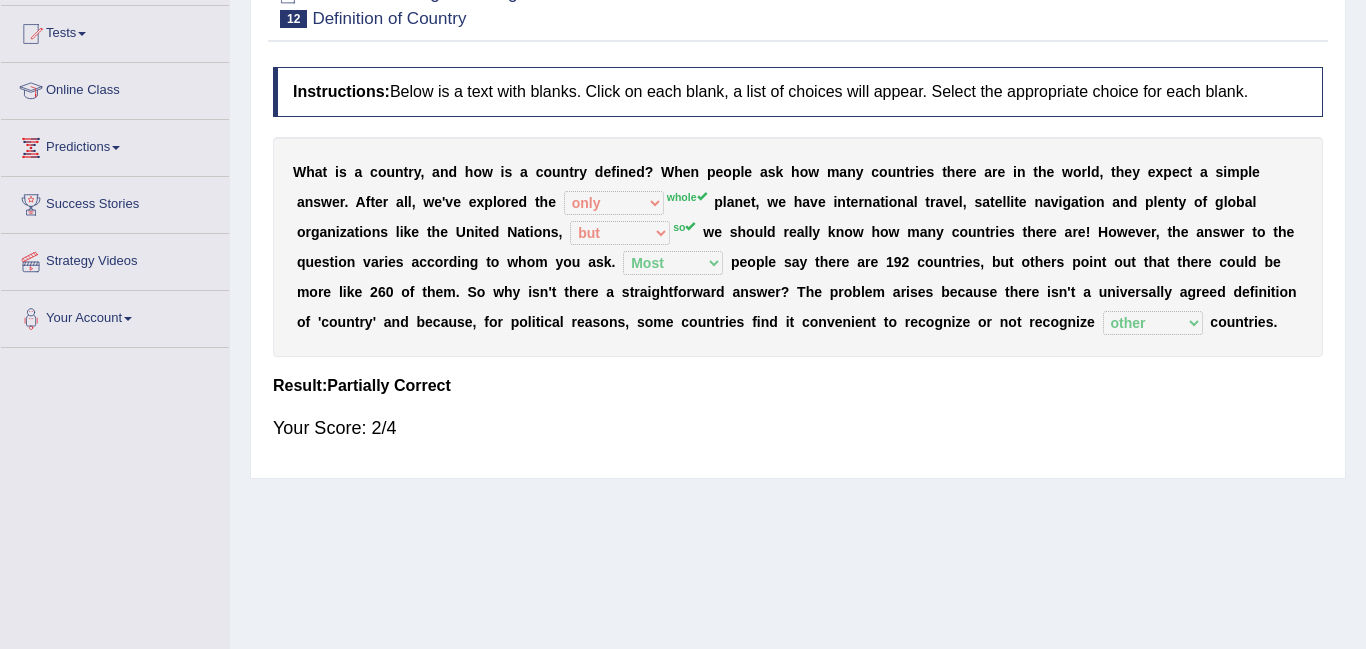 scroll, scrollTop: 103, scrollLeft: 0, axis: vertical 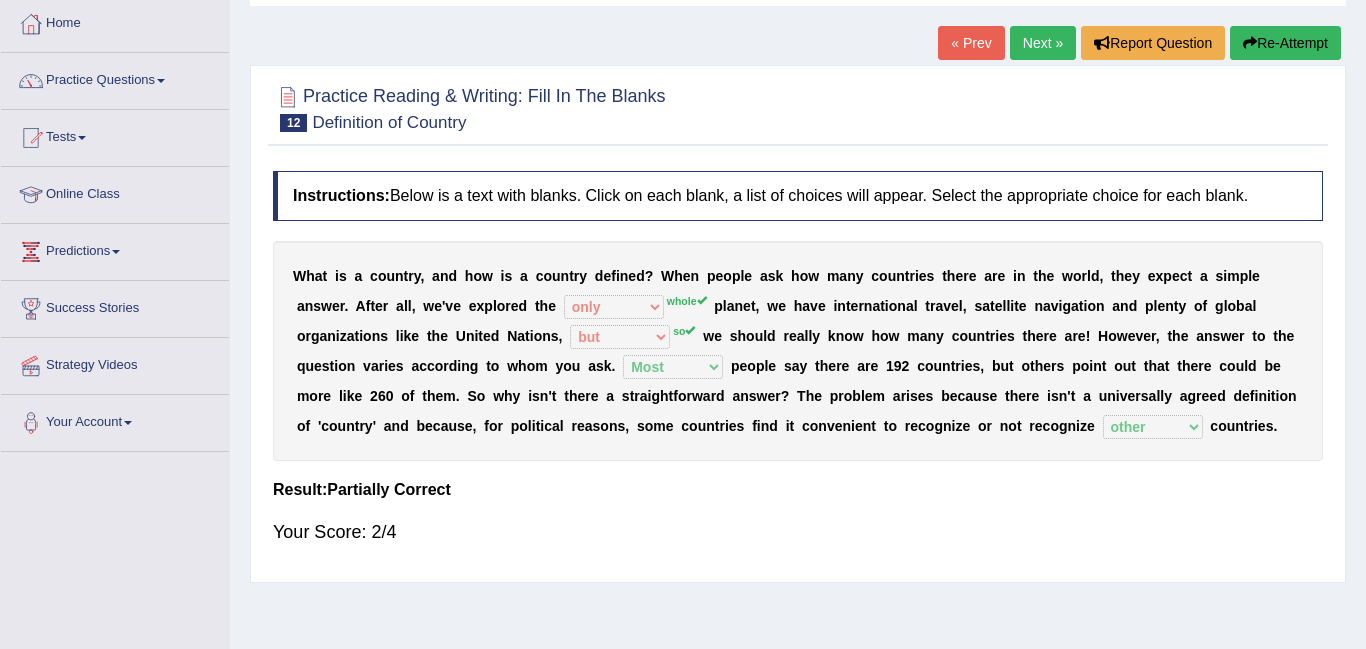 click on "Next »" at bounding box center [1043, 43] 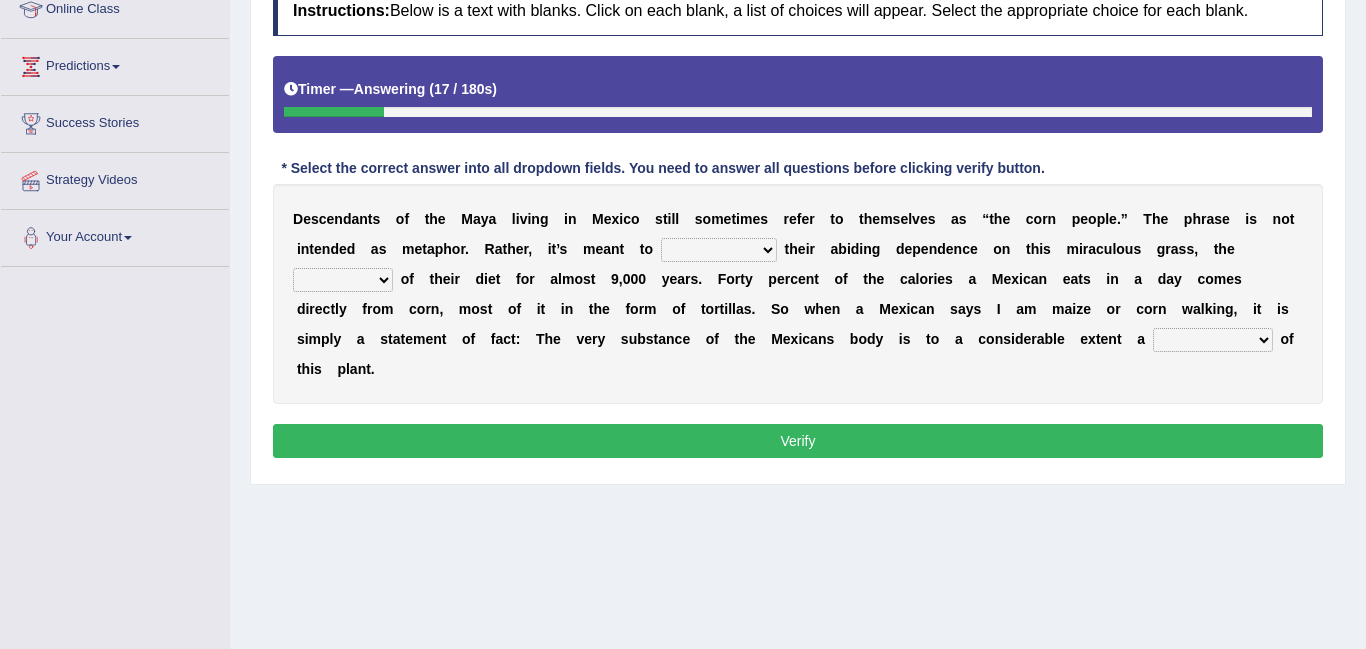 scroll, scrollTop: 288, scrollLeft: 0, axis: vertical 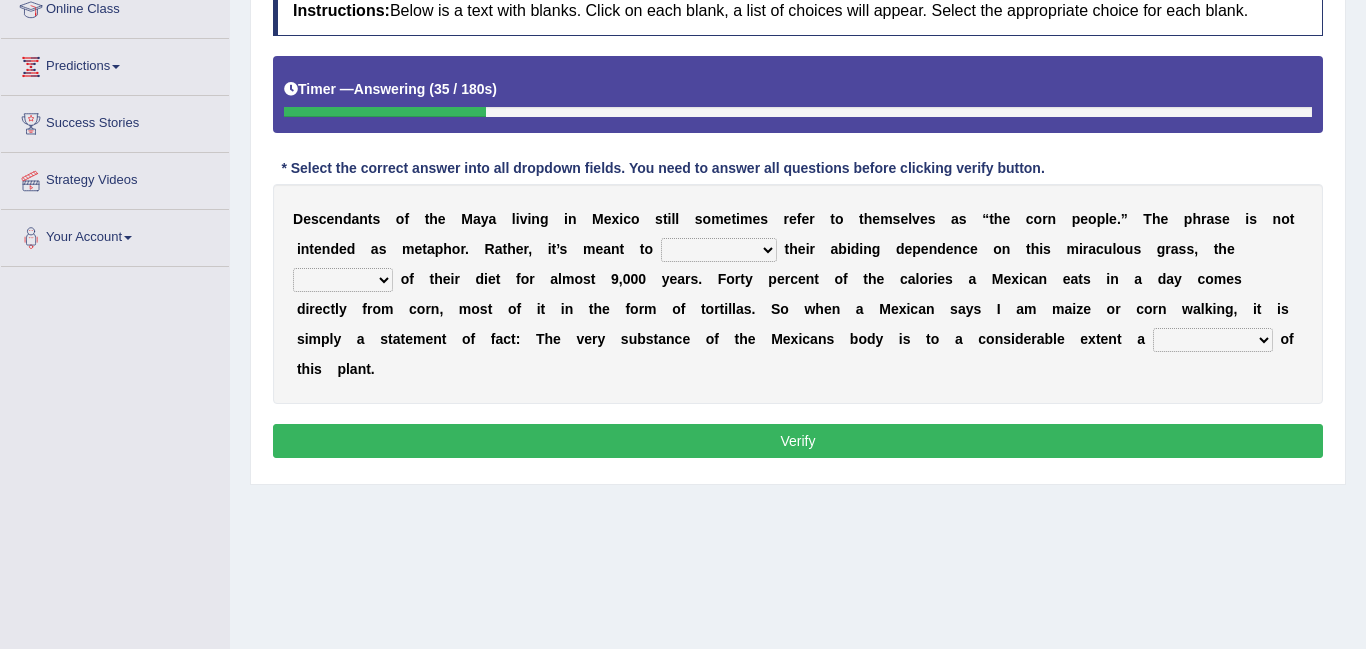 select on "acknowledge" 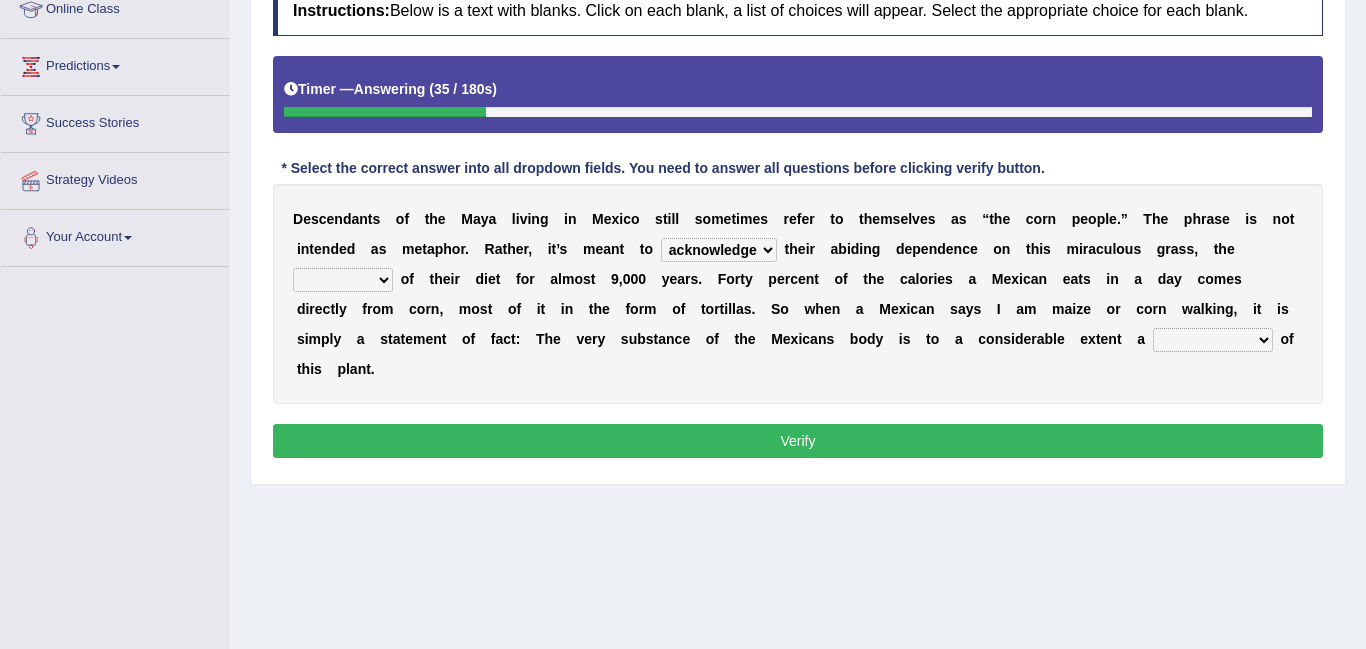 click on "remember renown knowledge acknowledge" at bounding box center (719, 250) 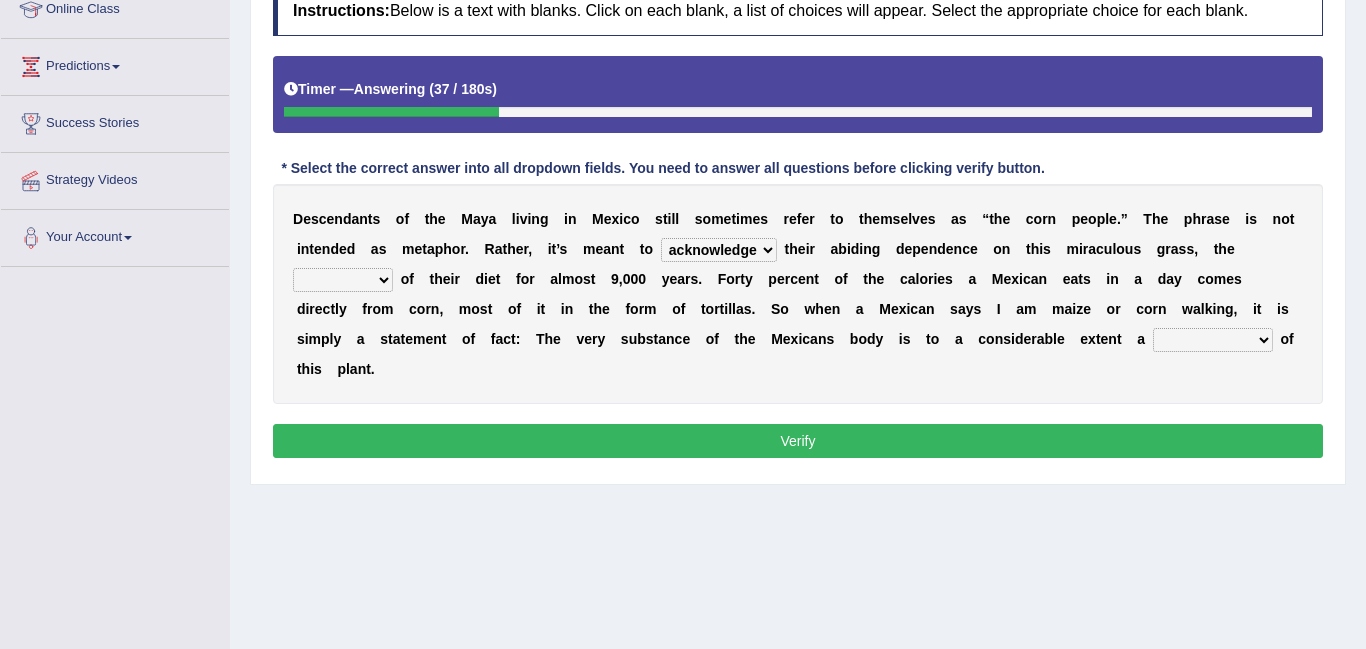 click on "staple fix range variety" at bounding box center (343, 280) 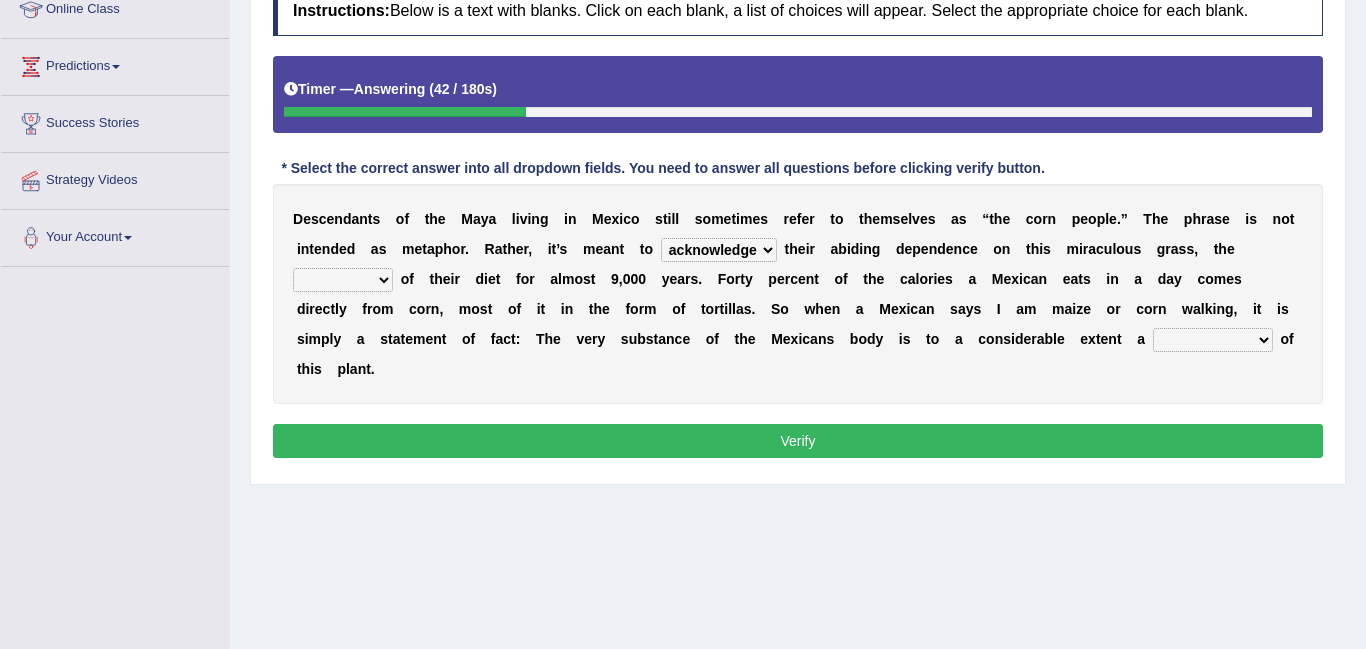 select on "variety" 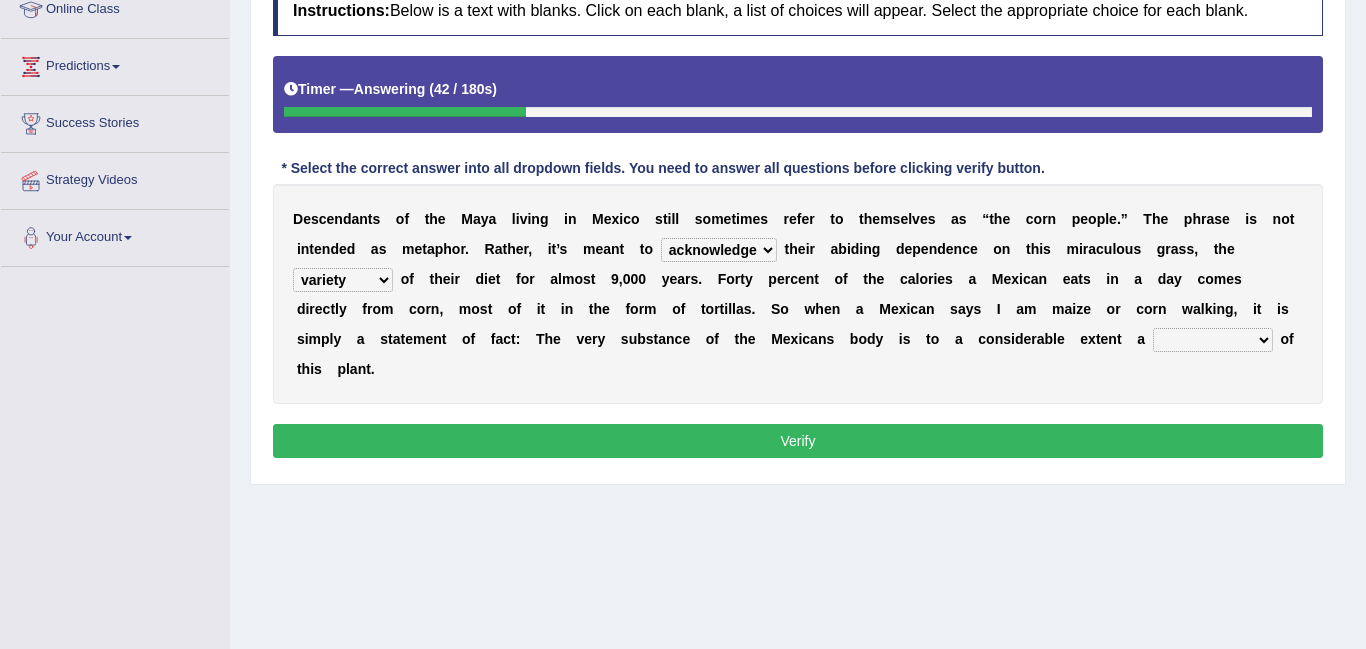 click on "staple fix range variety" at bounding box center (343, 280) 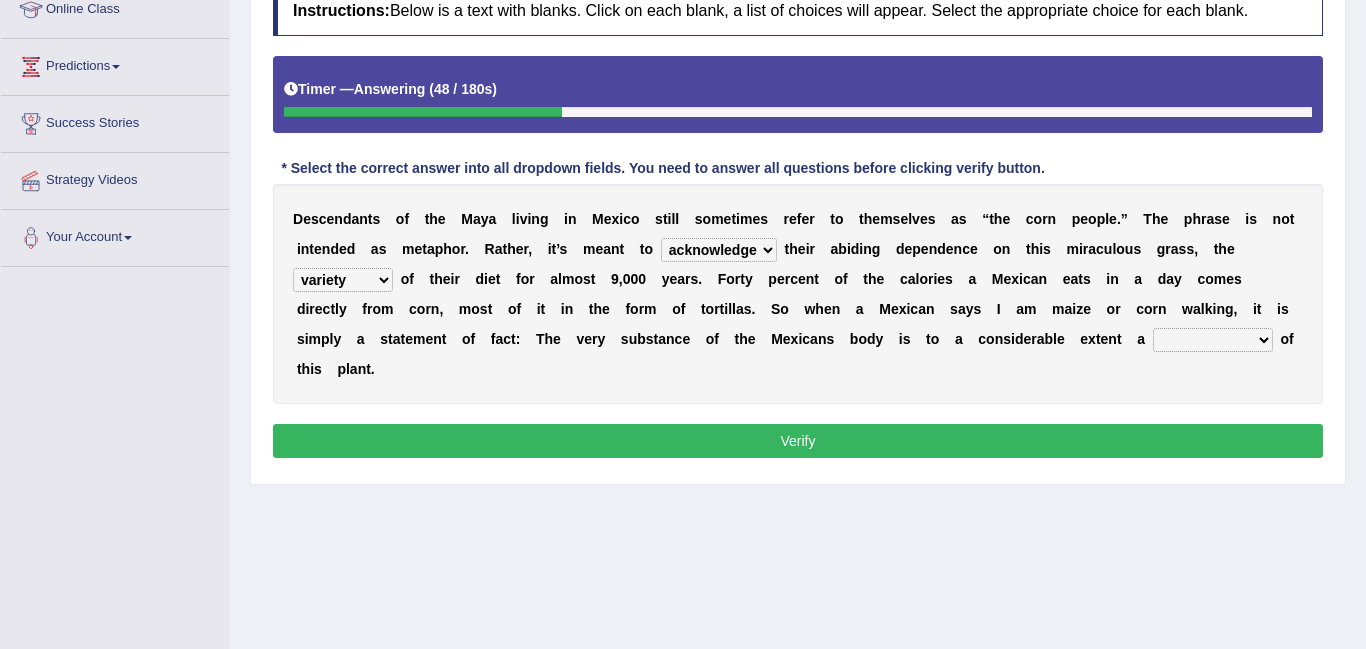 click on "staple fix range variety" at bounding box center (343, 280) 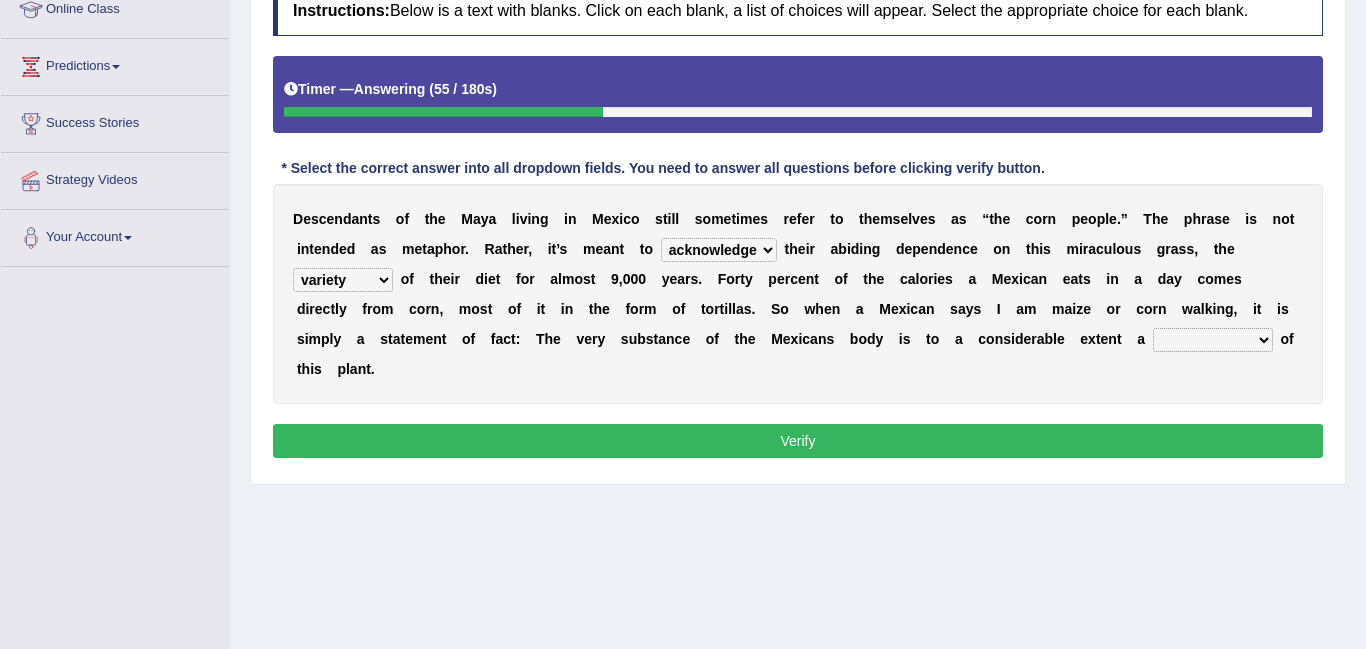 click on "D e s c e n d a n t s       o f       t h e       M a y a       l i v i n g       i n       M e x i c o       s t i l l       s o m e t i m e s       r e f e r       t o       t h e m s e l v e s       a s       “ t h e       c o r n       p e o p l e . ”       T h e       p h r a s e       i s       n o t       i n t e n d e d       a s       m e t a p h o r .       R a t h e r ,       i t ’ s       m e a n t       t o    remember renown knowledge acknowledge    t h e i r       a b i d i n g       d e p e n d e n c e       o n       t h i s       m i r a c u l o u s       g r a s s ,       t h e    staple fix range variety    o f       t h e i r       d i e t       f o r       a l m o s t       9 , 0 0 0       y e a r s .       F o r t y       p e r c e n t       o f       t h e       c a l o r i e s       a       M e x i c a n       e a t s       i n       a       d a y       c o m e s       d i" at bounding box center (798, 294) 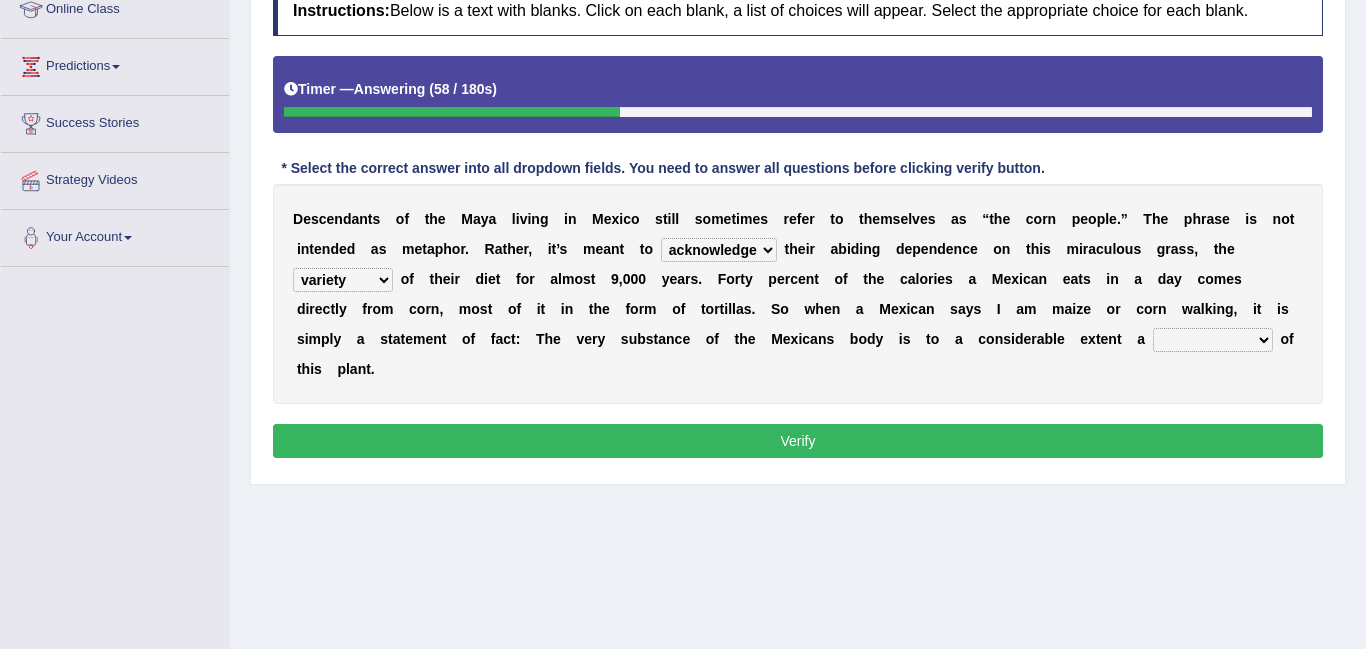 click on "manifestation display show exhibition" at bounding box center [1213, 340] 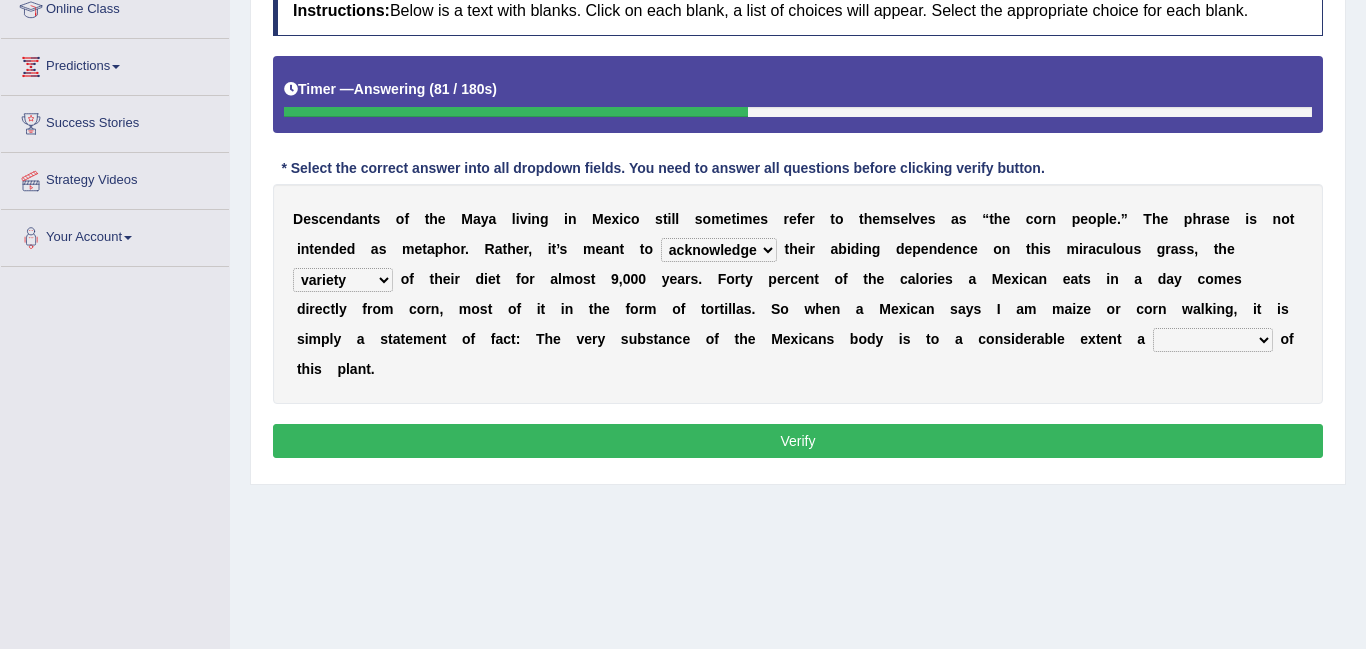select on "display" 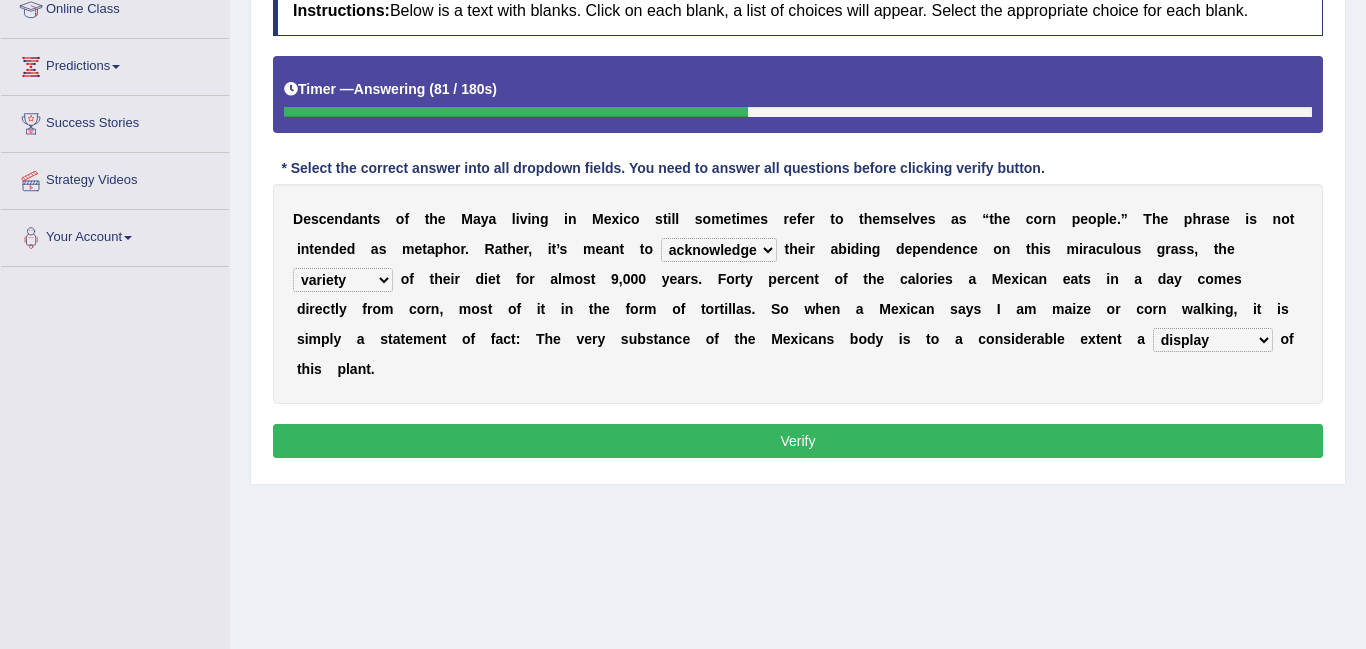 click on "manifestation display show exhibition" at bounding box center [1213, 340] 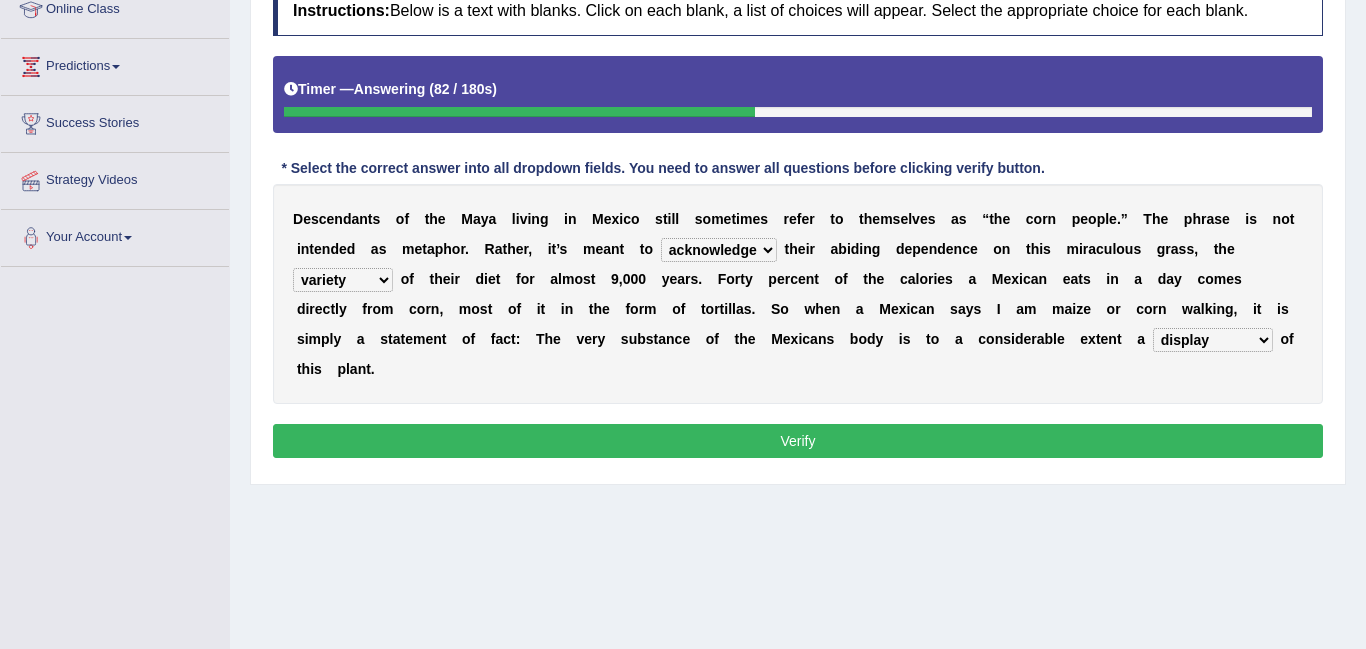 click on "Verify" at bounding box center [798, 441] 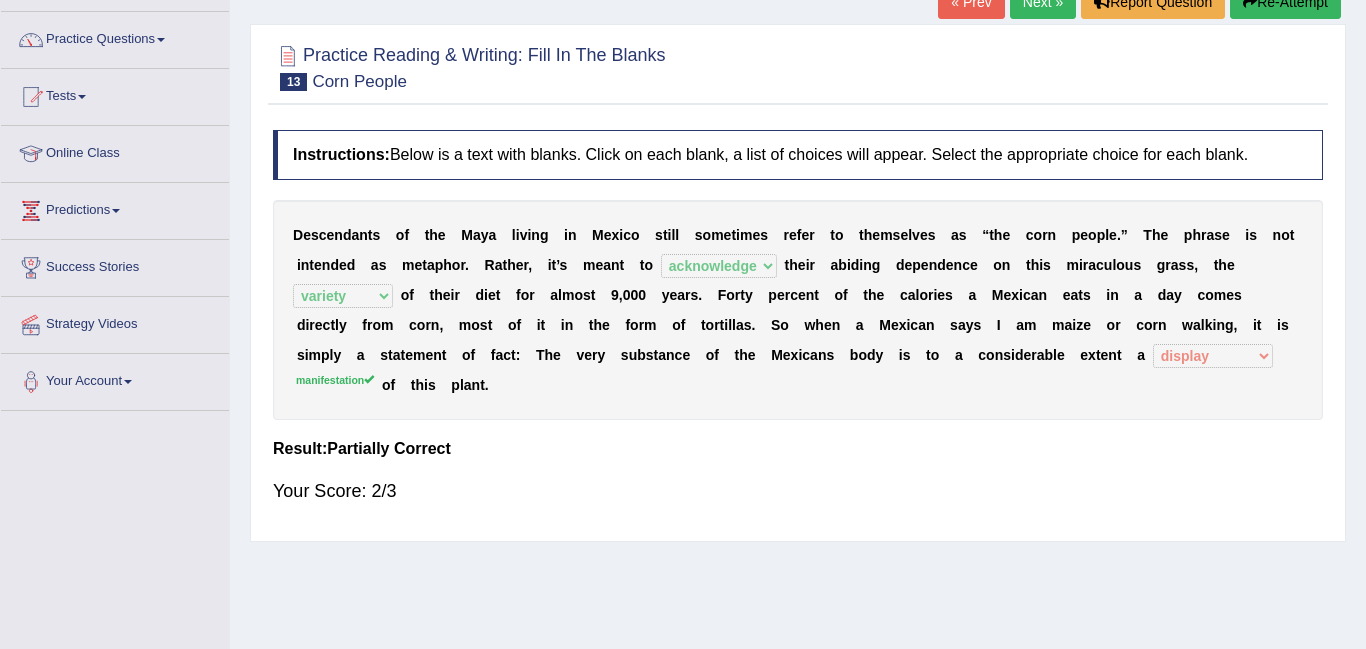 scroll, scrollTop: 127, scrollLeft: 0, axis: vertical 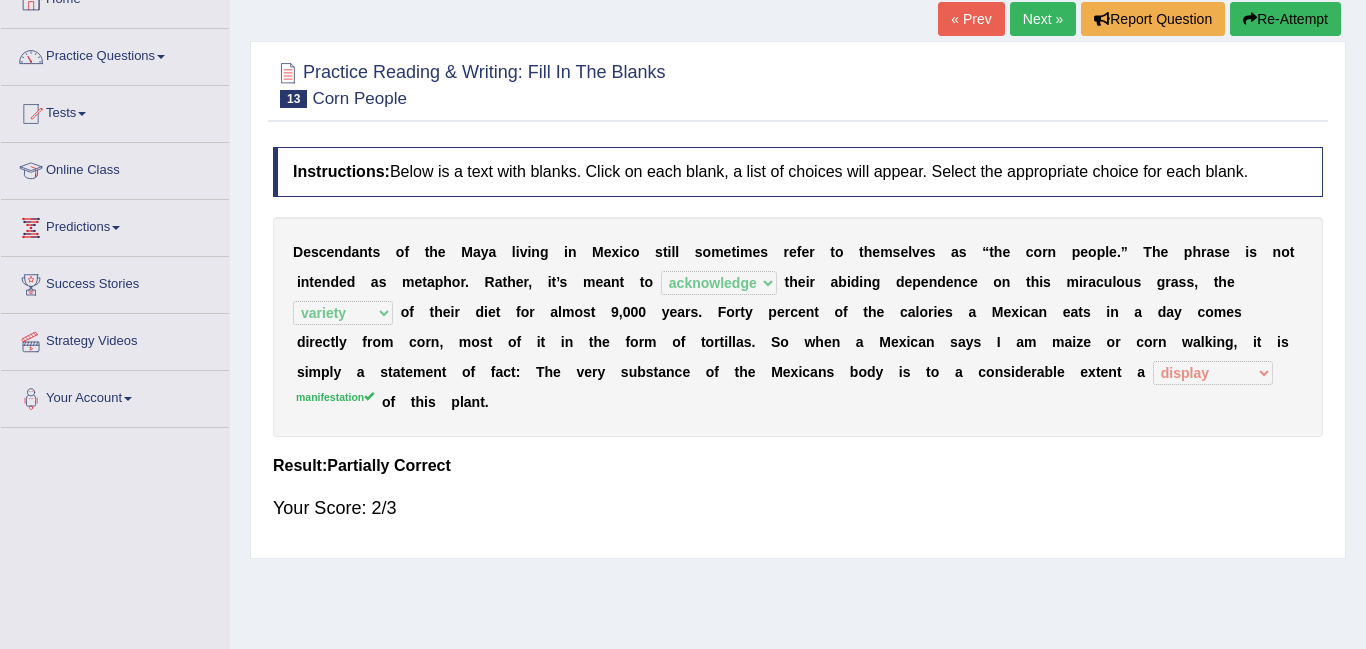 click on "Next »" at bounding box center (1043, 19) 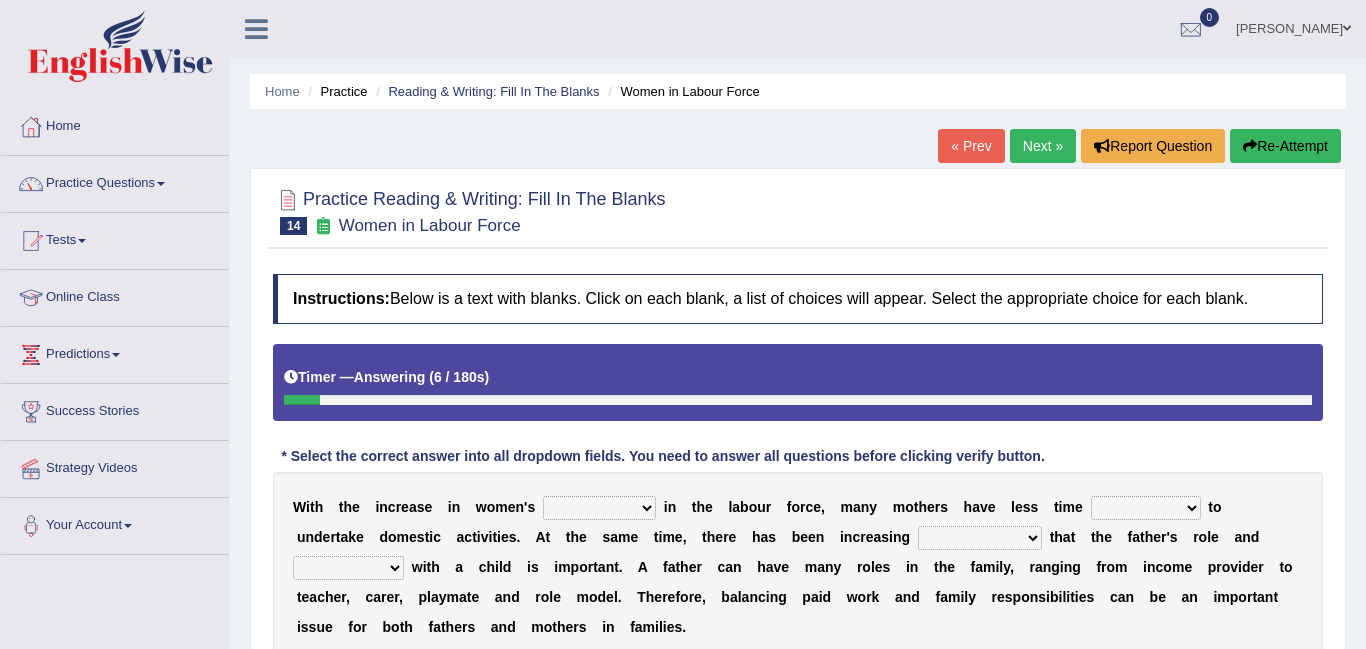 scroll, scrollTop: 0, scrollLeft: 0, axis: both 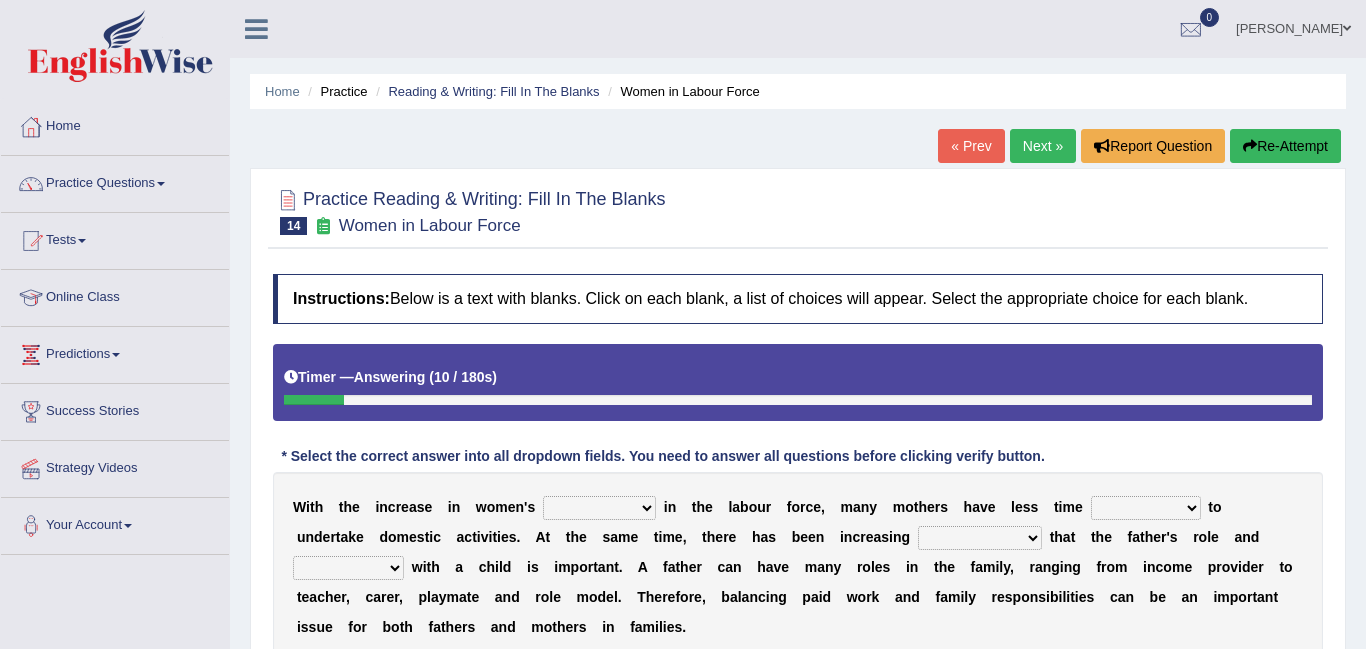 select on "participation" 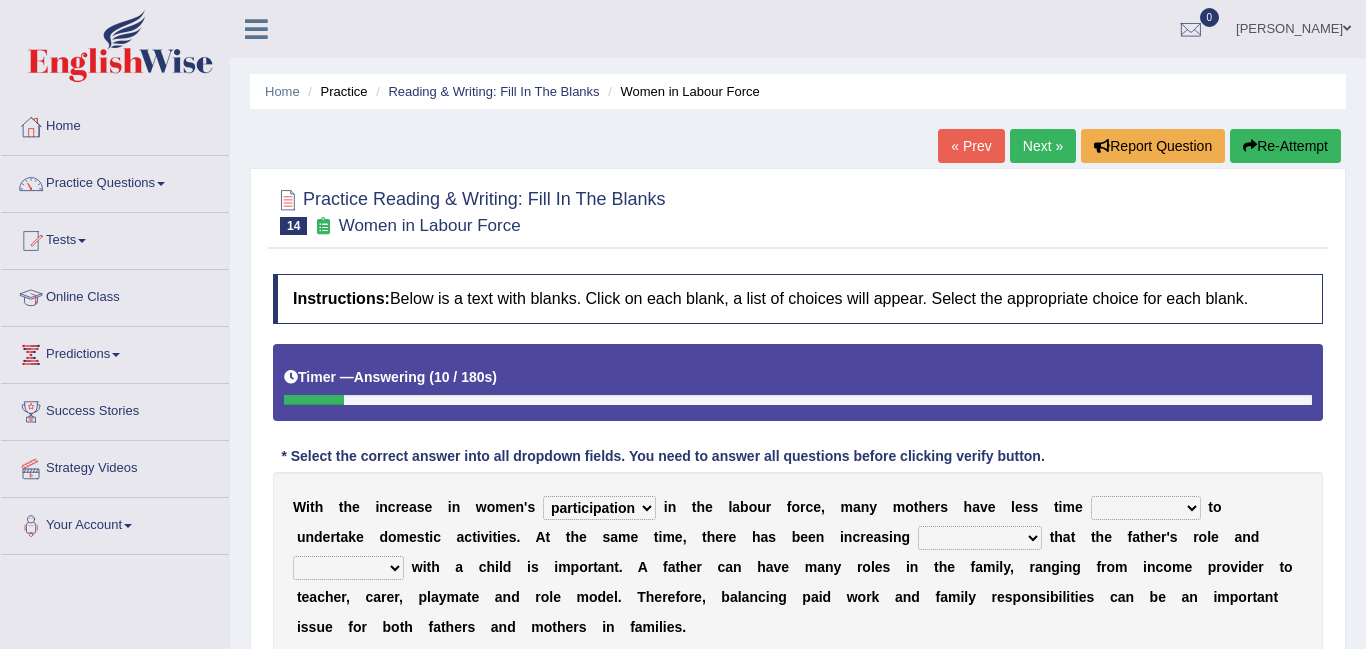 click on "attendance substitution participation definition" at bounding box center [599, 508] 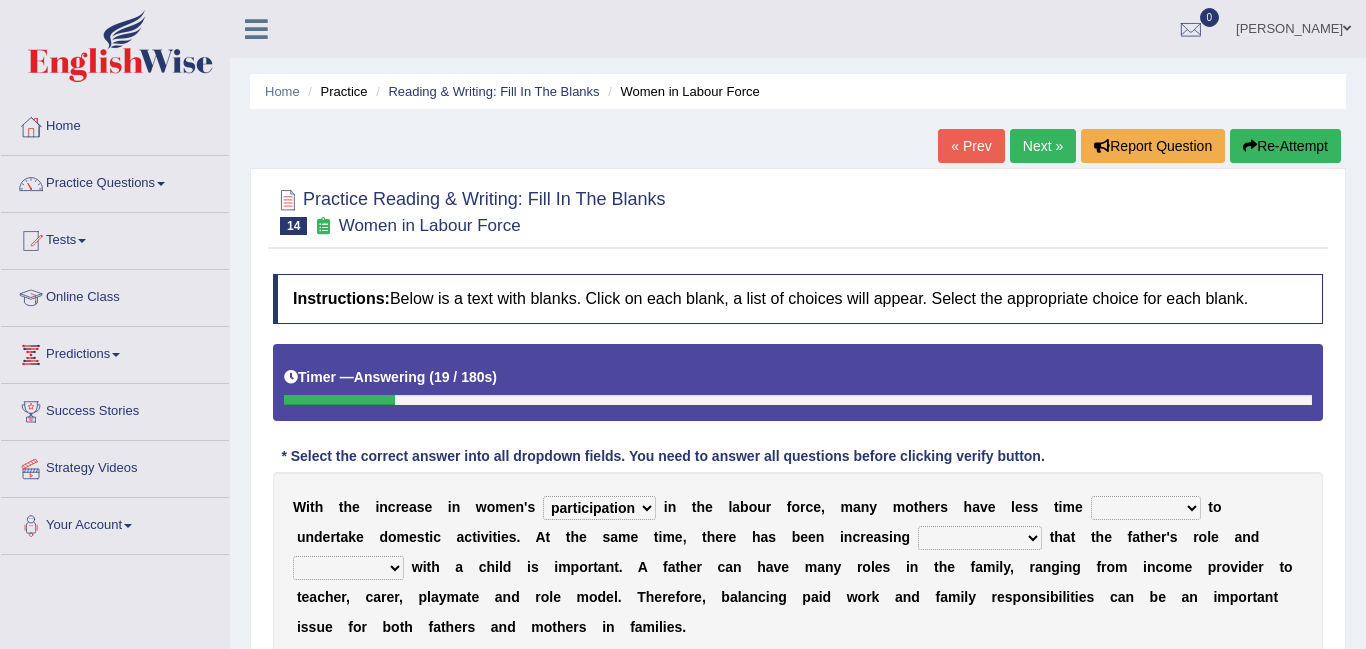 click on "available related consumable useful" at bounding box center (1146, 508) 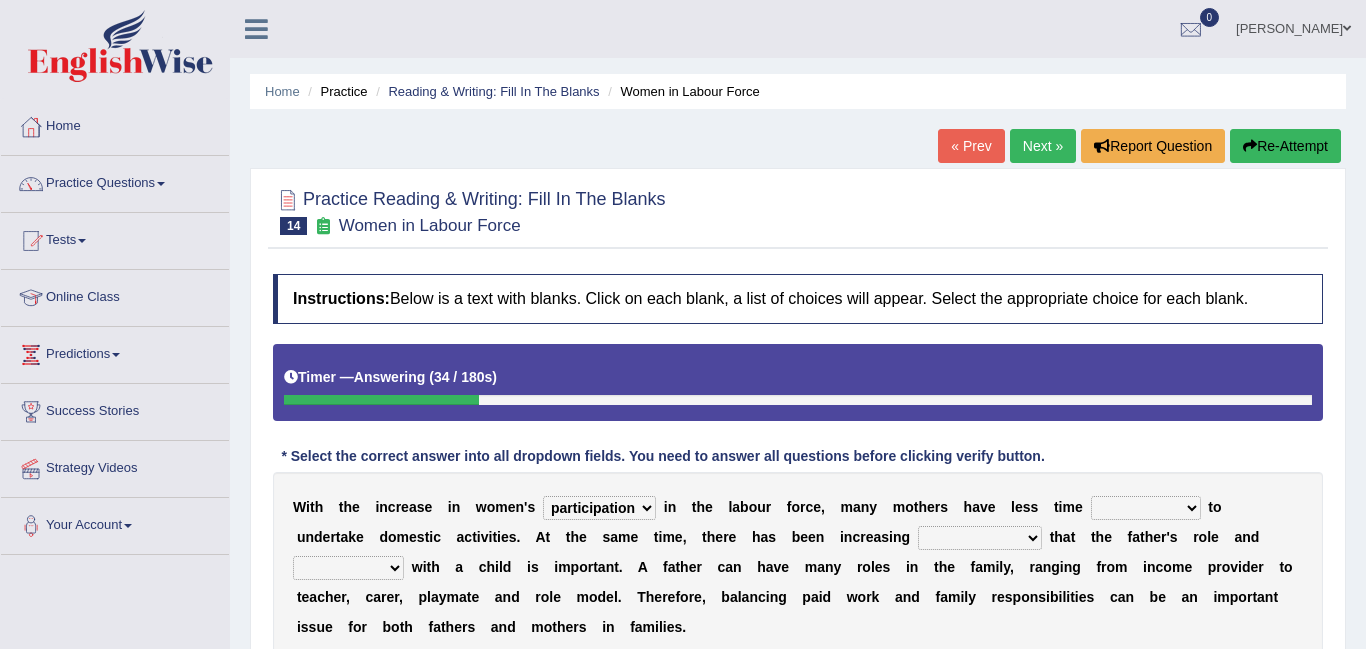 select on "available" 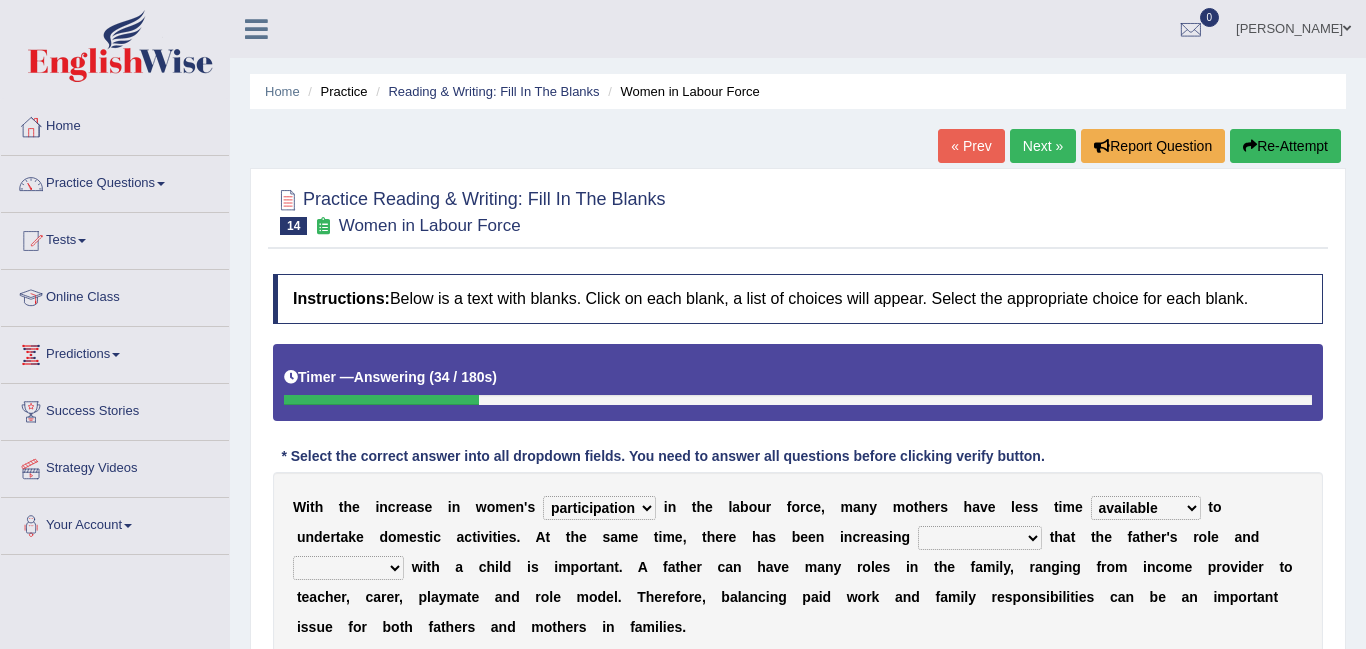 click on "available related consumable useful" at bounding box center (1146, 508) 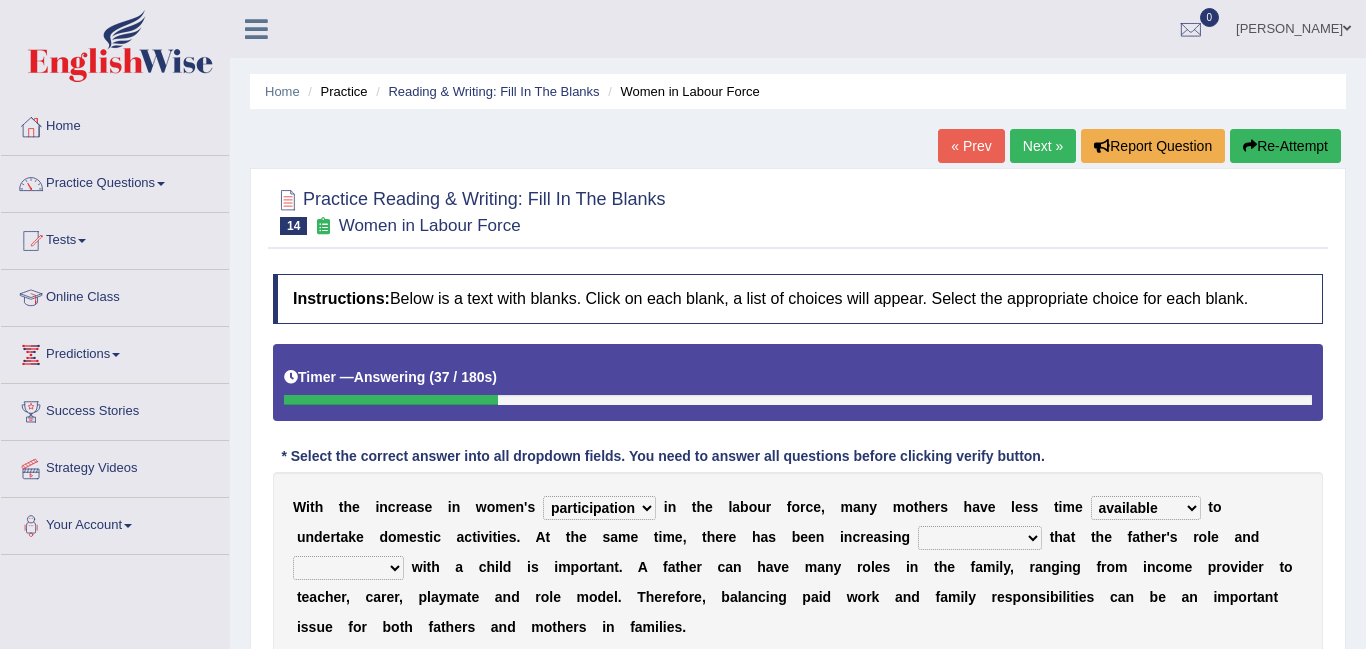 click on "recognition discrimination resolution recreation" at bounding box center (980, 538) 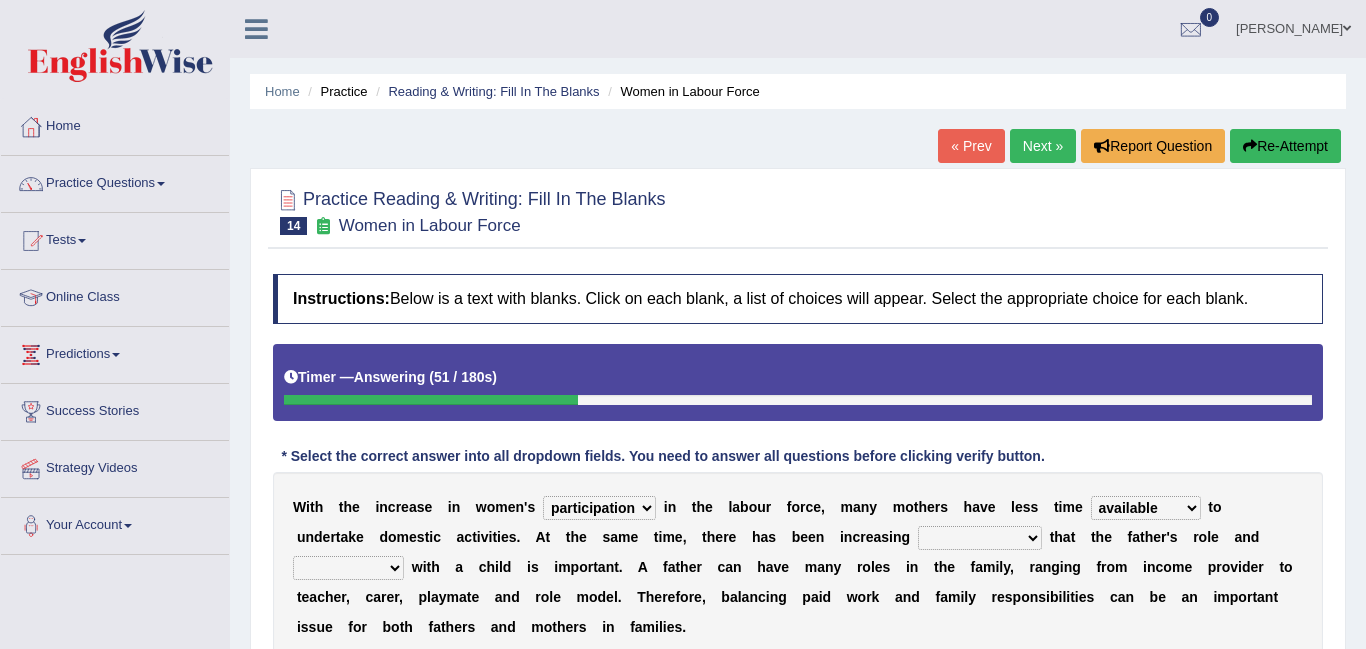 select on "recognition" 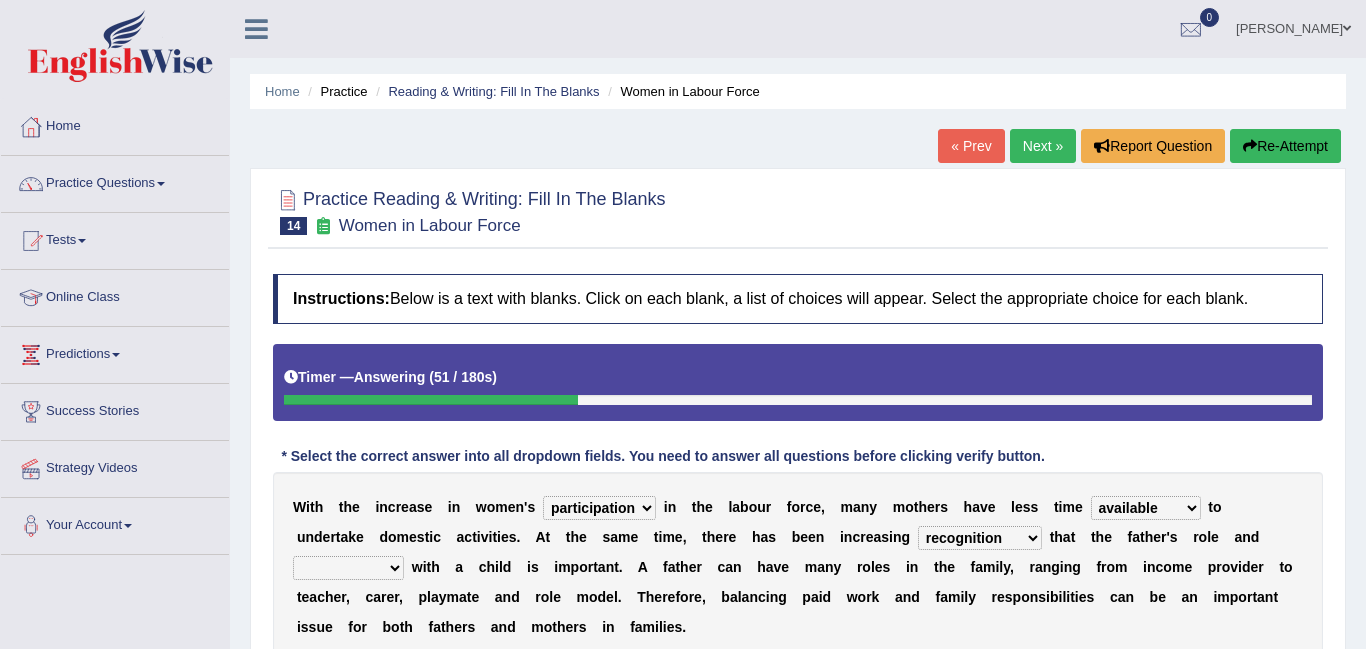 click on "recognition discrimination resolution recreation" at bounding box center [980, 538] 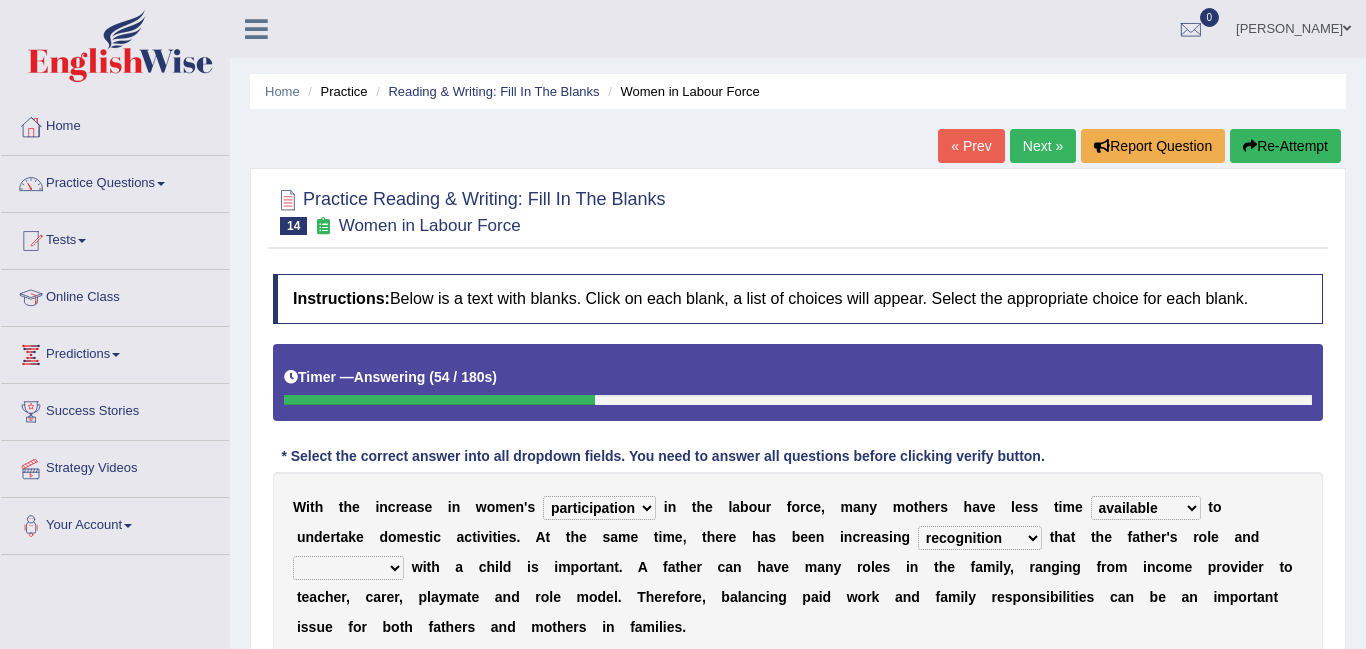 click on "scholarship realtionship worship employment" at bounding box center [348, 568] 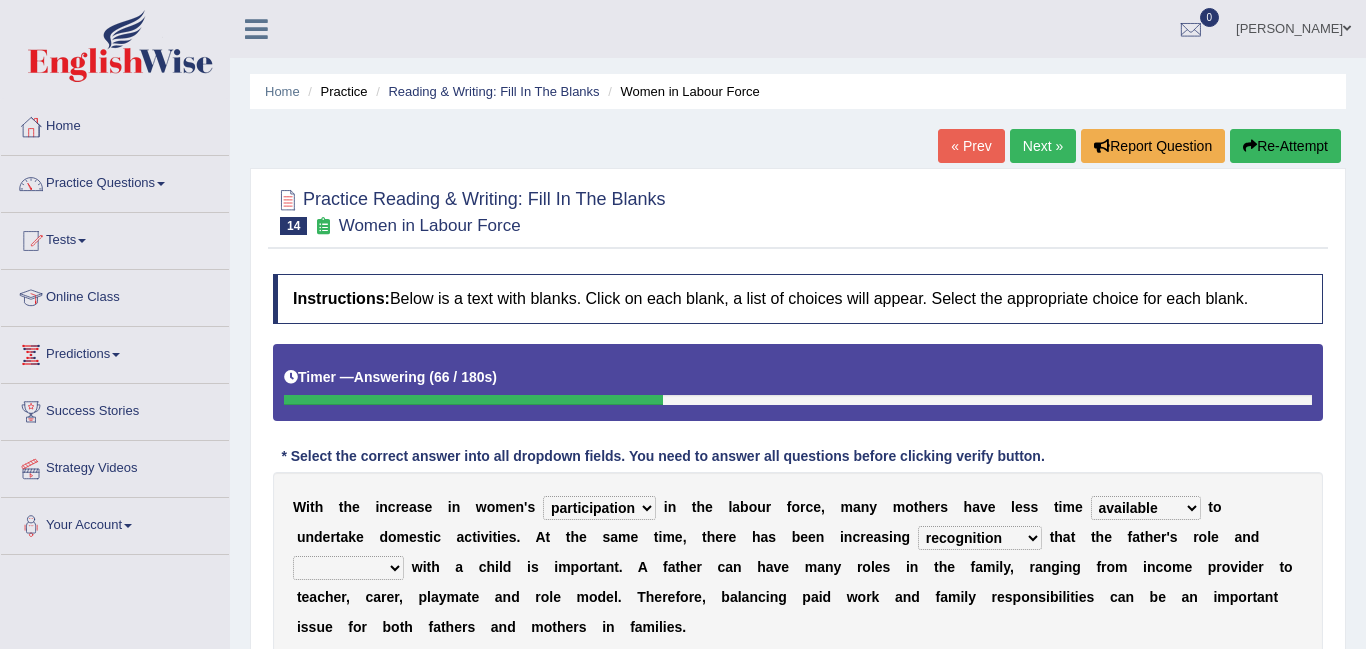select on "realtionship" 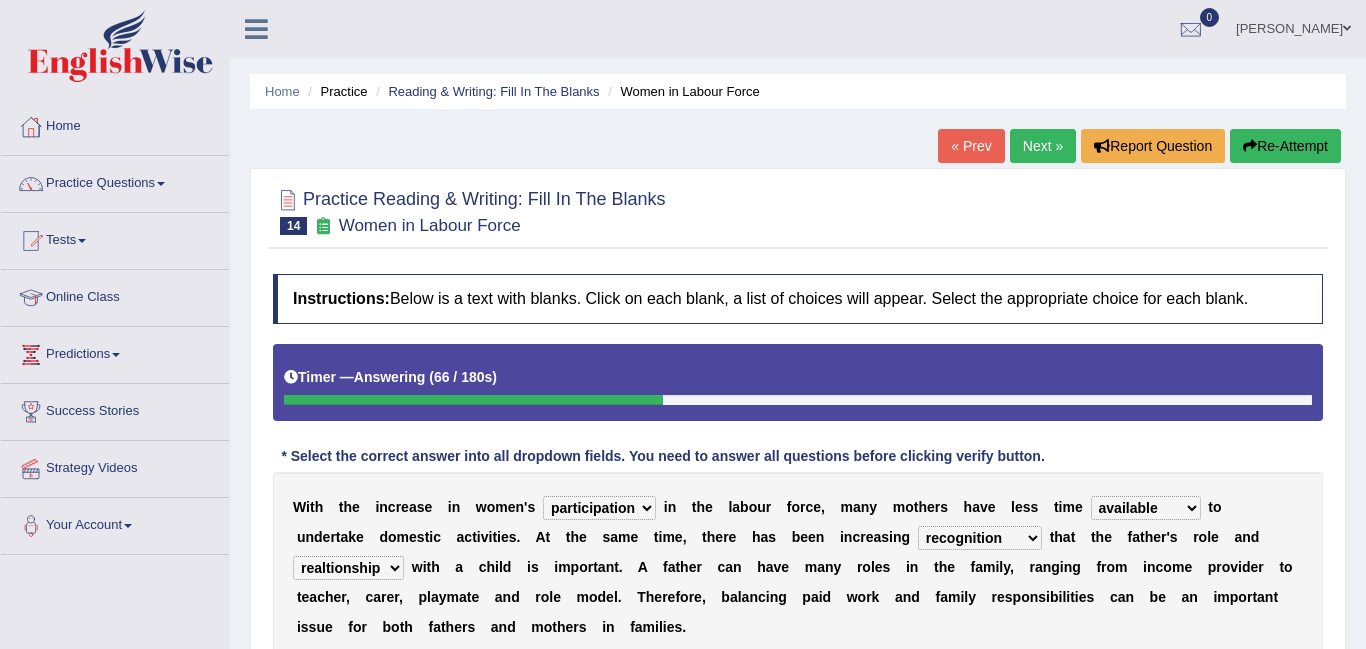 click on "scholarship realtionship worship employment" at bounding box center [348, 568] 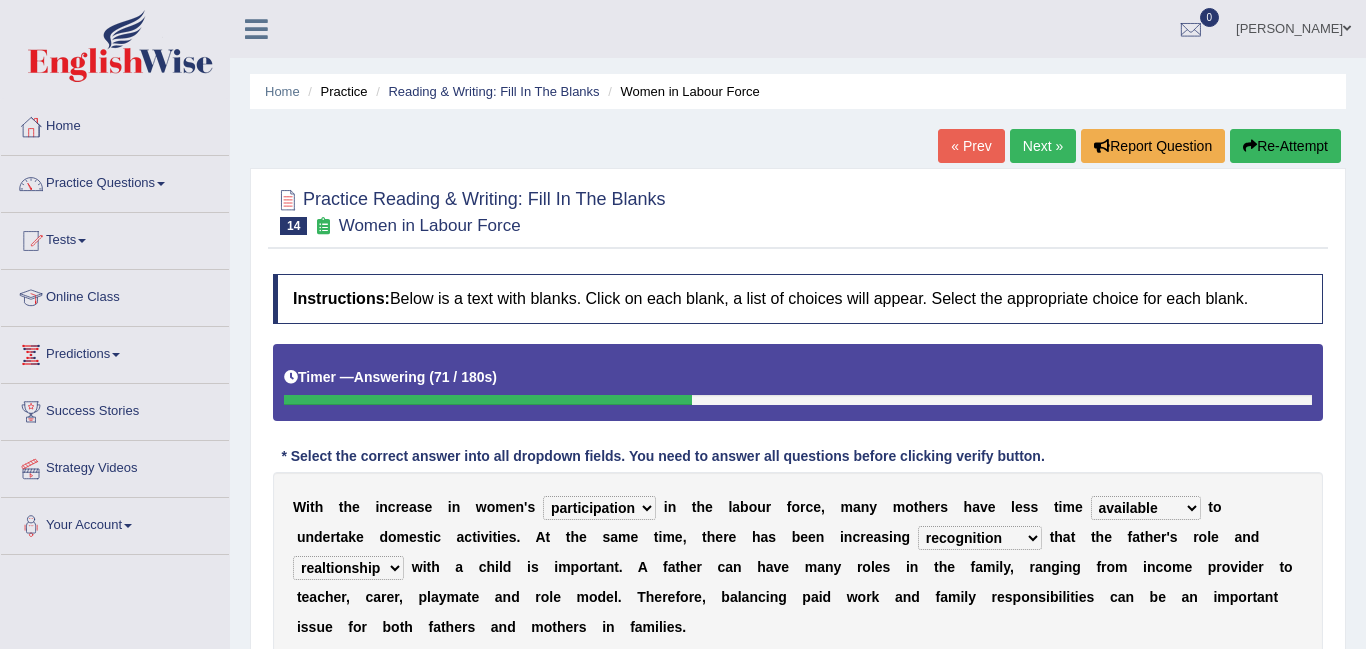 scroll, scrollTop: 218, scrollLeft: 0, axis: vertical 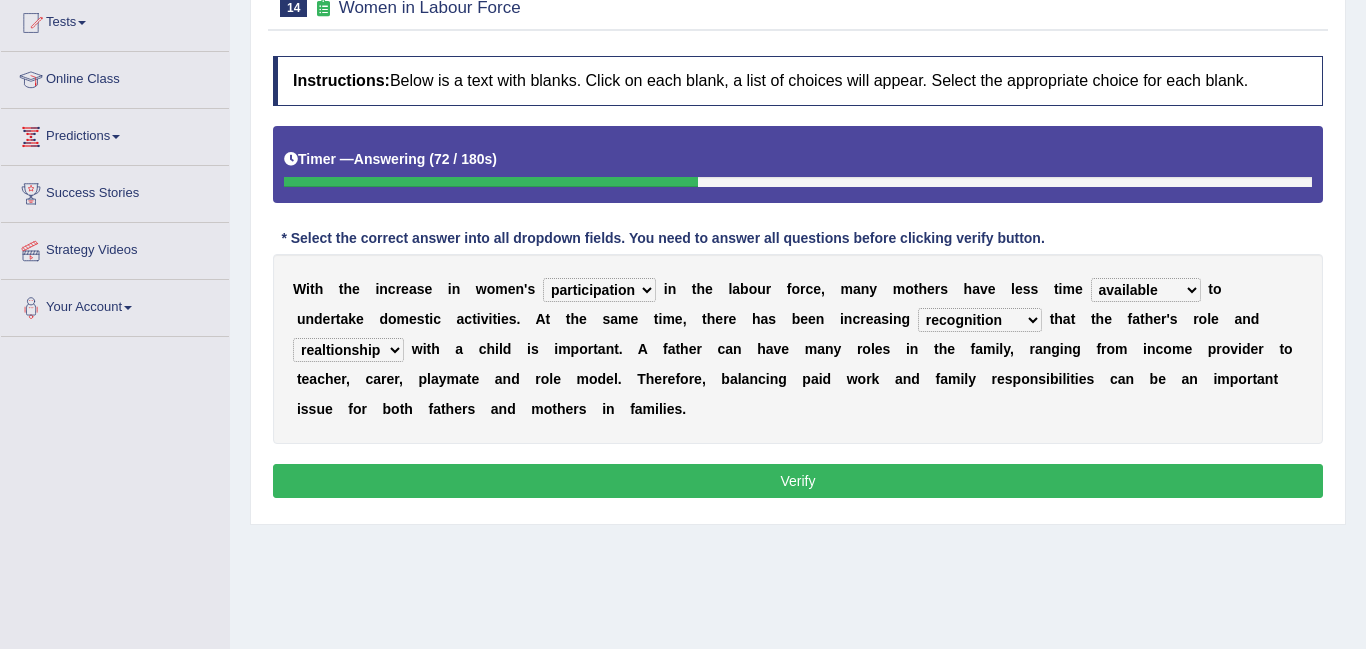 click on "Verify" at bounding box center (798, 481) 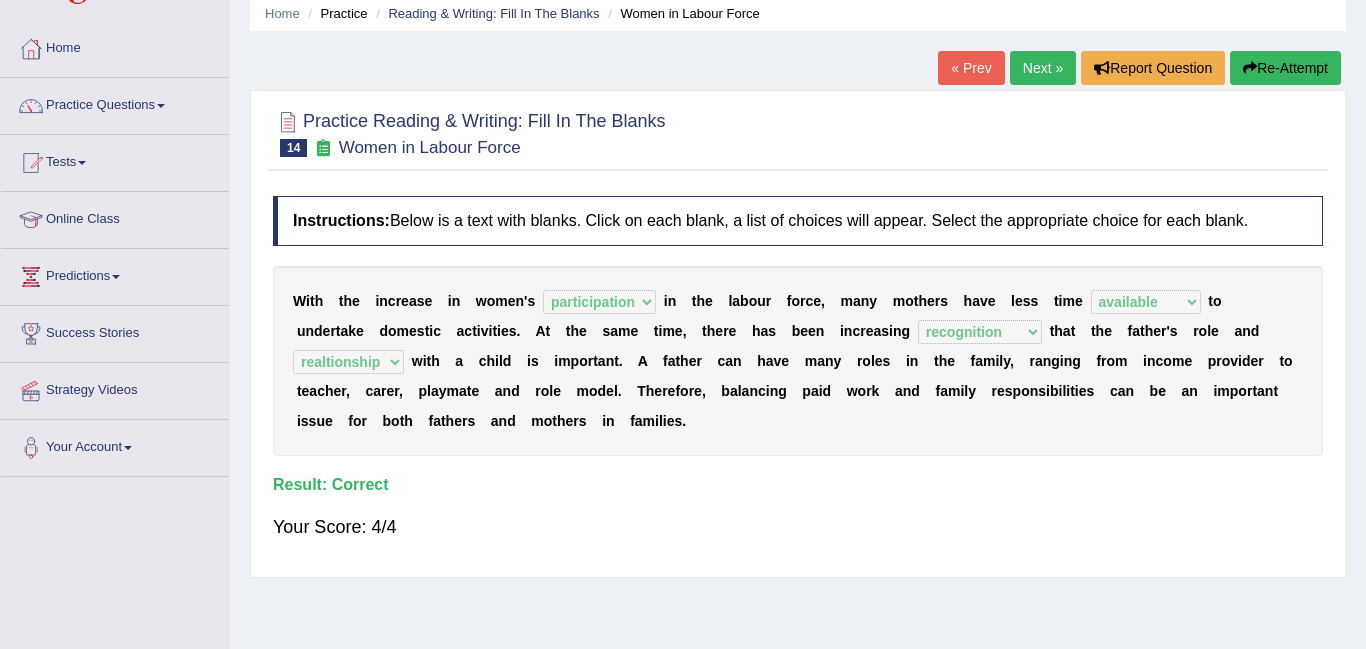 scroll, scrollTop: 59, scrollLeft: 0, axis: vertical 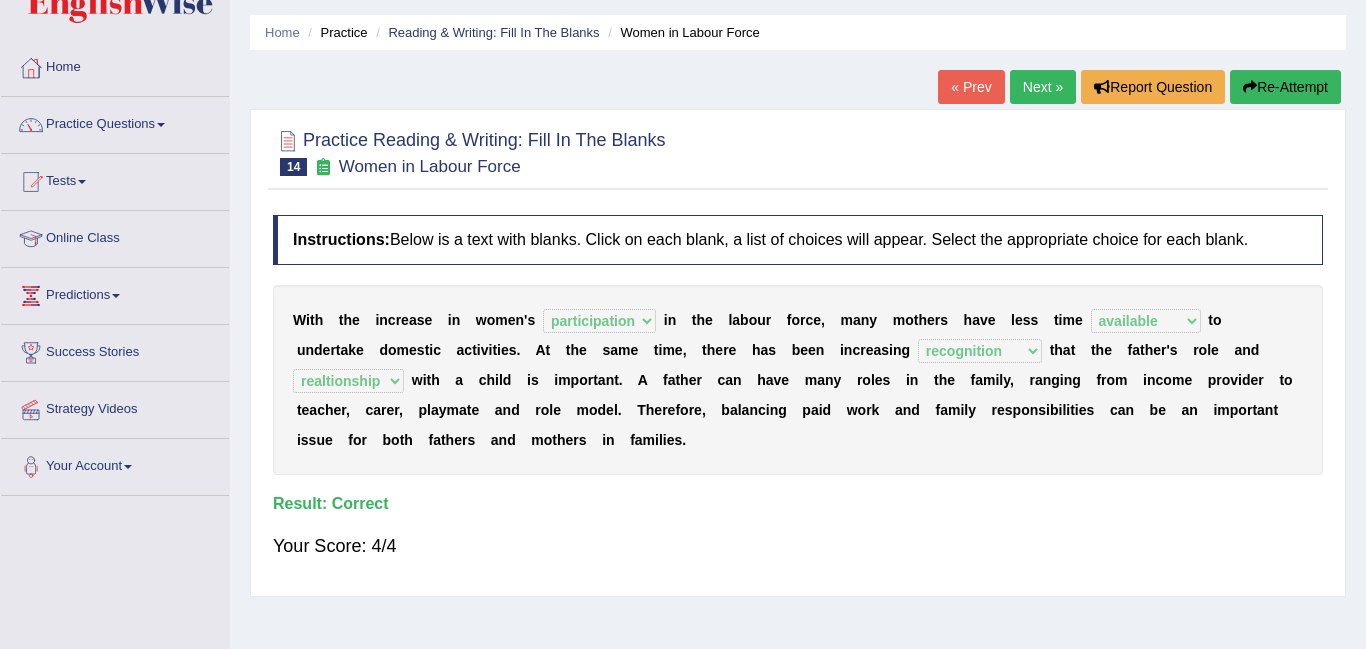 click on "Practice Questions" at bounding box center (115, 122) 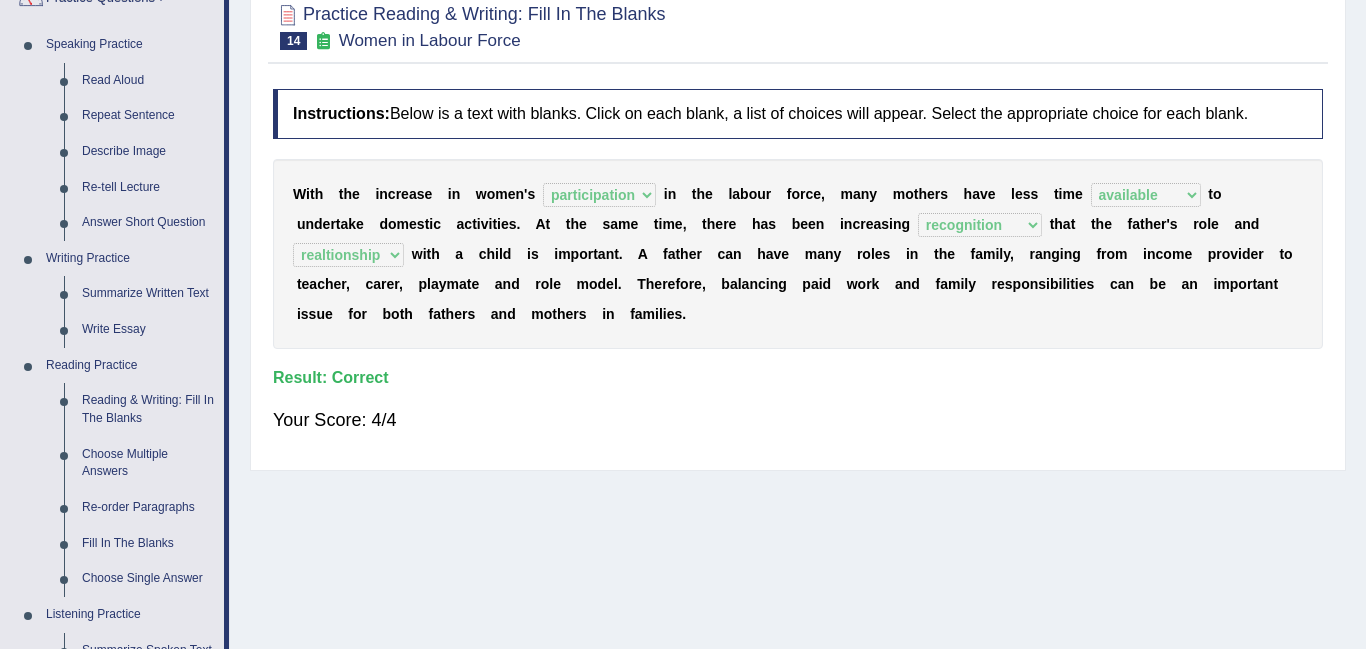 scroll, scrollTop: 249, scrollLeft: 0, axis: vertical 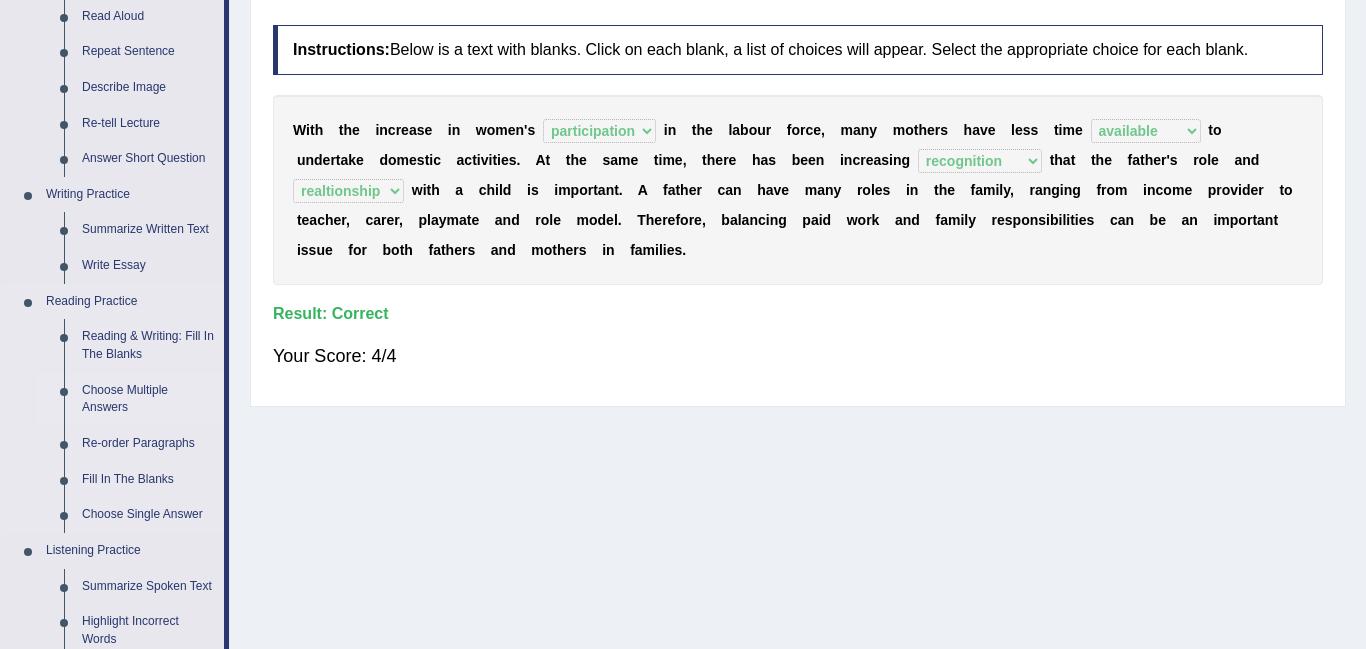 click on "Choose Multiple Answers" at bounding box center (148, 399) 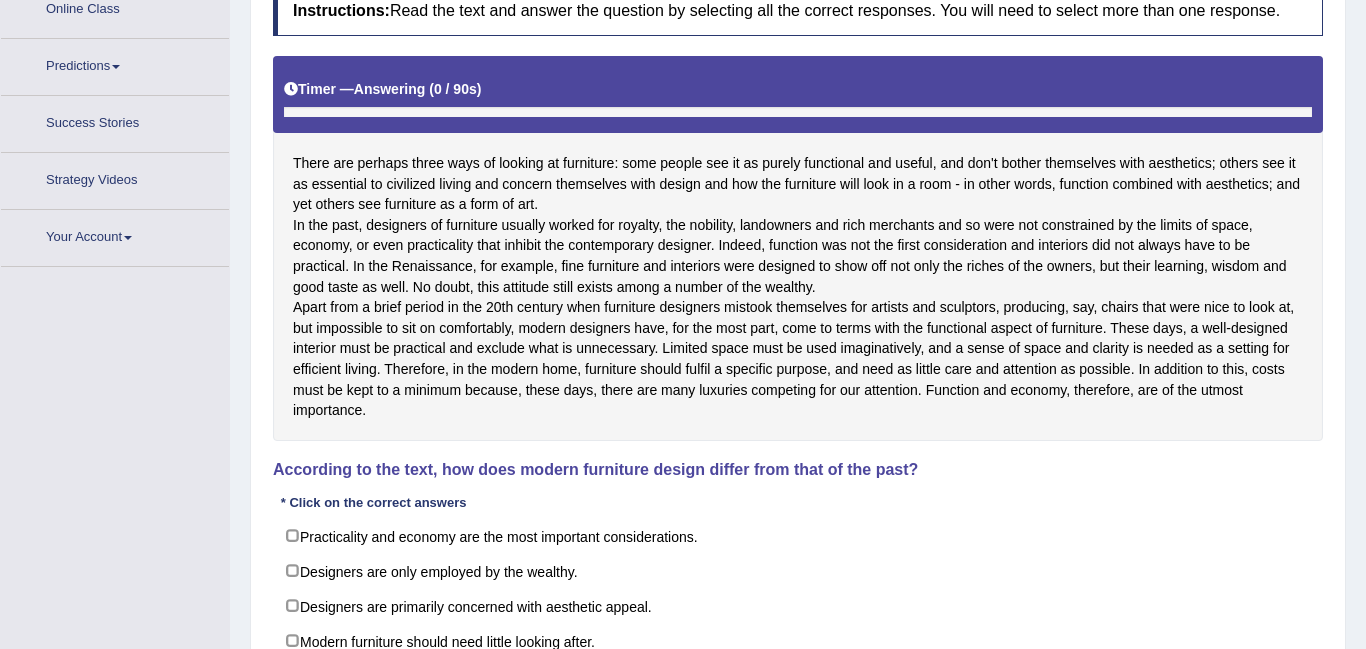 scroll, scrollTop: 336, scrollLeft: 0, axis: vertical 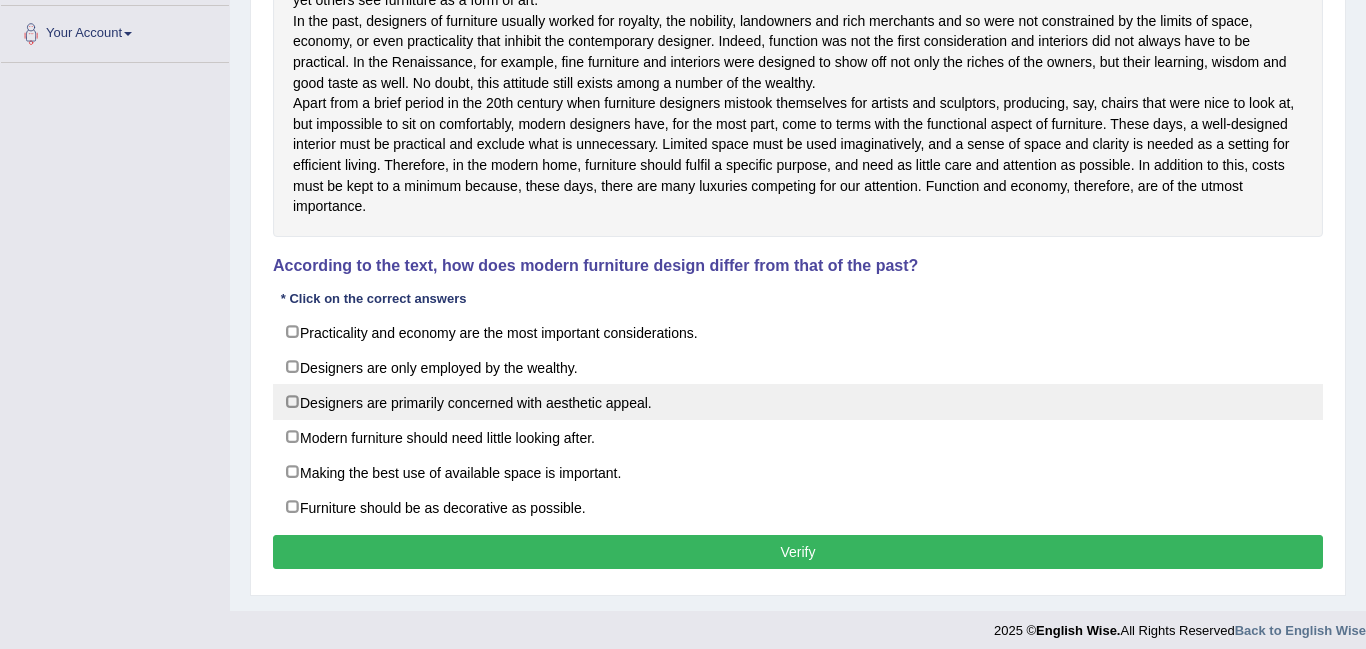 click on "Designers are primarily concerned with aesthetic appeal." at bounding box center [798, 402] 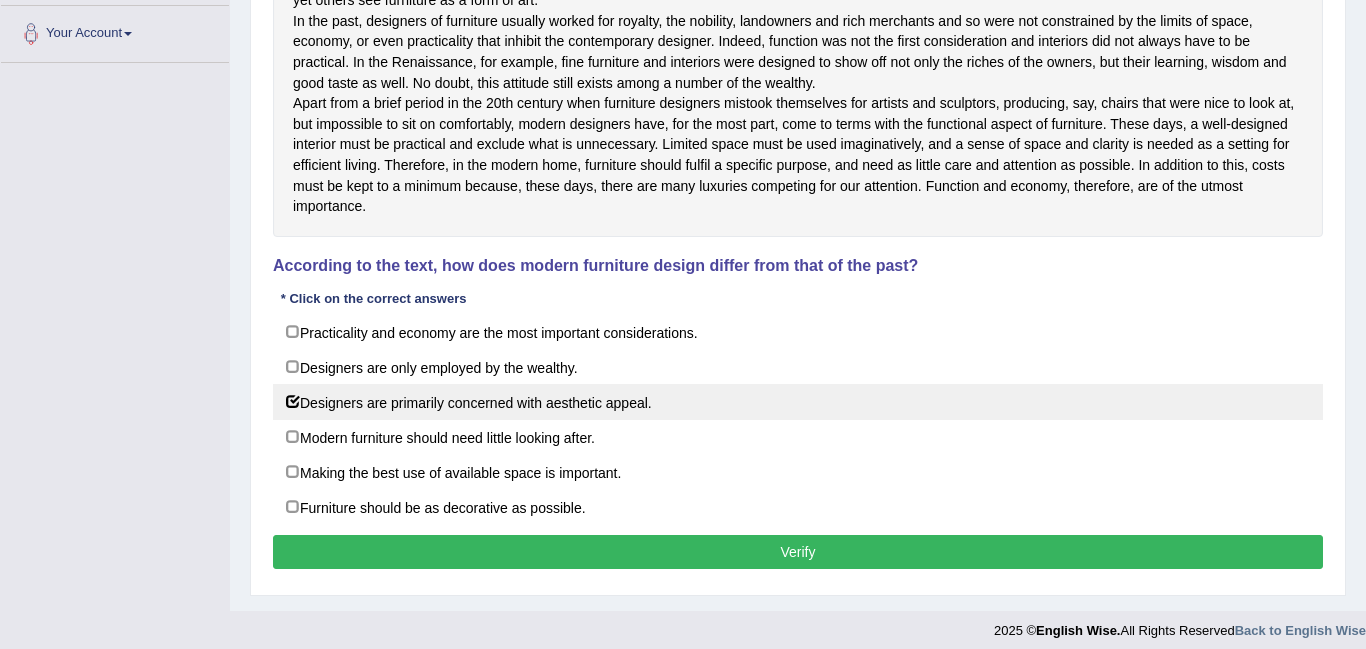 checkbox on "true" 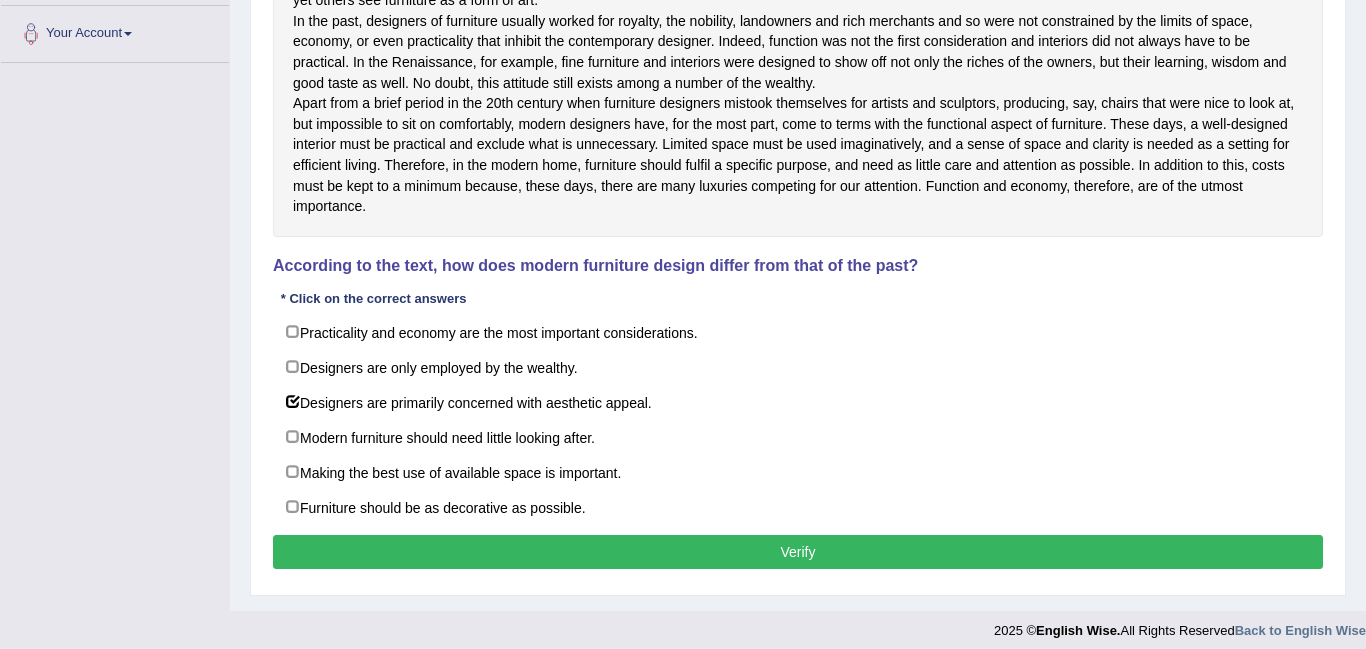 click on "Verify" at bounding box center (798, 552) 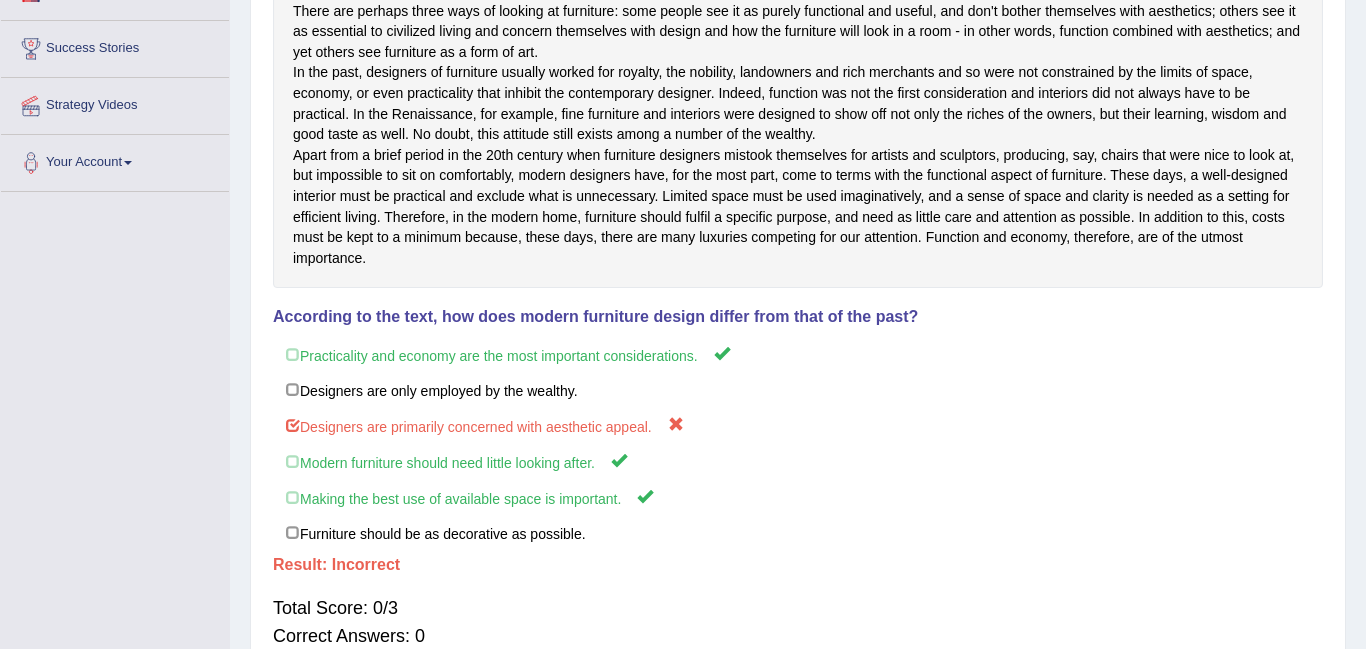 scroll, scrollTop: 0, scrollLeft: 0, axis: both 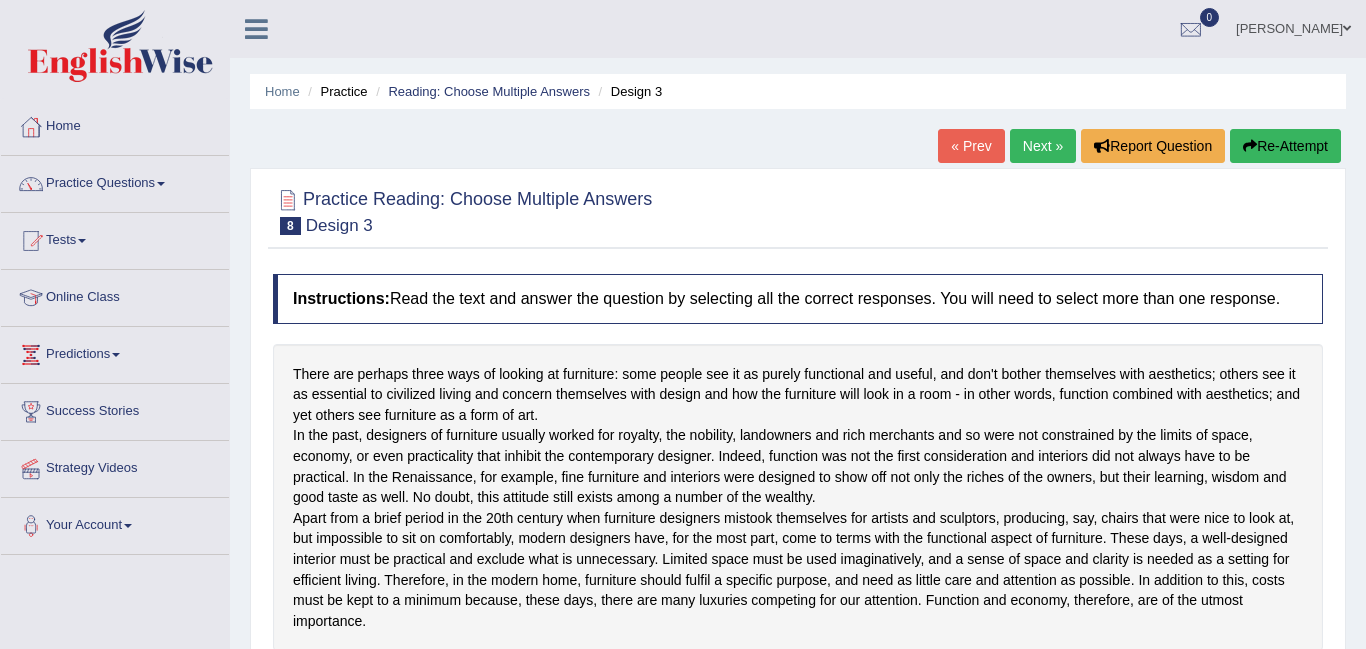 click on "Next »" at bounding box center (1043, 146) 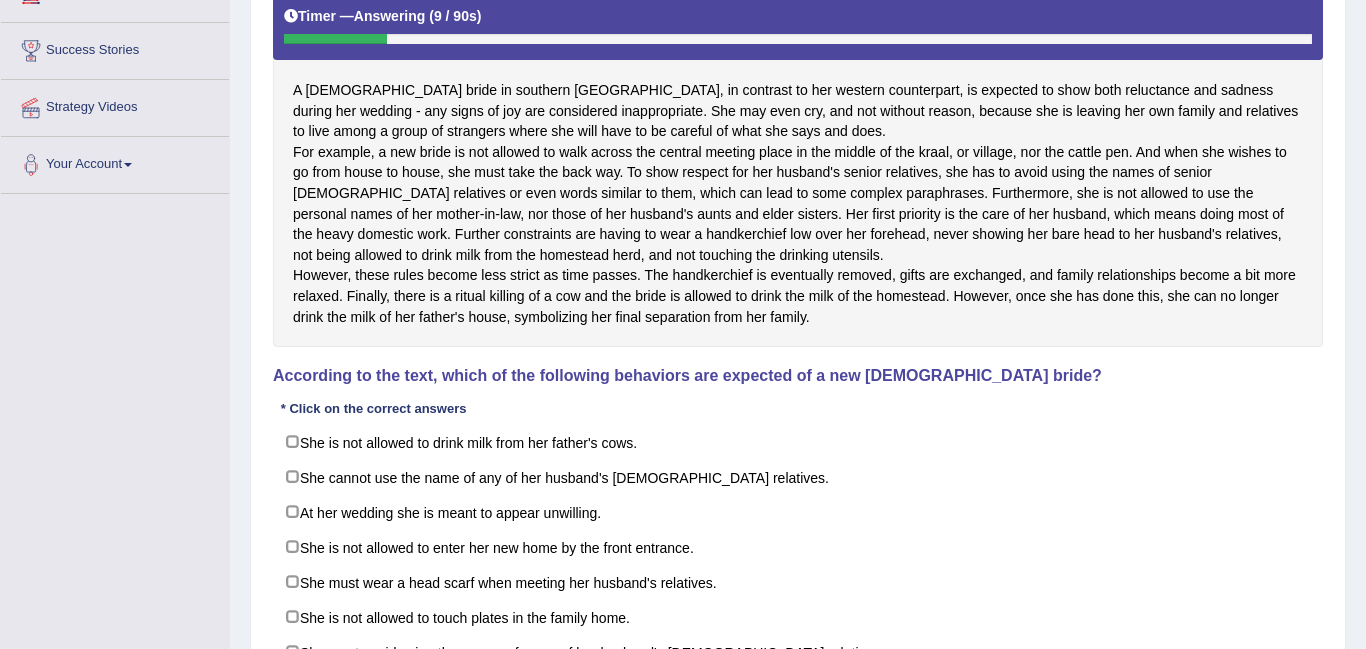 scroll, scrollTop: 361, scrollLeft: 0, axis: vertical 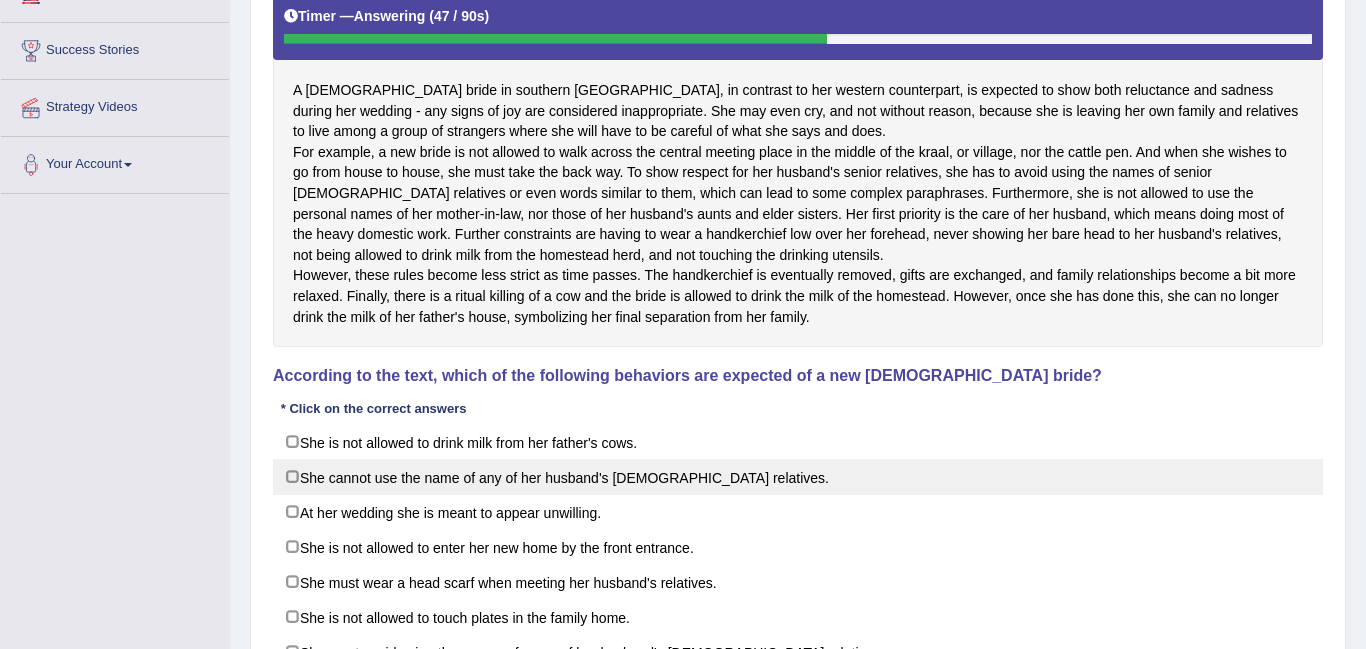 click on "She cannot use the name of any of her husband's [DEMOGRAPHIC_DATA] relatives." at bounding box center (798, 477) 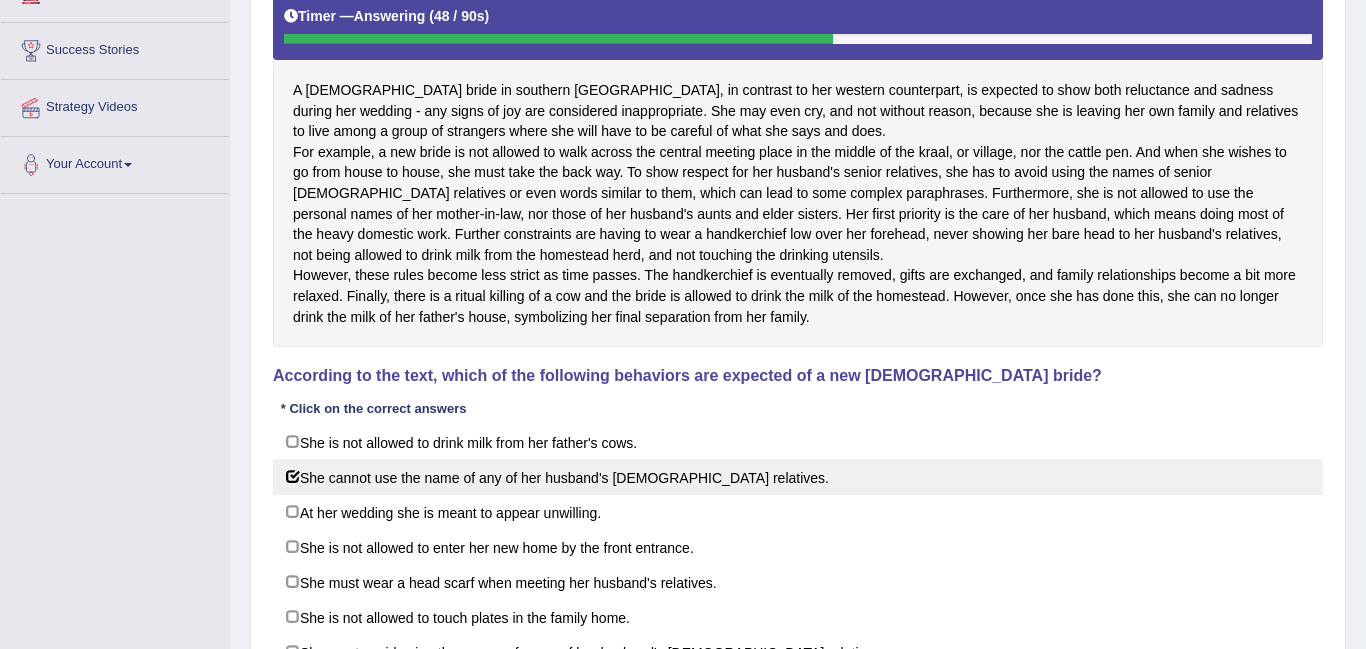 checkbox on "true" 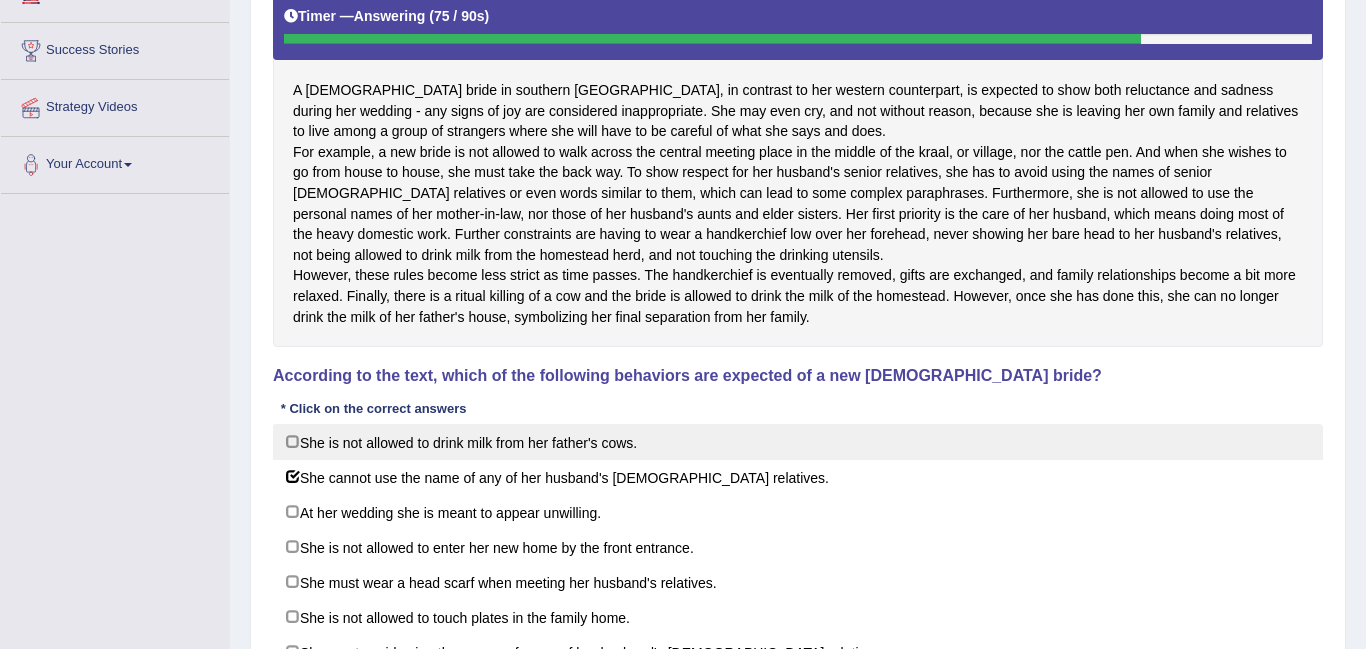 click on "She is not allowed to drink milk from her father's cows." at bounding box center [798, 442] 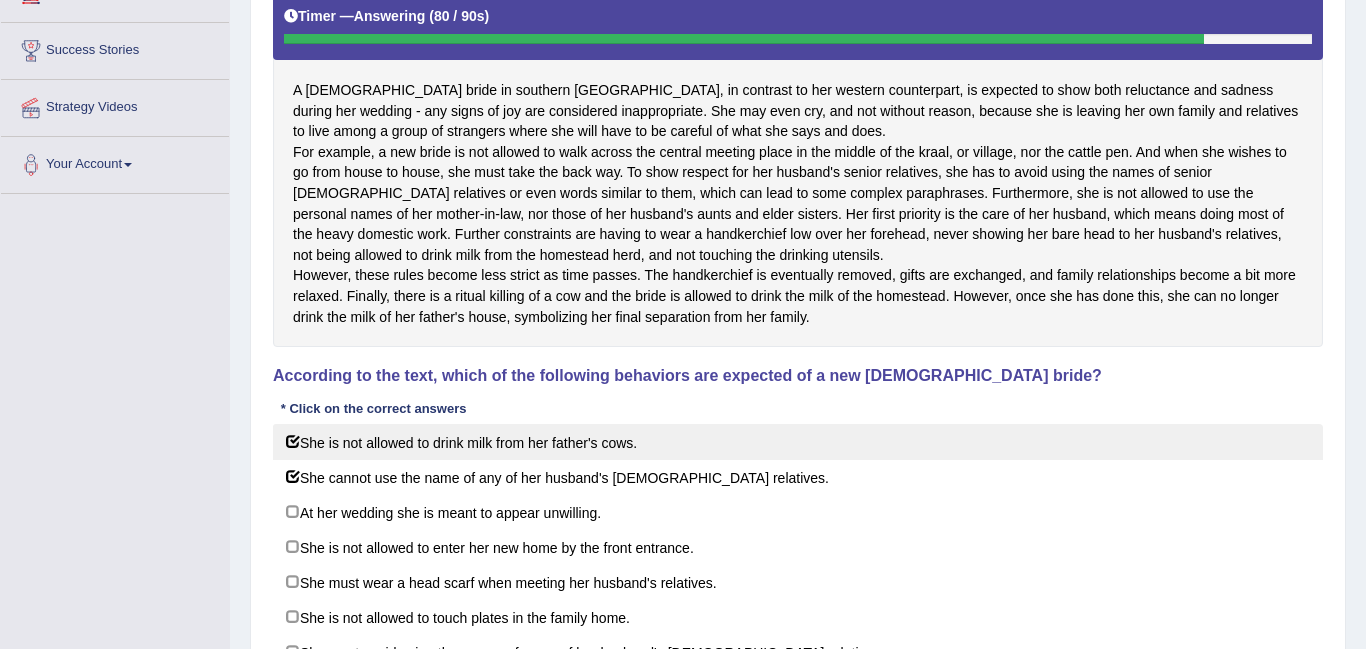 click on "She is not allowed to drink milk from her father's cows." at bounding box center (798, 442) 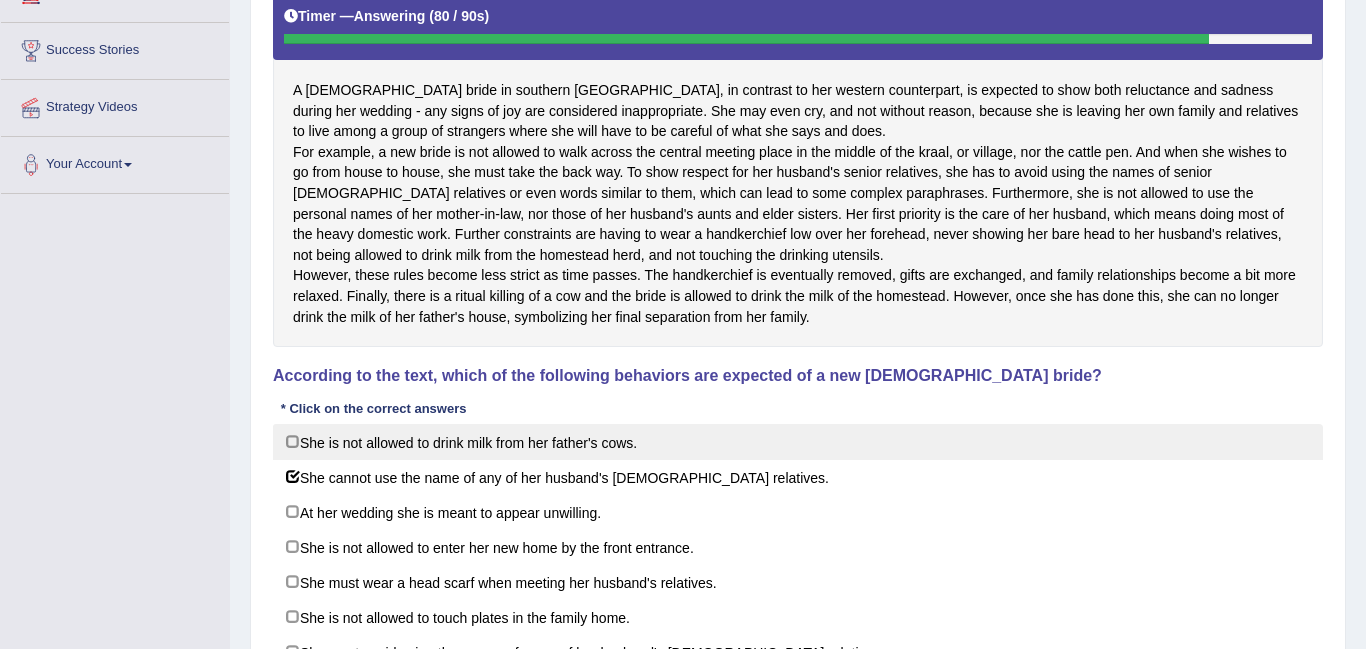 checkbox on "false" 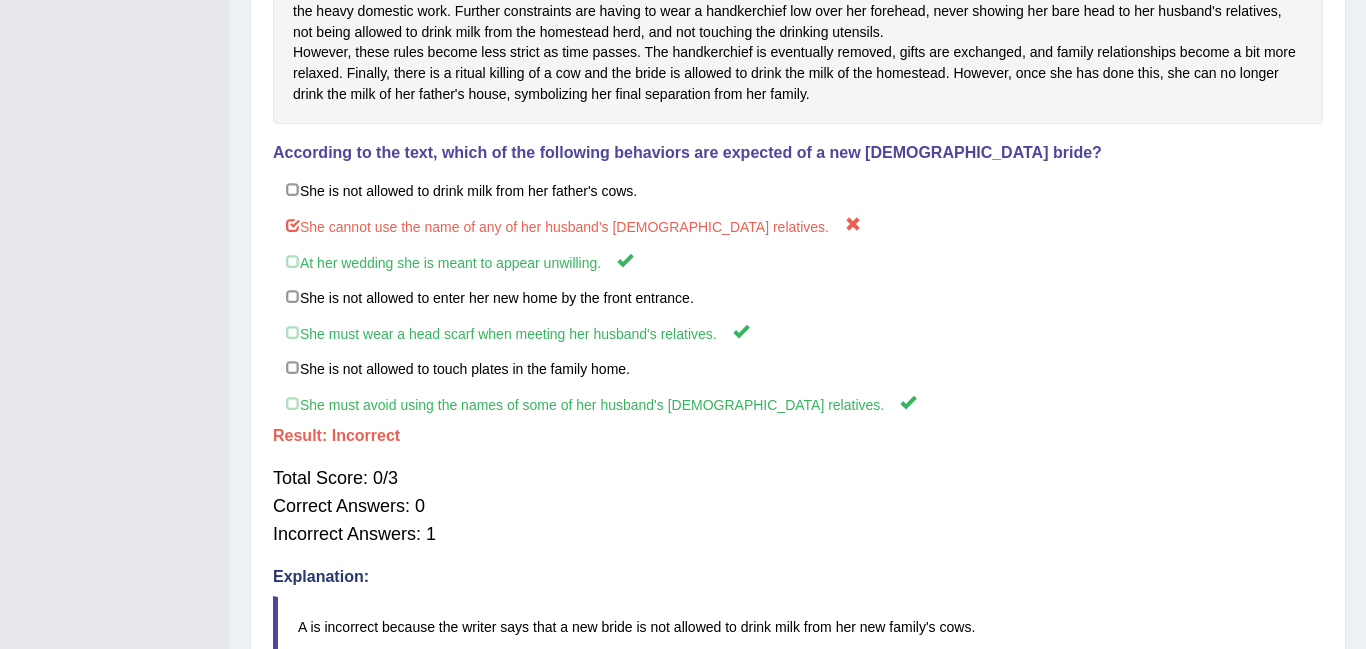 scroll, scrollTop: 0, scrollLeft: 0, axis: both 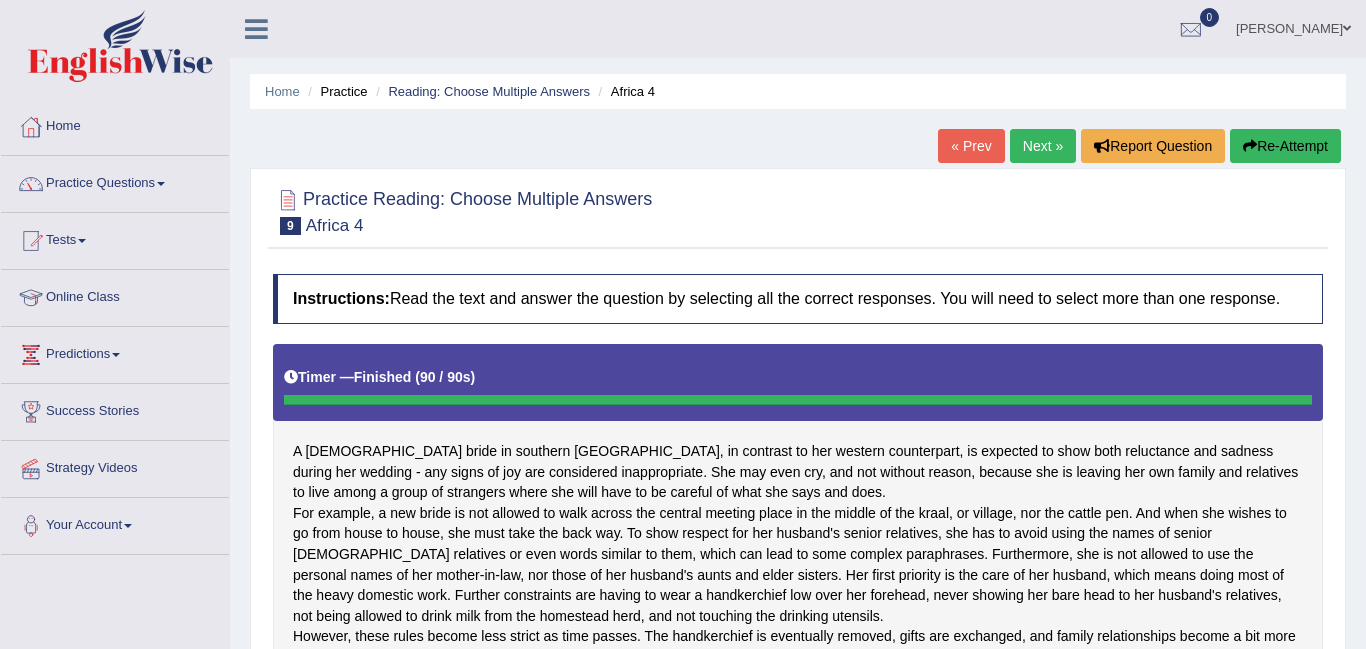 click on "Next »" at bounding box center (1043, 146) 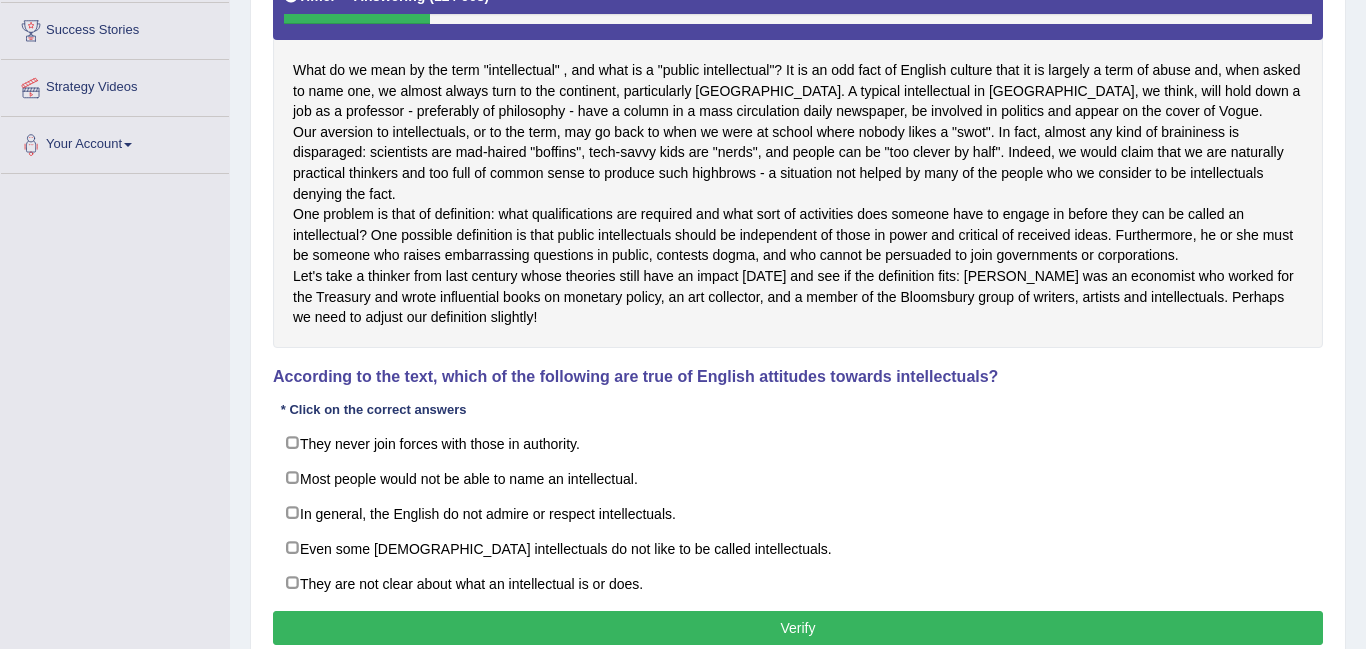 scroll, scrollTop: 362, scrollLeft: 0, axis: vertical 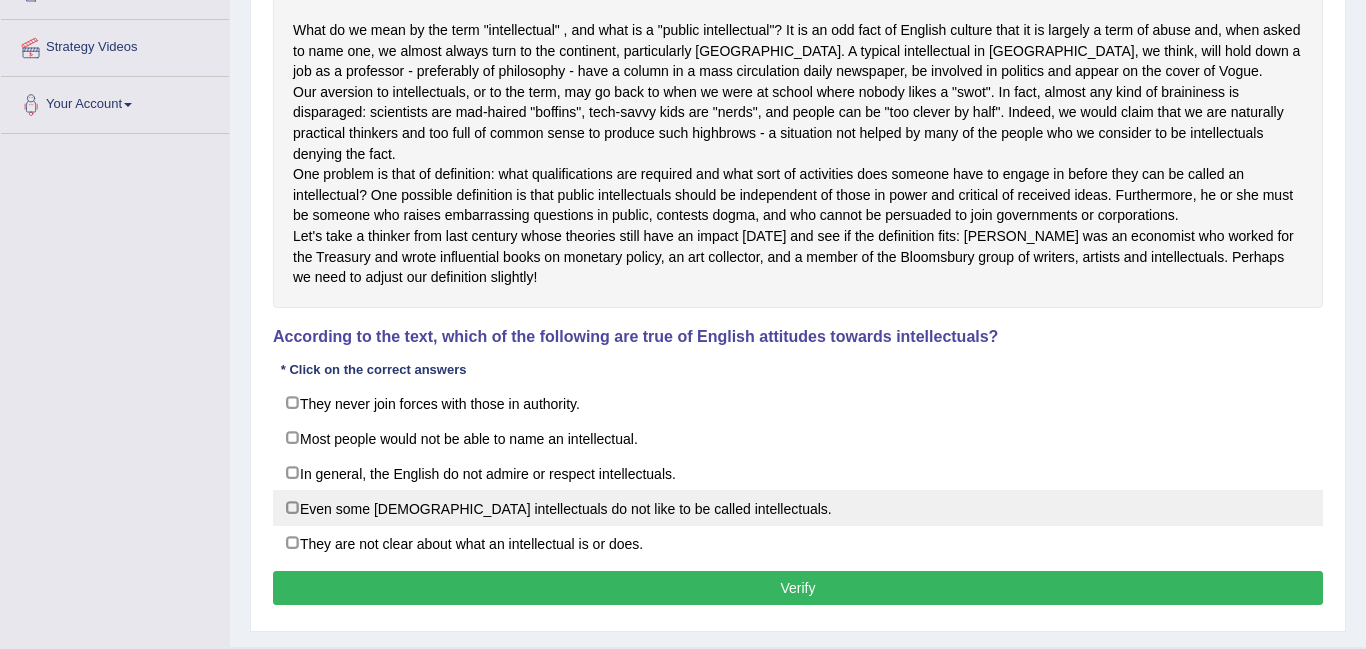 click on "Even some English intellectuals do not like to be called intellectuals." at bounding box center [798, 508] 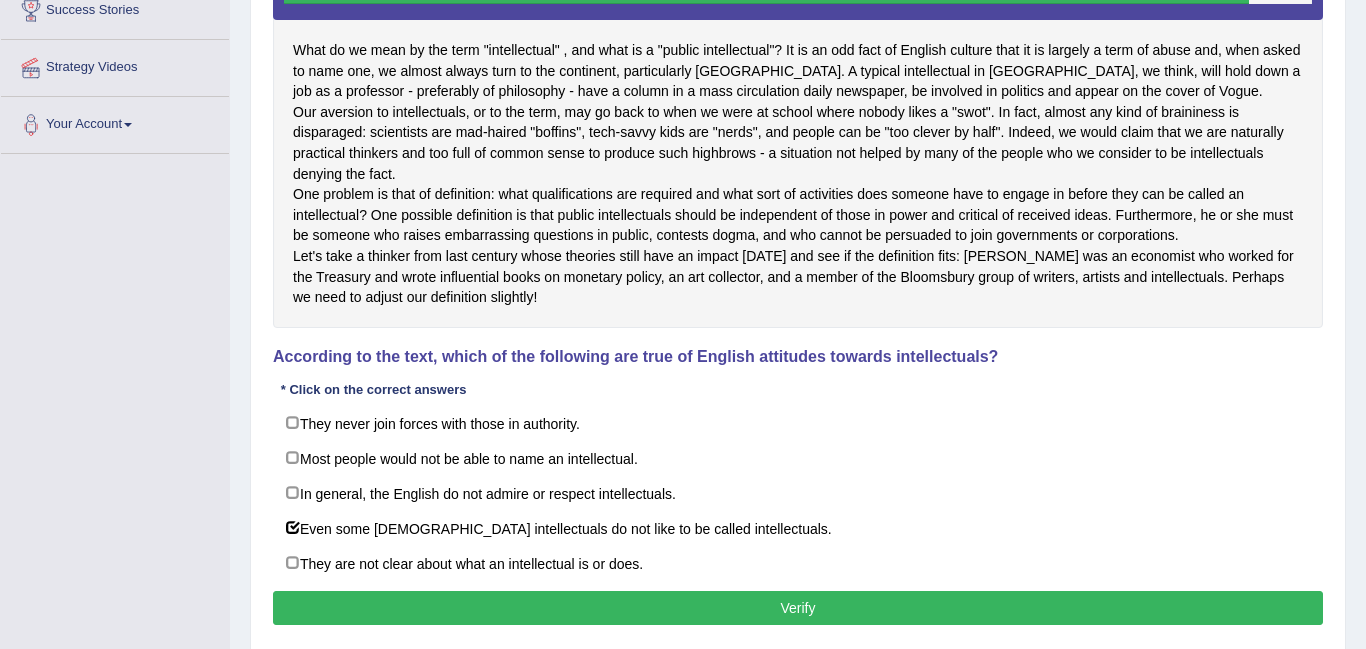 scroll, scrollTop: 416, scrollLeft: 0, axis: vertical 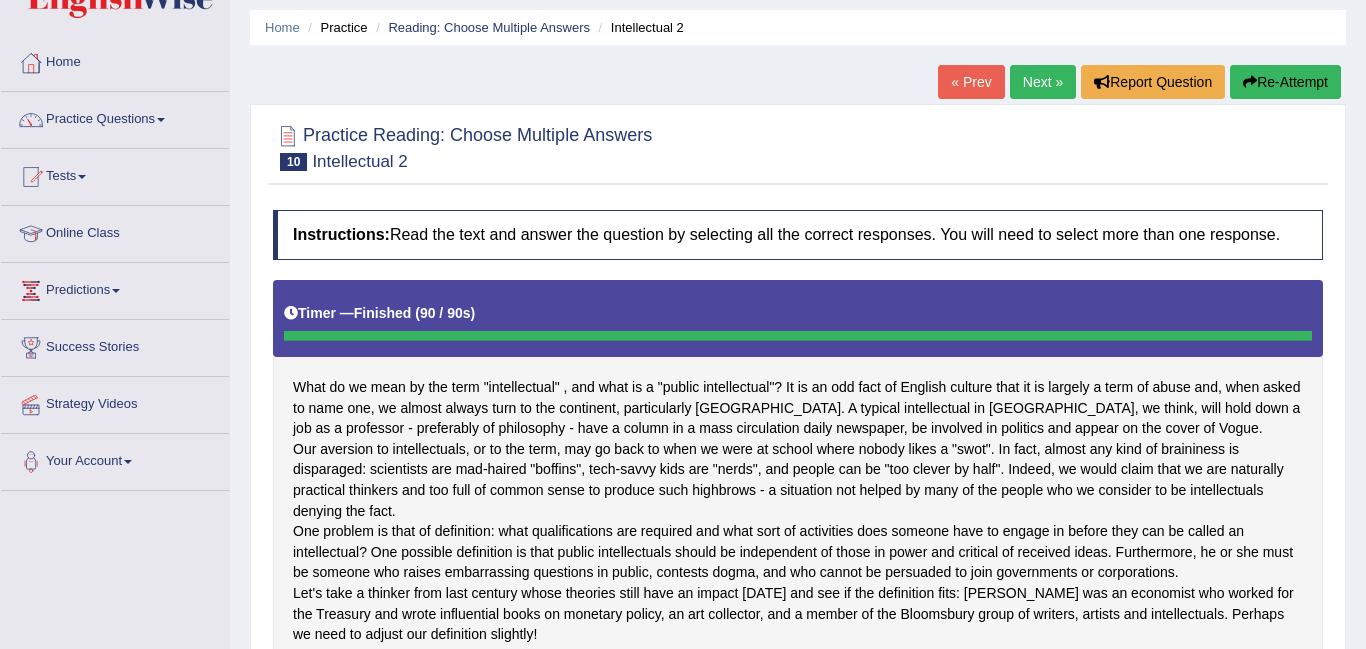 click on "Next »" at bounding box center (1043, 82) 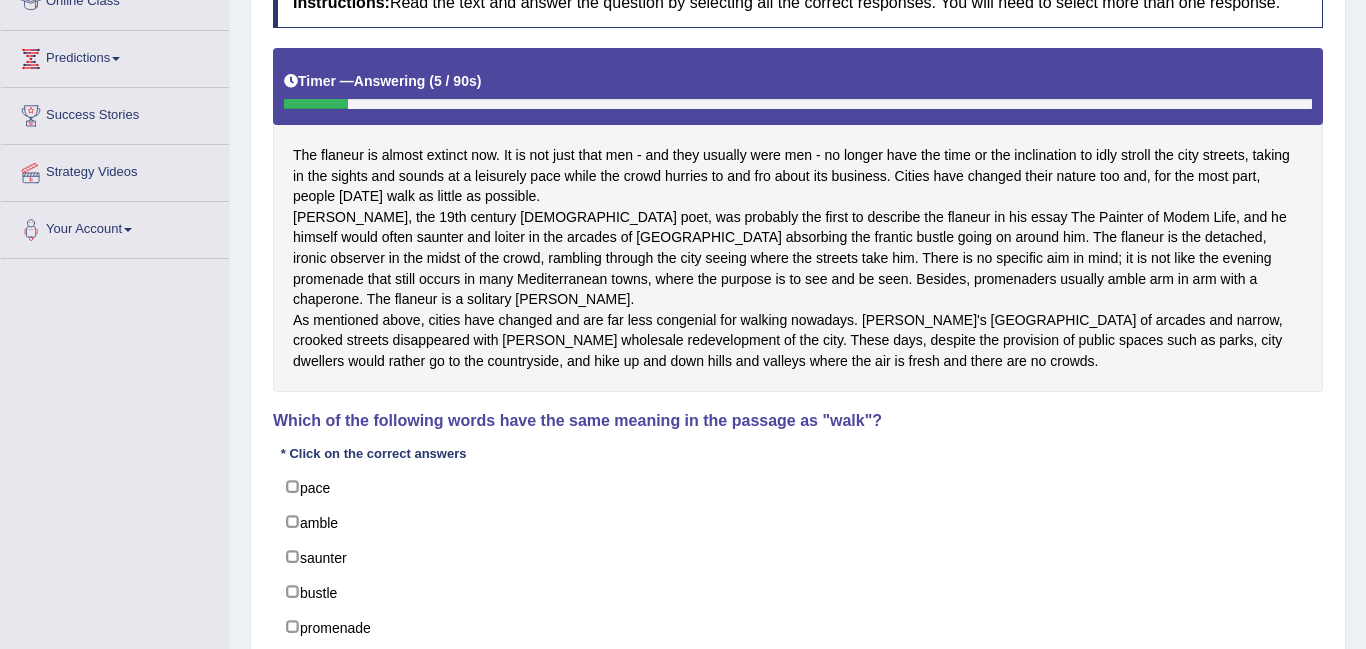 scroll, scrollTop: 296, scrollLeft: 0, axis: vertical 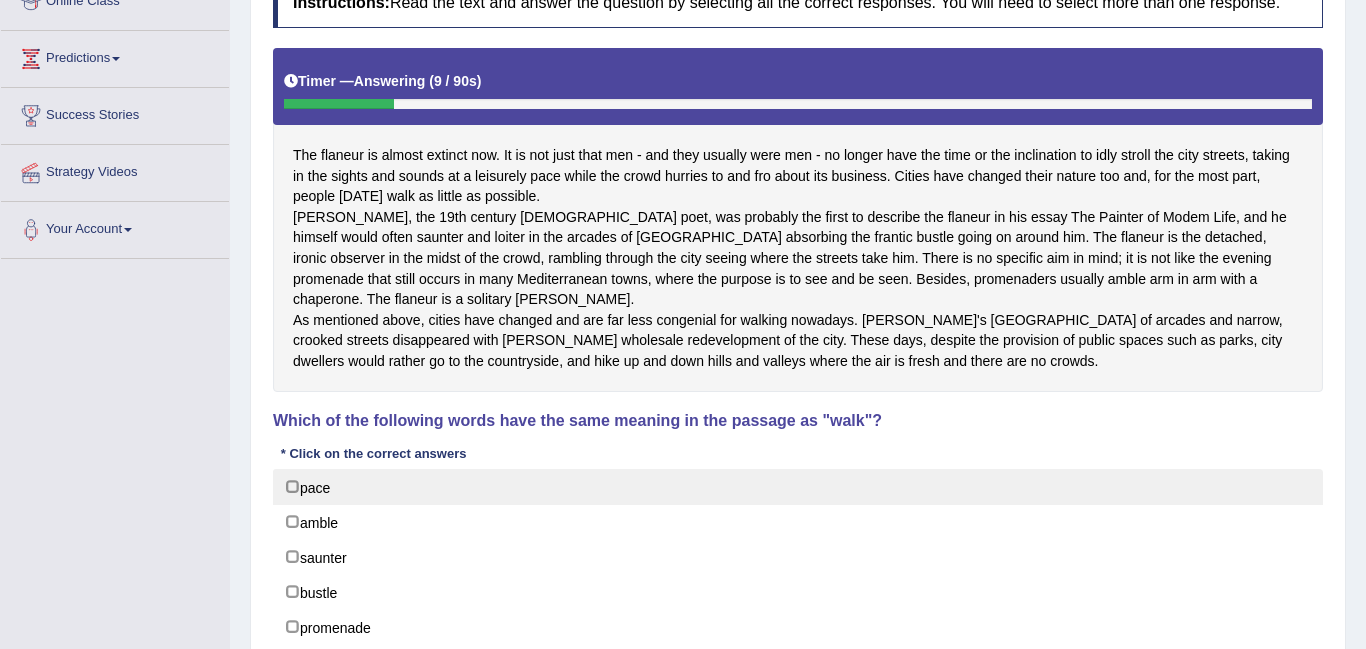 click on "pace" at bounding box center (798, 487) 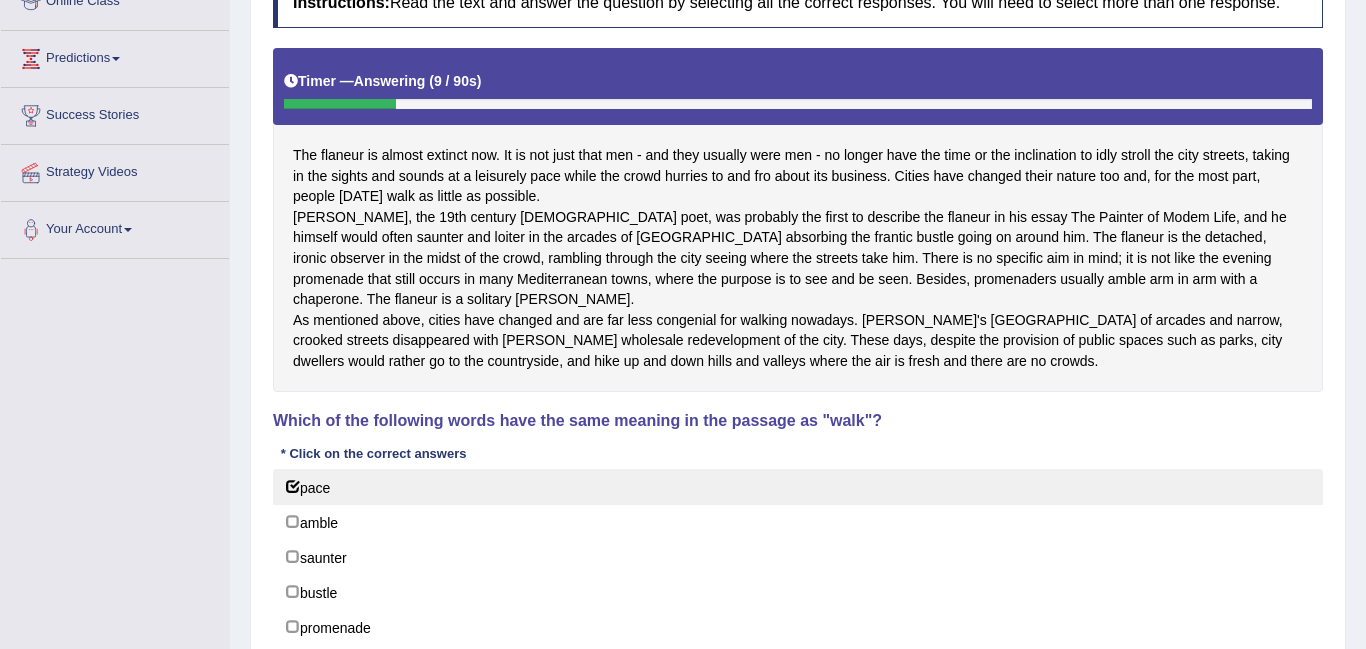 checkbox on "true" 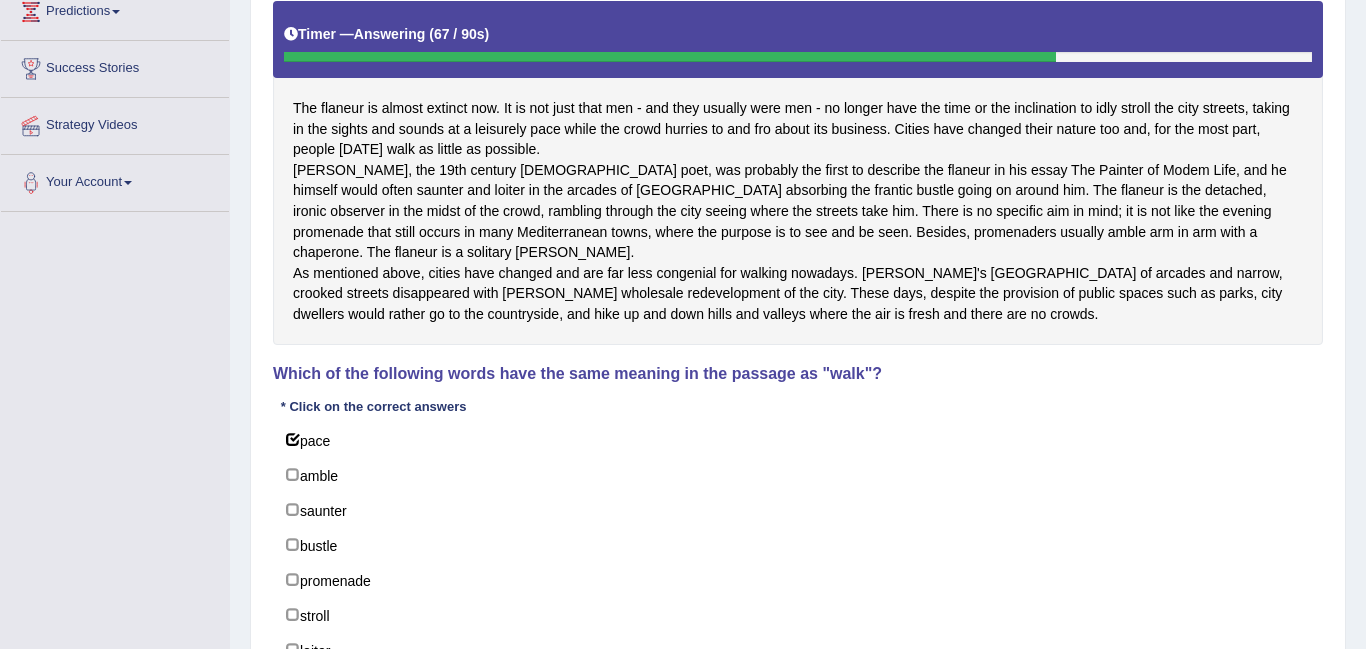 scroll, scrollTop: 361, scrollLeft: 0, axis: vertical 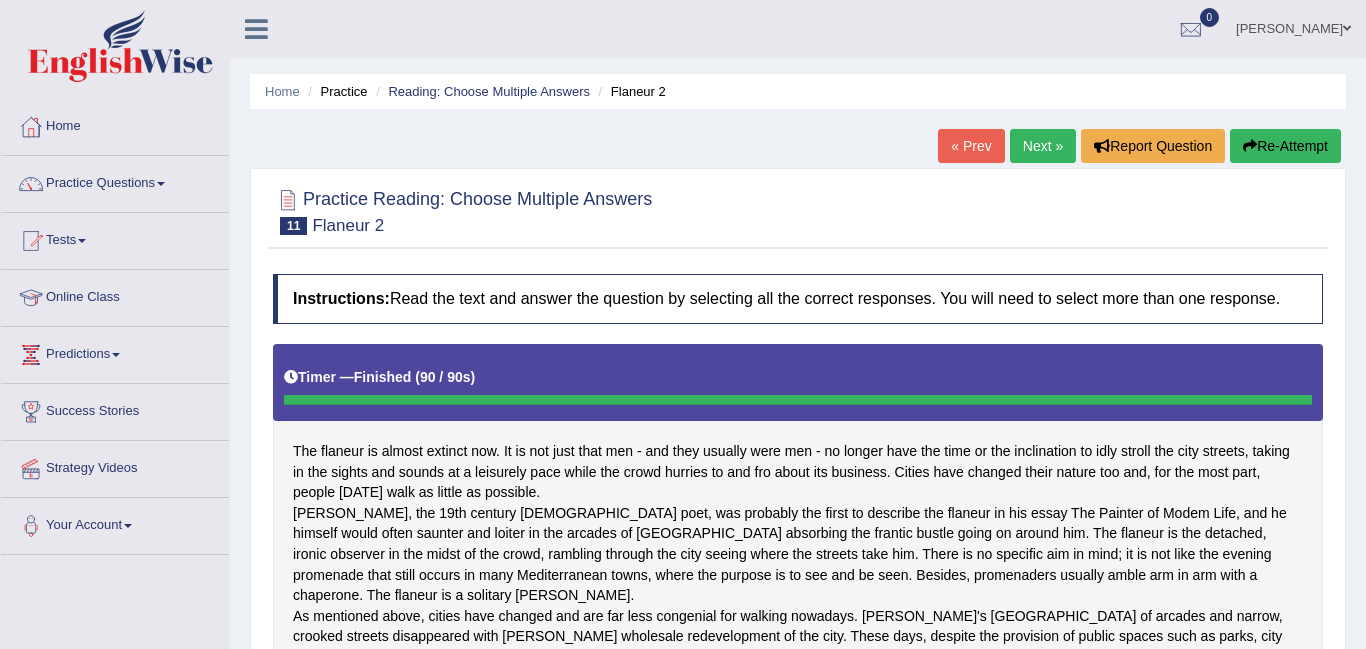 click on "Next »" at bounding box center [1043, 146] 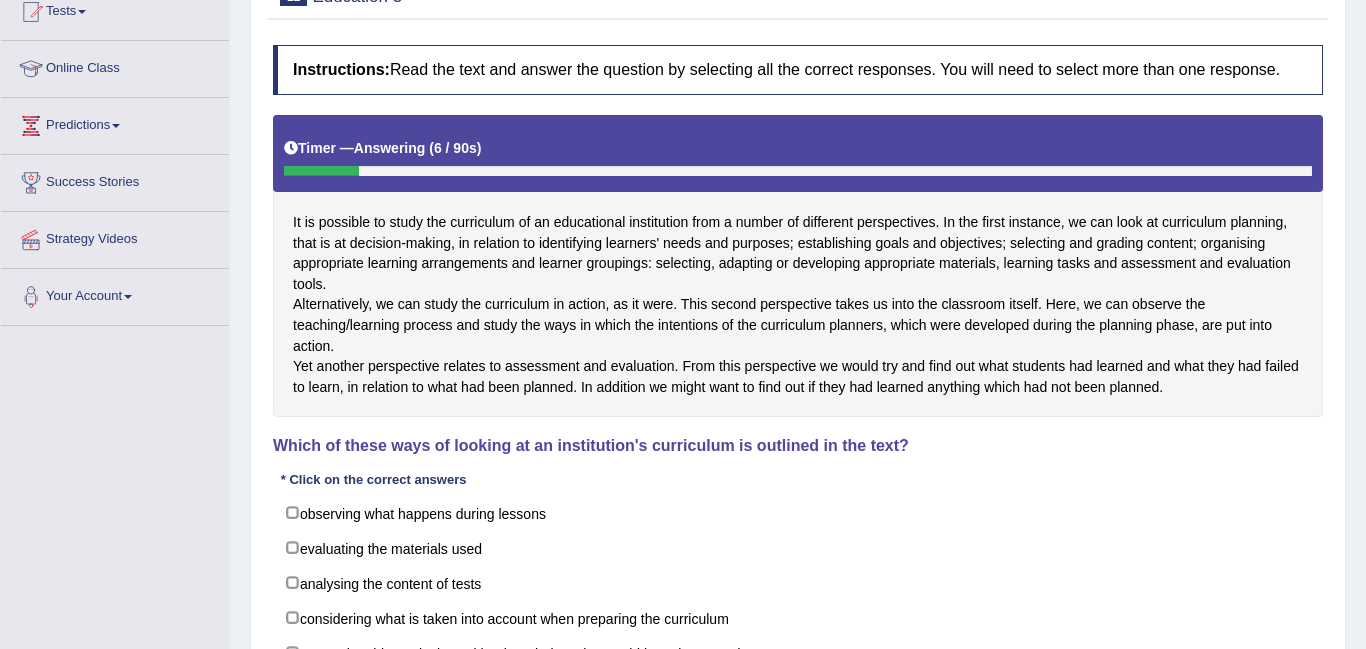 scroll, scrollTop: 229, scrollLeft: 0, axis: vertical 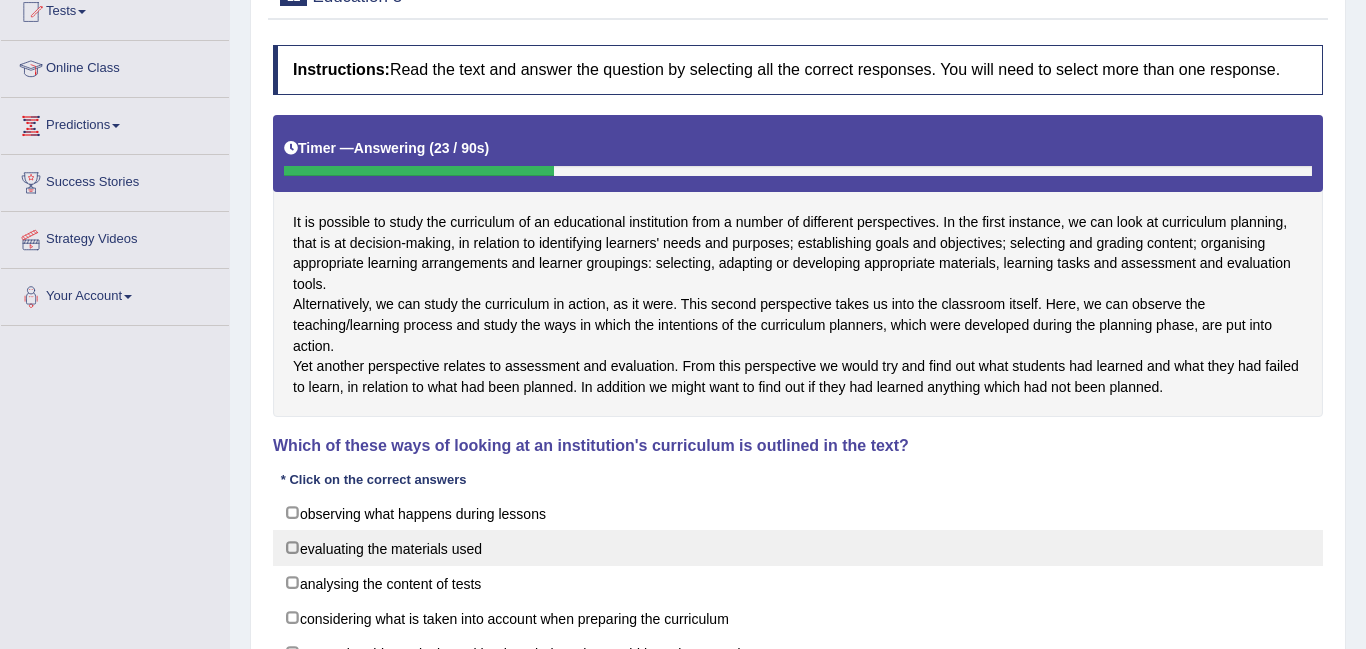 click on "evaluating the materials used" at bounding box center [798, 548] 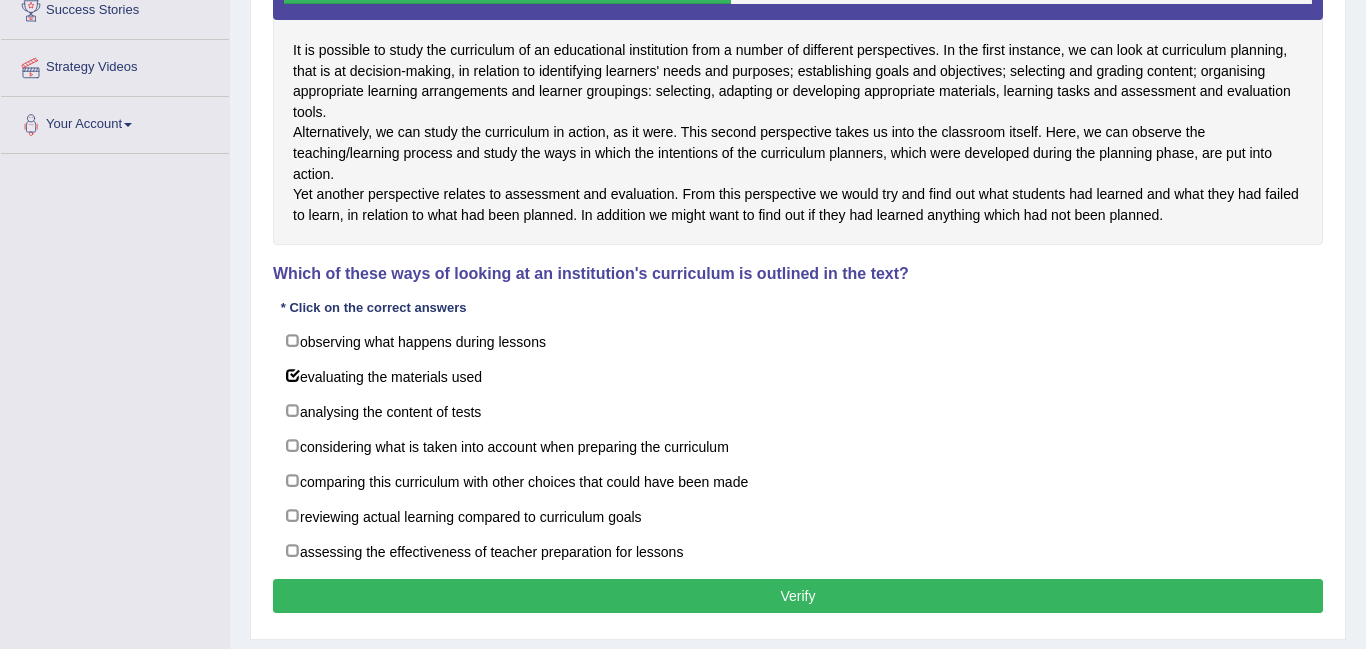 scroll, scrollTop: 403, scrollLeft: 0, axis: vertical 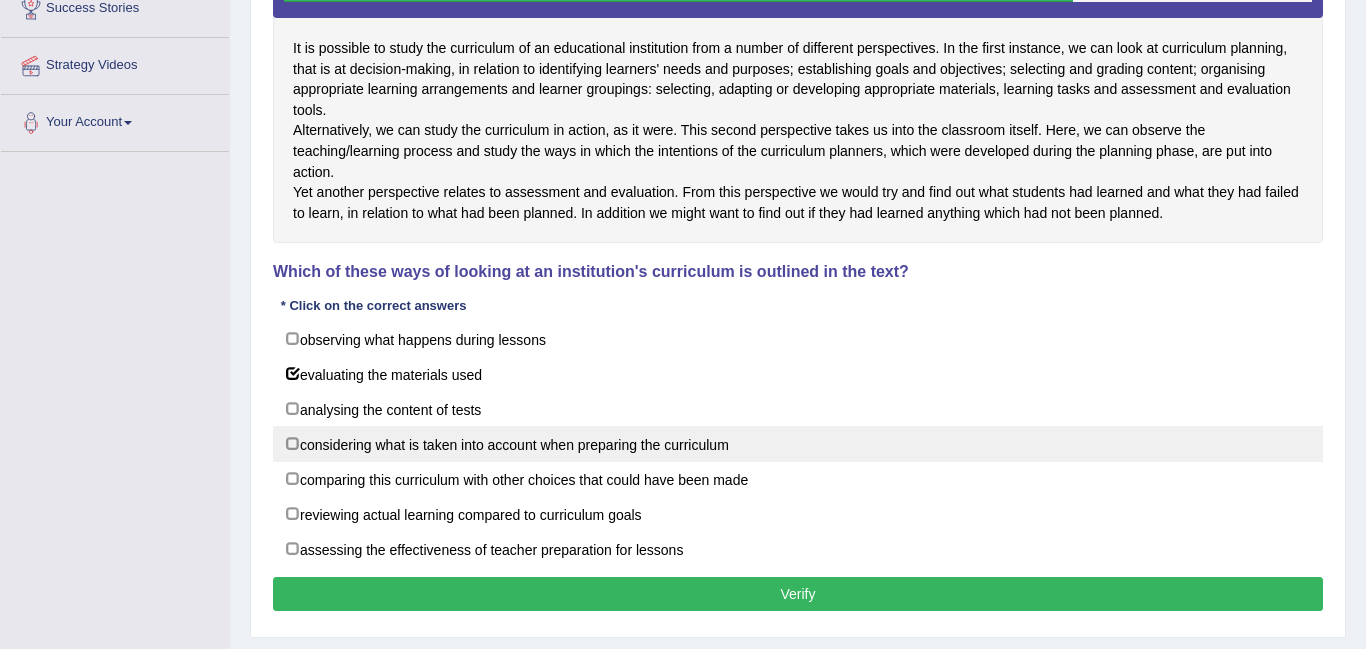 click on "considering what is taken into account when preparing the curriculum" at bounding box center [798, 444] 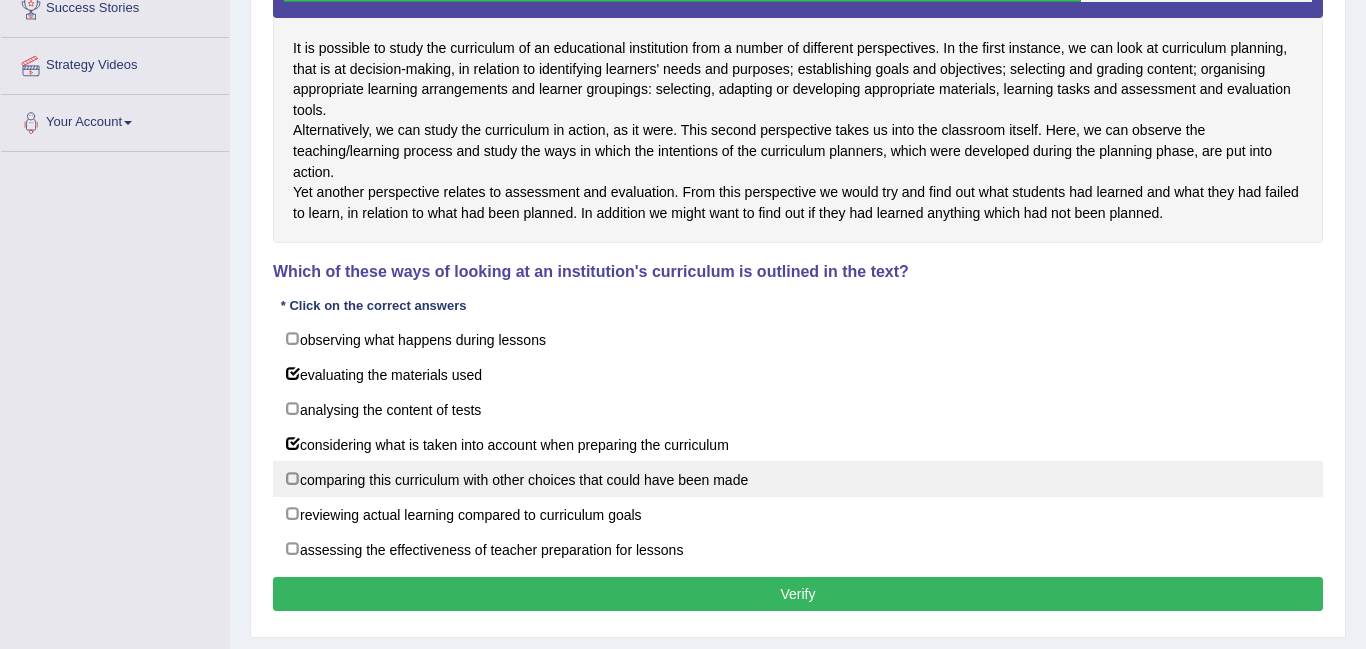 click on "comparing this curriculum with other choices that could have been made" at bounding box center (798, 479) 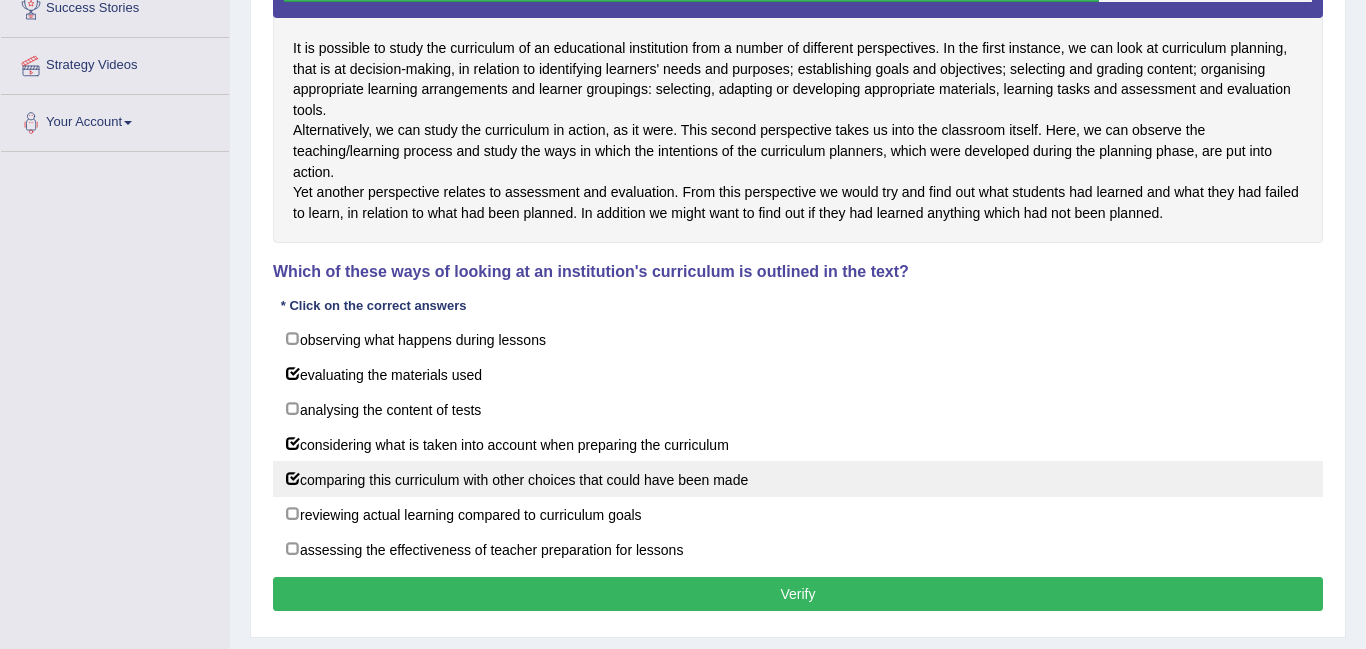 click on "comparing this curriculum with other choices that could have been made" at bounding box center [798, 479] 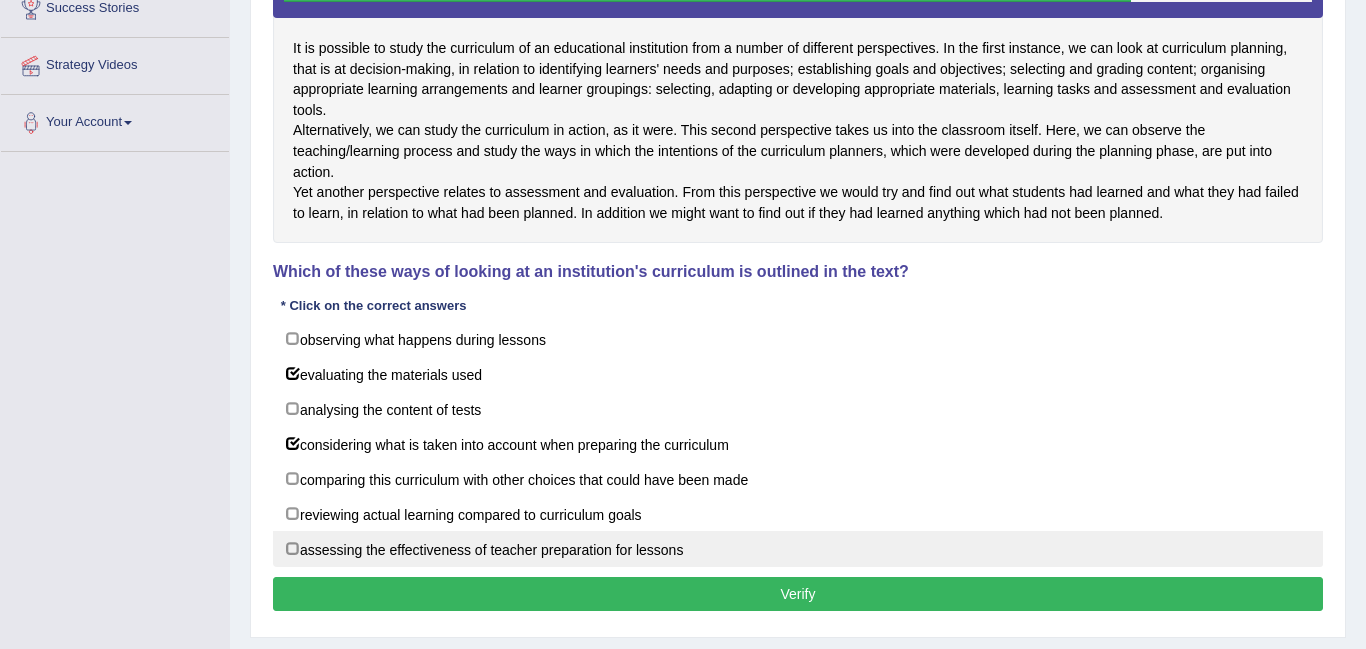 click on "assessing the effectiveness of teacher preparation for lessons" at bounding box center [798, 549] 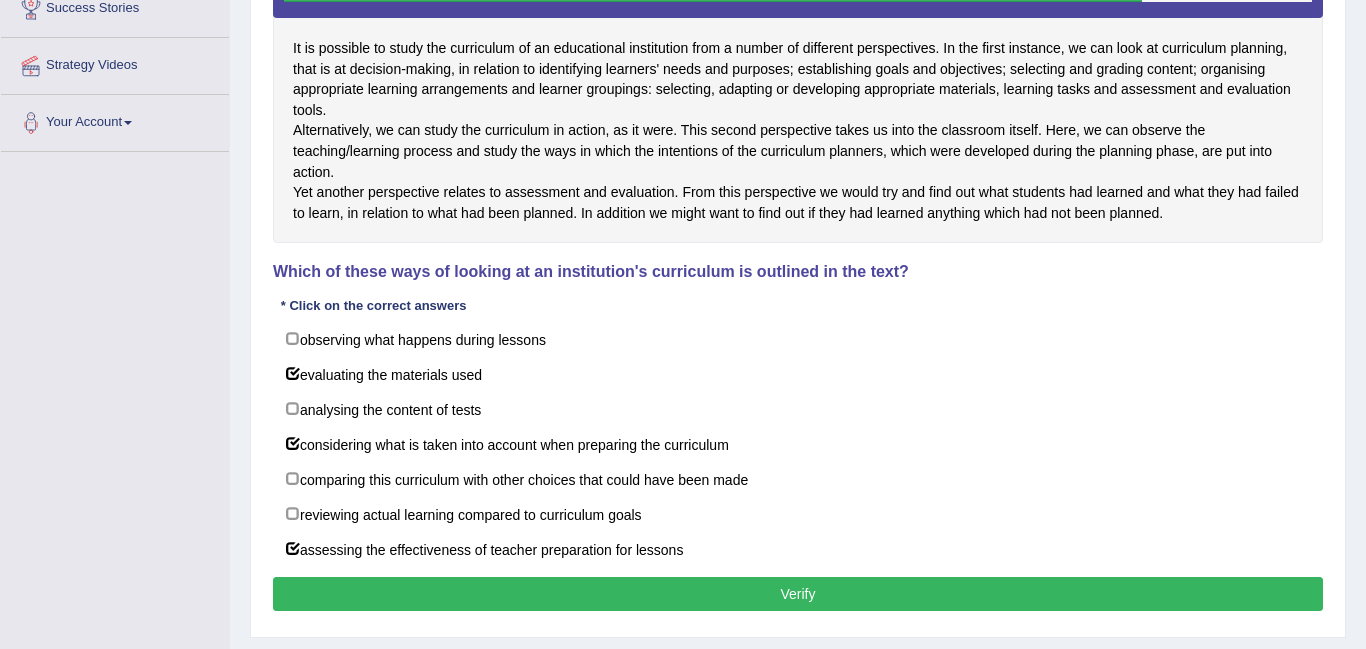 click on "Verify" at bounding box center (798, 594) 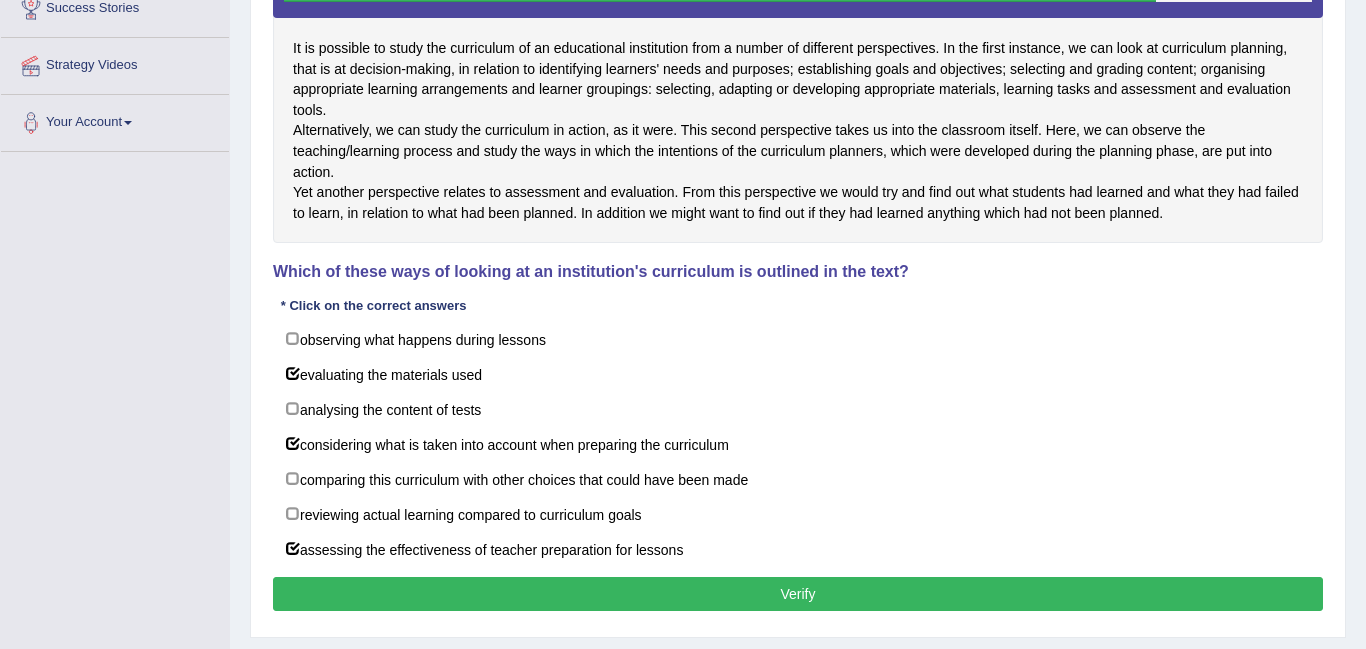 click on "Verify" at bounding box center [798, 594] 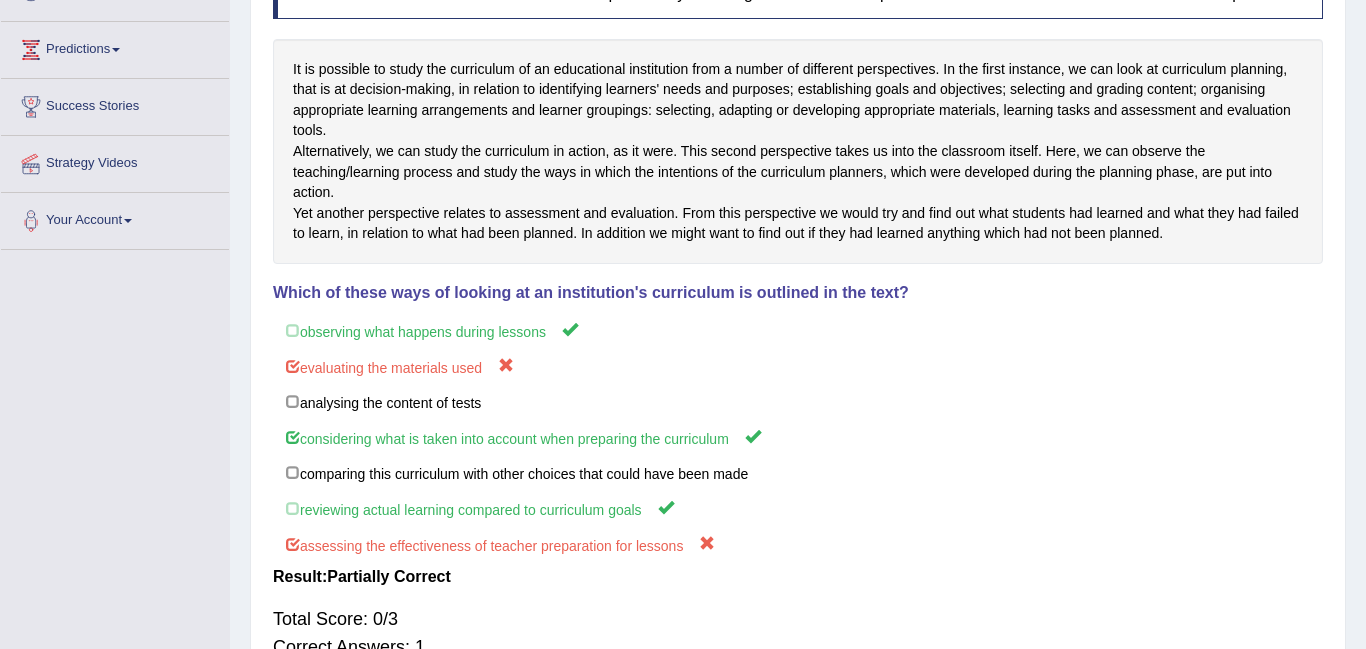 scroll, scrollTop: 0, scrollLeft: 0, axis: both 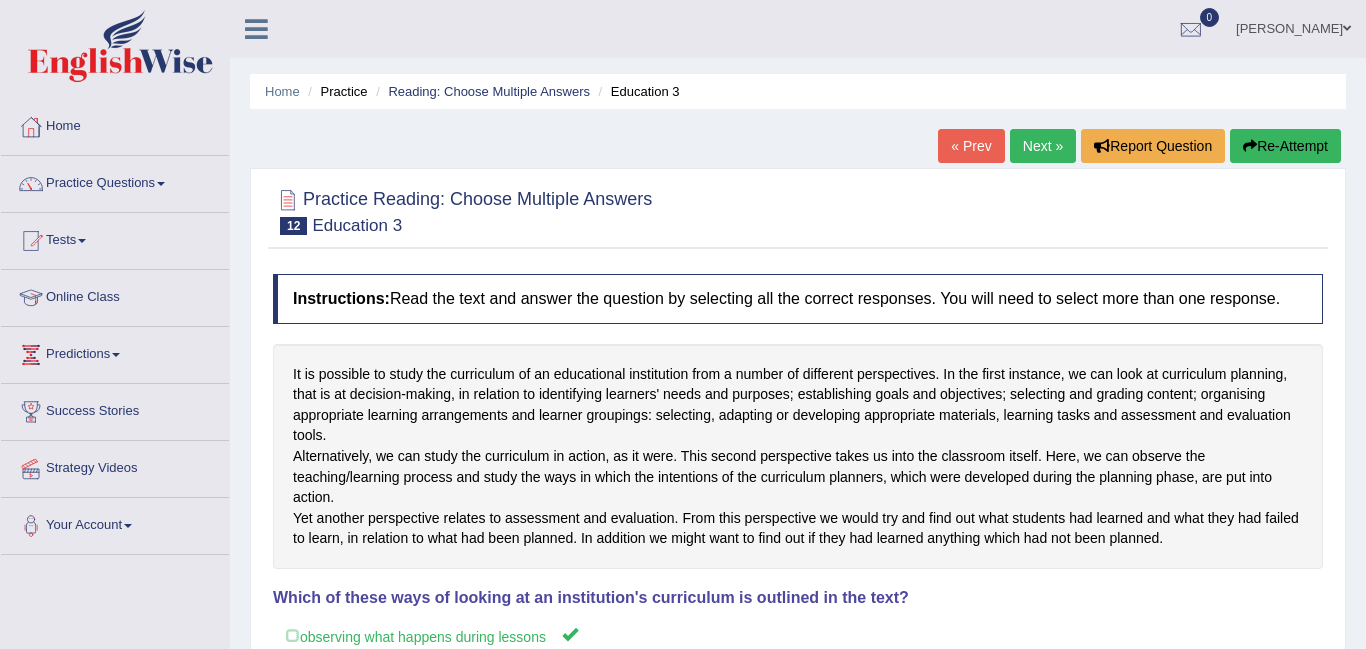 click on "Next »" at bounding box center [1043, 146] 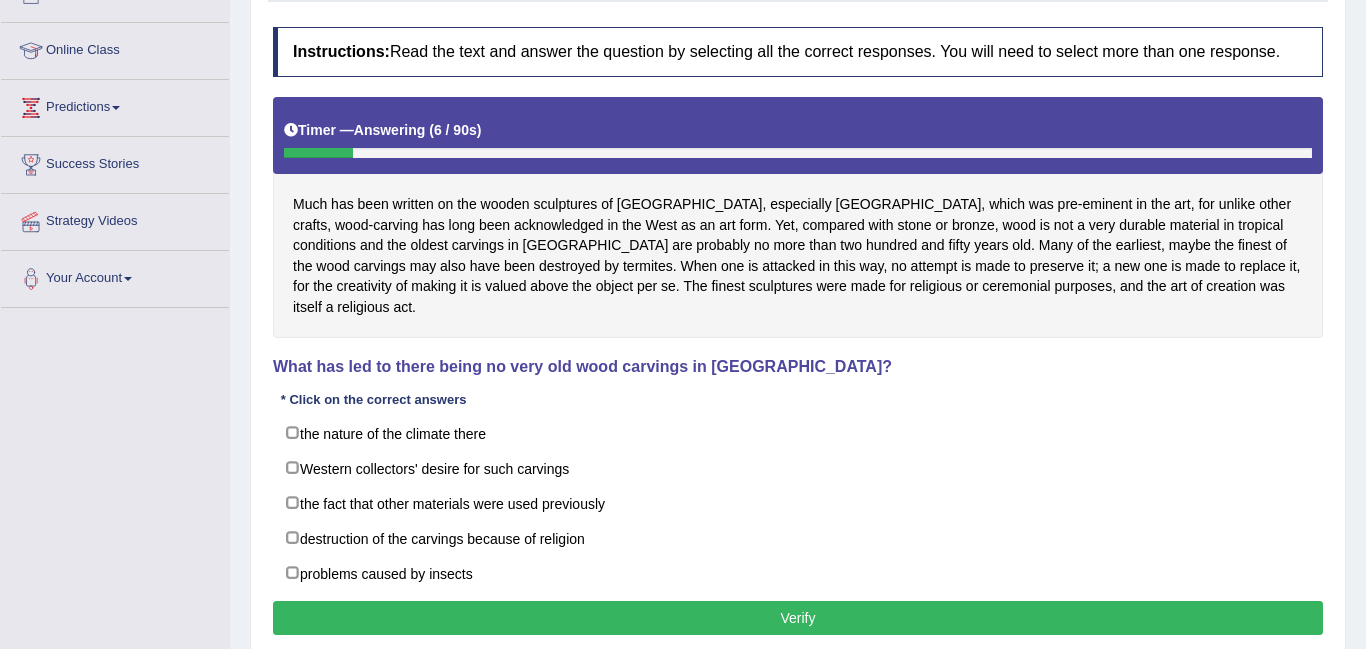 scroll, scrollTop: 247, scrollLeft: 0, axis: vertical 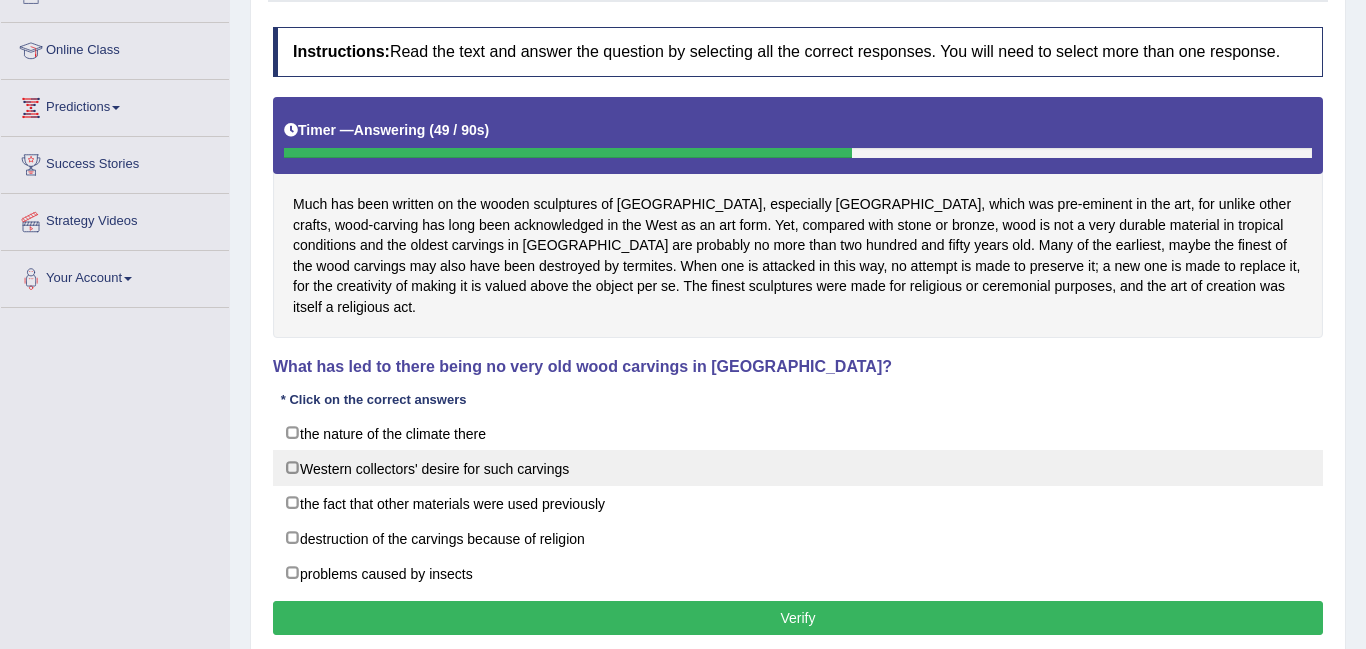 click on "Western collectors' desire for such carvings" at bounding box center (798, 468) 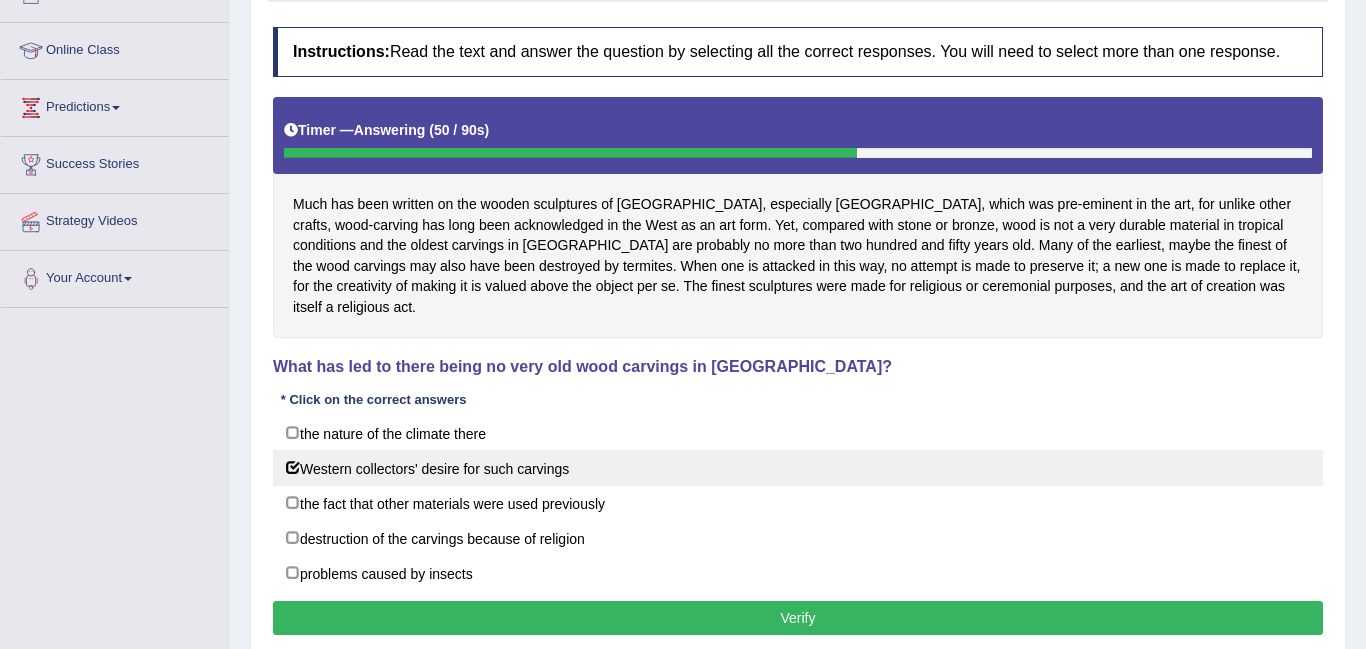 checkbox on "true" 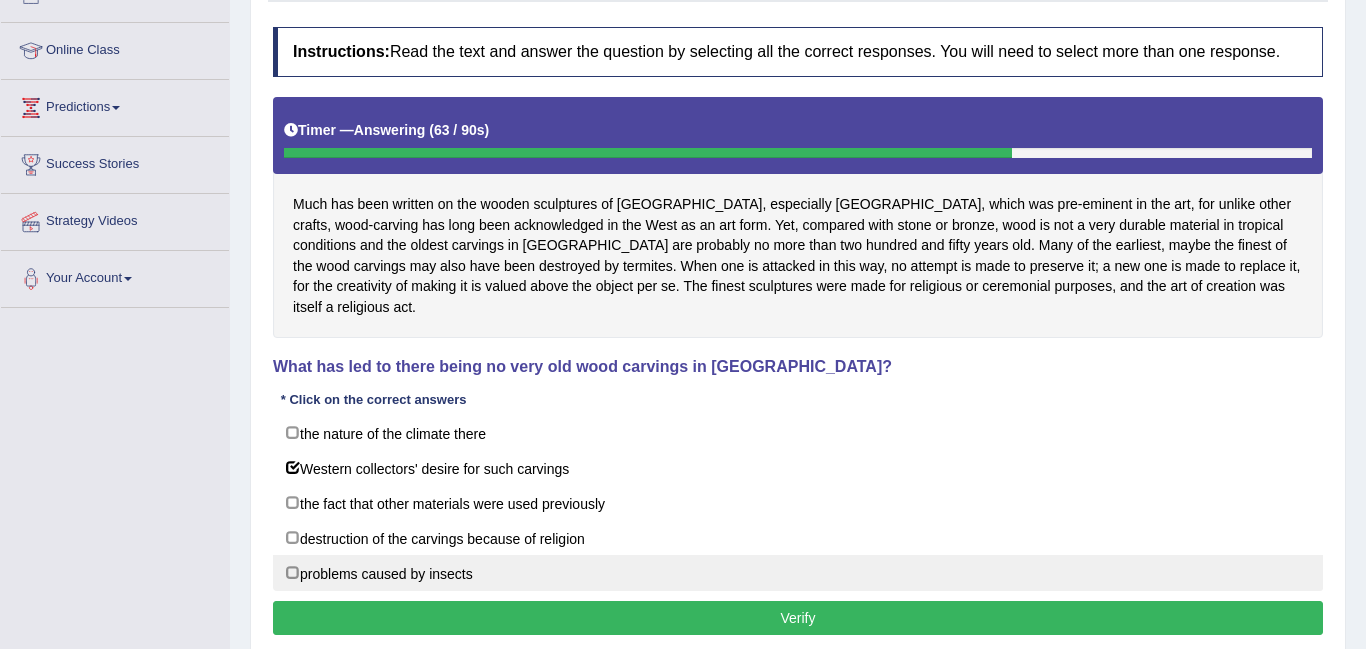 click on "problems caused by insects" at bounding box center (798, 573) 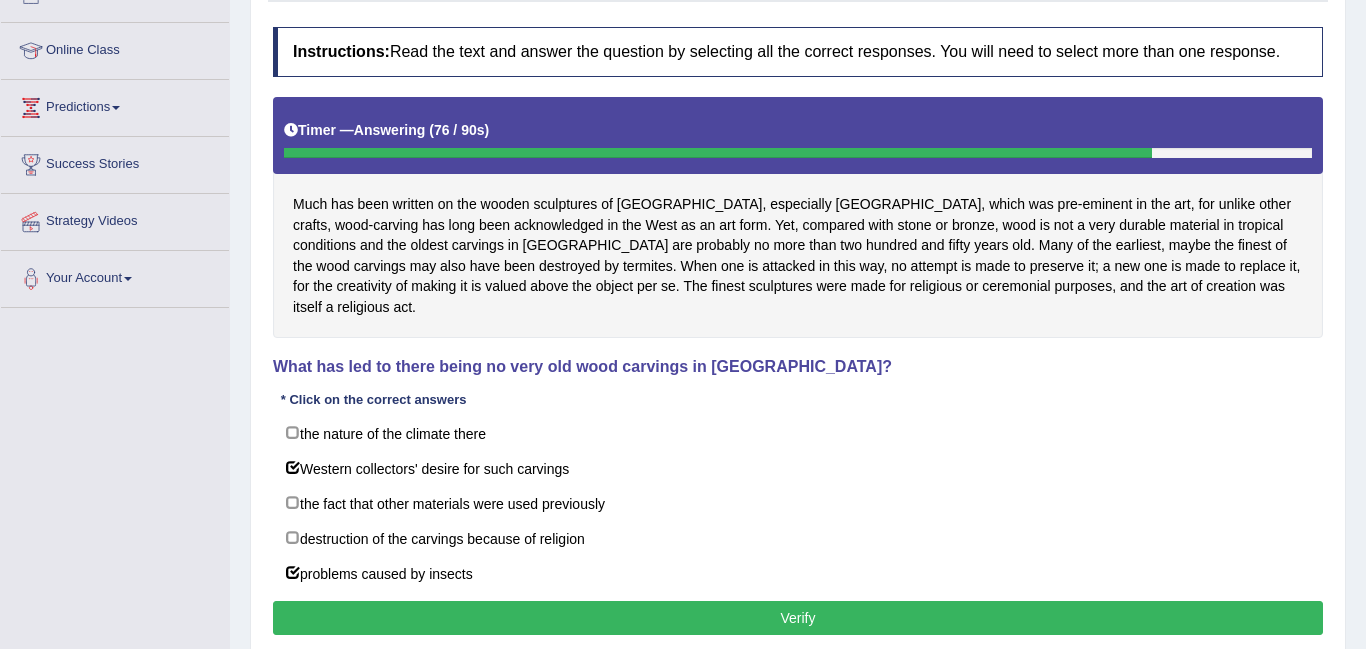 click on "Verify" at bounding box center [798, 618] 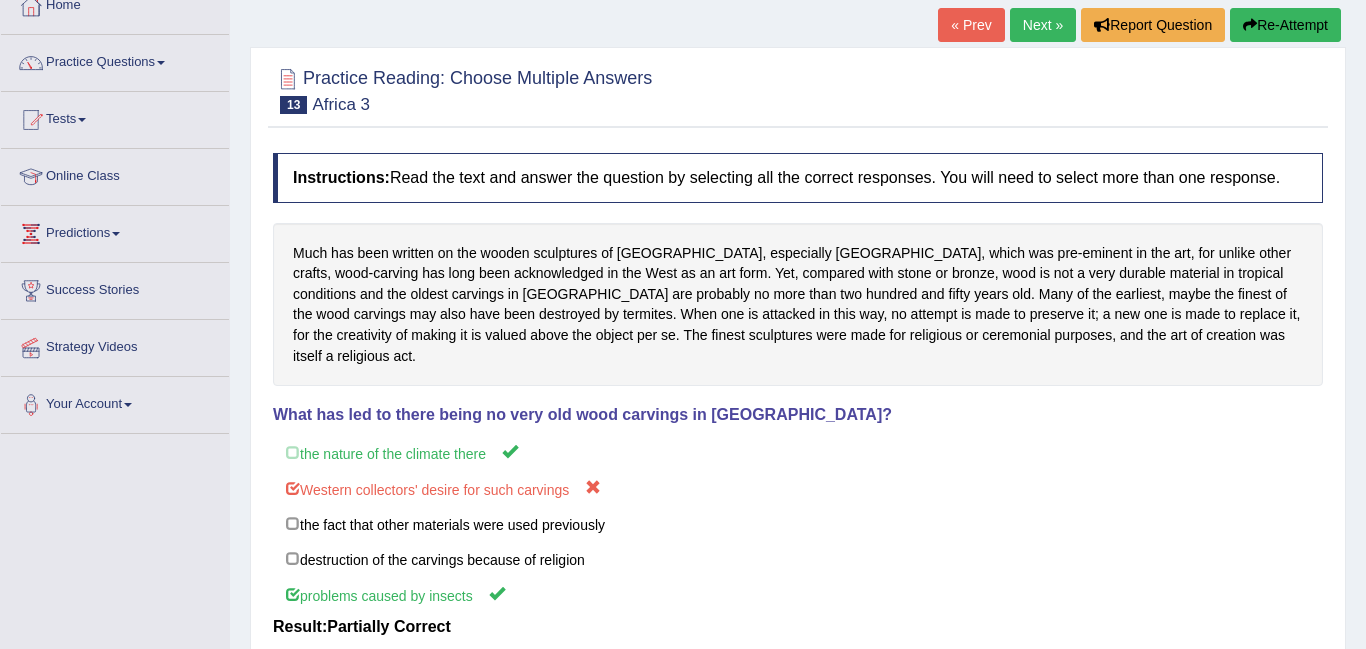 scroll, scrollTop: 111, scrollLeft: 0, axis: vertical 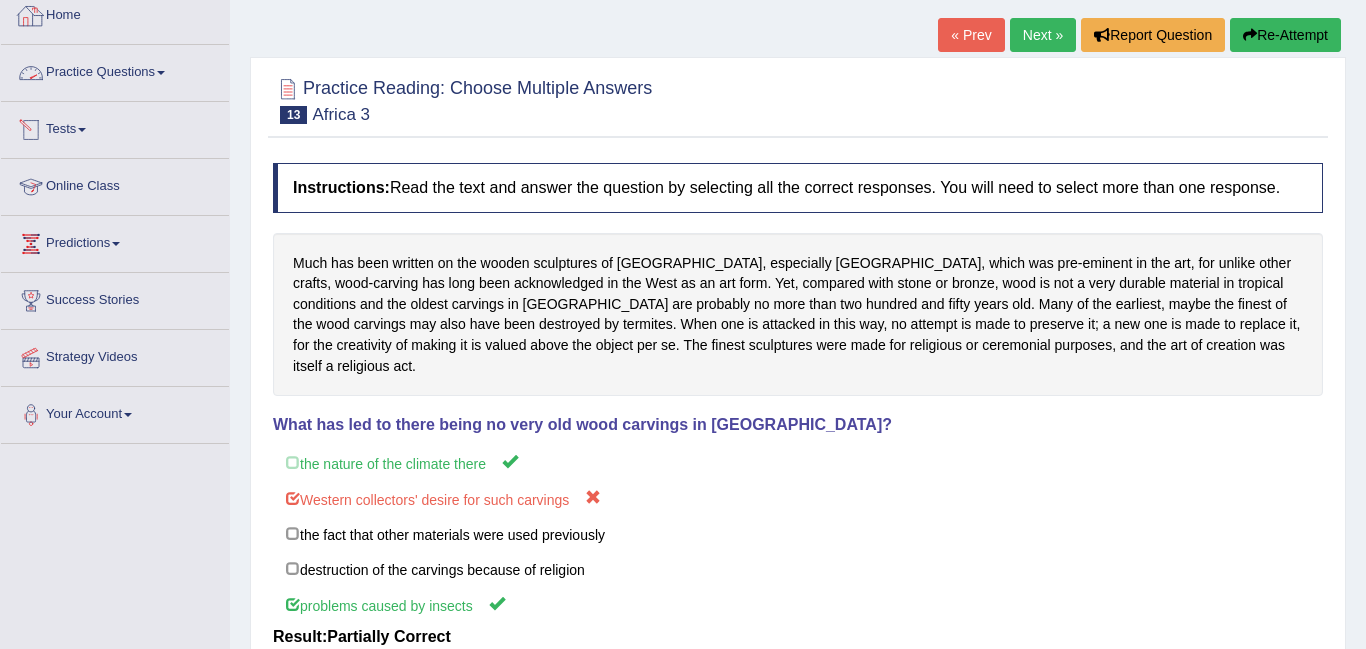 click on "Practice Questions" at bounding box center (115, 70) 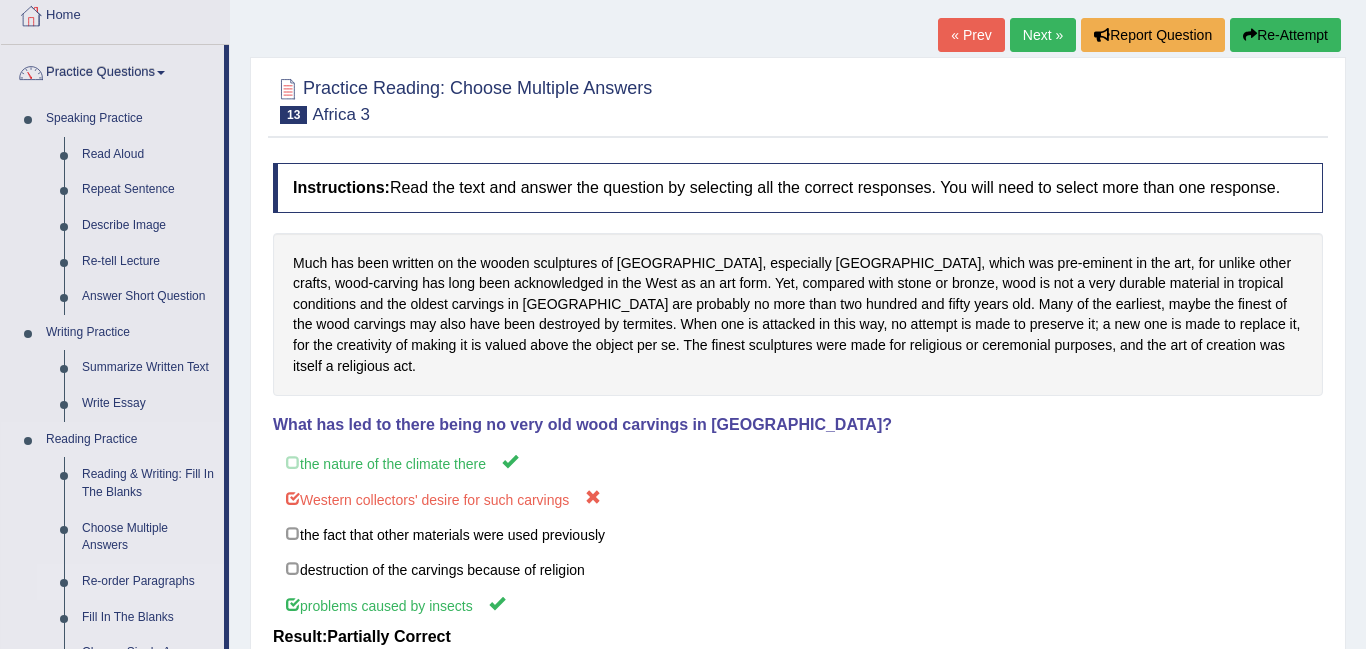 click on "Re-order Paragraphs" at bounding box center (148, 582) 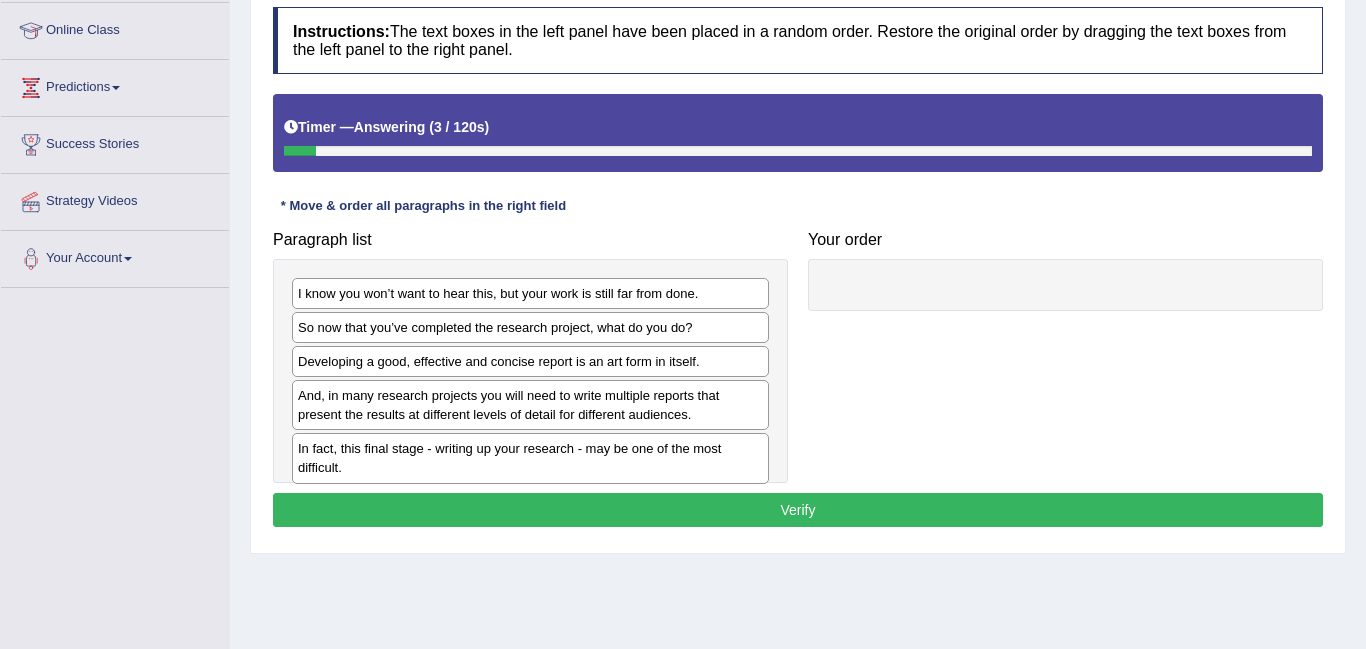 scroll, scrollTop: 267, scrollLeft: 0, axis: vertical 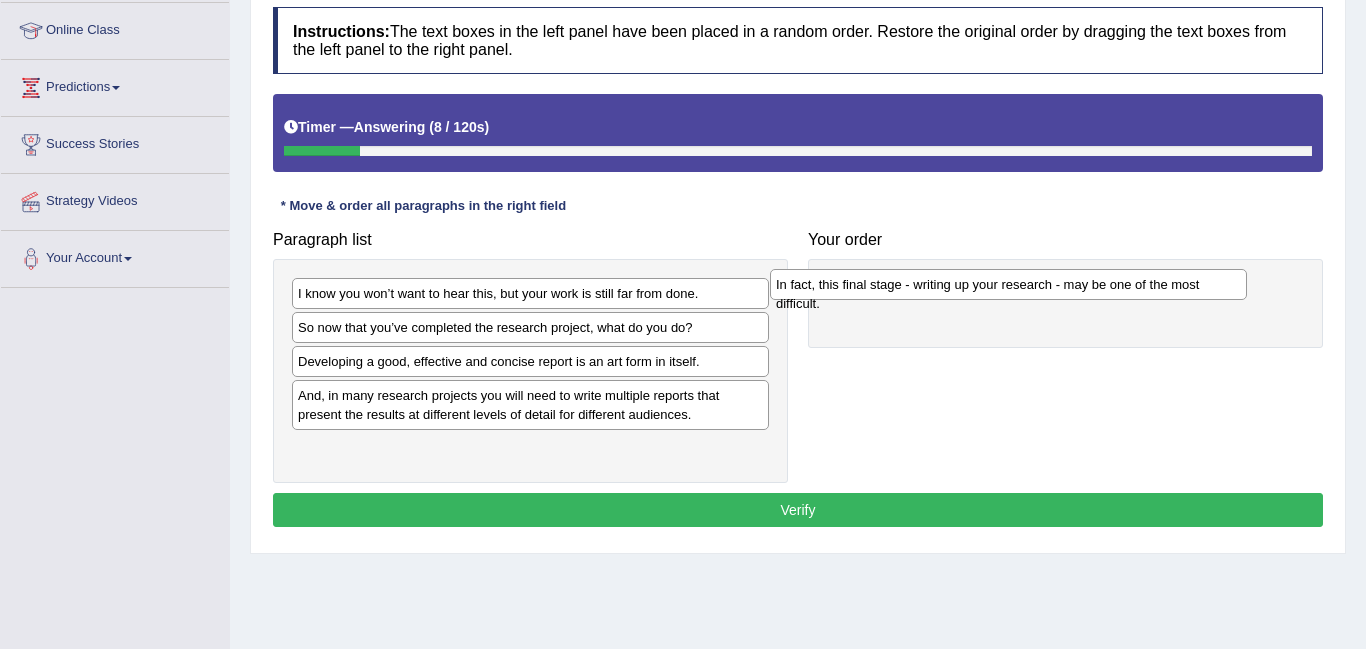 drag, startPoint x: 637, startPoint y: 449, endPoint x: 1118, endPoint y: 285, distance: 508.1899 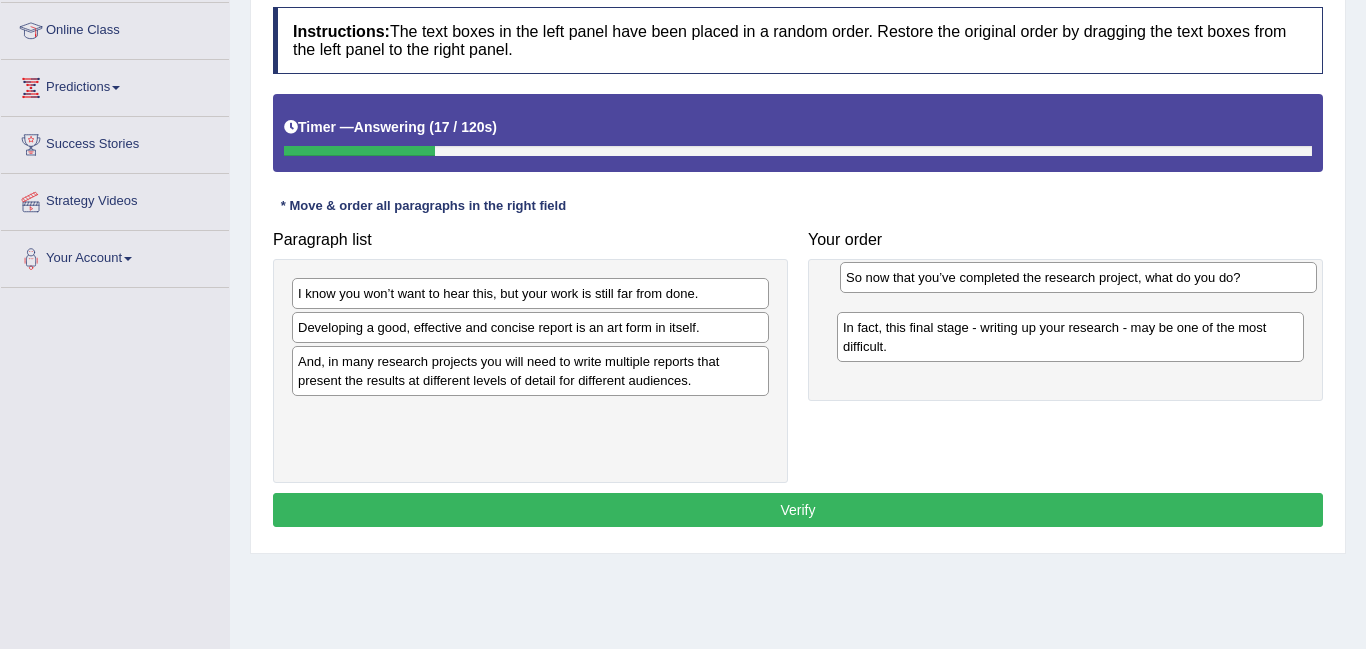 drag, startPoint x: 363, startPoint y: 325, endPoint x: 910, endPoint y: 275, distance: 549.28046 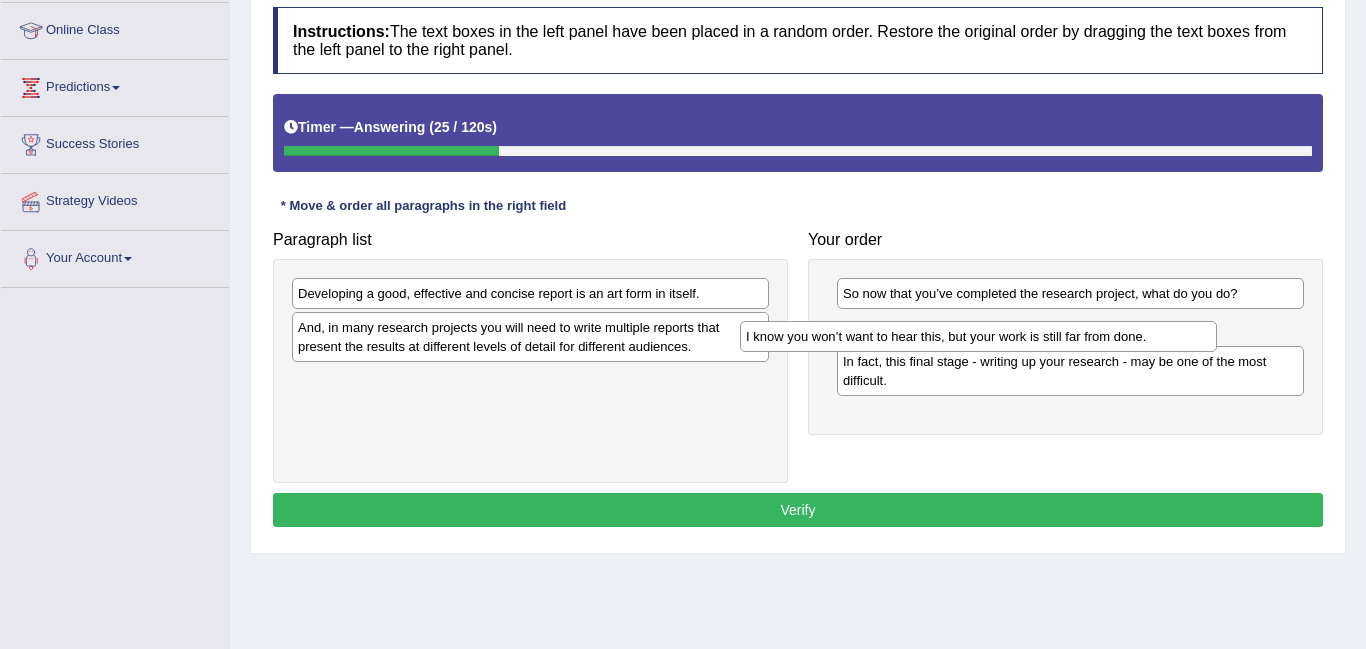 drag, startPoint x: 673, startPoint y: 287, endPoint x: 1154, endPoint y: 273, distance: 481.2037 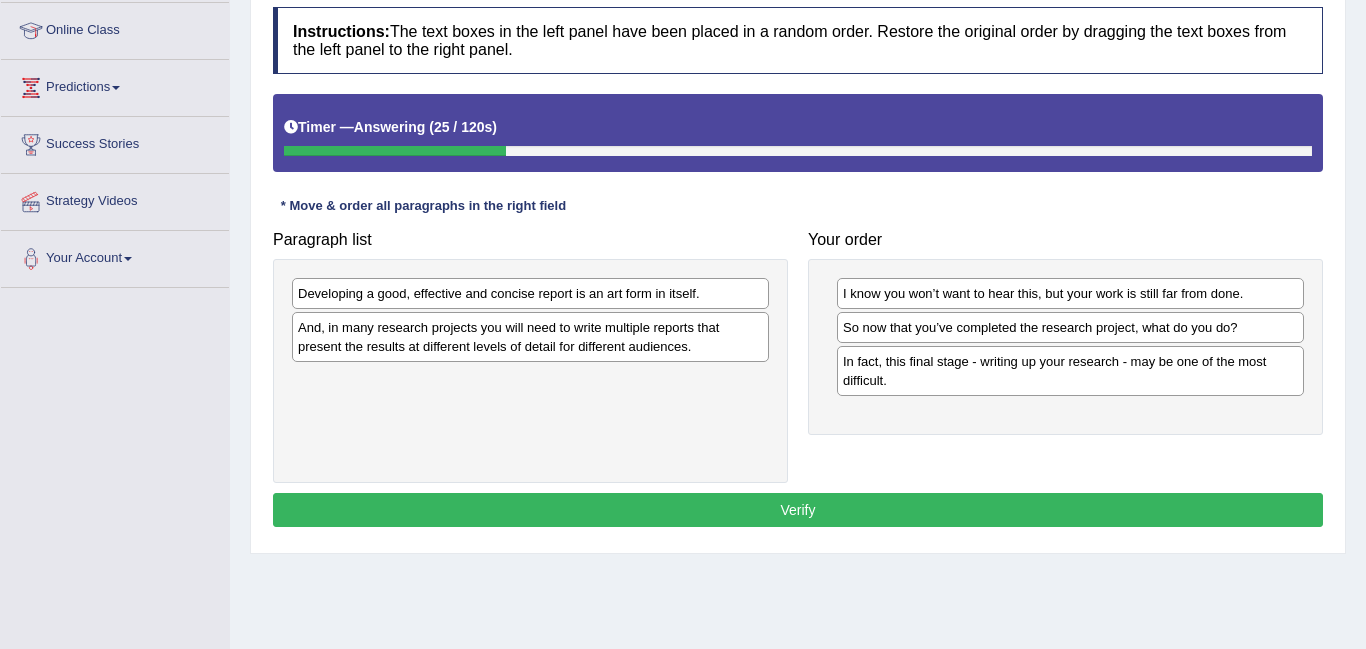 click on "I know you won’t want to hear this, but your work is still far from done. So now that you’ve completed the research project, what do you do? In fact, this final stage - writing up your research - may be one of the most difficult." at bounding box center (1065, 347) 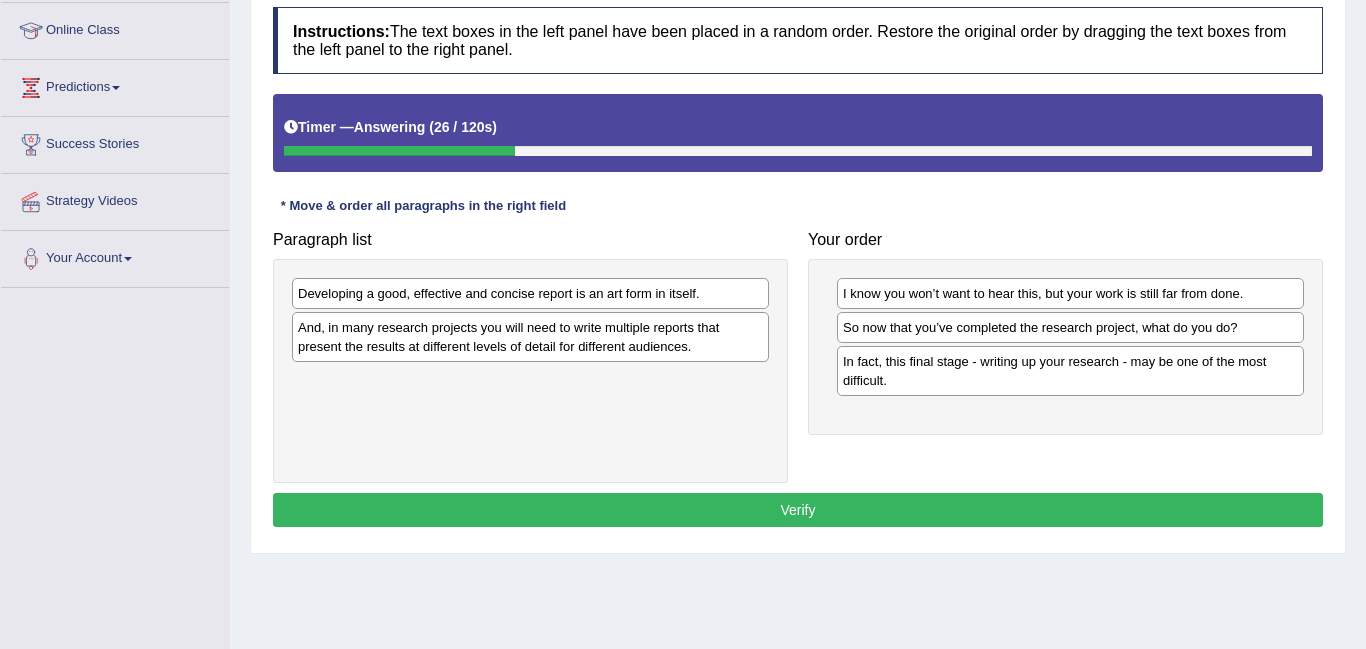 click on "I know you won’t want to hear this, but your work is still far from done. So now that you’ve completed the research project, what do you do? In fact, this final stage - writing up your research - may be one of the most difficult." at bounding box center (1065, 347) 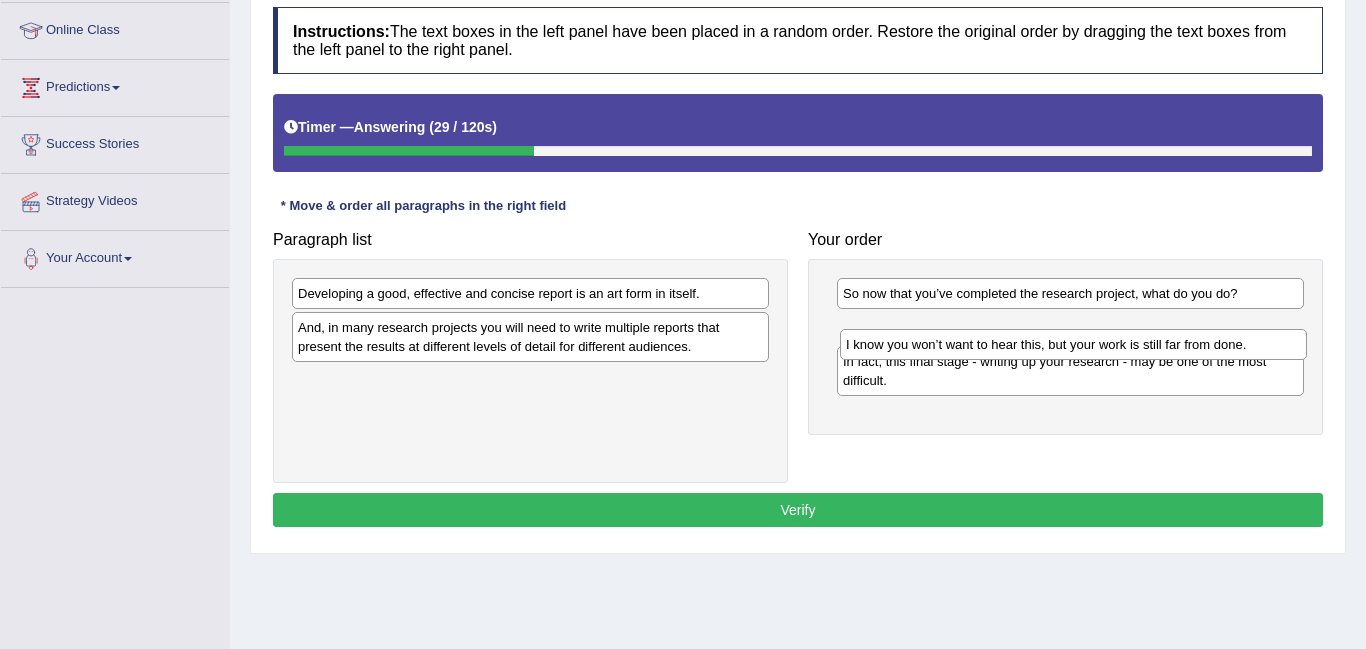 drag, startPoint x: 1149, startPoint y: 301, endPoint x: 1152, endPoint y: 352, distance: 51.088158 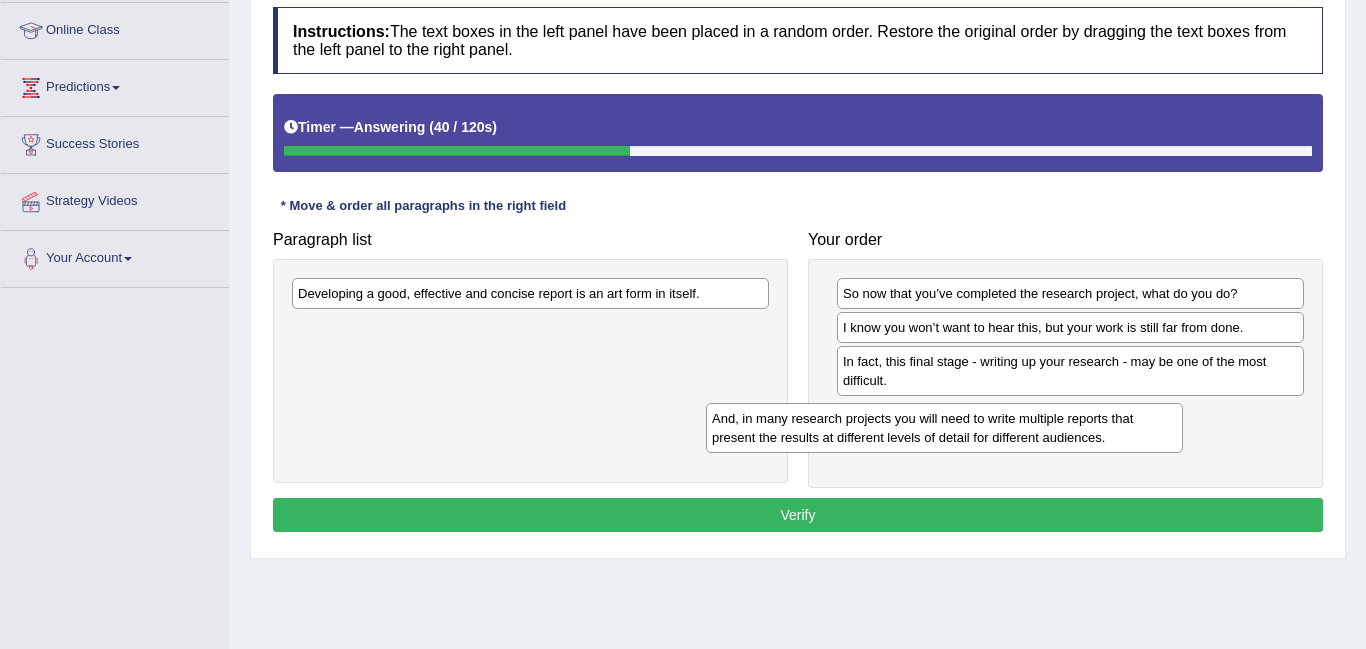 drag, startPoint x: 510, startPoint y: 335, endPoint x: 924, endPoint y: 426, distance: 423.88324 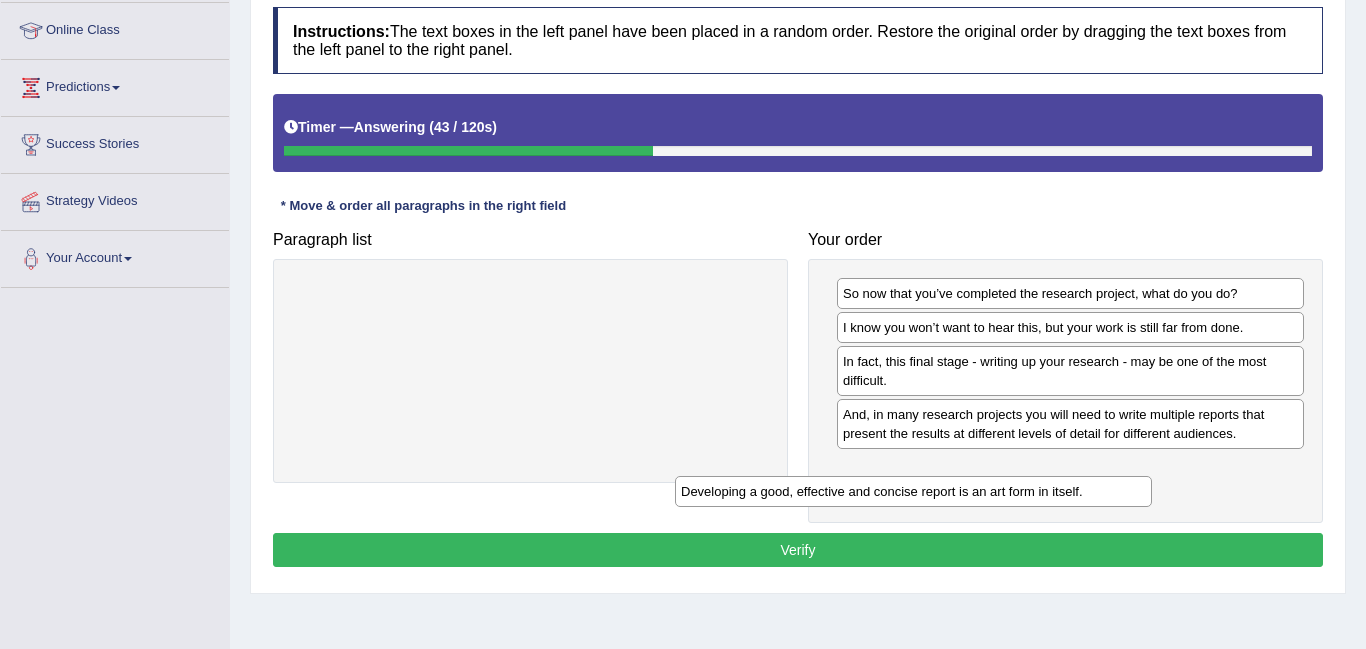 drag, startPoint x: 646, startPoint y: 300, endPoint x: 1029, endPoint y: 495, distance: 429.78366 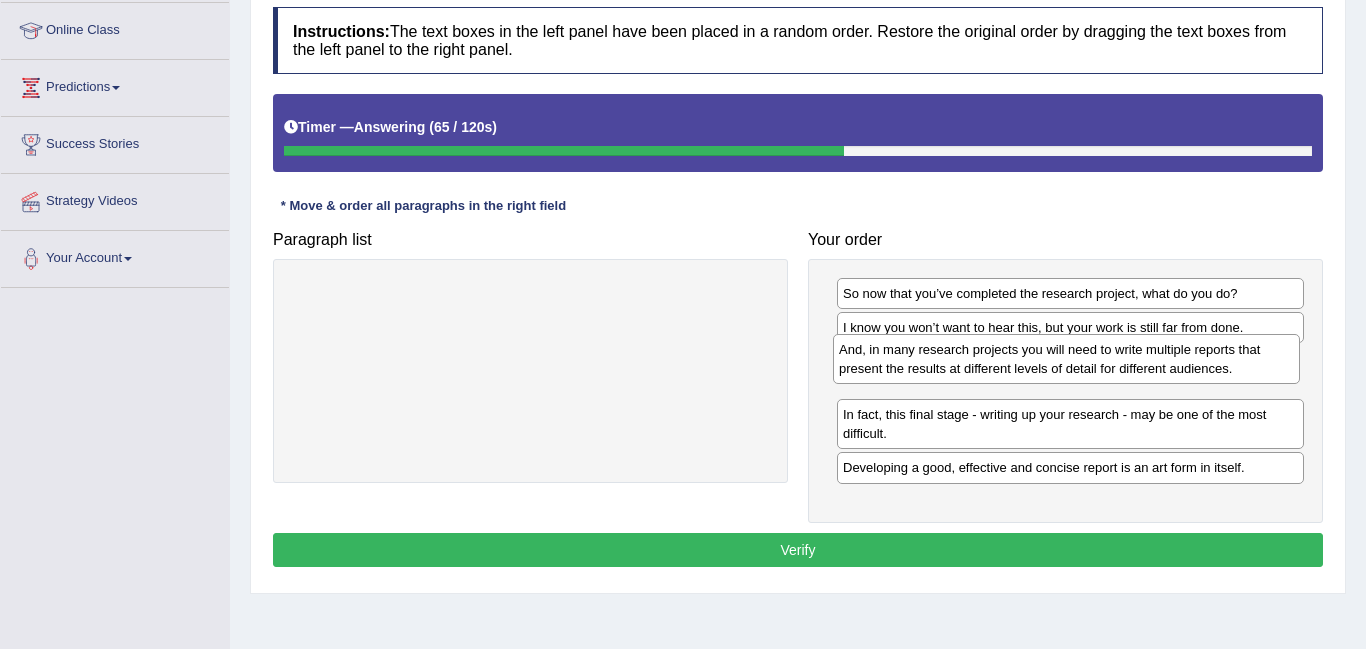 drag, startPoint x: 1056, startPoint y: 434, endPoint x: 1060, endPoint y: 347, distance: 87.0919 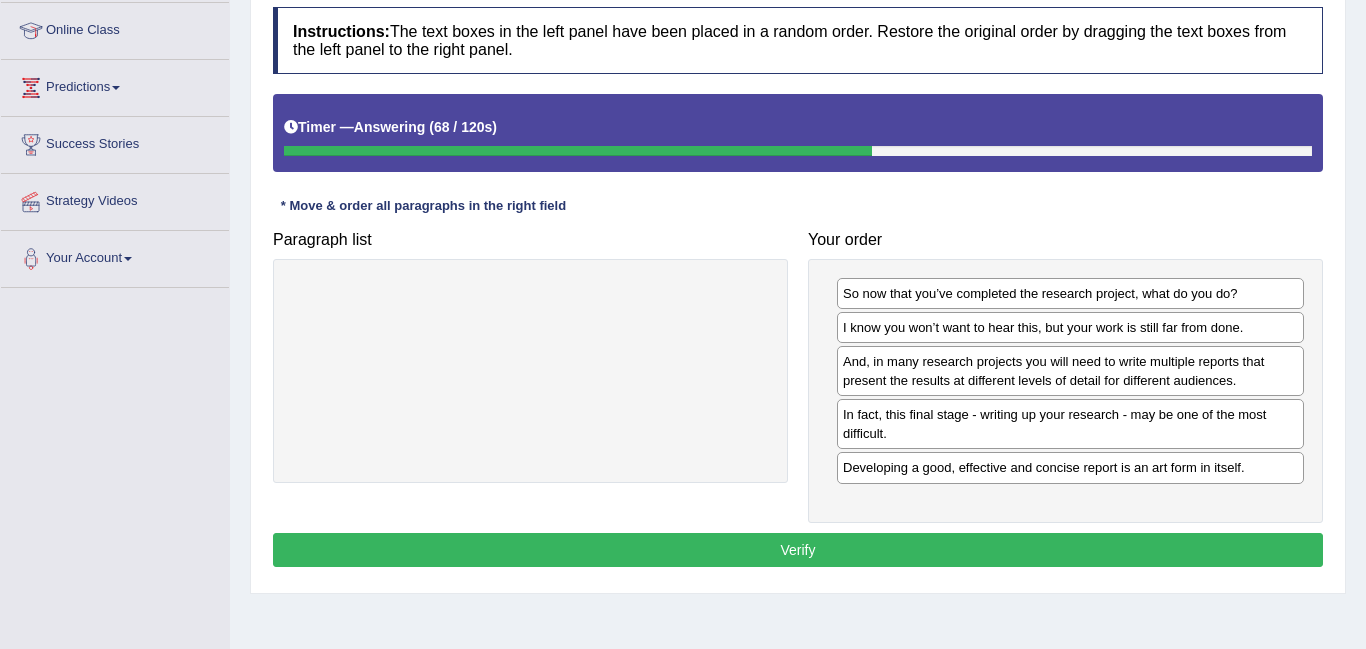 click on "Verify" at bounding box center [798, 550] 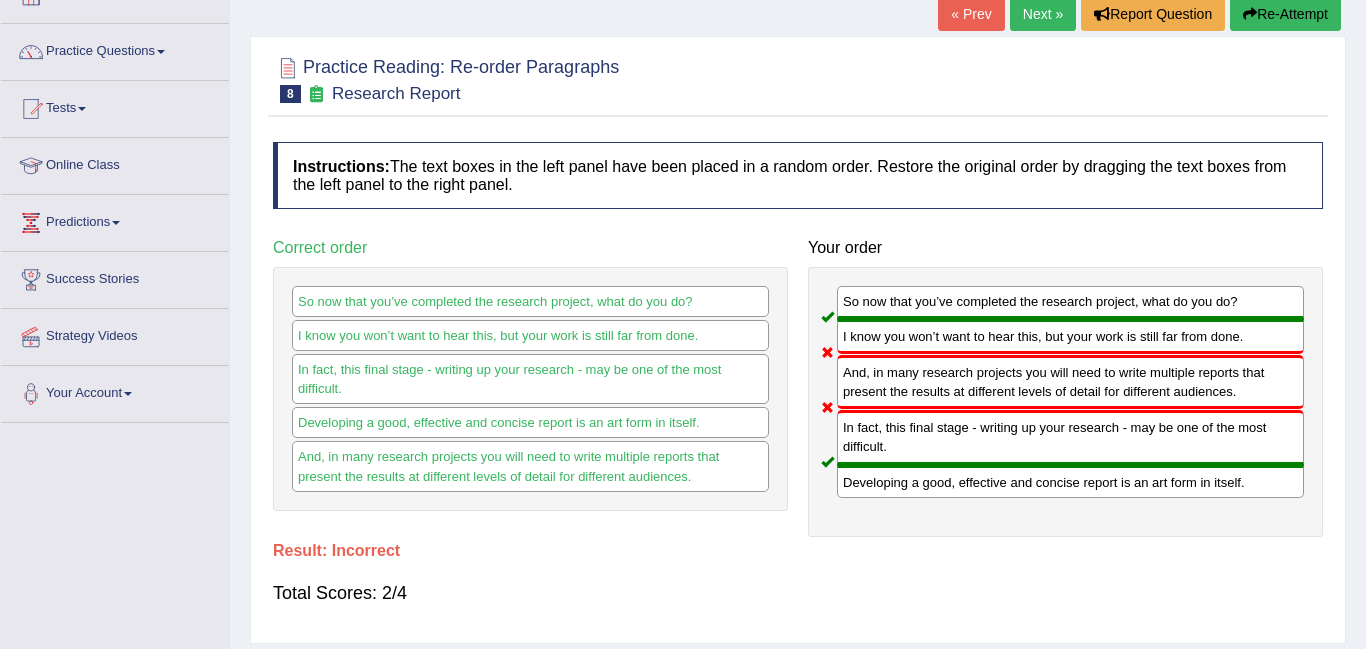 scroll, scrollTop: 130, scrollLeft: 0, axis: vertical 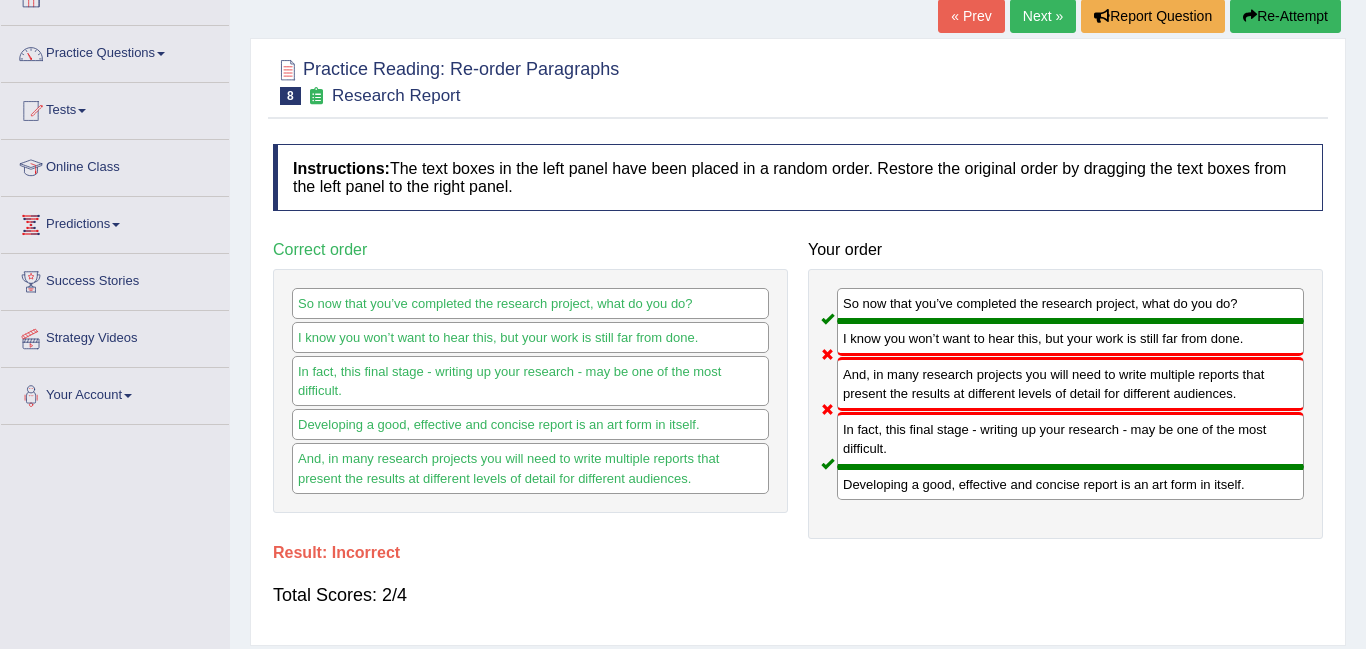 click on "Next »" at bounding box center (1043, 16) 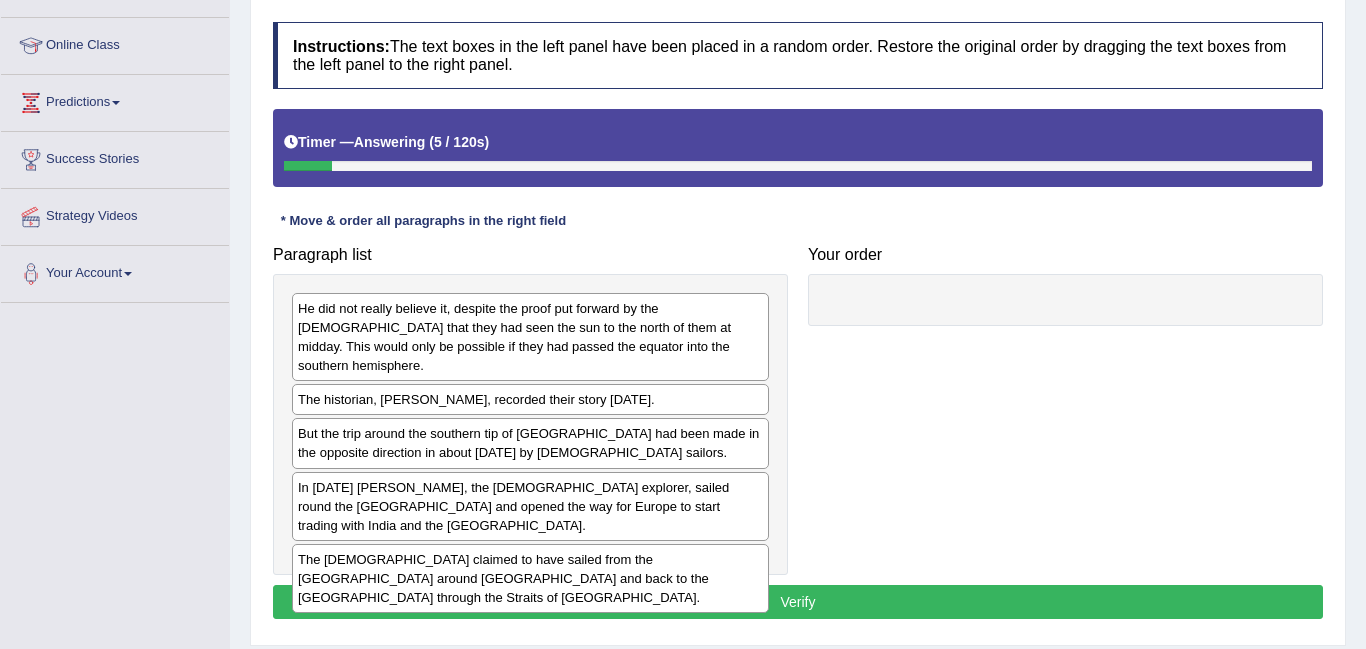 scroll, scrollTop: 252, scrollLeft: 0, axis: vertical 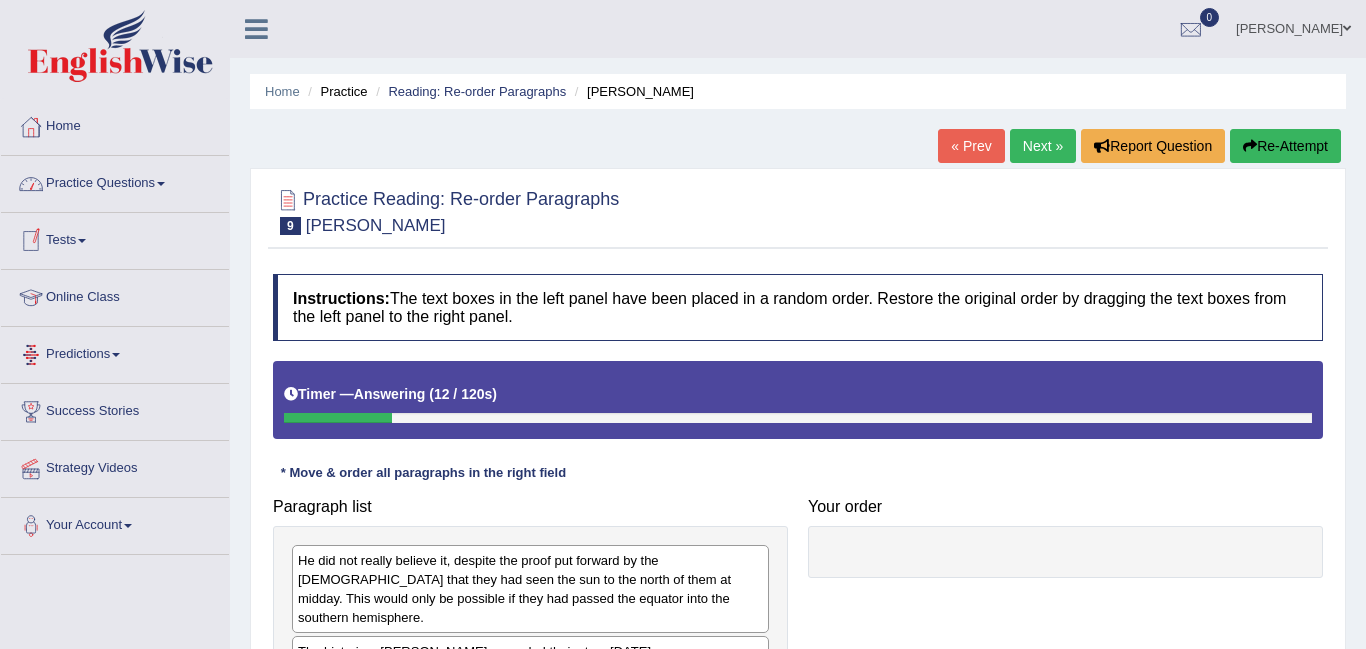 click on "Practice Questions" at bounding box center [115, 181] 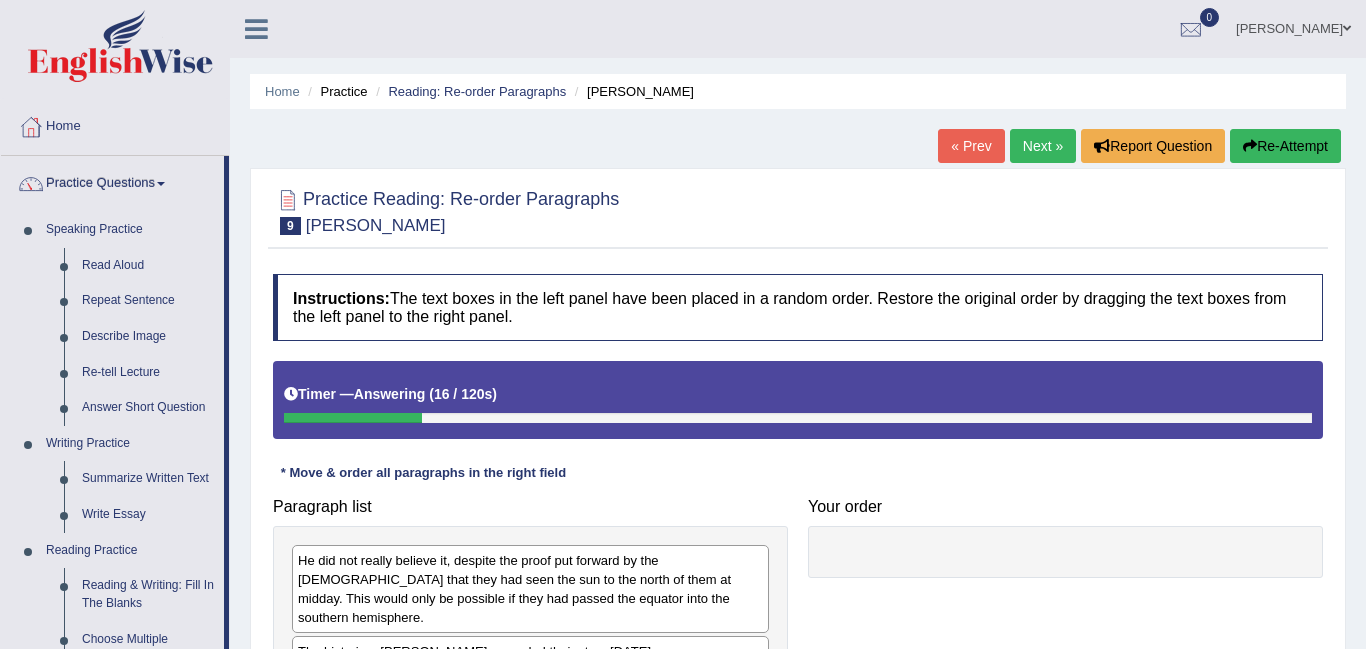 scroll, scrollTop: 258, scrollLeft: 0, axis: vertical 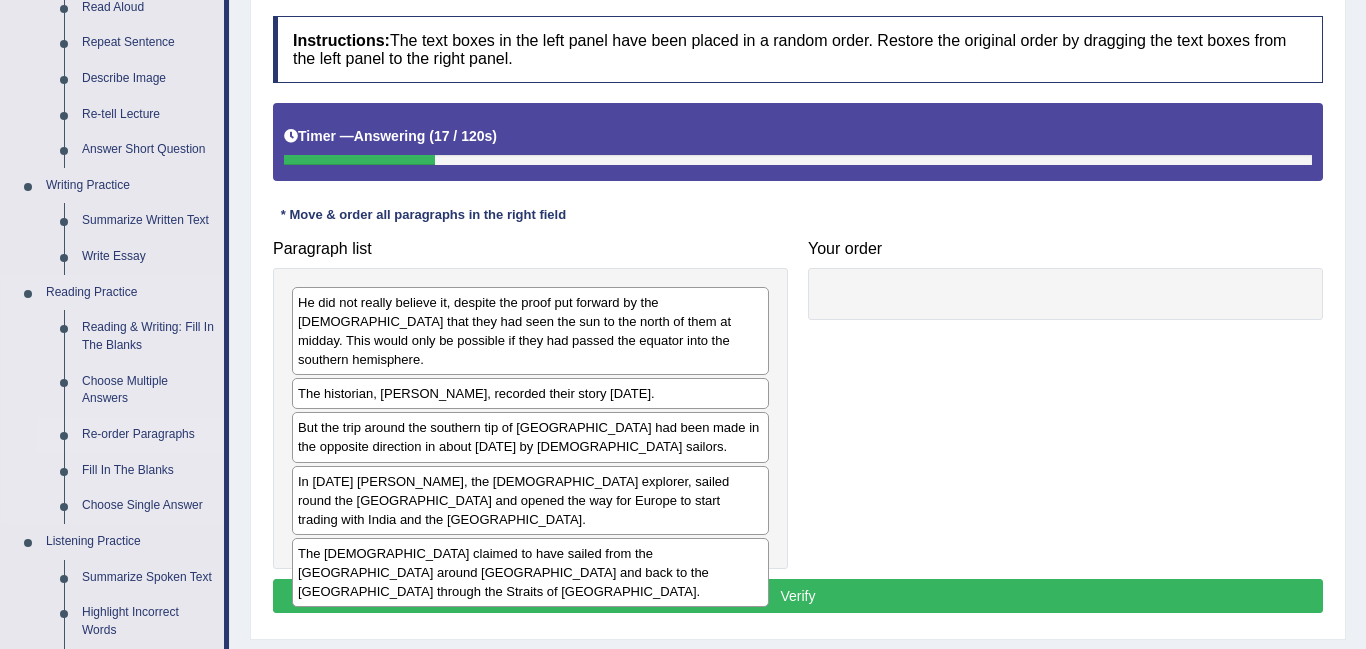 click on "Re-order Paragraphs" at bounding box center [148, 435] 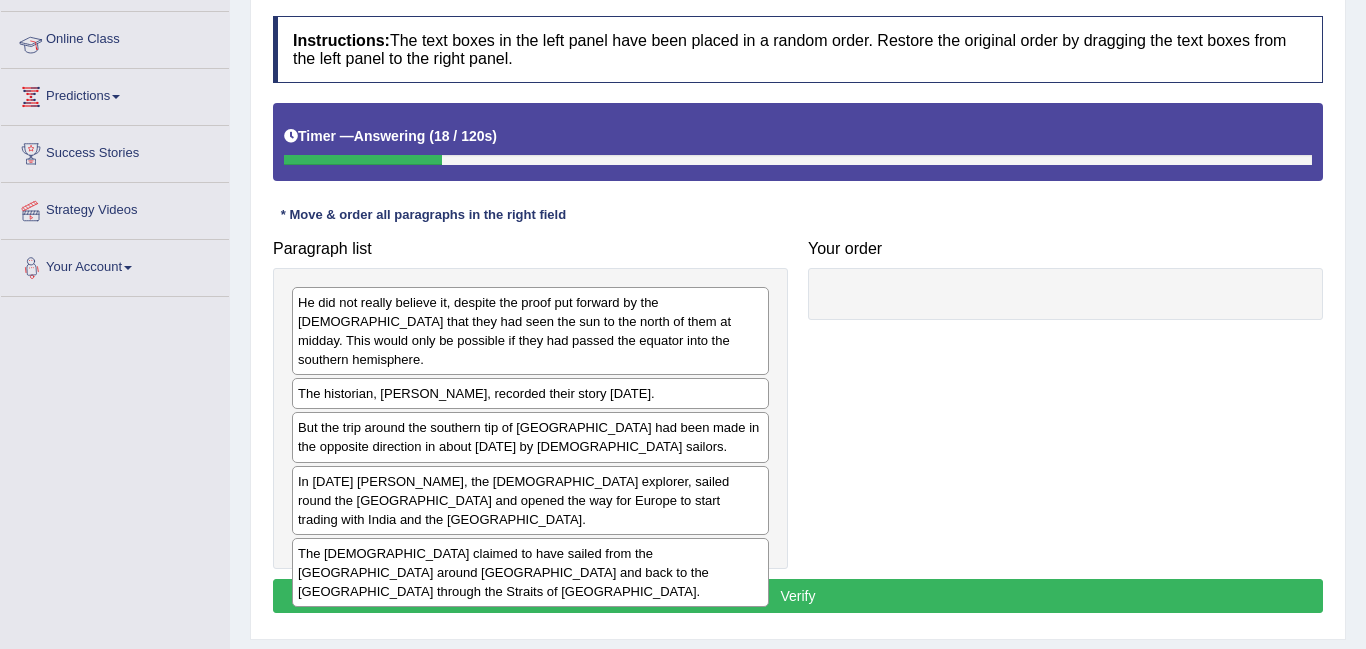 scroll, scrollTop: 401, scrollLeft: 0, axis: vertical 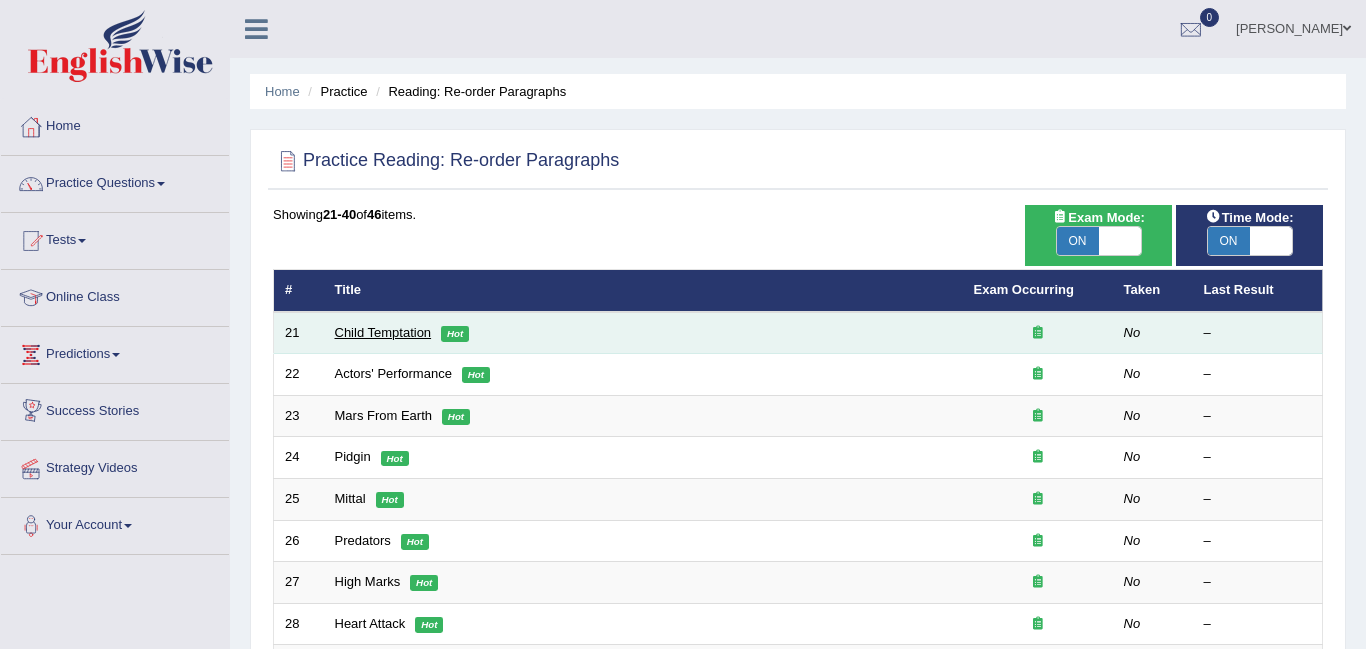 click on "Child Temptation" at bounding box center (383, 332) 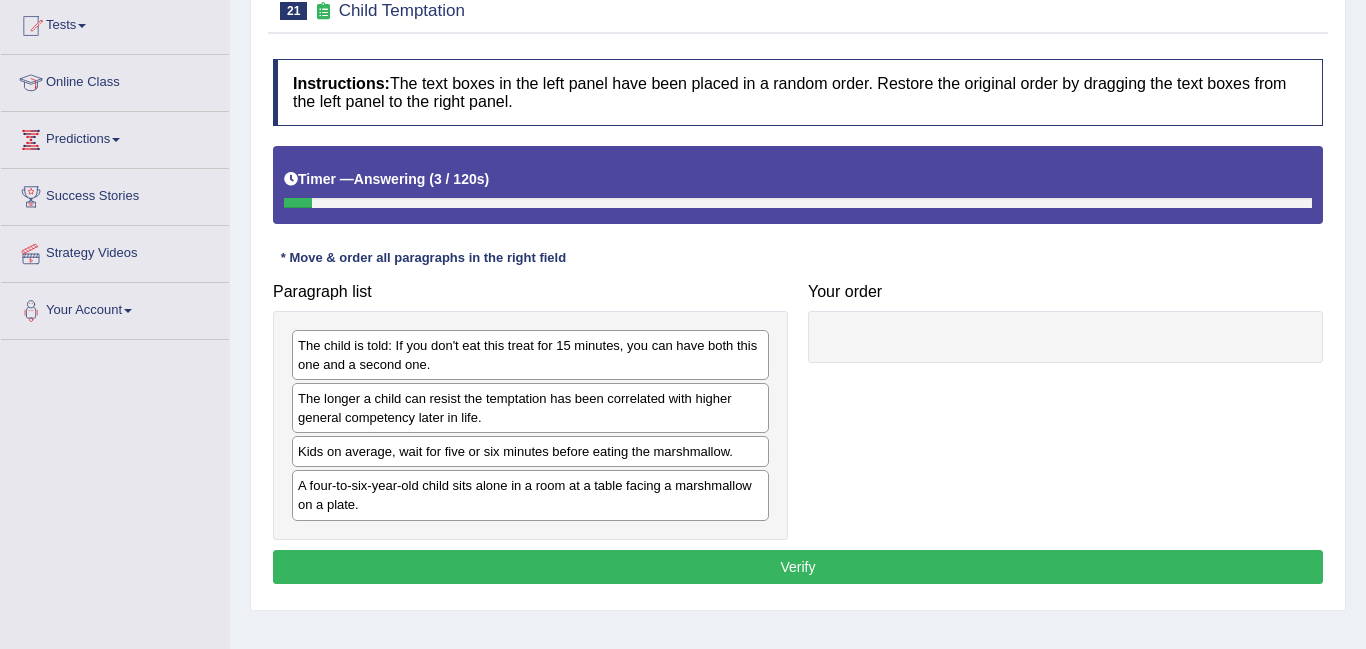 scroll, scrollTop: 215, scrollLeft: 0, axis: vertical 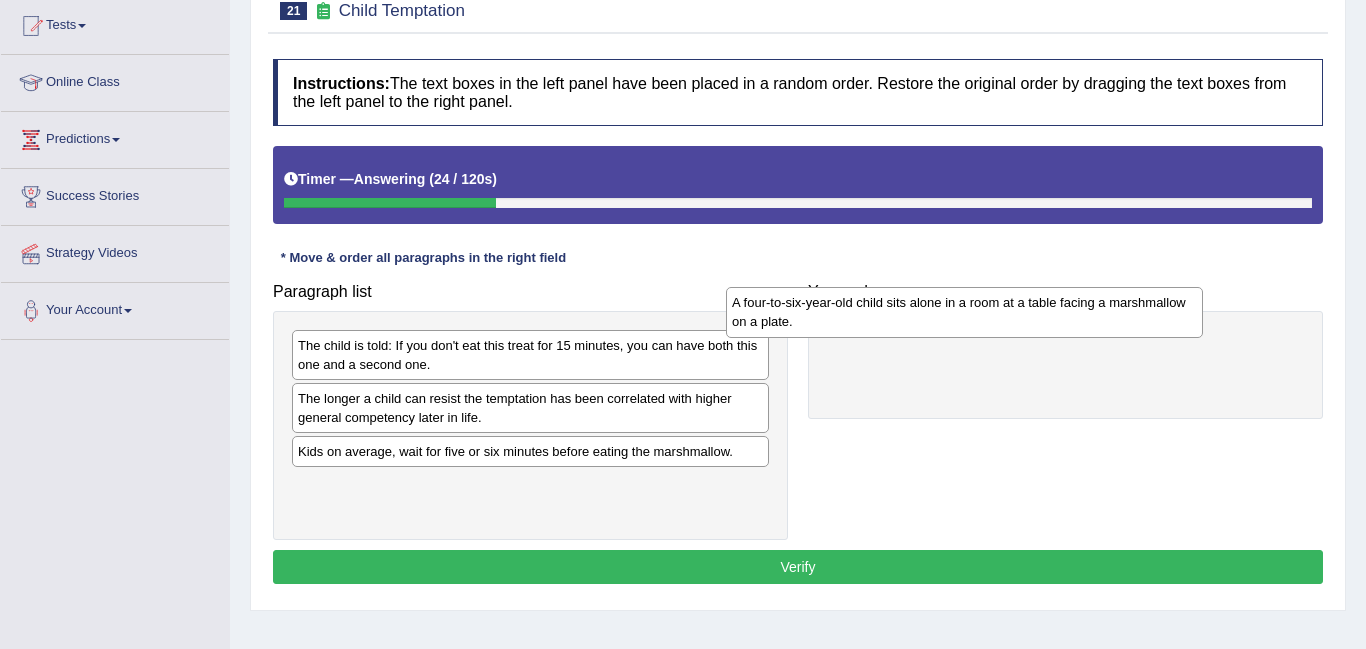 drag, startPoint x: 507, startPoint y: 507, endPoint x: 943, endPoint y: 324, distance: 472.84775 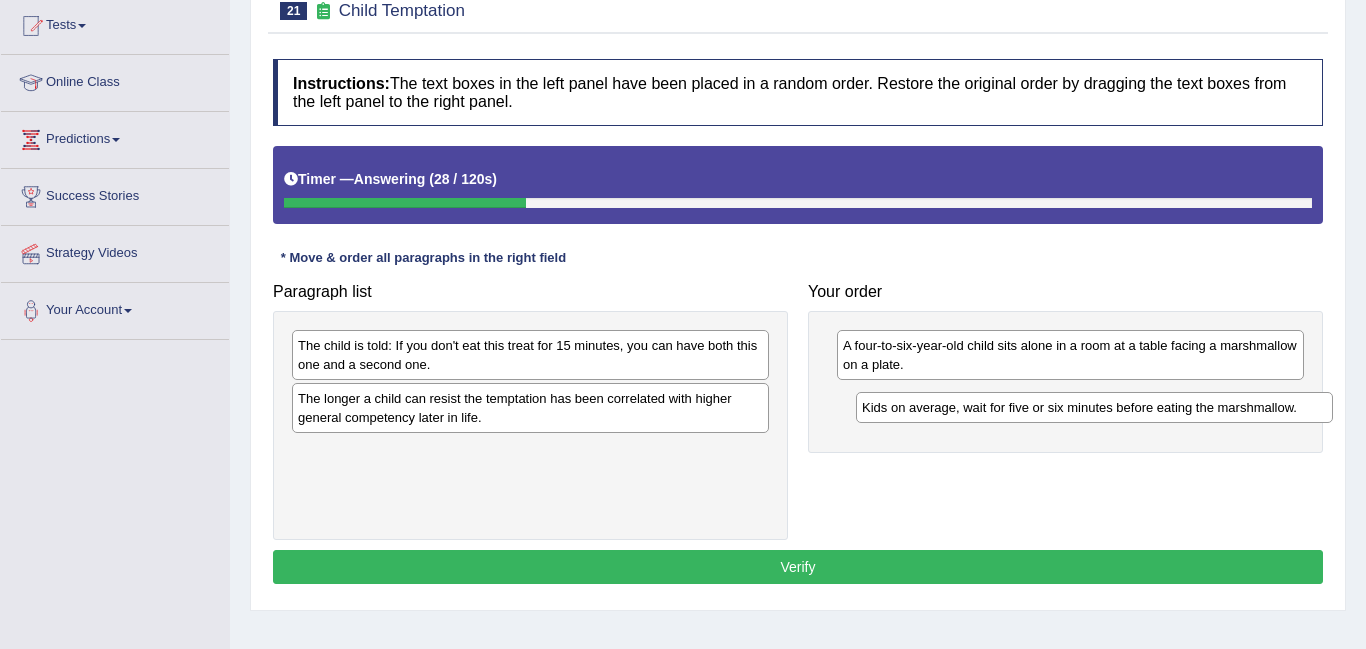 drag, startPoint x: 513, startPoint y: 455, endPoint x: 1077, endPoint y: 411, distance: 565.7137 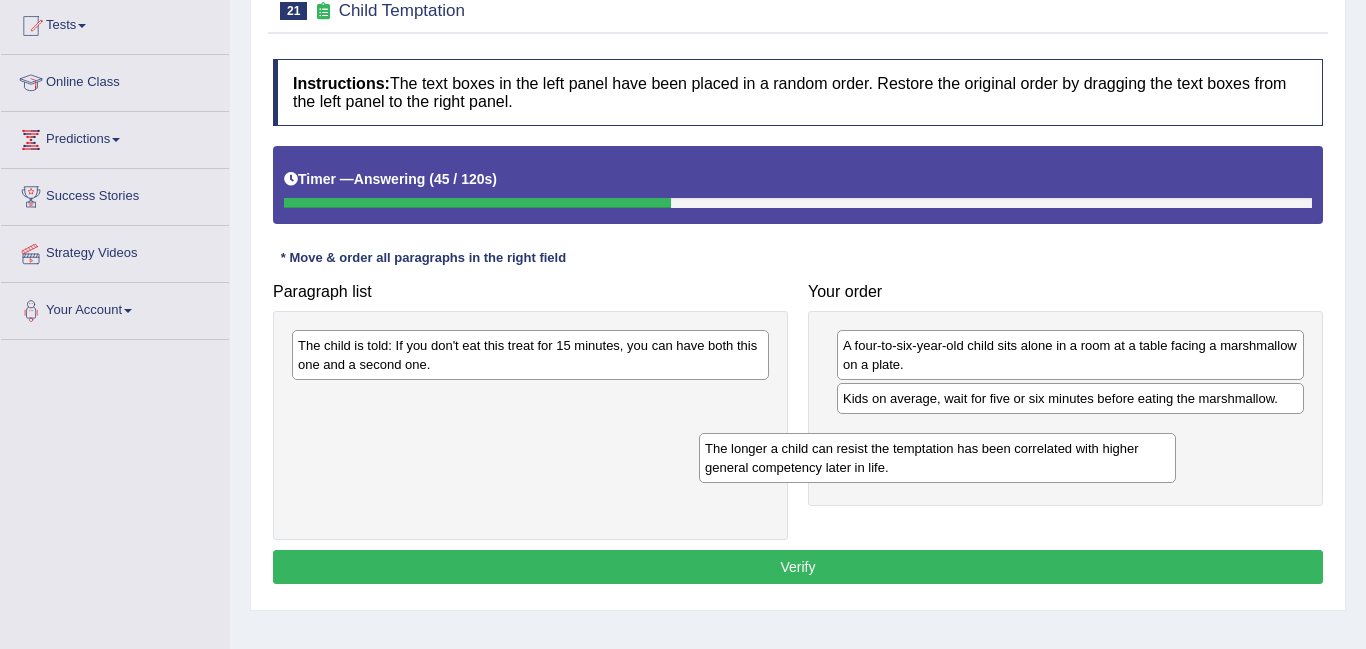 drag, startPoint x: 674, startPoint y: 413, endPoint x: 1100, endPoint y: 437, distance: 426.6755 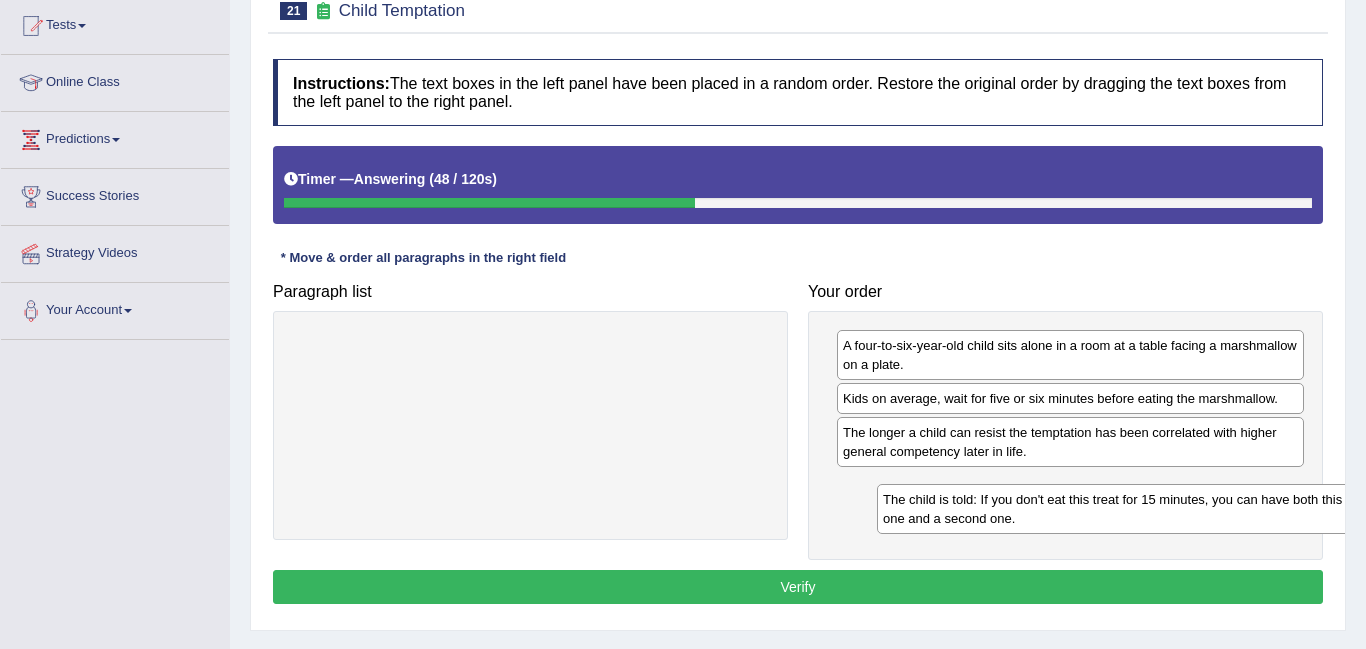 drag, startPoint x: 591, startPoint y: 340, endPoint x: 1173, endPoint y: 494, distance: 602.0299 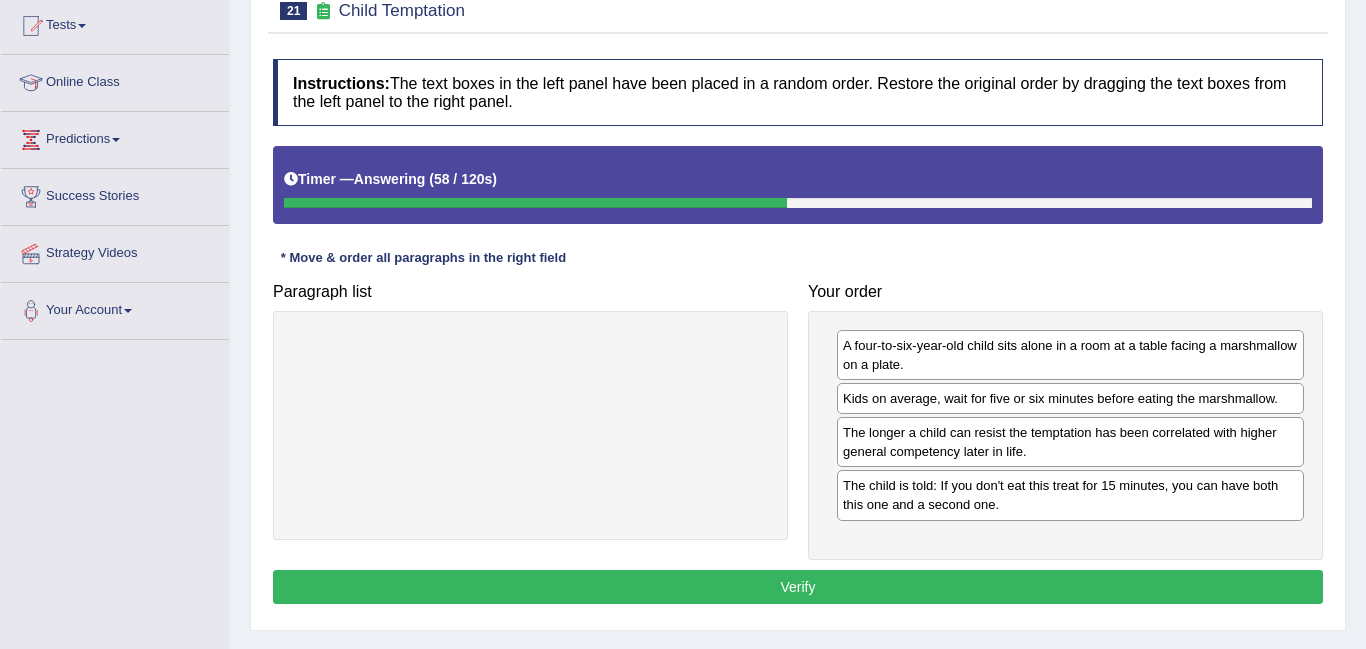 click on "Verify" at bounding box center (798, 587) 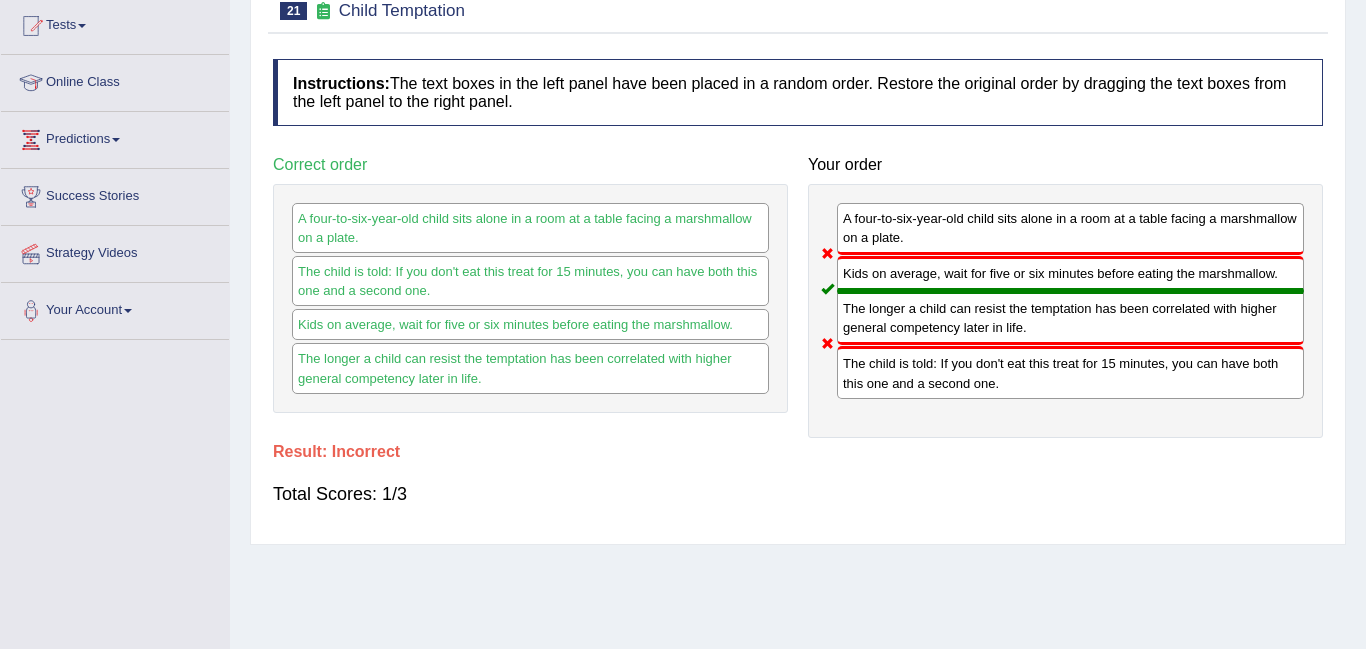 scroll, scrollTop: 77, scrollLeft: 0, axis: vertical 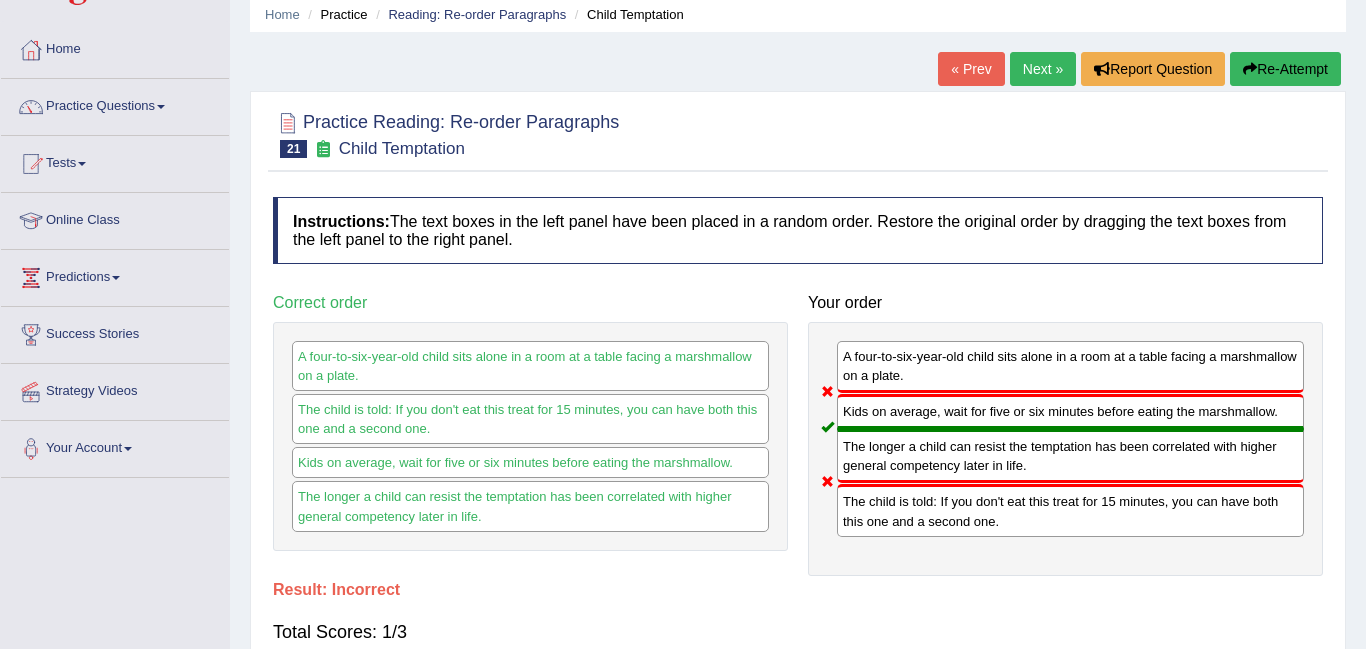 click on "Next »" at bounding box center [1043, 69] 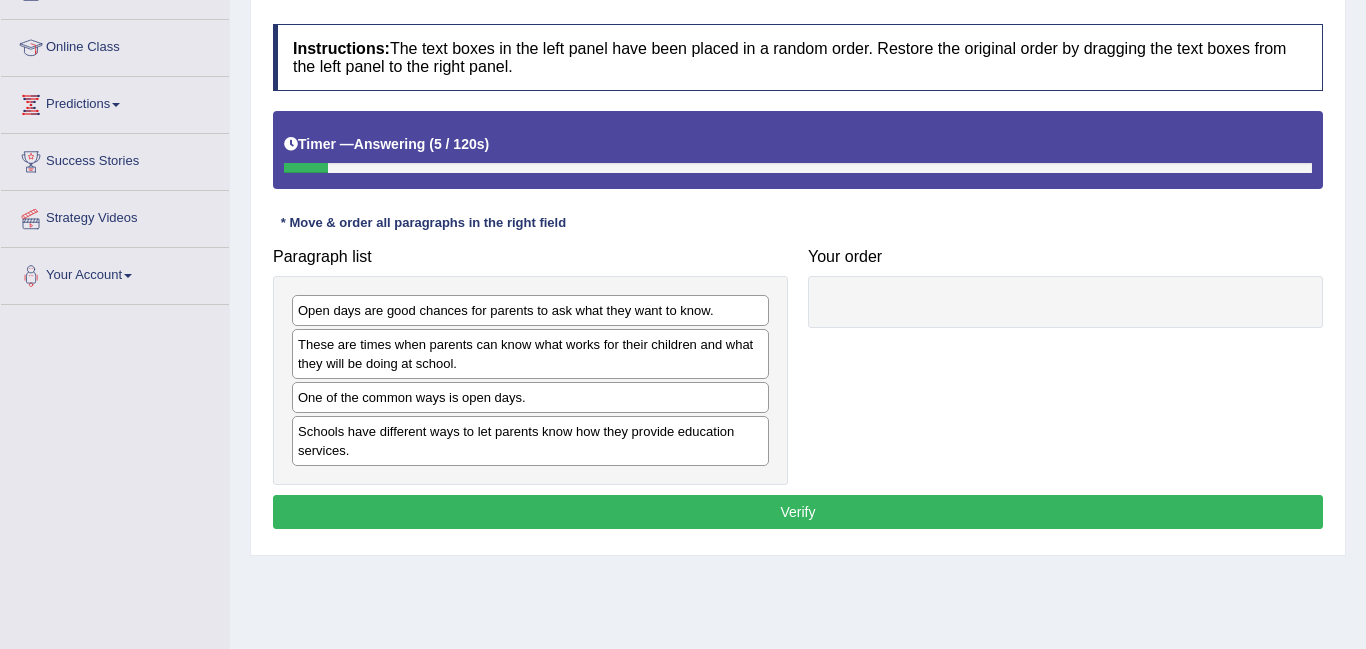 scroll, scrollTop: 250, scrollLeft: 0, axis: vertical 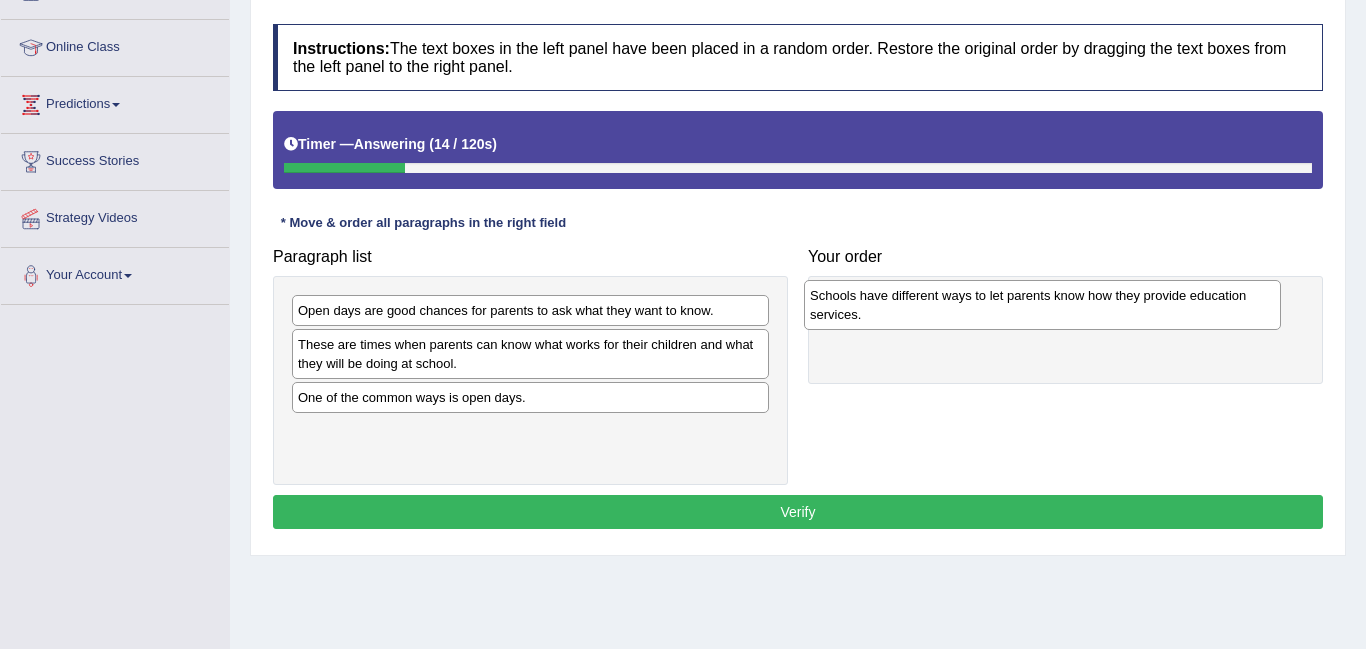 drag, startPoint x: 455, startPoint y: 442, endPoint x: 965, endPoint y: 308, distance: 527.3102 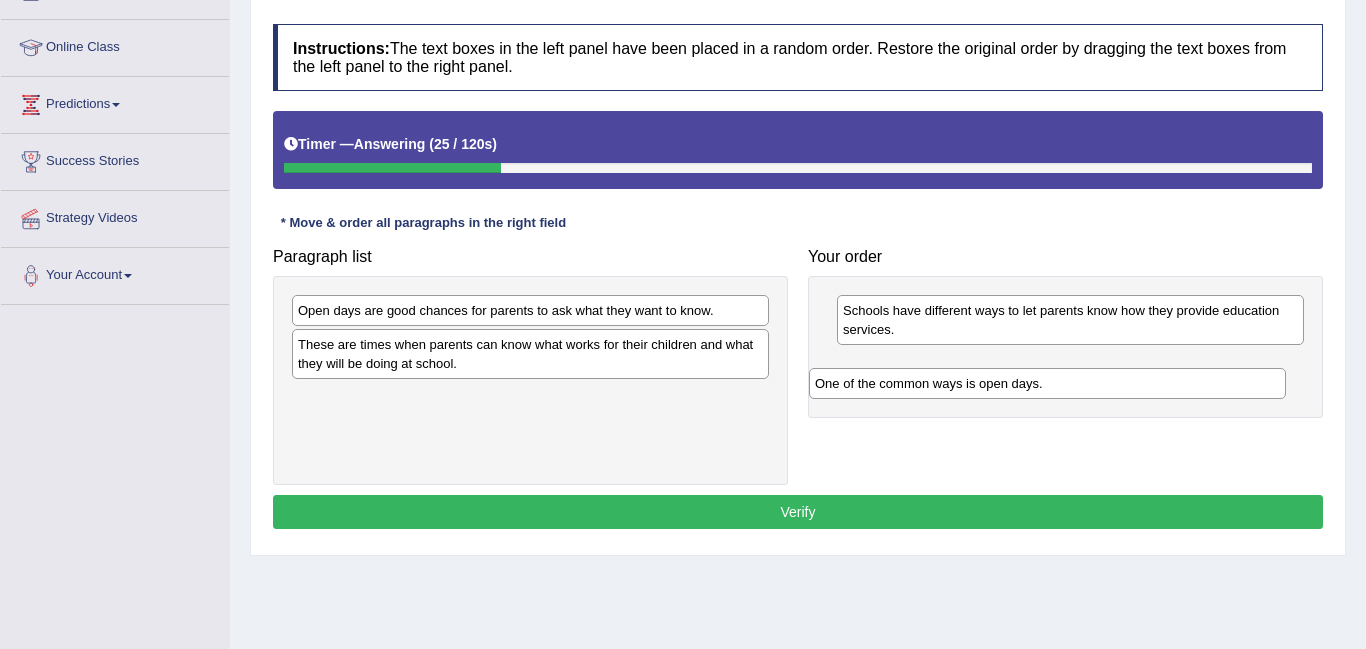 drag, startPoint x: 564, startPoint y: 404, endPoint x: 1081, endPoint y: 390, distance: 517.1895 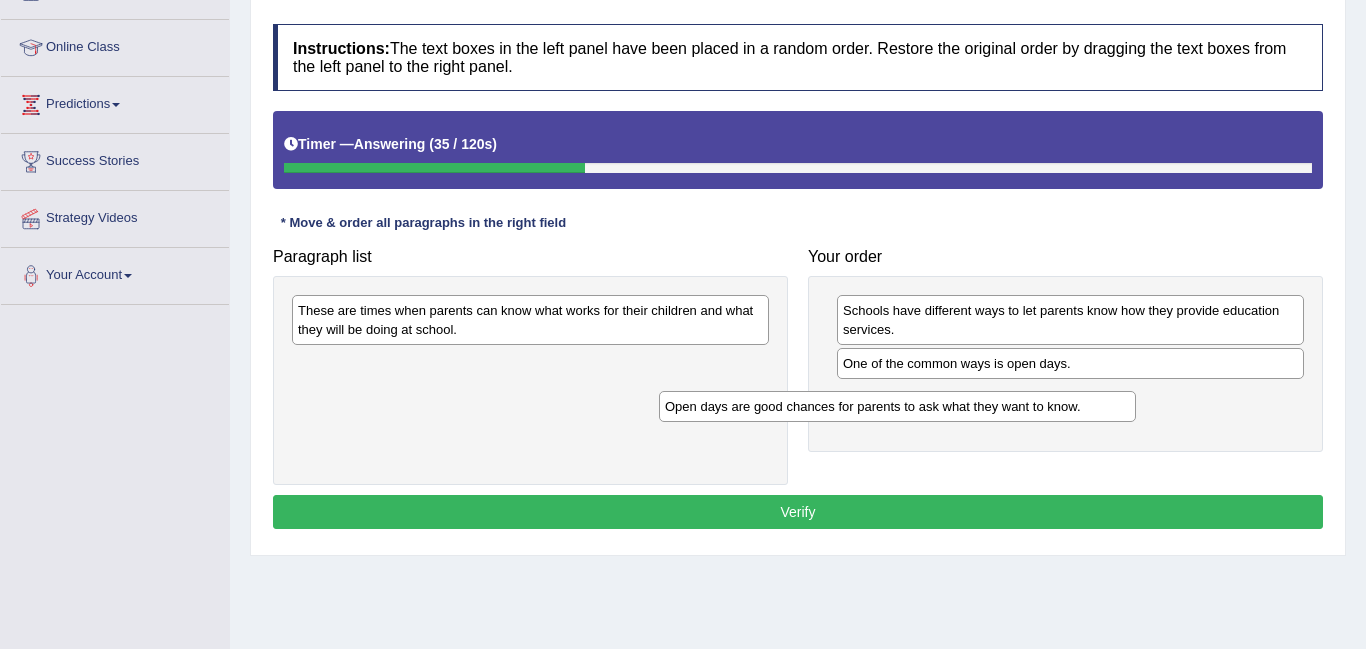 drag, startPoint x: 589, startPoint y: 318, endPoint x: 999, endPoint y: 407, distance: 419.54855 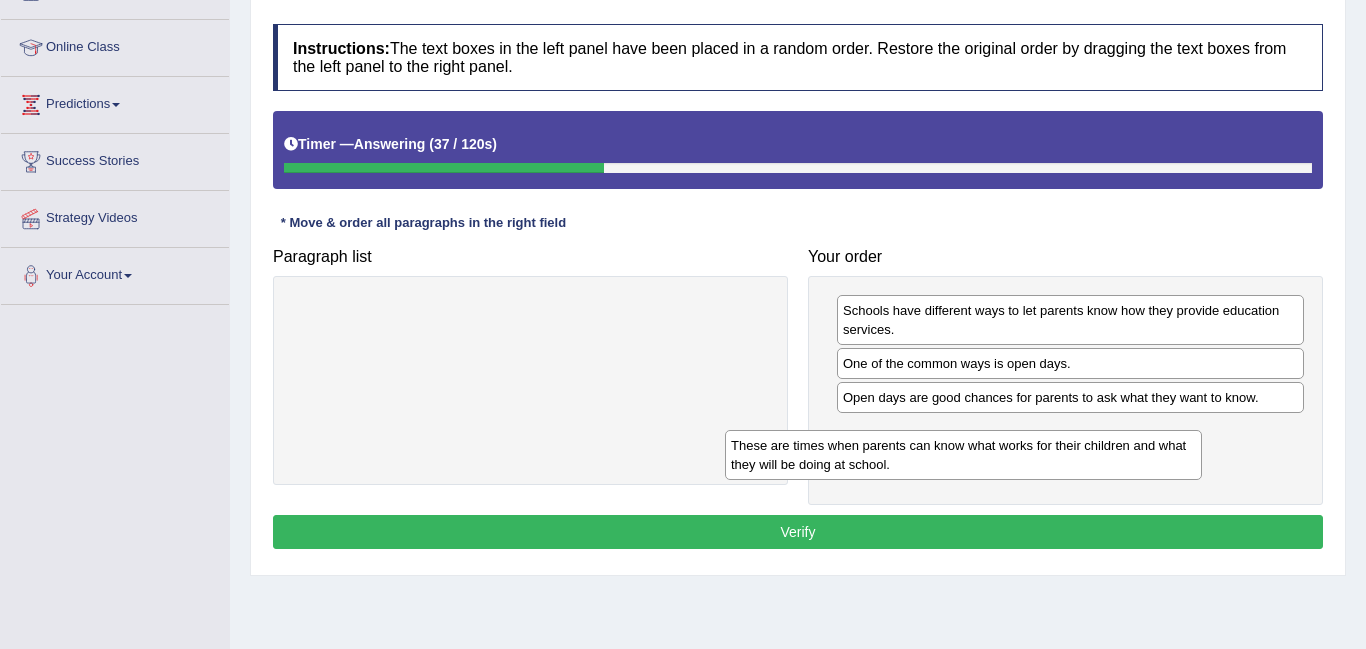 drag, startPoint x: 614, startPoint y: 320, endPoint x: 1050, endPoint y: 454, distance: 456.12717 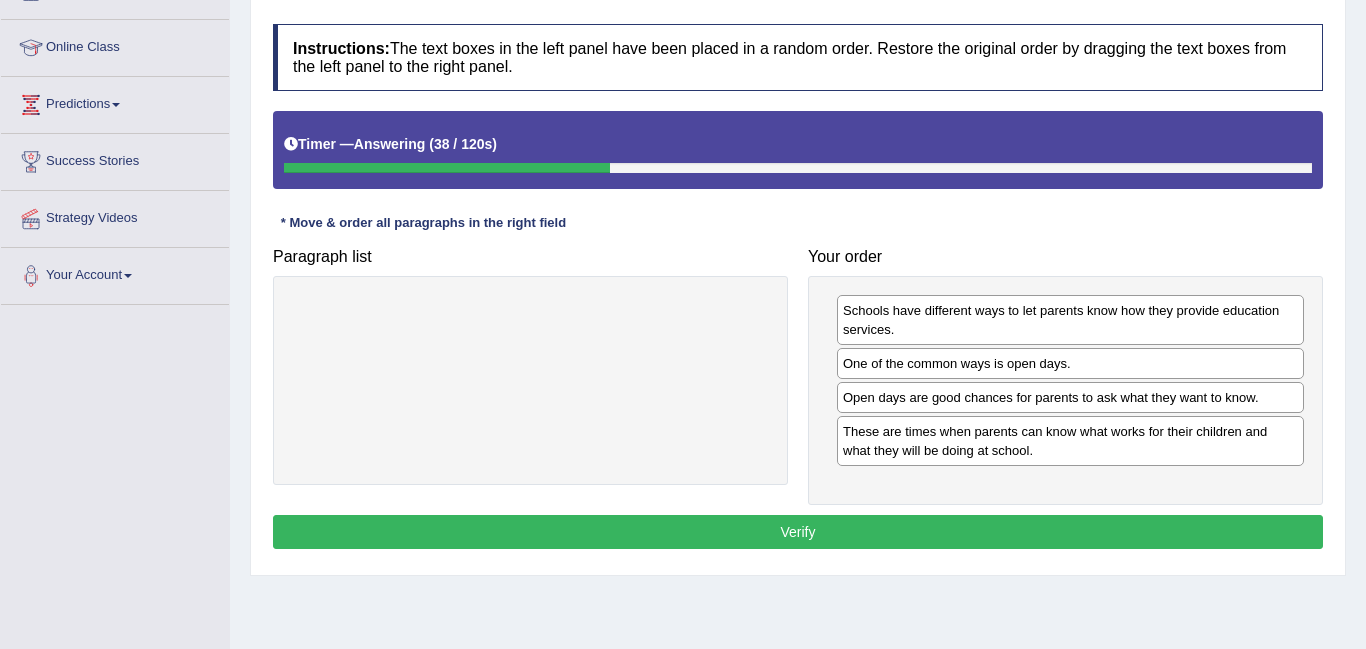 click on "Verify" at bounding box center [798, 532] 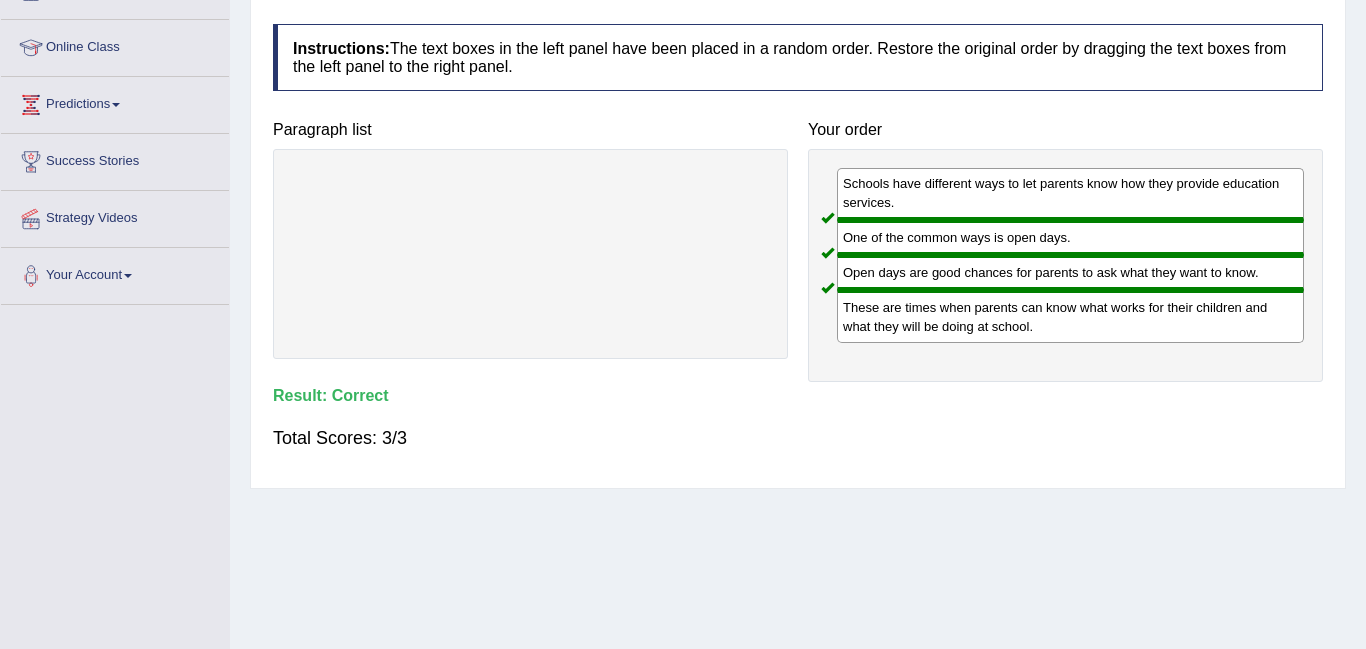 scroll, scrollTop: 0, scrollLeft: 0, axis: both 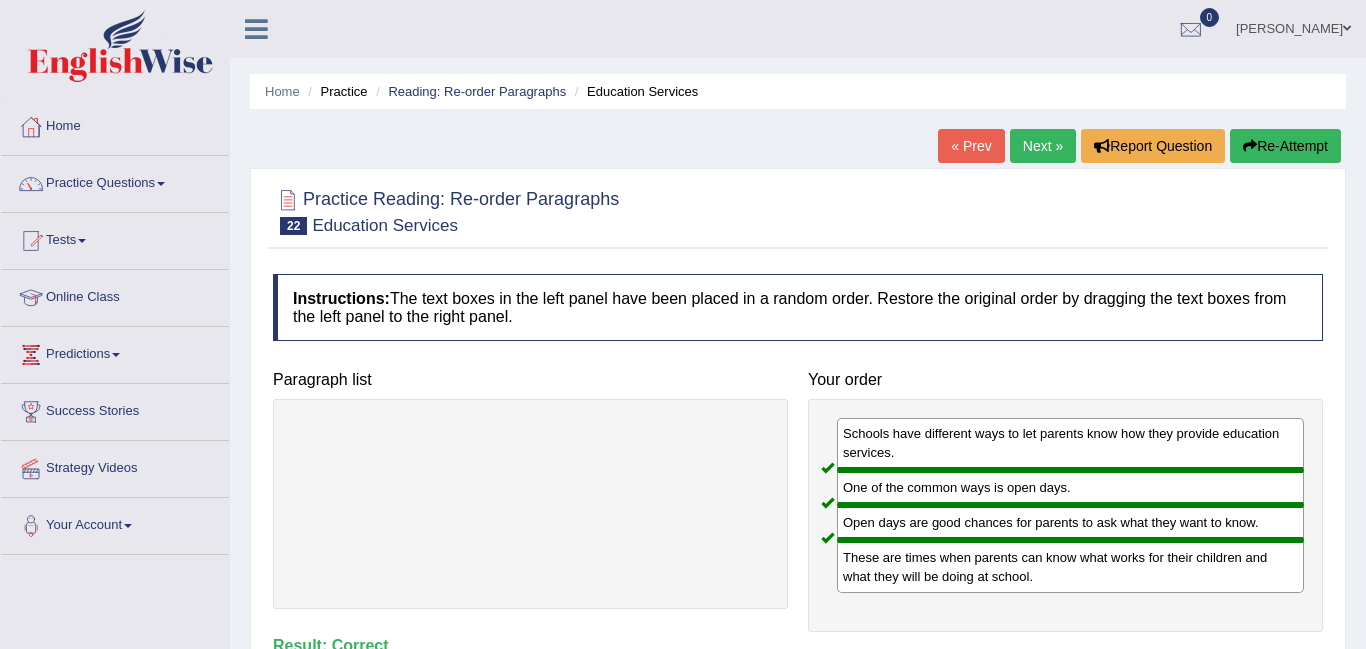 click on "Next »" at bounding box center [1043, 146] 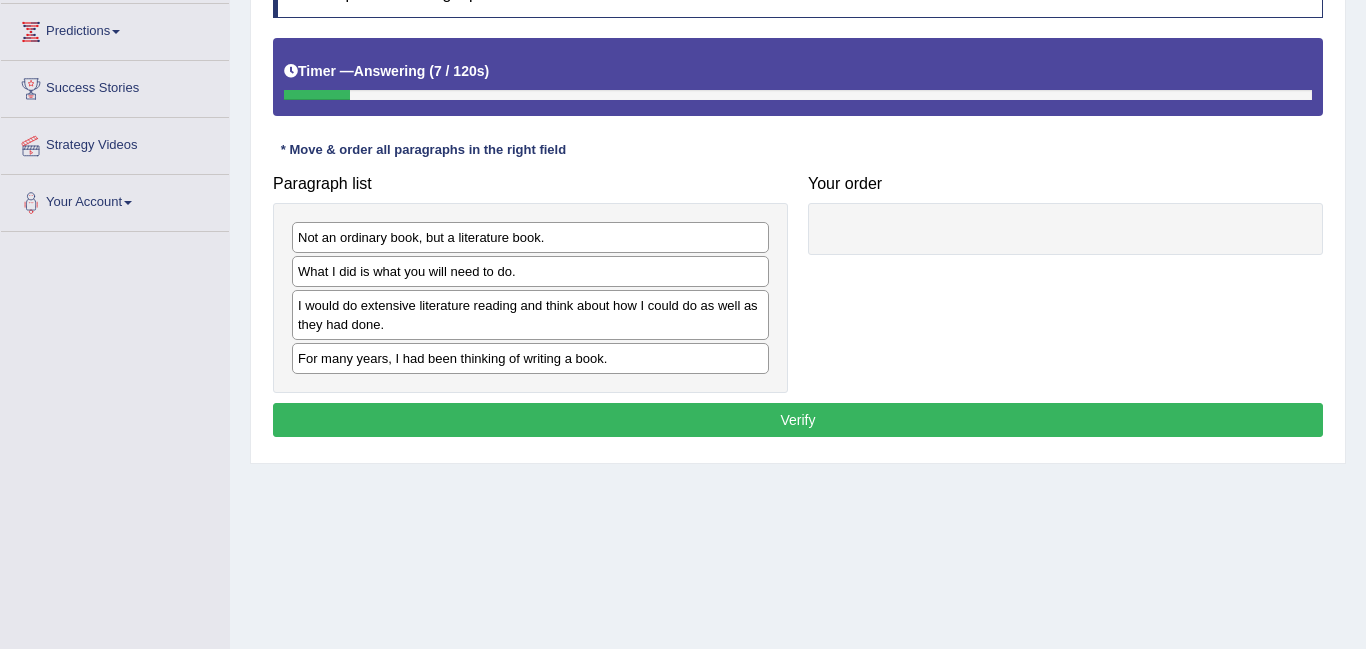 scroll, scrollTop: 323, scrollLeft: 0, axis: vertical 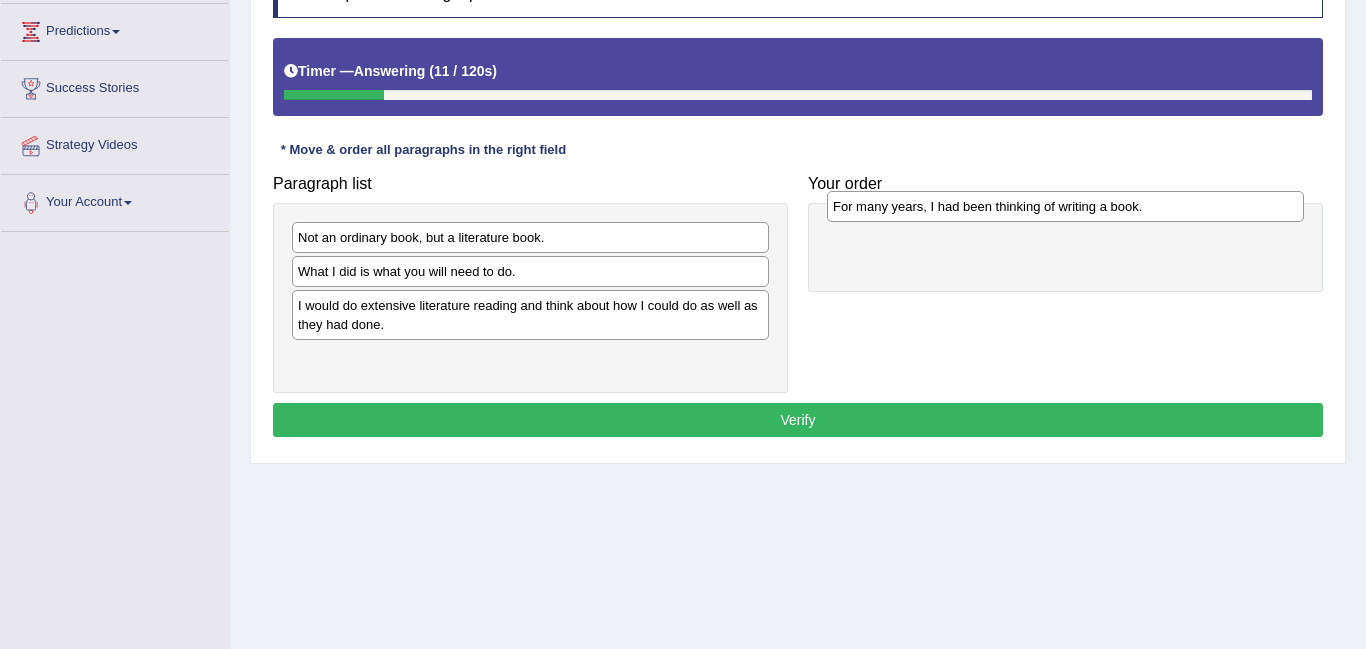 drag, startPoint x: 467, startPoint y: 358, endPoint x: 999, endPoint y: 212, distance: 551.67017 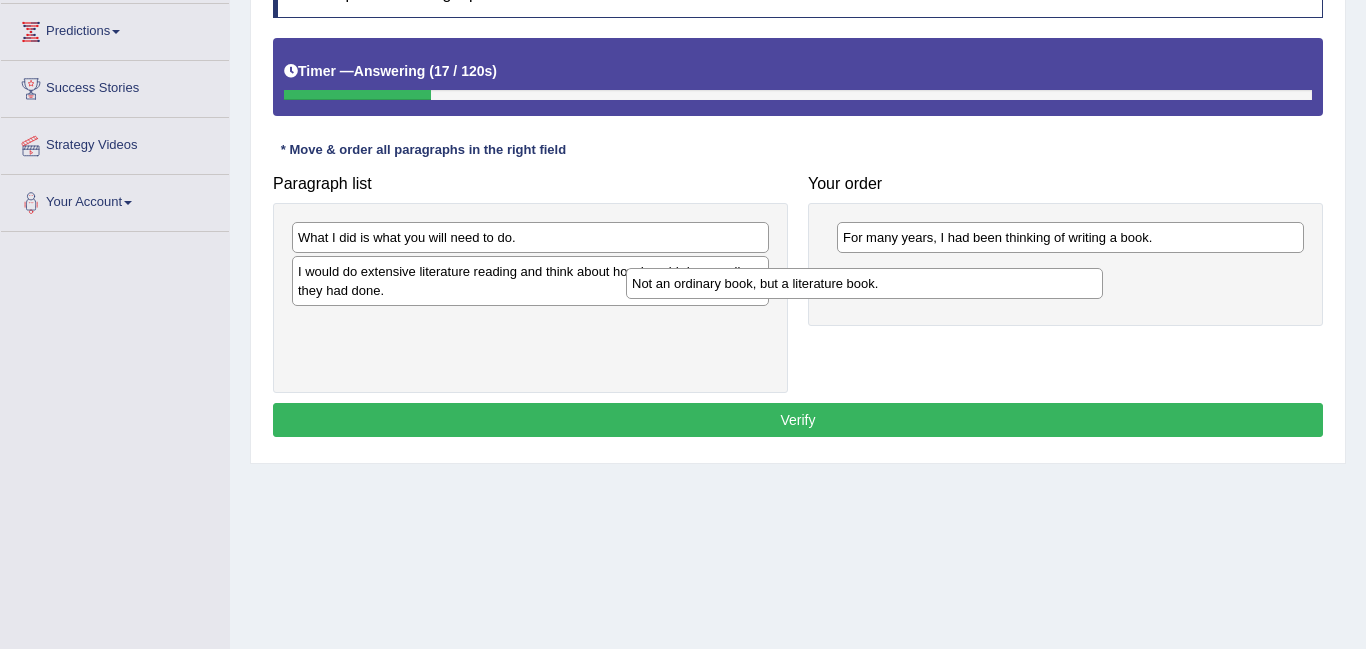 drag, startPoint x: 635, startPoint y: 239, endPoint x: 981, endPoint y: 284, distance: 348.91403 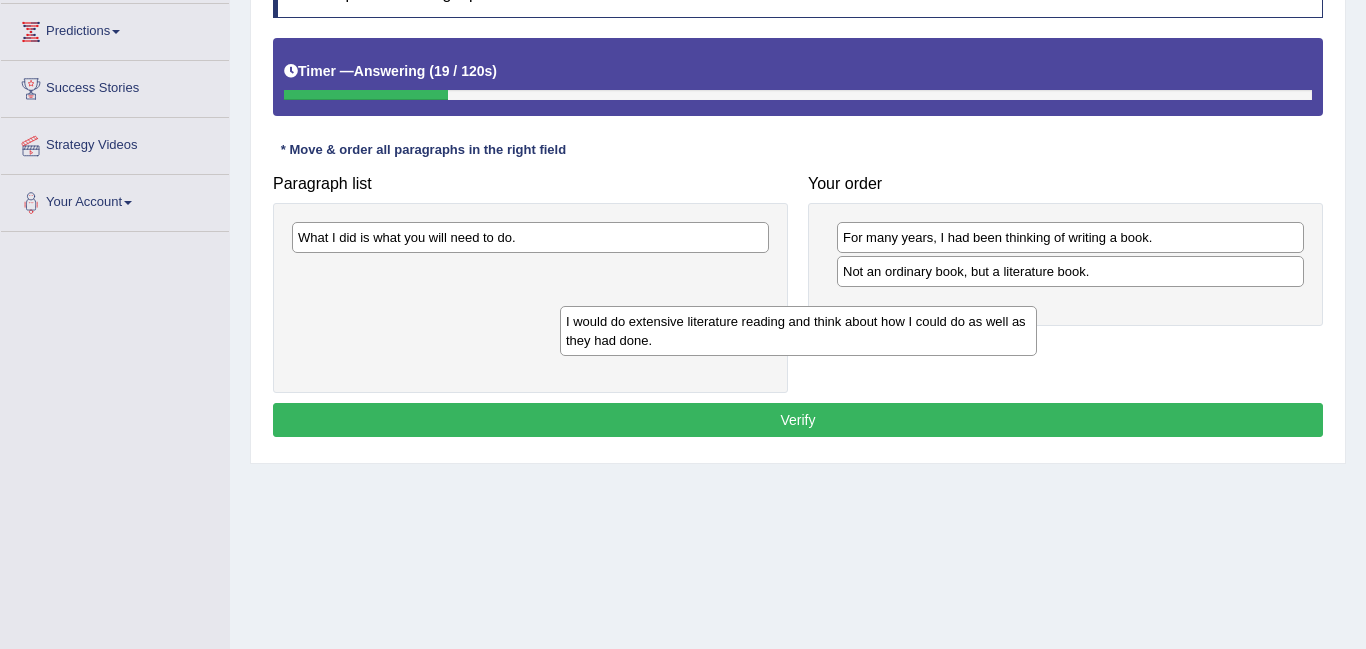 drag, startPoint x: 683, startPoint y: 273, endPoint x: 989, endPoint y: 321, distance: 309.74182 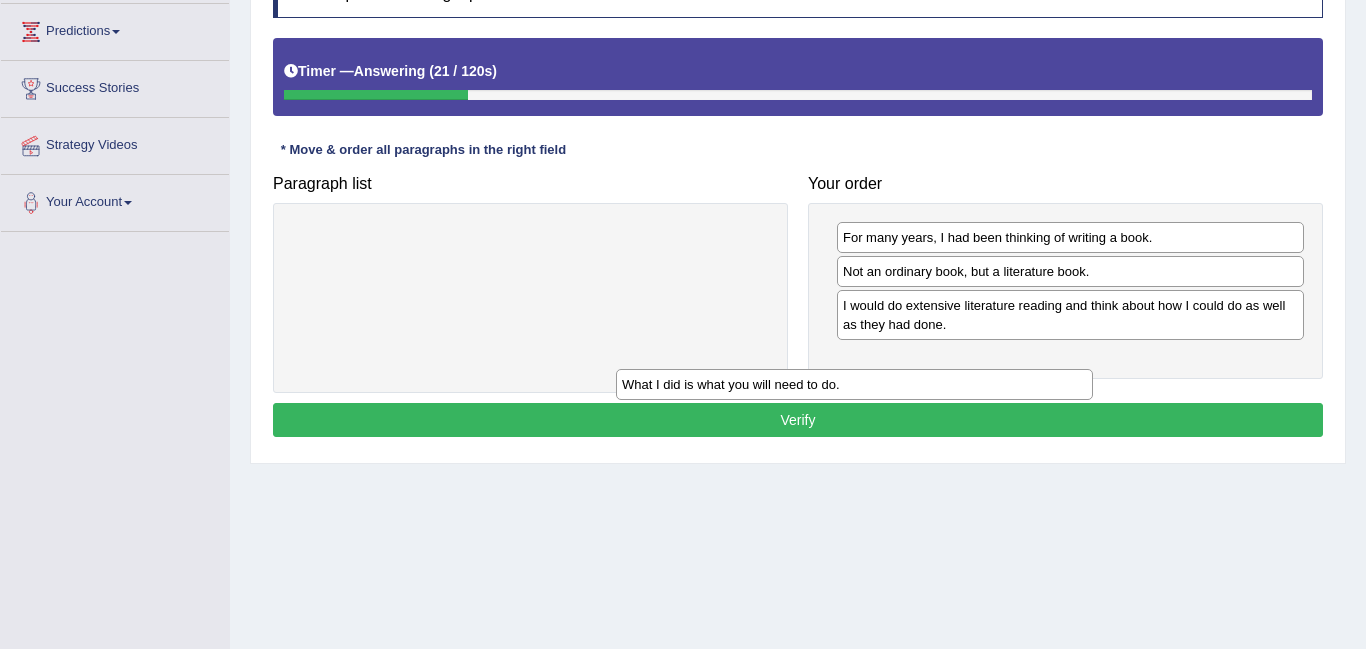 drag, startPoint x: 717, startPoint y: 245, endPoint x: 1090, endPoint y: 348, distance: 386.95996 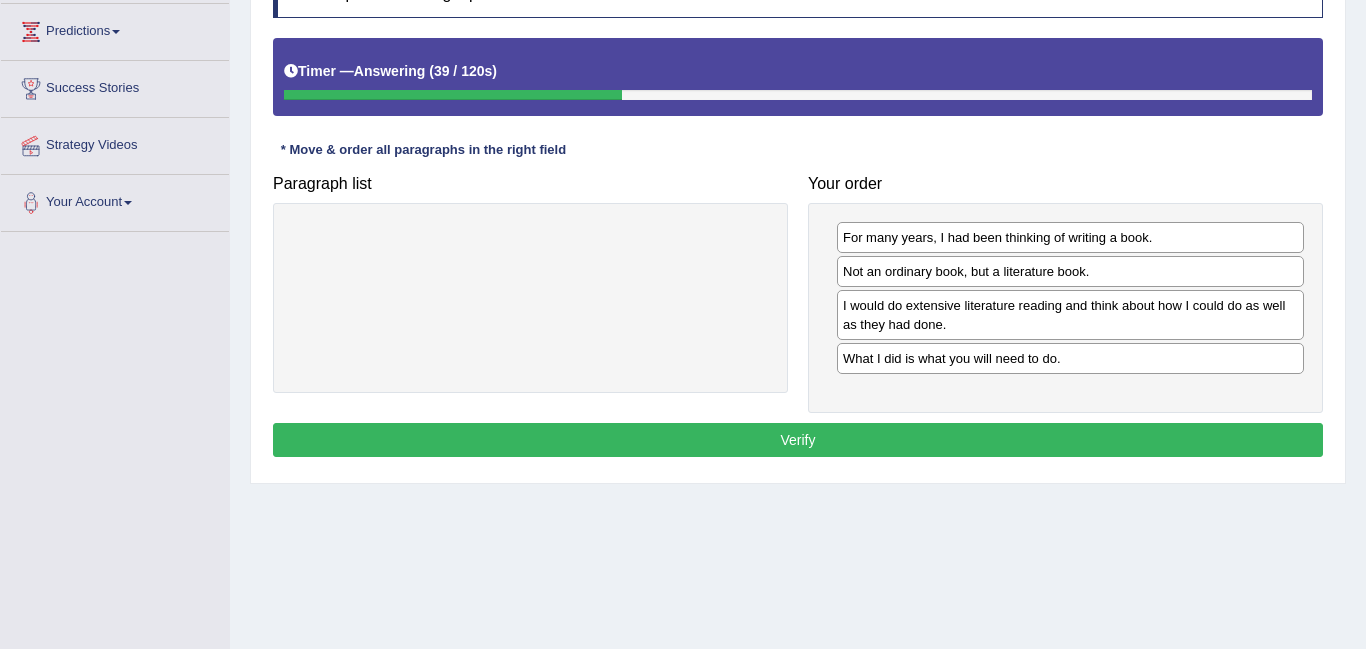 click on "Verify" at bounding box center [798, 440] 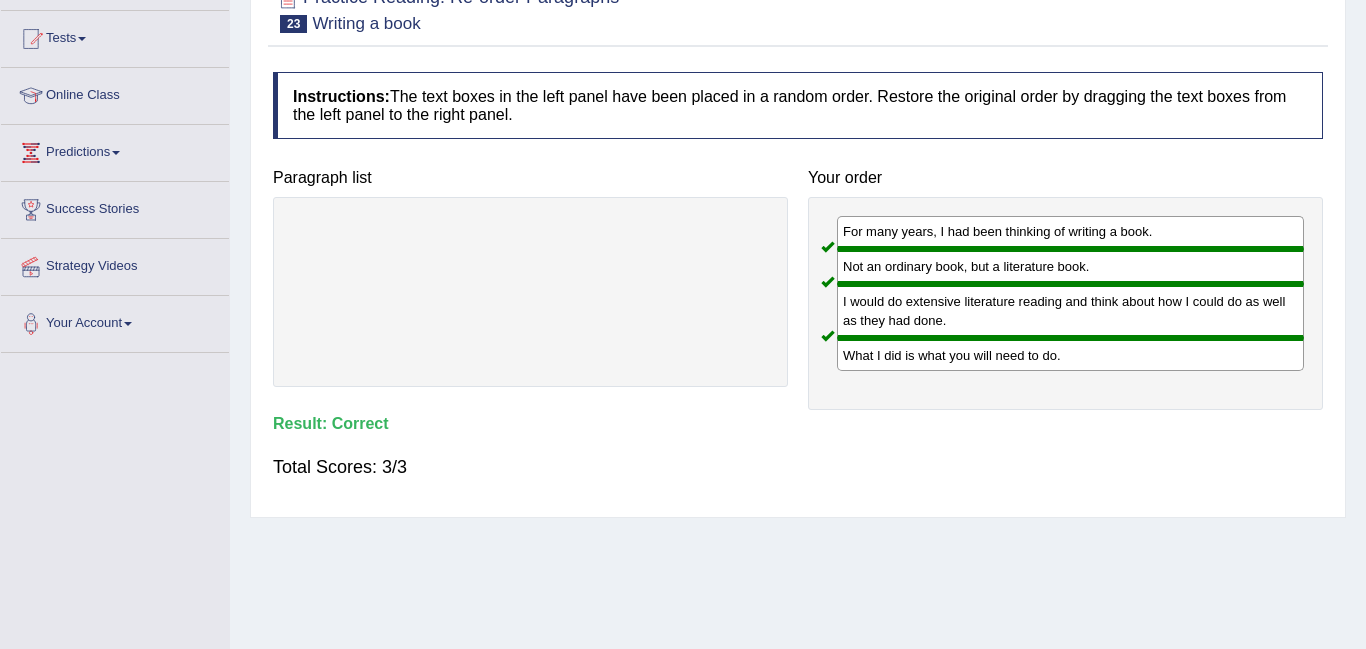 scroll, scrollTop: 99, scrollLeft: 0, axis: vertical 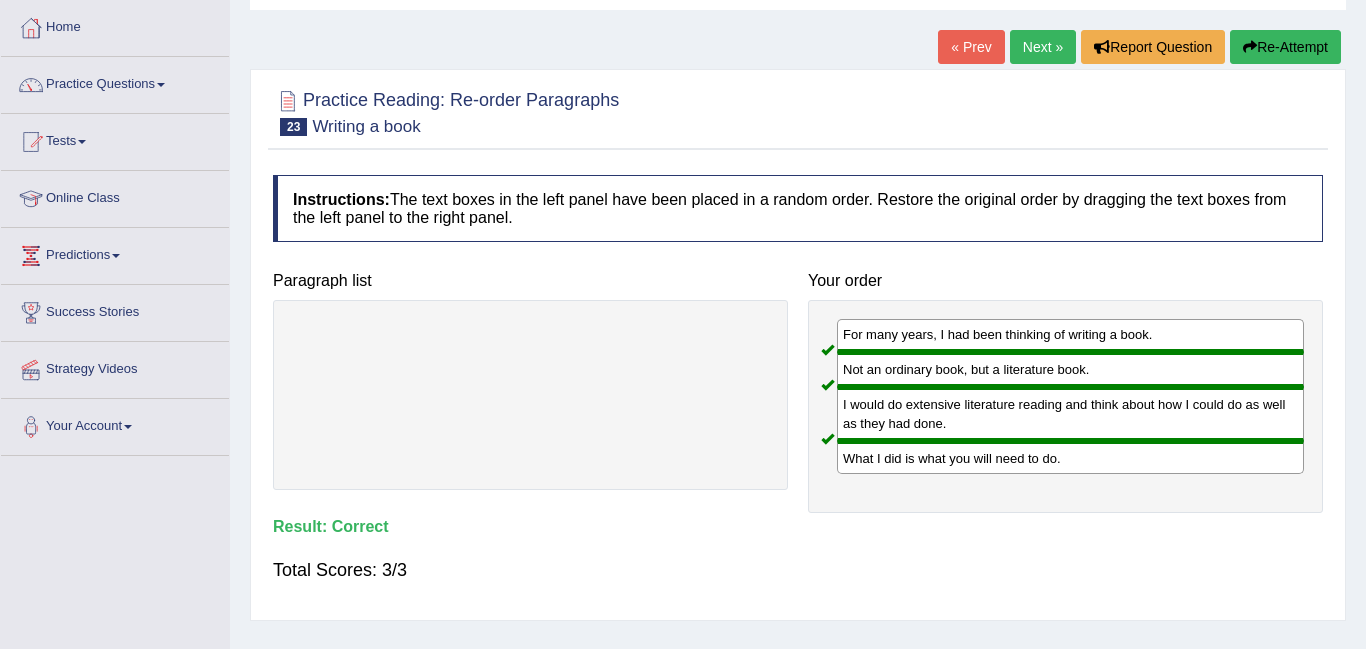 click on "Next »" at bounding box center [1043, 47] 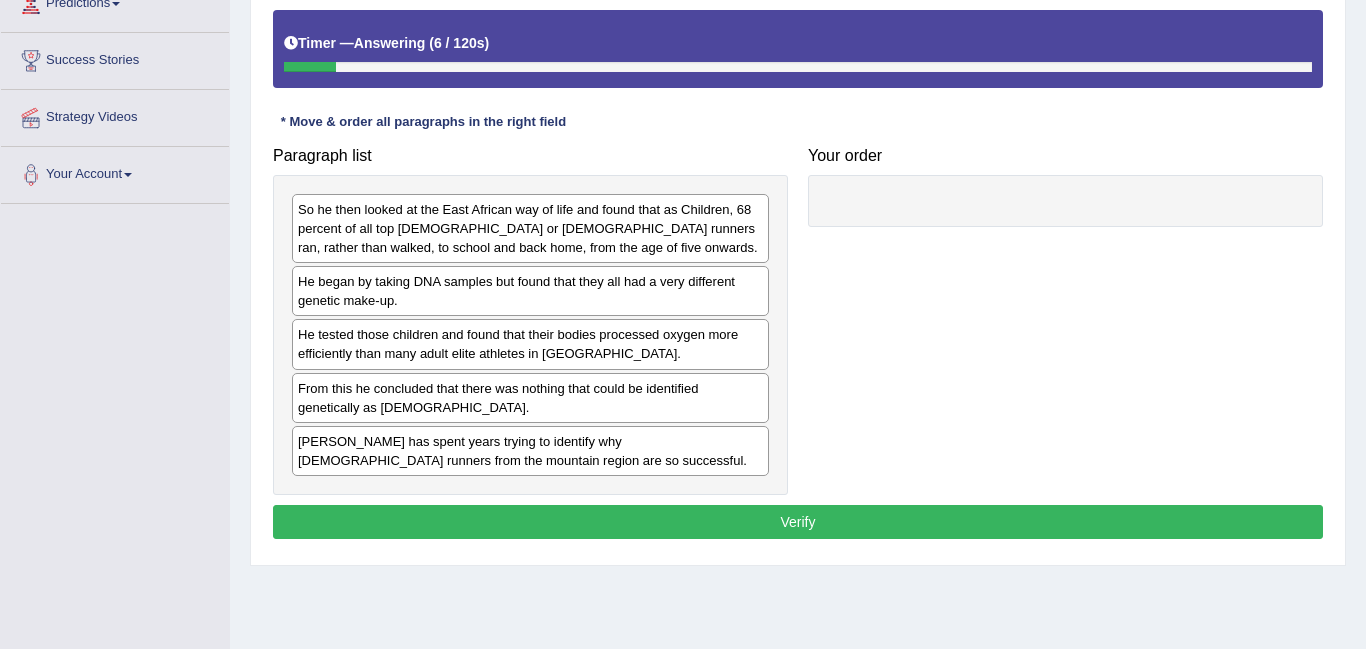 scroll, scrollTop: 351, scrollLeft: 0, axis: vertical 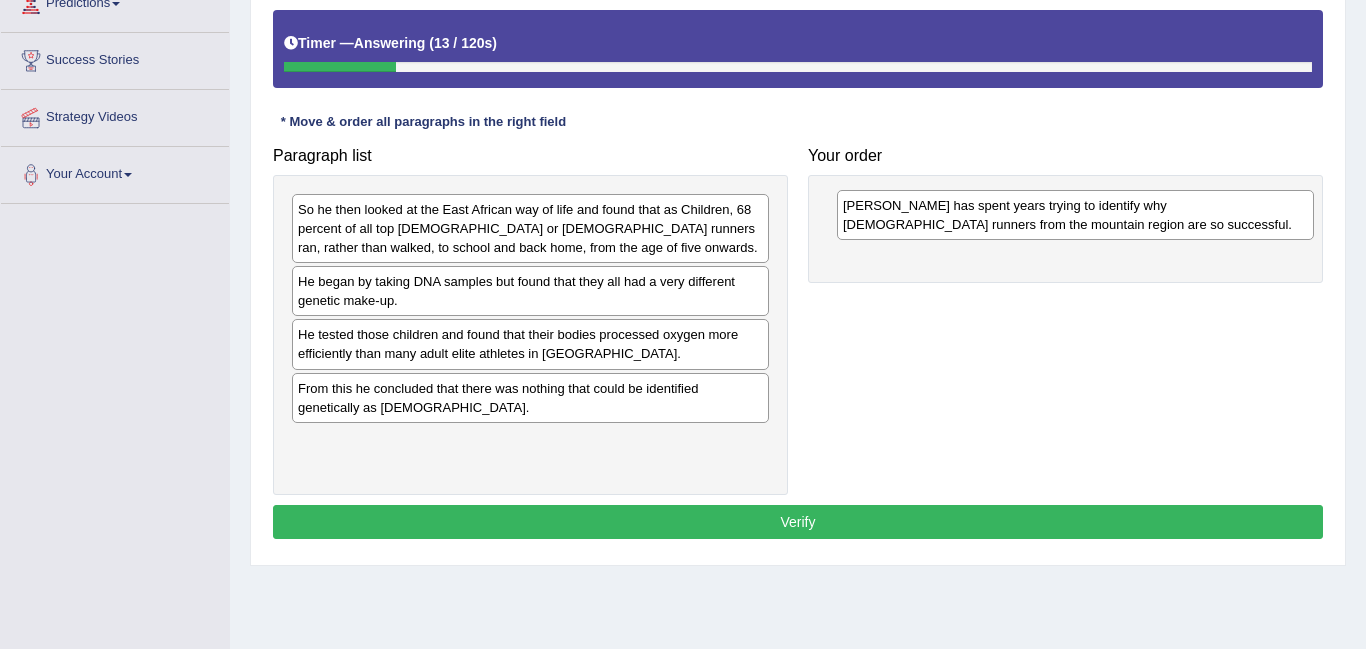 drag, startPoint x: 559, startPoint y: 456, endPoint x: 1101, endPoint y: 221, distance: 590.7529 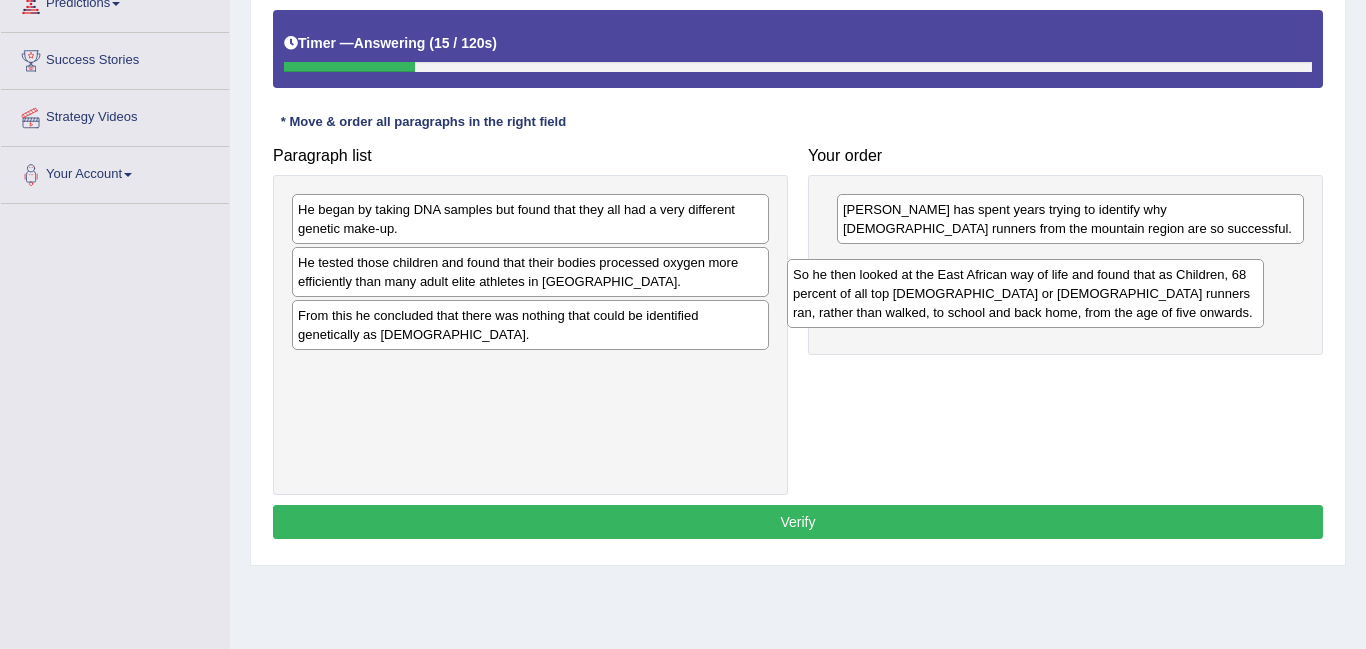 drag, startPoint x: 626, startPoint y: 228, endPoint x: 1124, endPoint y: 291, distance: 501.96912 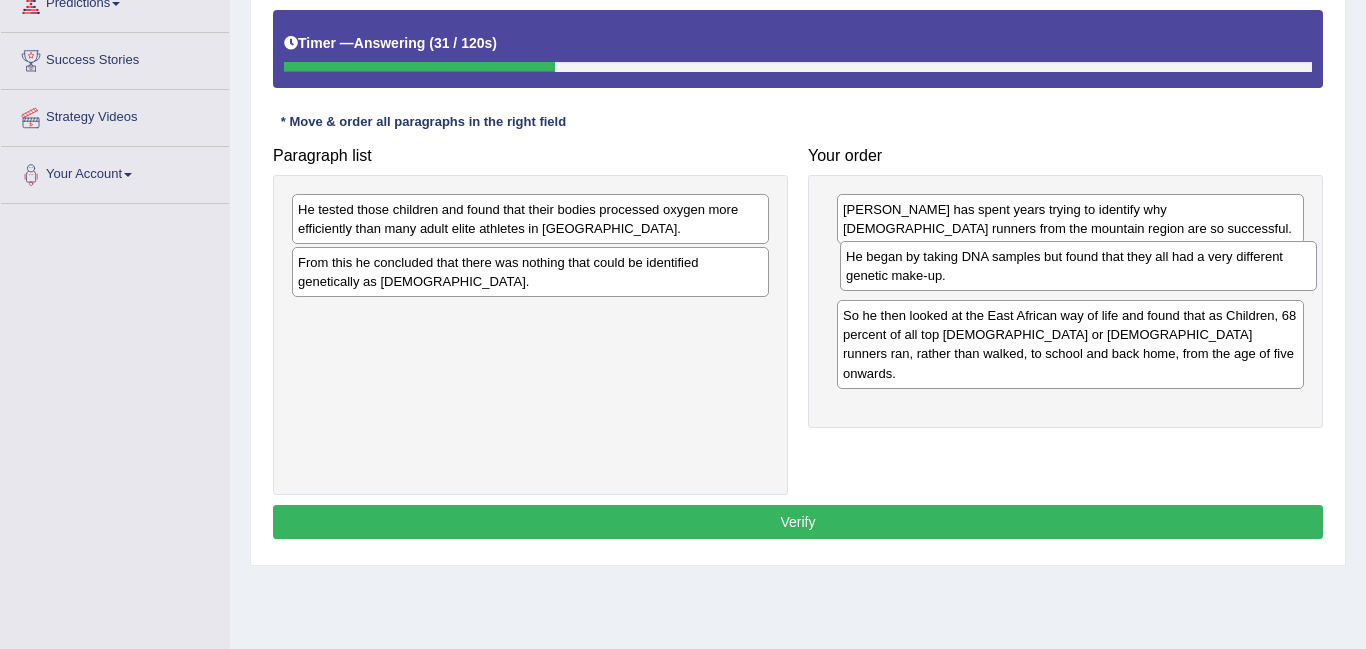 drag, startPoint x: 597, startPoint y: 227, endPoint x: 1142, endPoint y: 282, distance: 547.7682 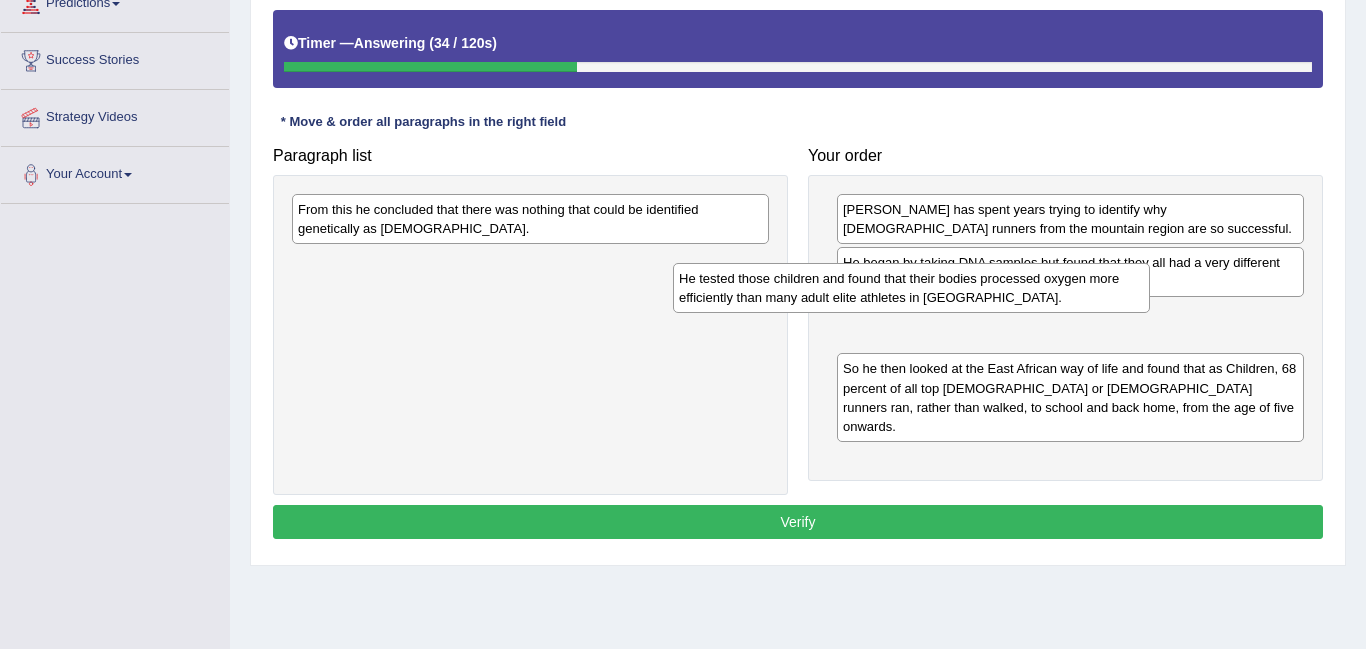 drag, startPoint x: 613, startPoint y: 239, endPoint x: 994, endPoint y: 308, distance: 387.19763 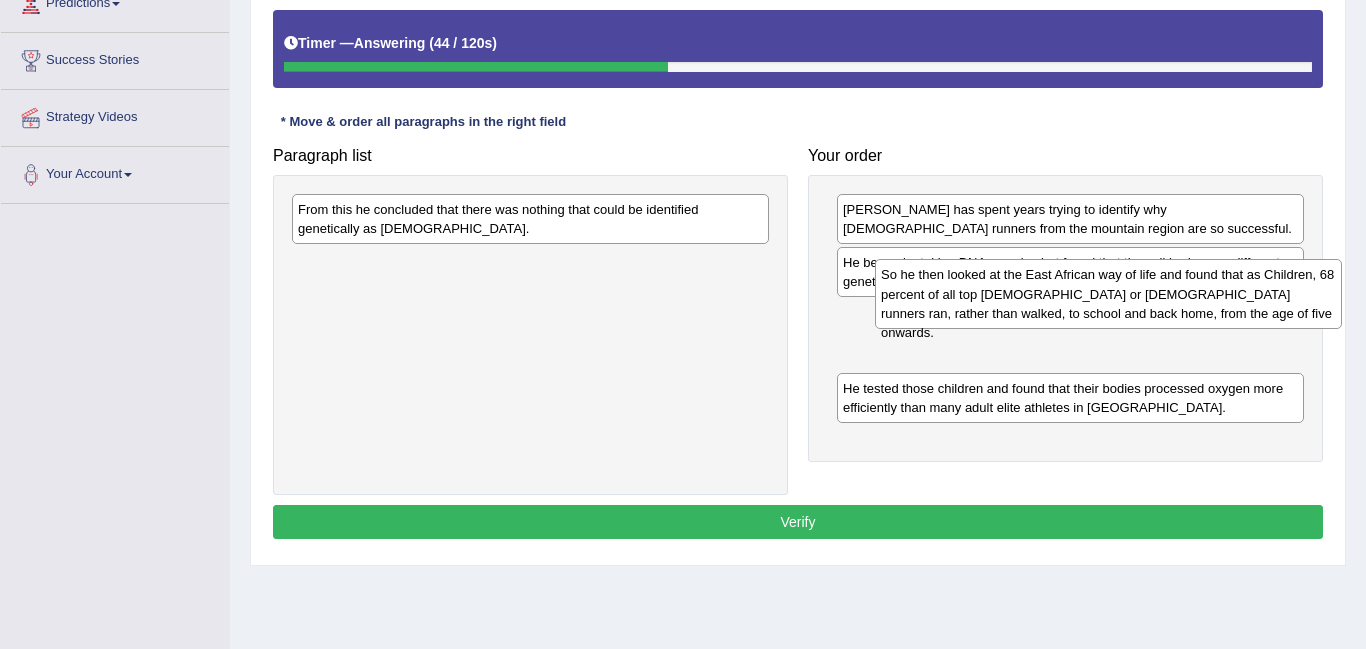 drag, startPoint x: 987, startPoint y: 398, endPoint x: 1025, endPoint y: 302, distance: 103.24728 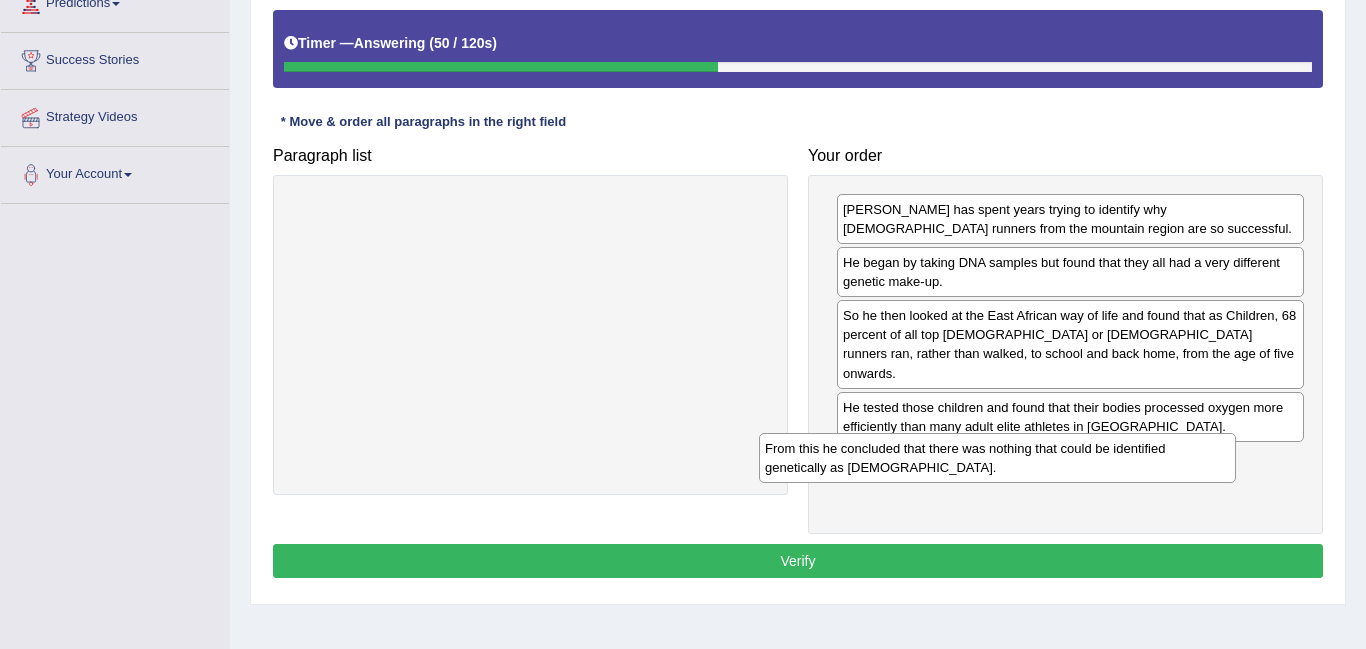 drag, startPoint x: 649, startPoint y: 229, endPoint x: 1116, endPoint y: 468, distance: 524.6046 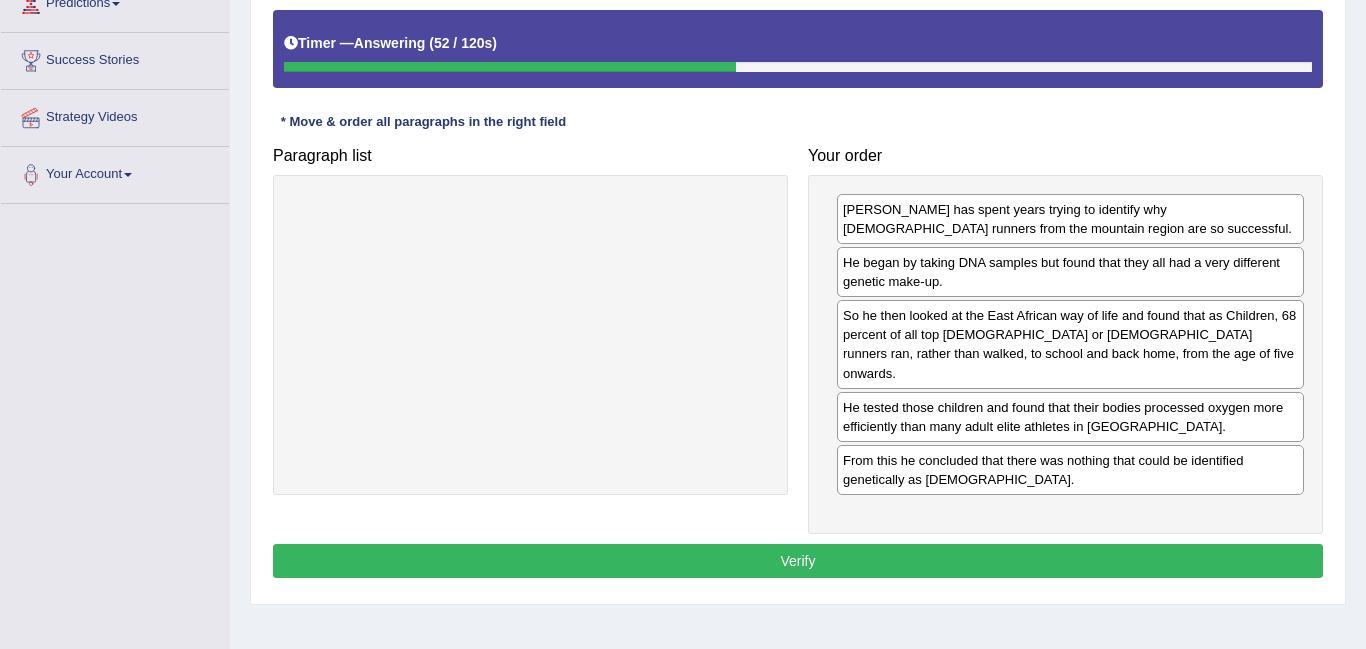click on "Verify" at bounding box center [798, 561] 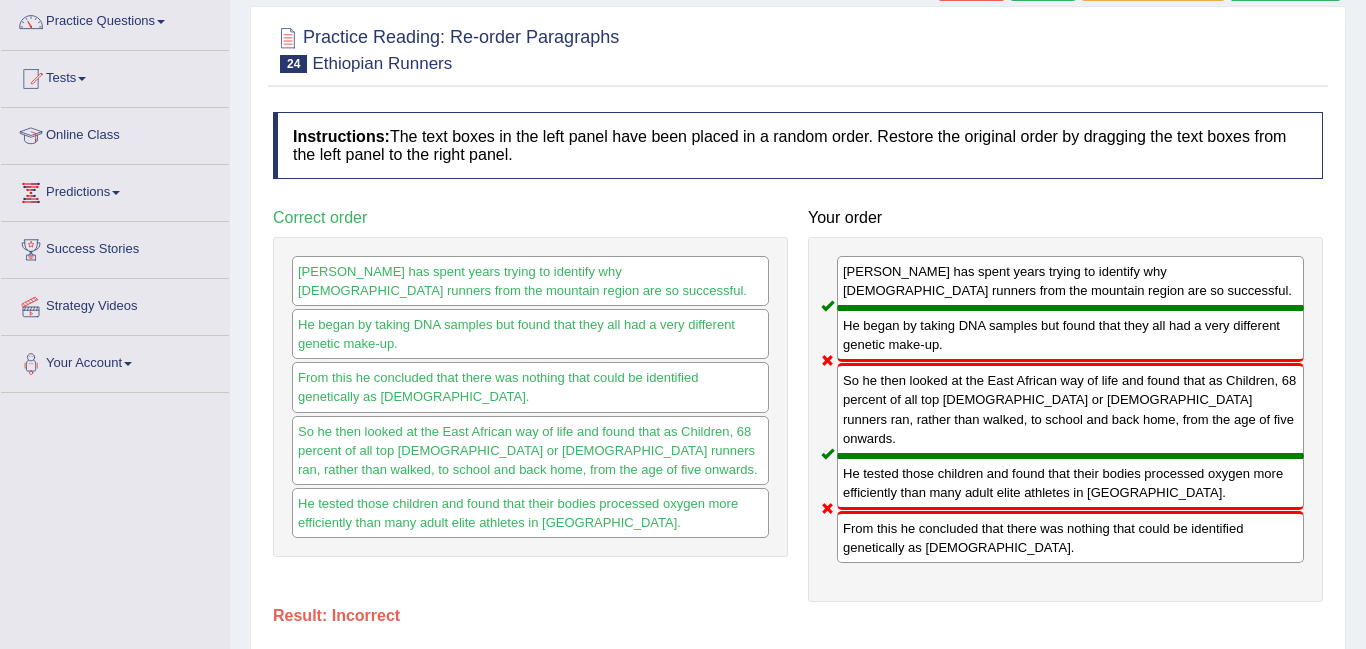 scroll, scrollTop: 138, scrollLeft: 0, axis: vertical 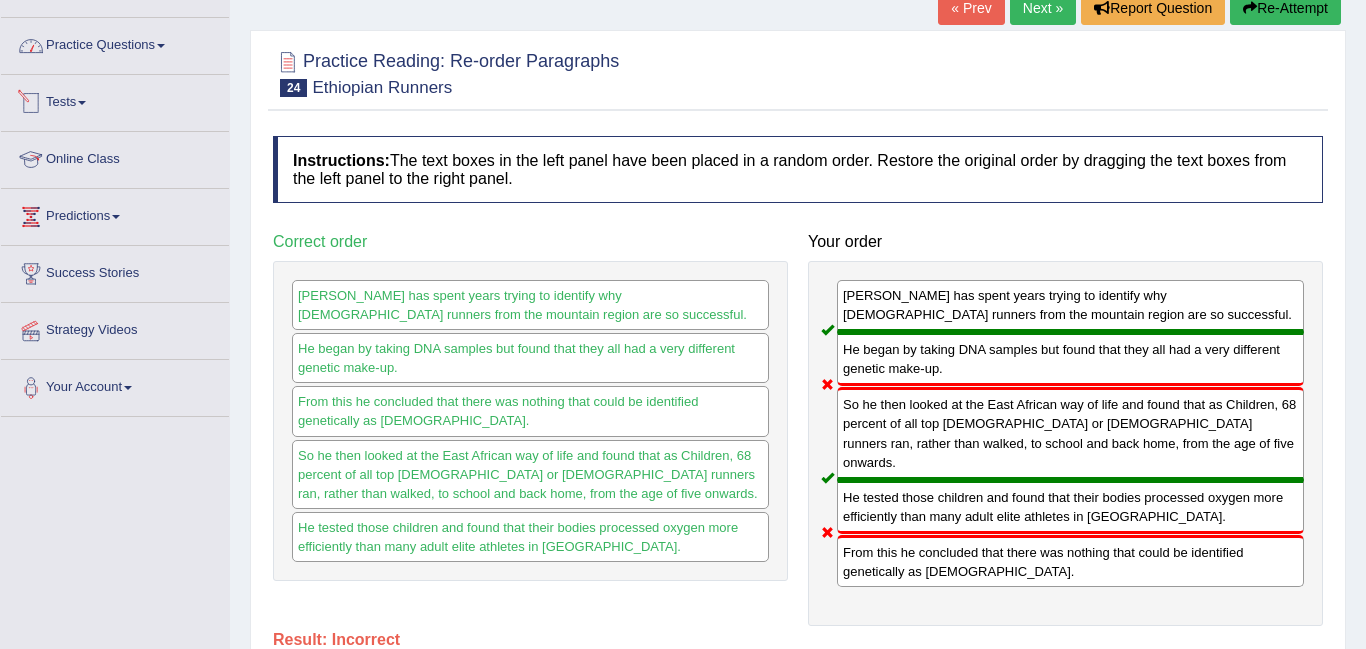 click on "Practice Questions" at bounding box center [115, 43] 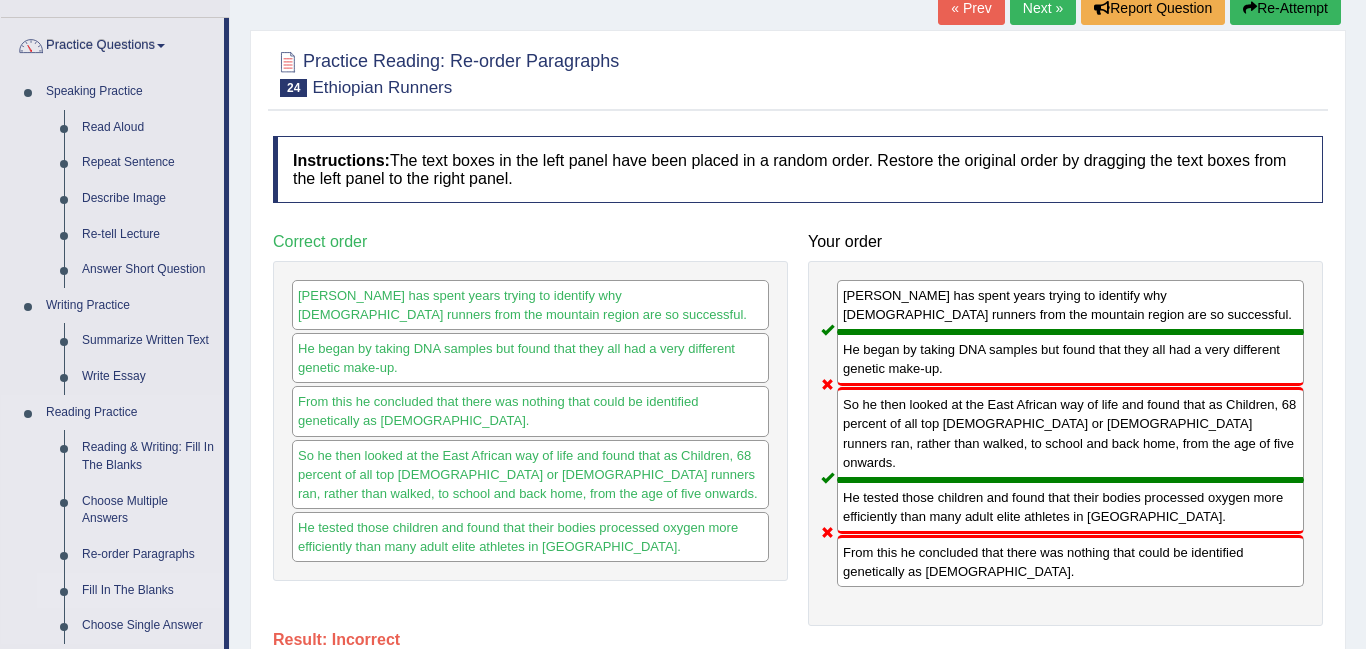 click on "Fill In The Blanks" at bounding box center [148, 591] 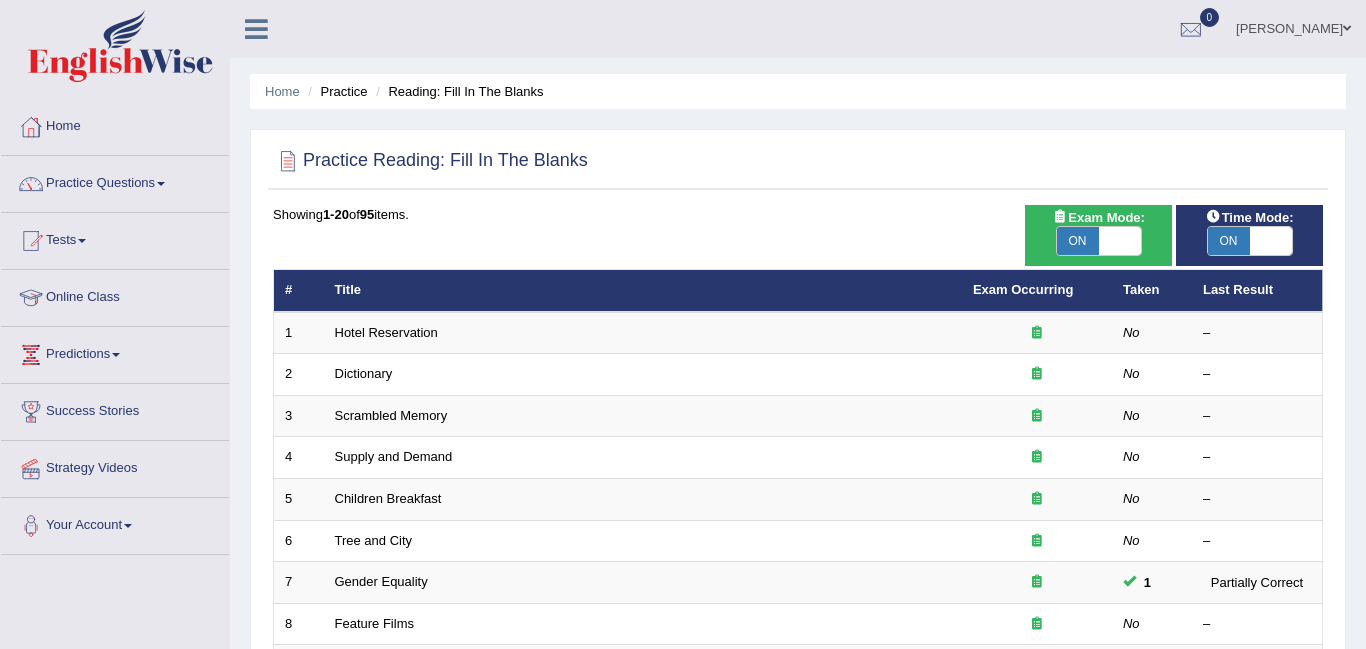 scroll, scrollTop: 0, scrollLeft: 0, axis: both 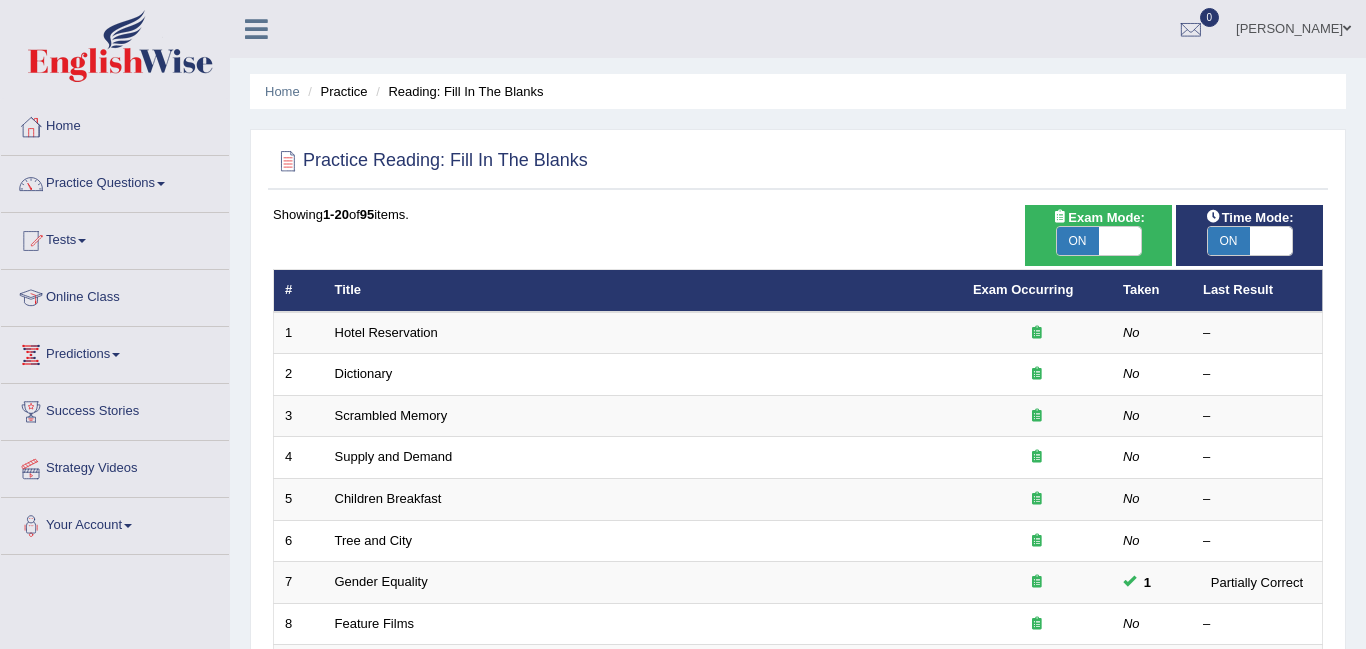click on "Hotel Reservation" at bounding box center [643, 333] 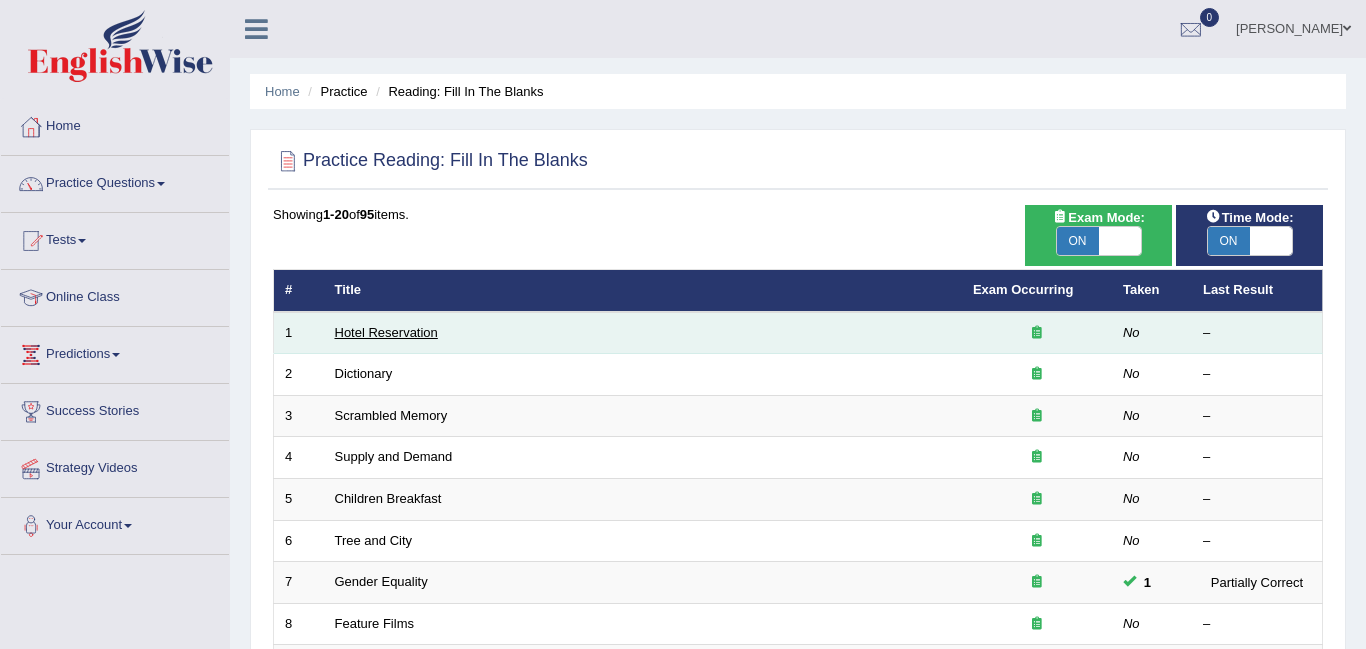 click on "Hotel Reservation" at bounding box center [386, 332] 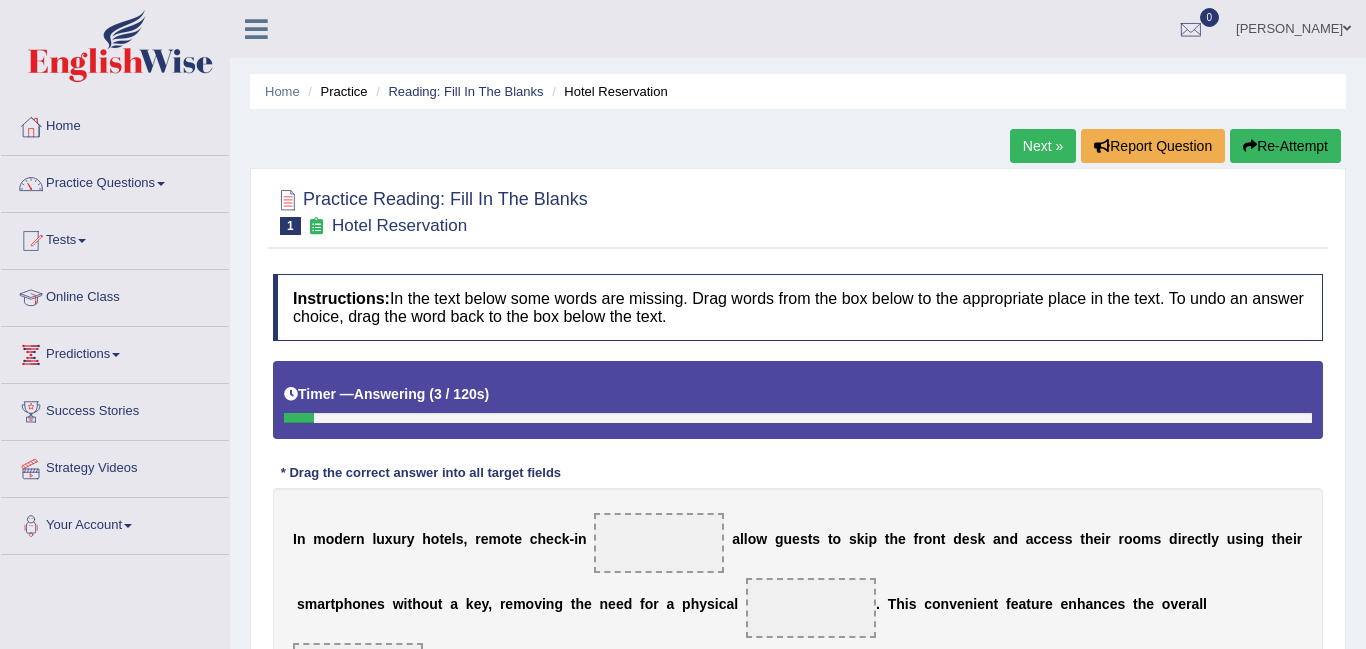scroll, scrollTop: 0, scrollLeft: 0, axis: both 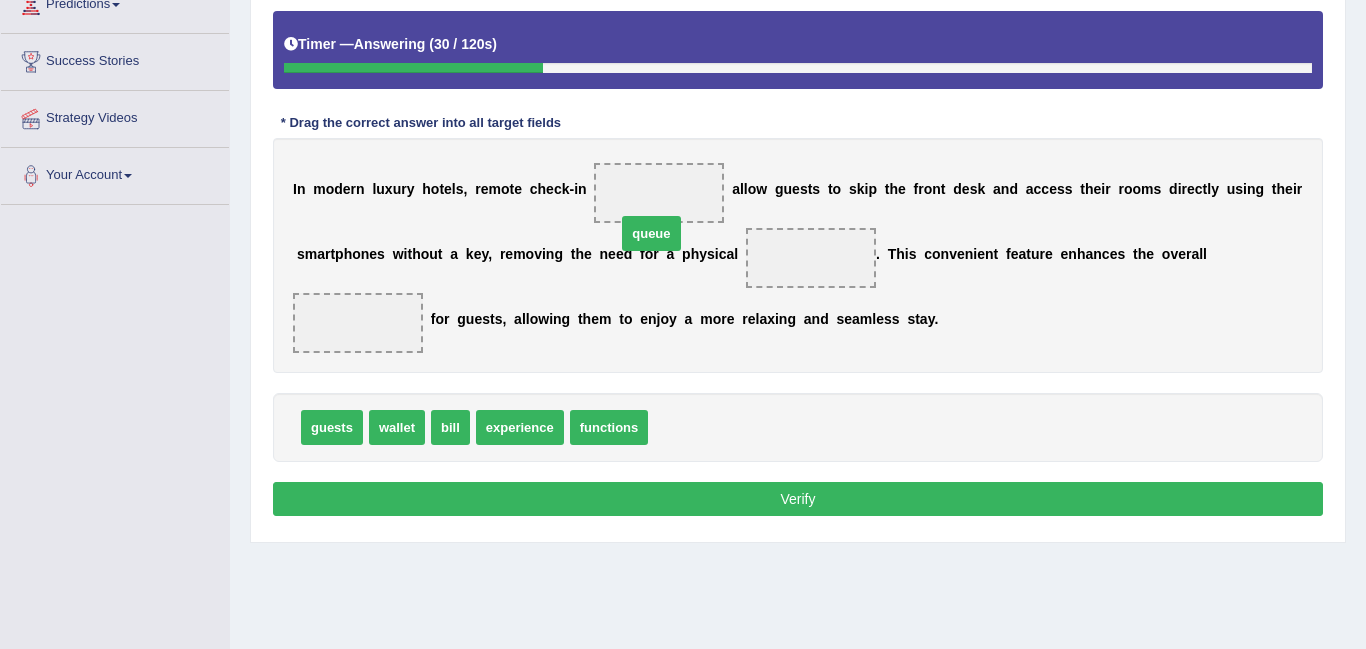 drag, startPoint x: 665, startPoint y: 392, endPoint x: 633, endPoint y: 198, distance: 196.62146 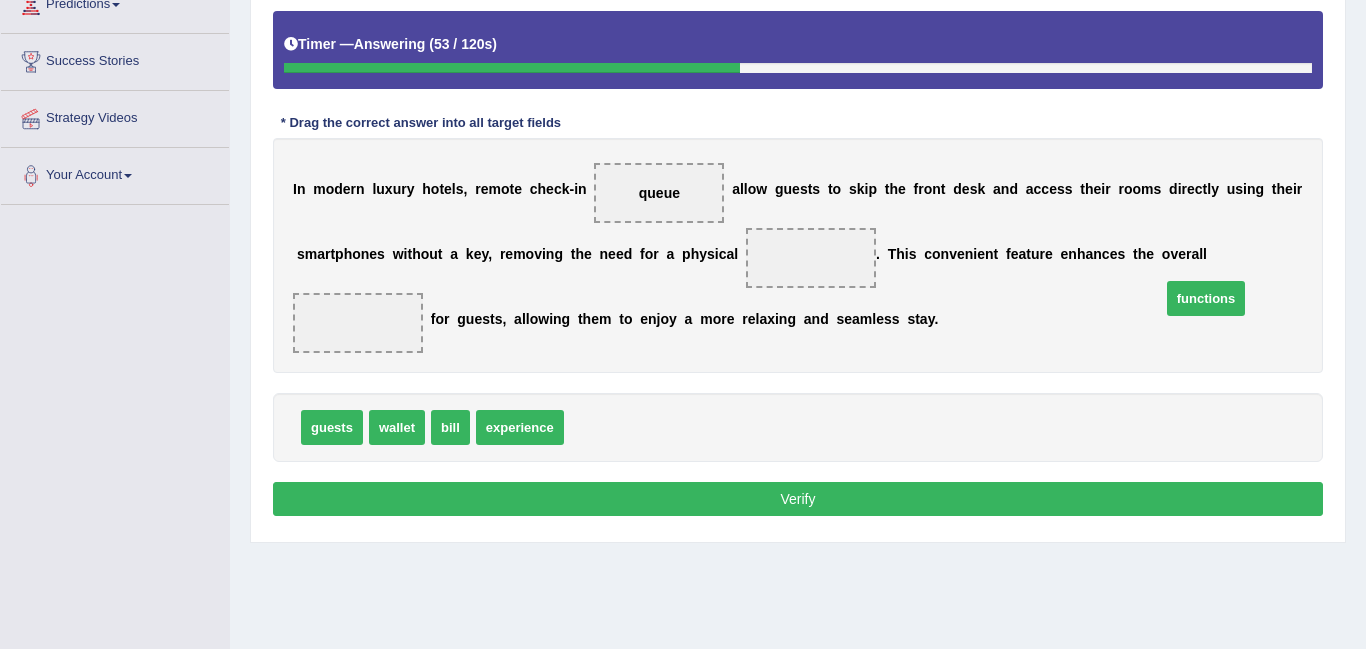 drag, startPoint x: 597, startPoint y: 397, endPoint x: 1194, endPoint y: 268, distance: 610.7782 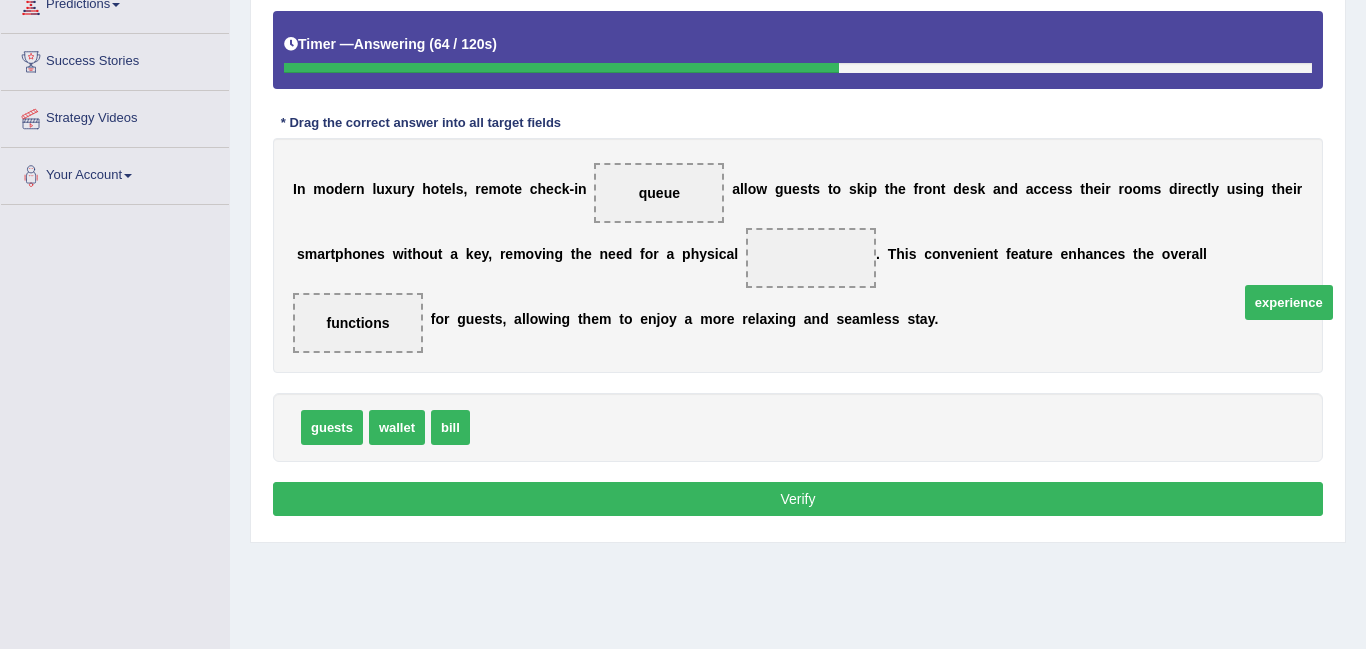 drag, startPoint x: 508, startPoint y: 387, endPoint x: 1260, endPoint y: 256, distance: 763.32495 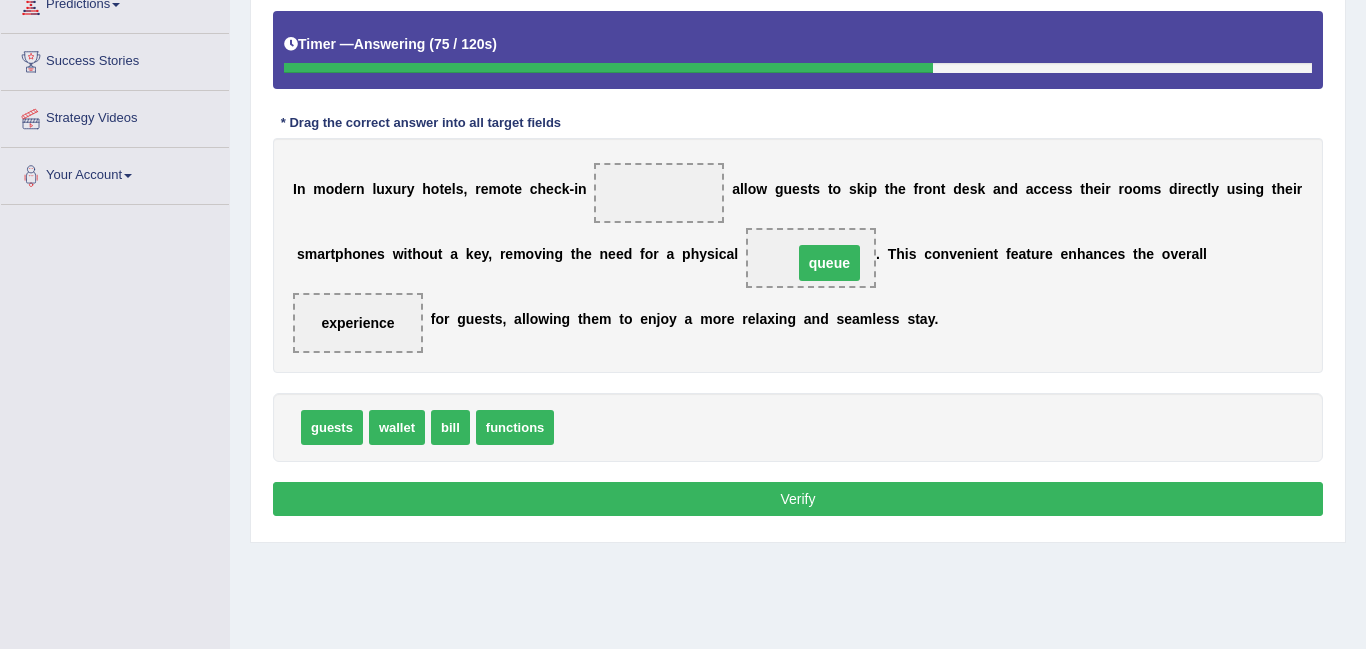 drag, startPoint x: 623, startPoint y: 197, endPoint x: 792, endPoint y: 267, distance: 182.92348 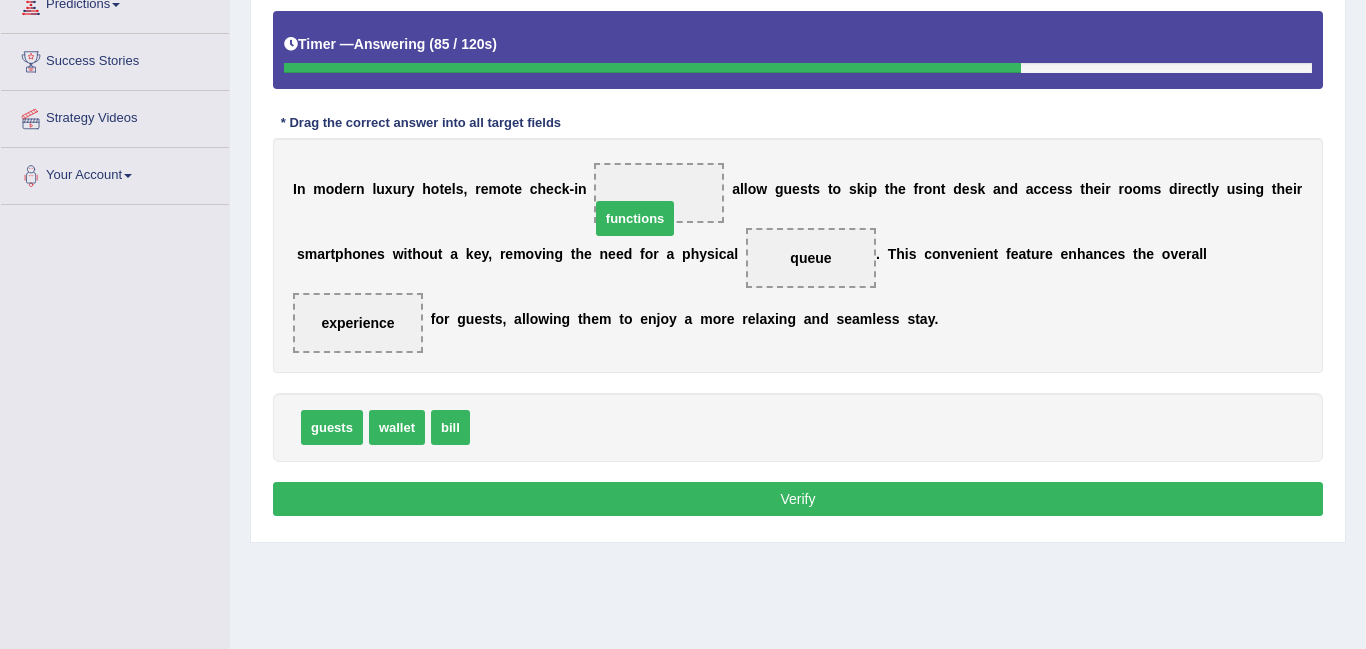 drag, startPoint x: 493, startPoint y: 403, endPoint x: 615, endPoint y: 195, distance: 241.13896 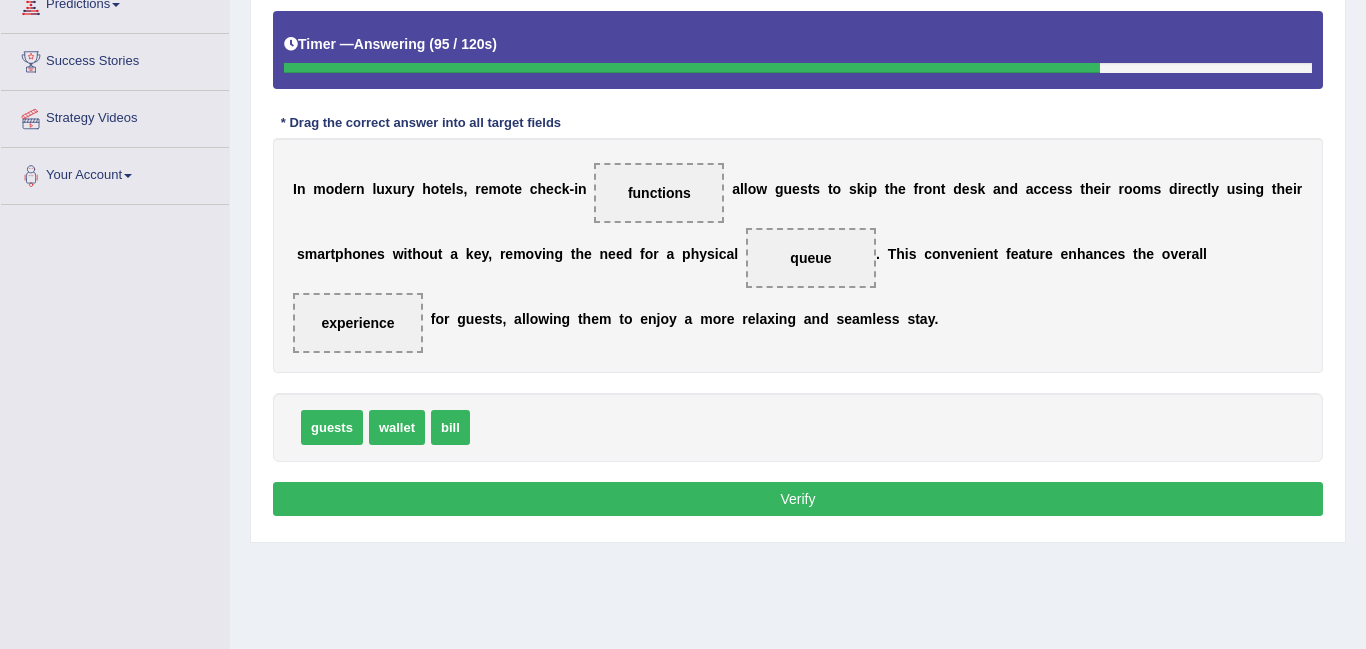 click on "Verify" at bounding box center [798, 499] 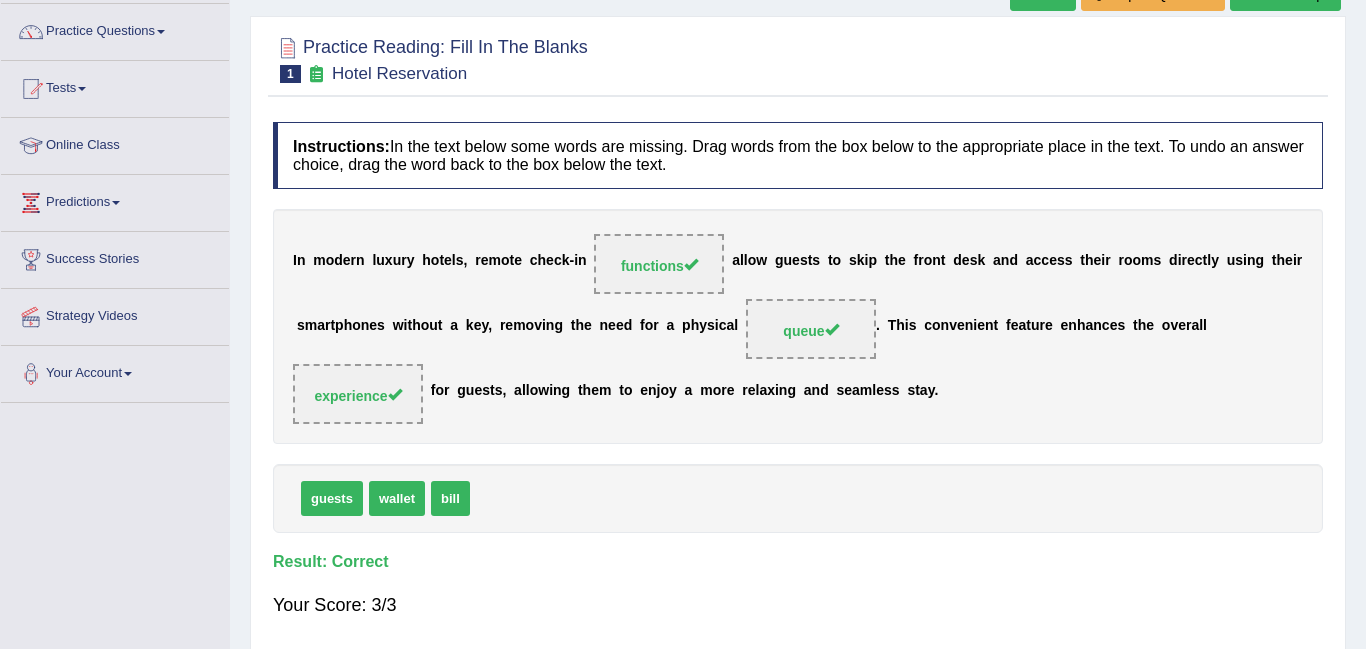 scroll, scrollTop: 144, scrollLeft: 0, axis: vertical 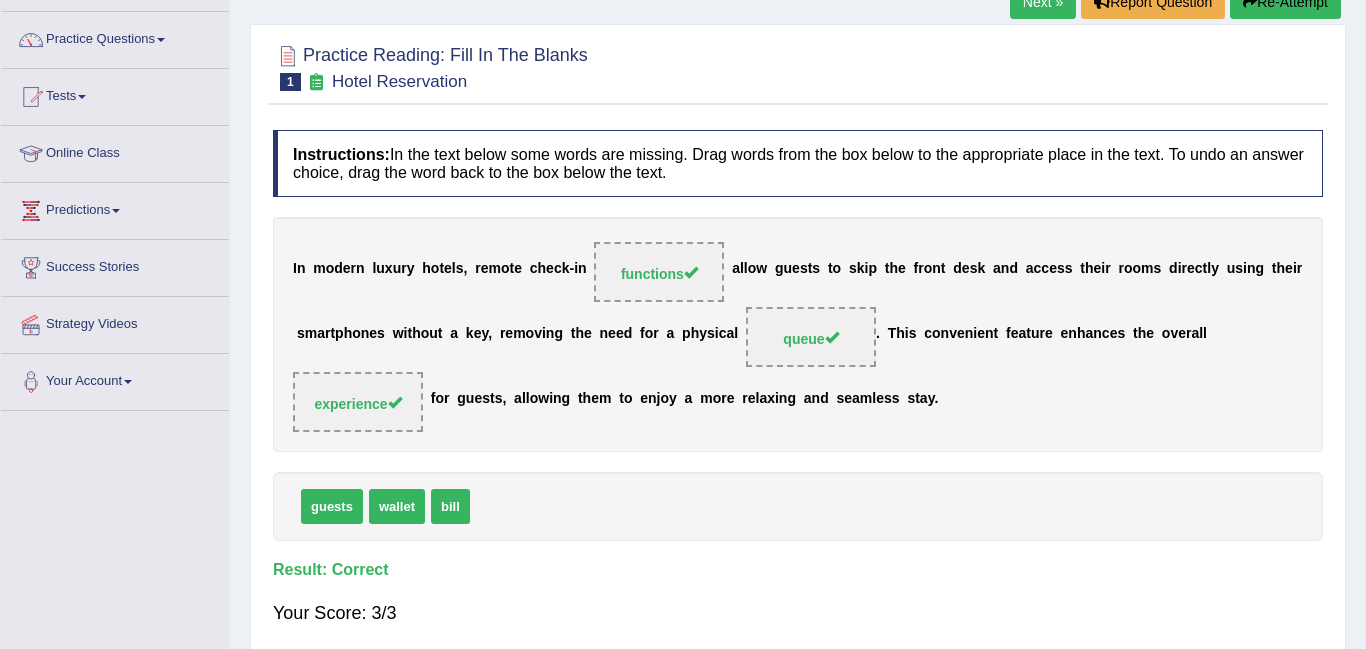 click on "Next »" at bounding box center [1043, 2] 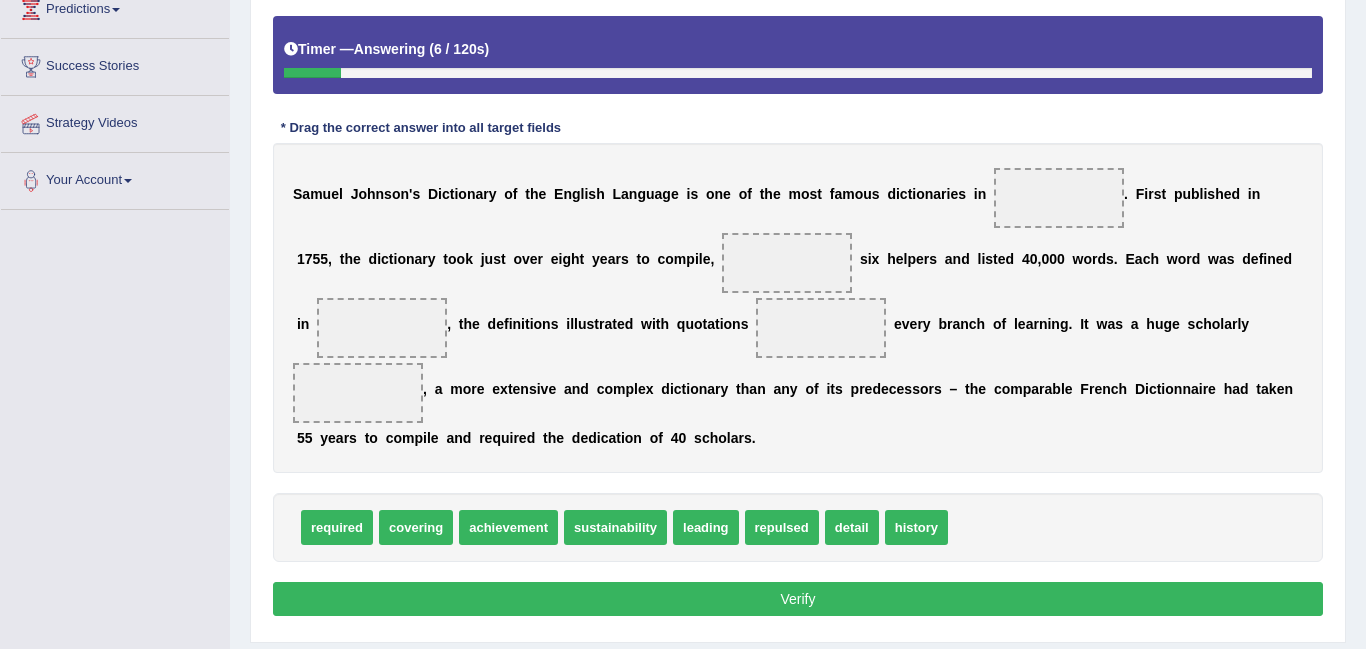 scroll, scrollTop: 345, scrollLeft: 0, axis: vertical 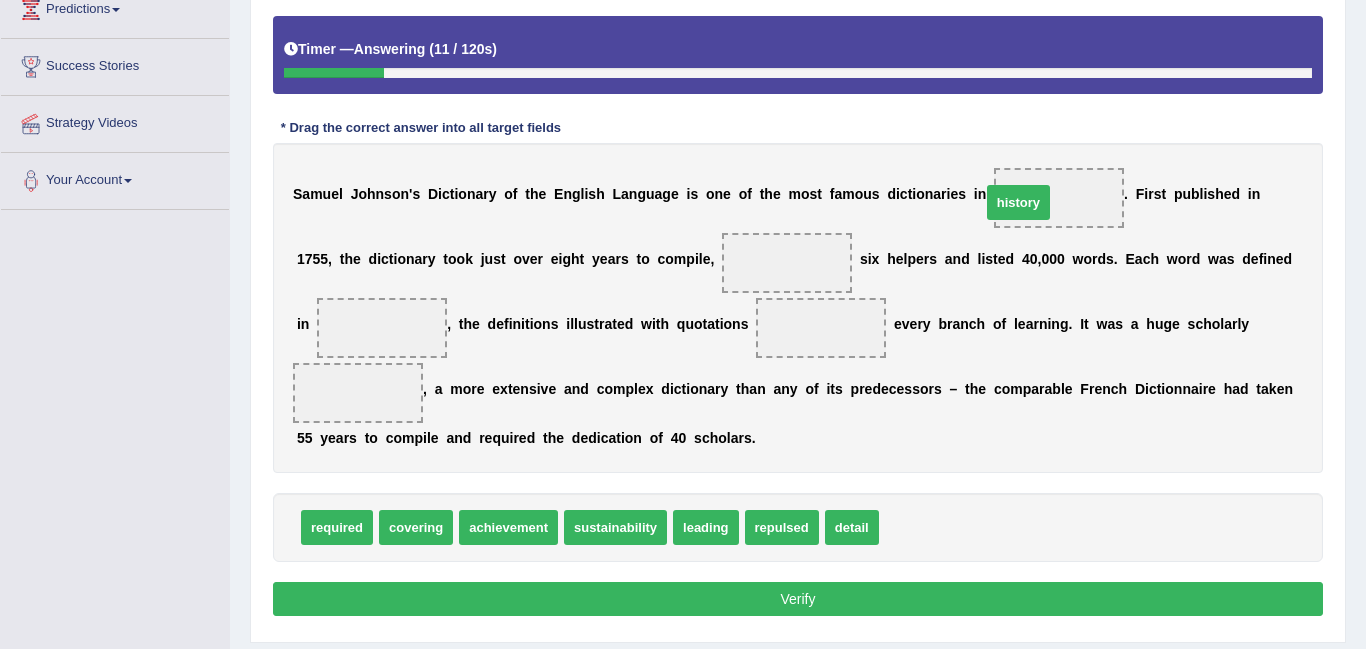 drag, startPoint x: 890, startPoint y: 531, endPoint x: 992, endPoint y: 205, distance: 341.58453 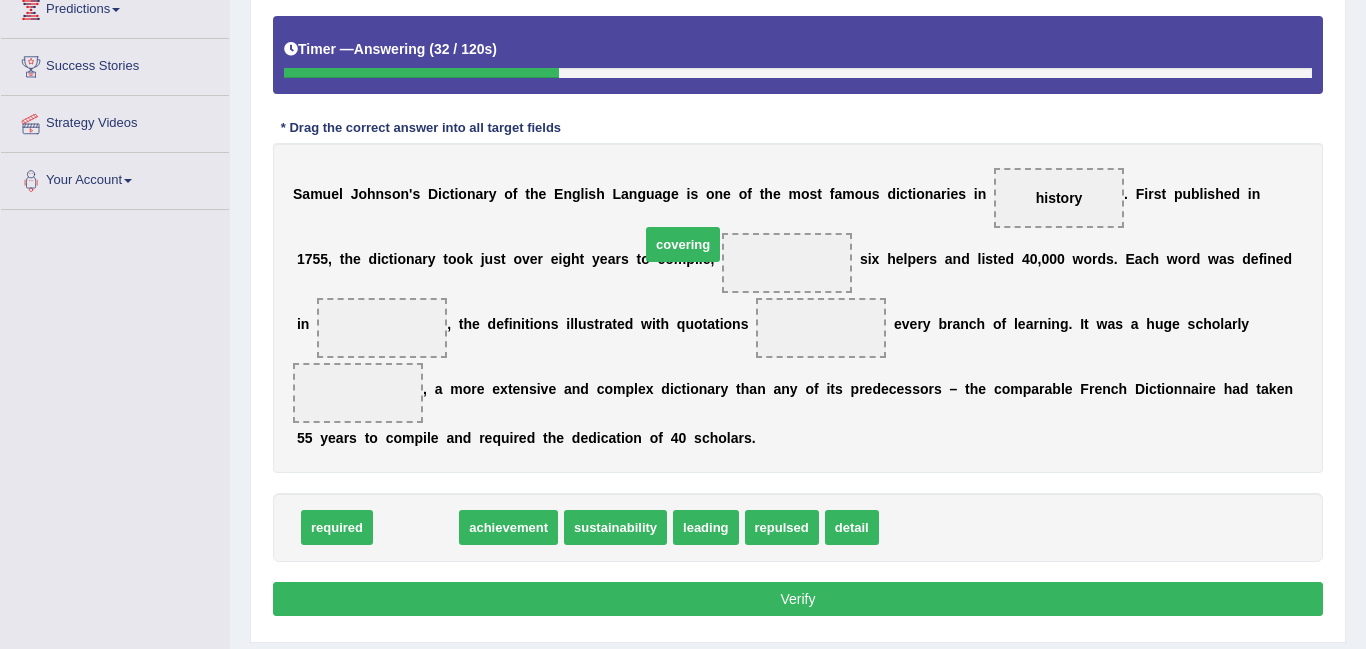 drag, startPoint x: 402, startPoint y: 531, endPoint x: 670, endPoint y: 251, distance: 387.5874 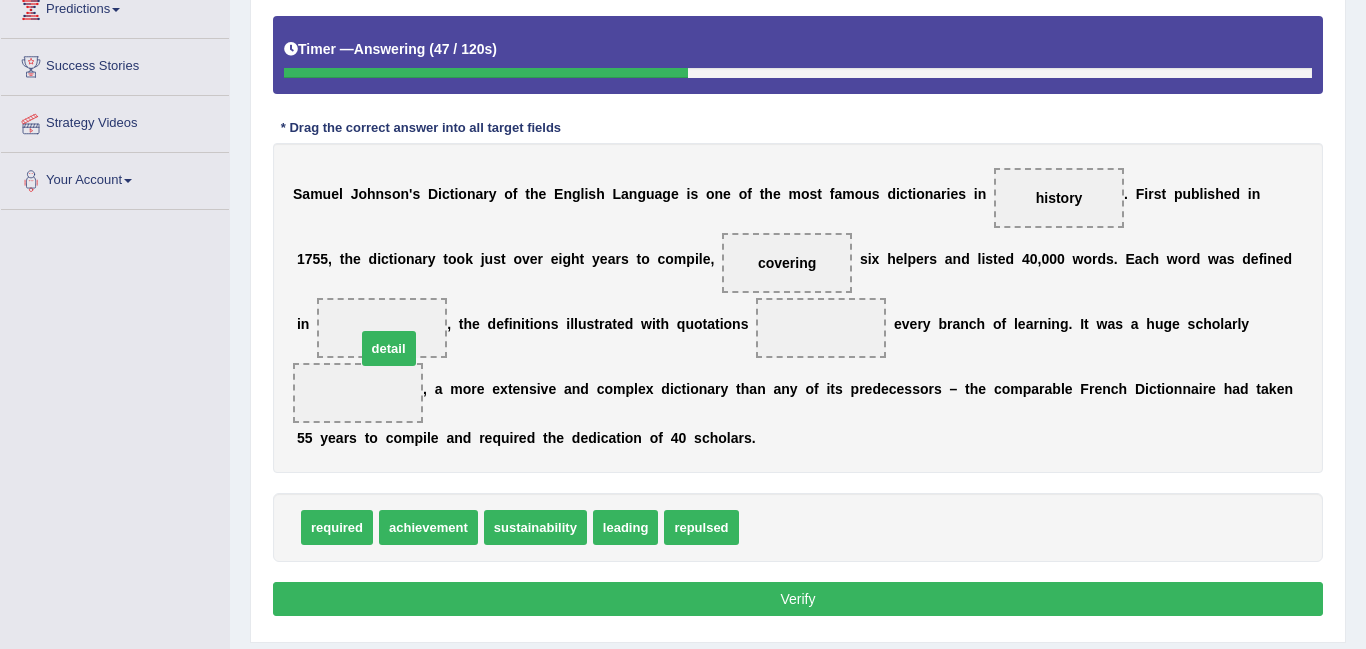 drag, startPoint x: 732, startPoint y: 531, endPoint x: 349, endPoint y: 352, distance: 422.7647 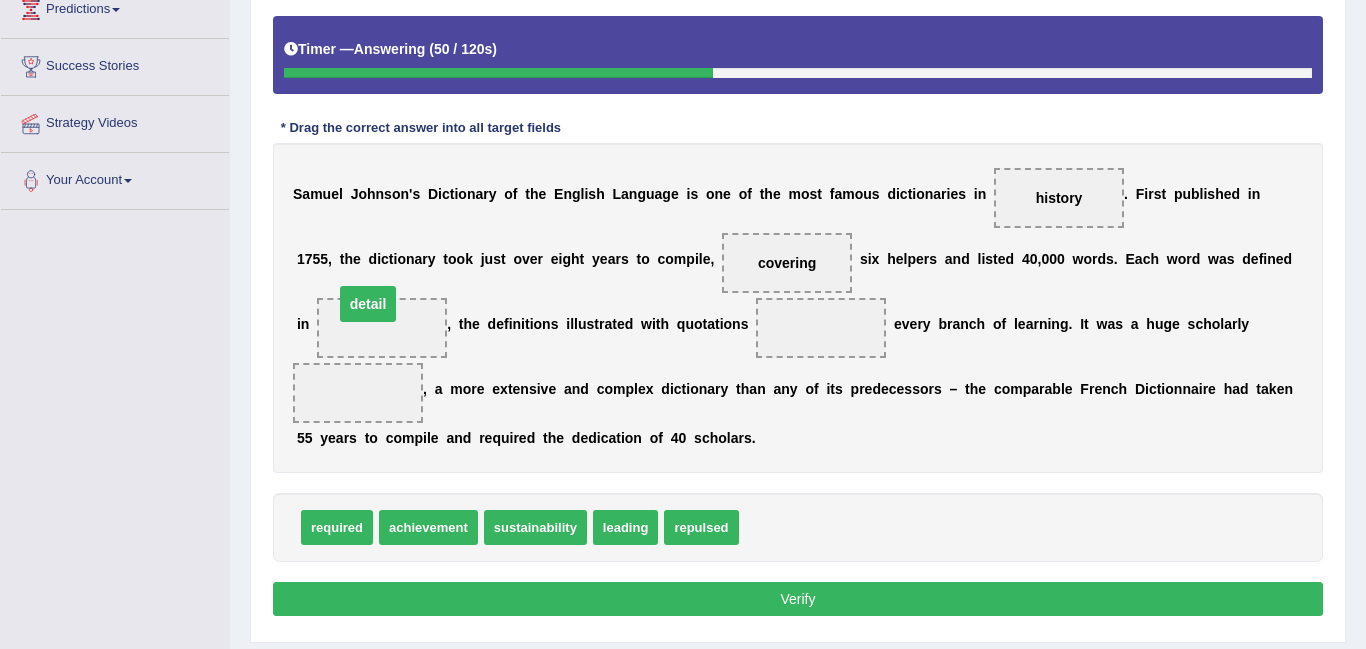 drag, startPoint x: 366, startPoint y: 397, endPoint x: 374, endPoint y: 327, distance: 70.45566 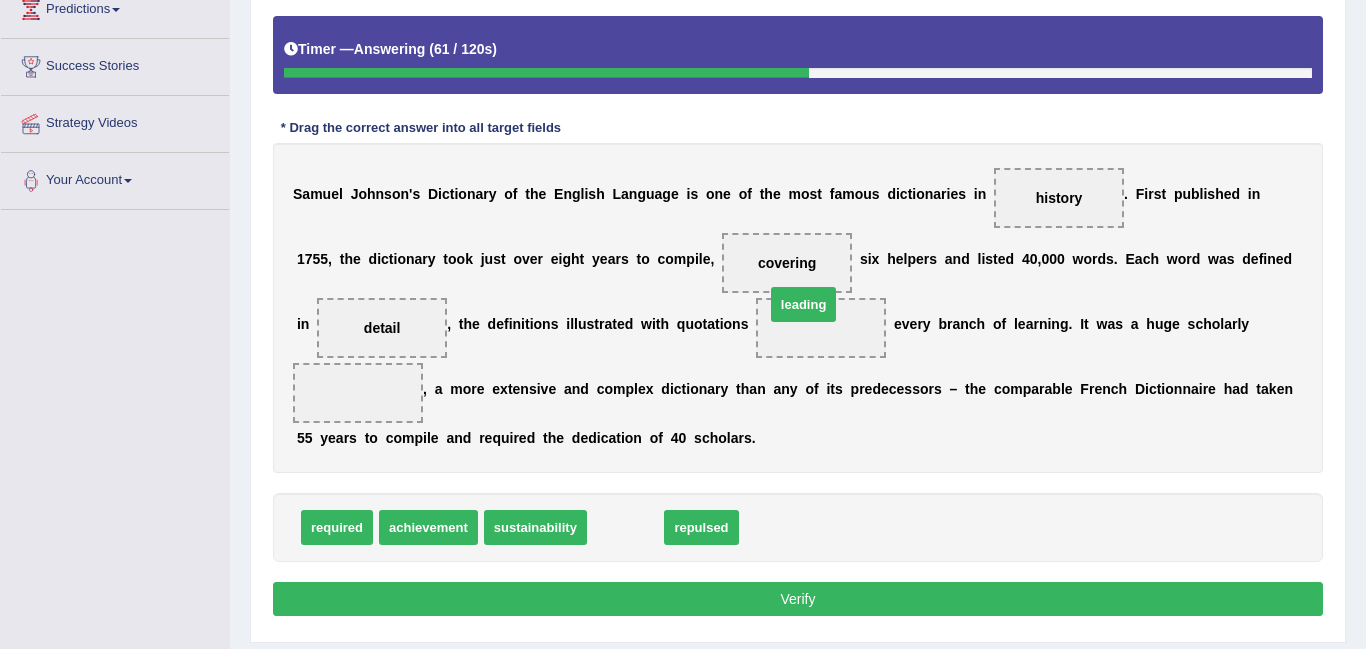 drag, startPoint x: 619, startPoint y: 536, endPoint x: 793, endPoint y: 319, distance: 278.14566 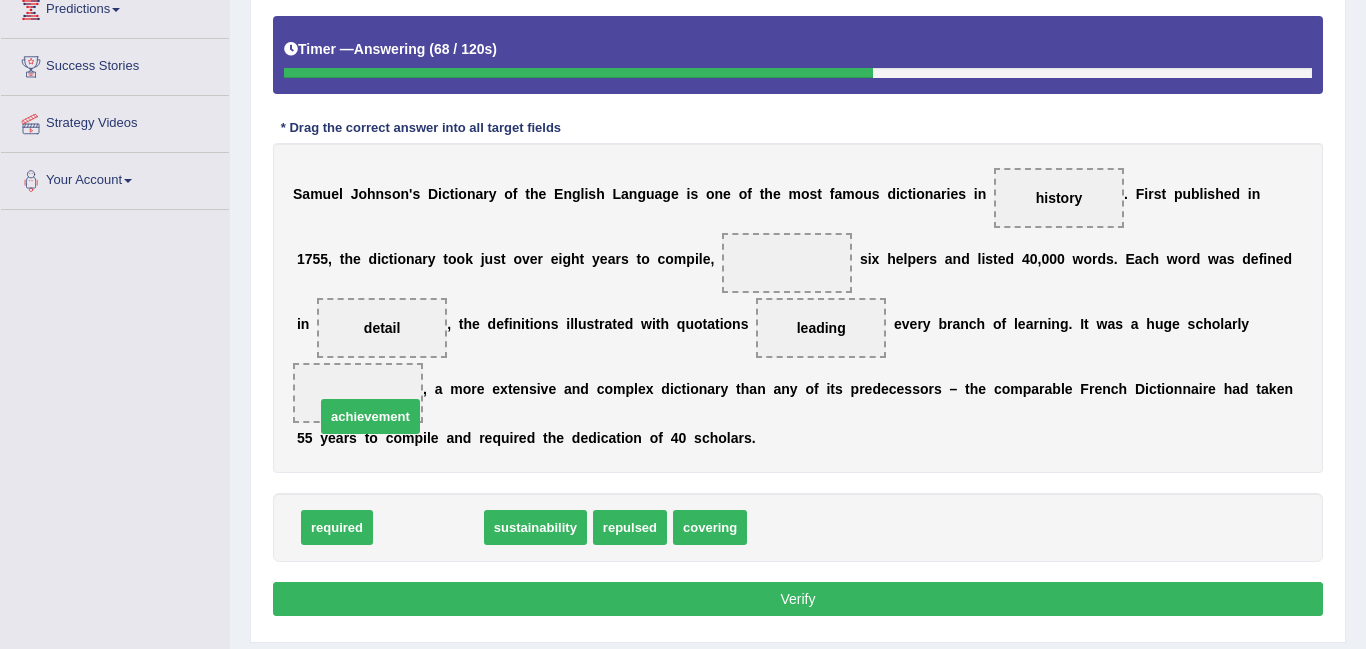 drag, startPoint x: 435, startPoint y: 539, endPoint x: 377, endPoint y: 428, distance: 125.23977 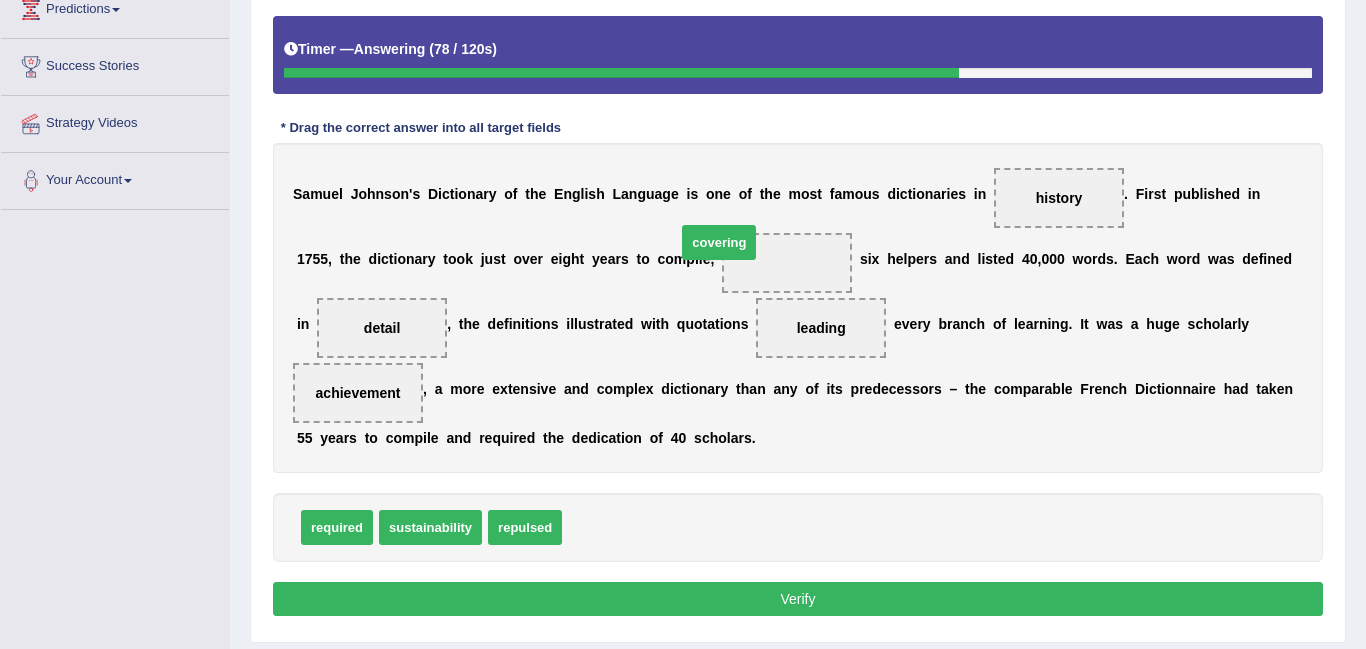drag, startPoint x: 577, startPoint y: 543, endPoint x: 693, endPoint y: 258, distance: 307.7028 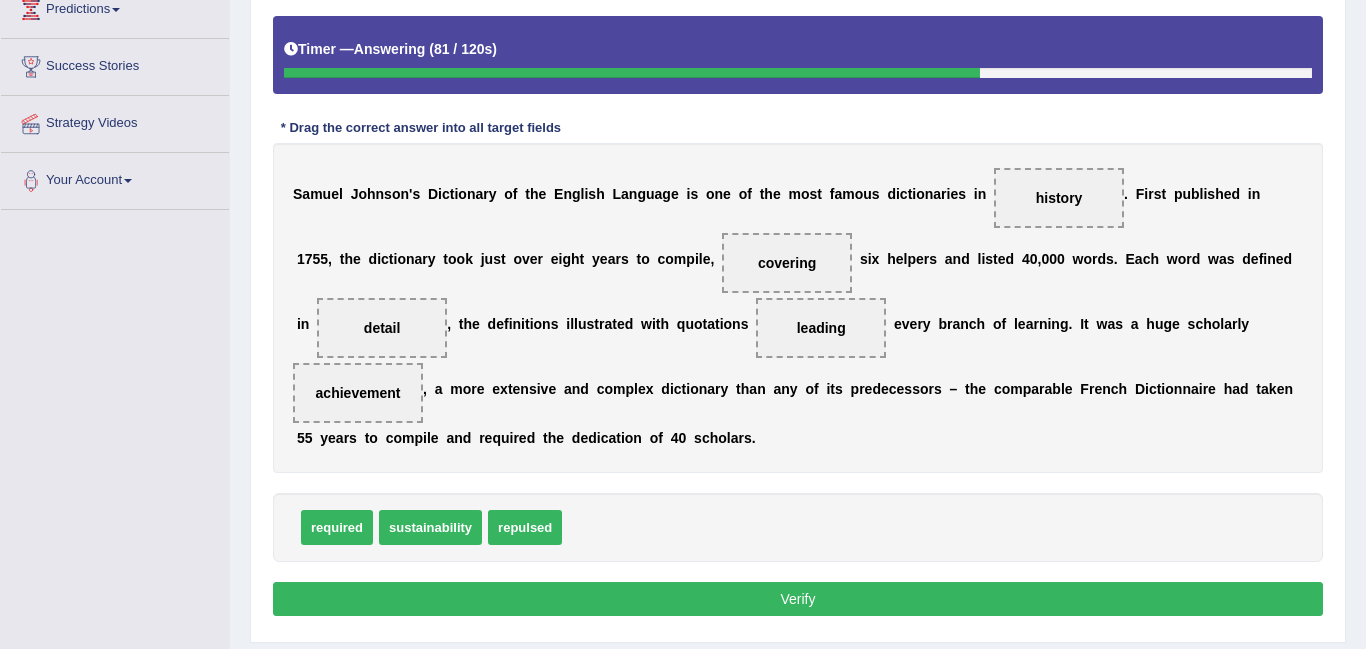 click on "Verify" at bounding box center (798, 599) 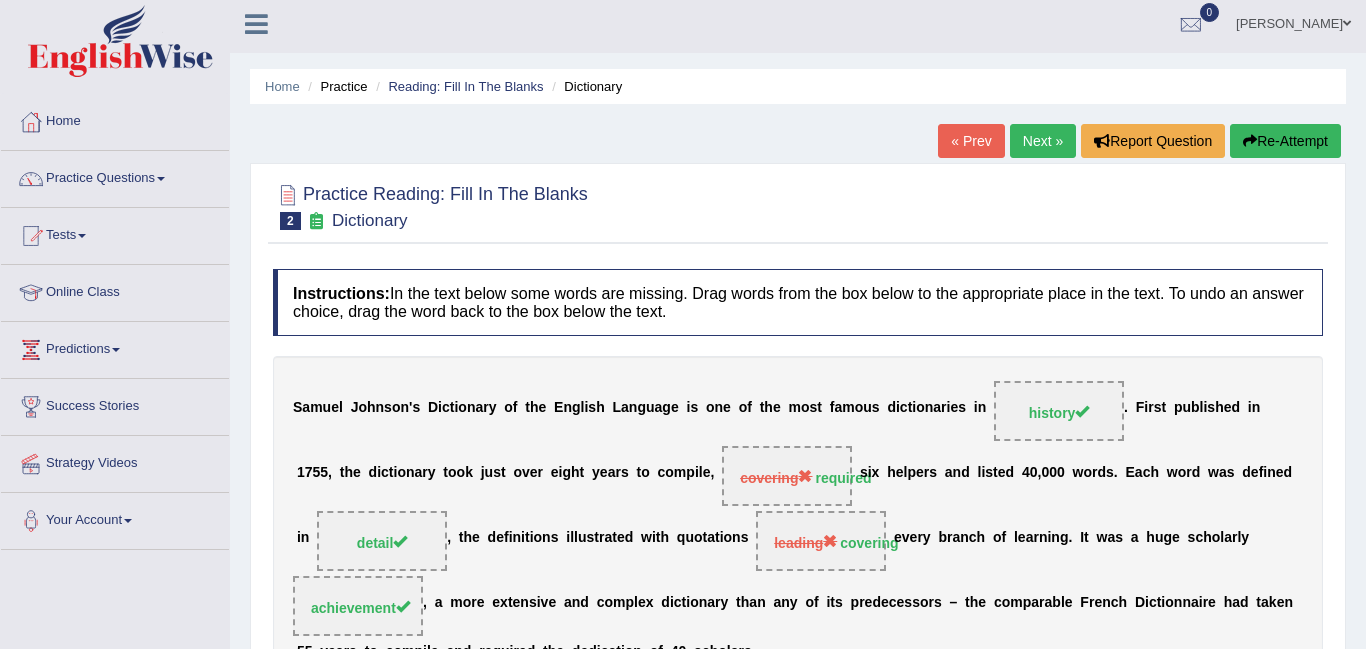 scroll, scrollTop: 3, scrollLeft: 0, axis: vertical 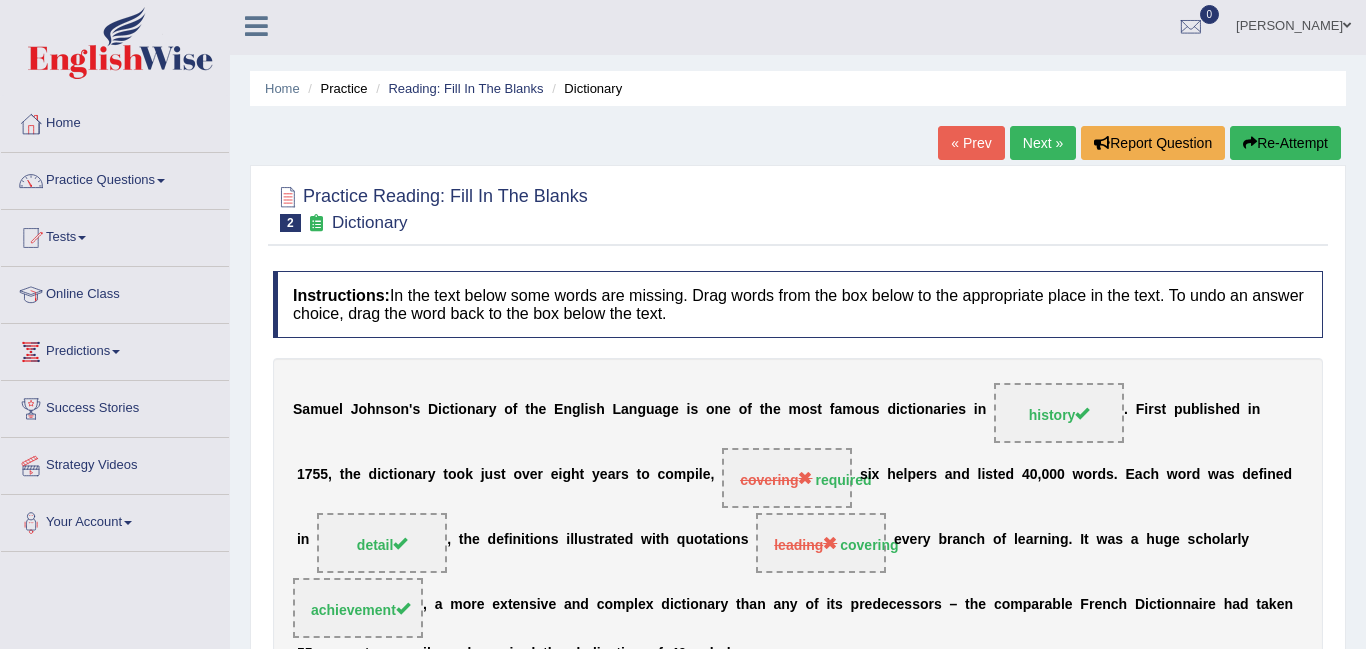 click on "Next »" at bounding box center (1043, 143) 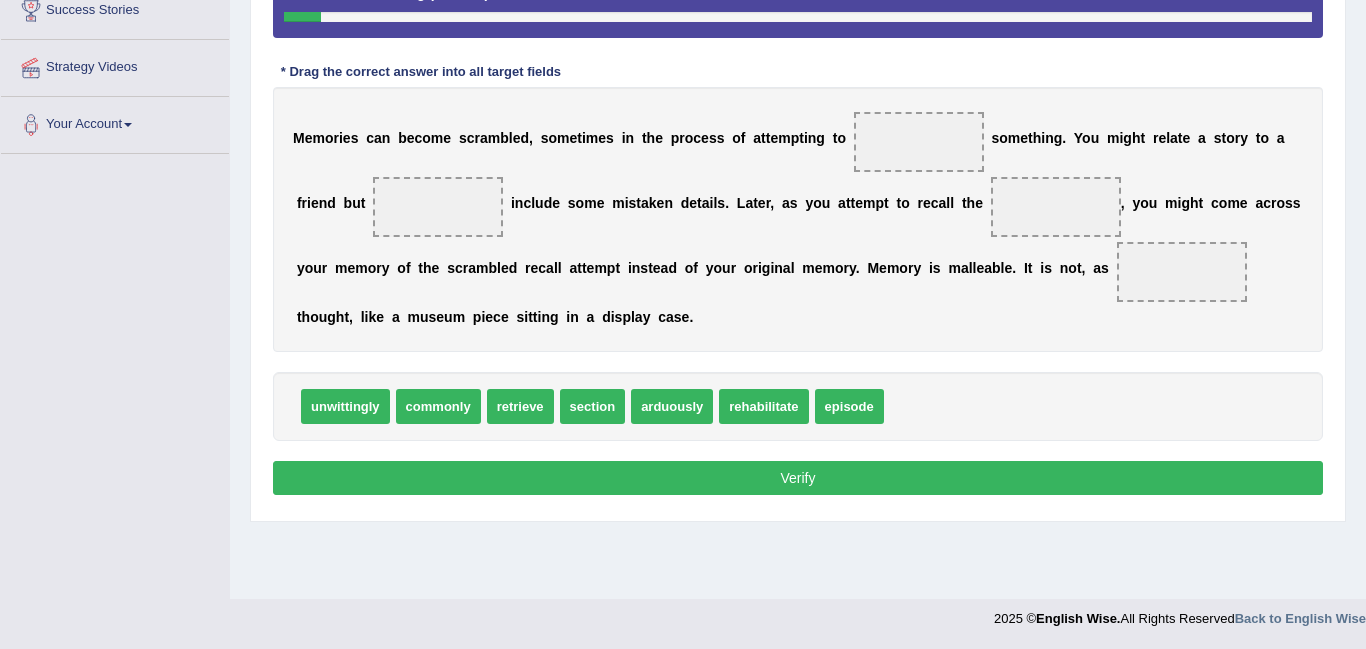 scroll, scrollTop: 401, scrollLeft: 0, axis: vertical 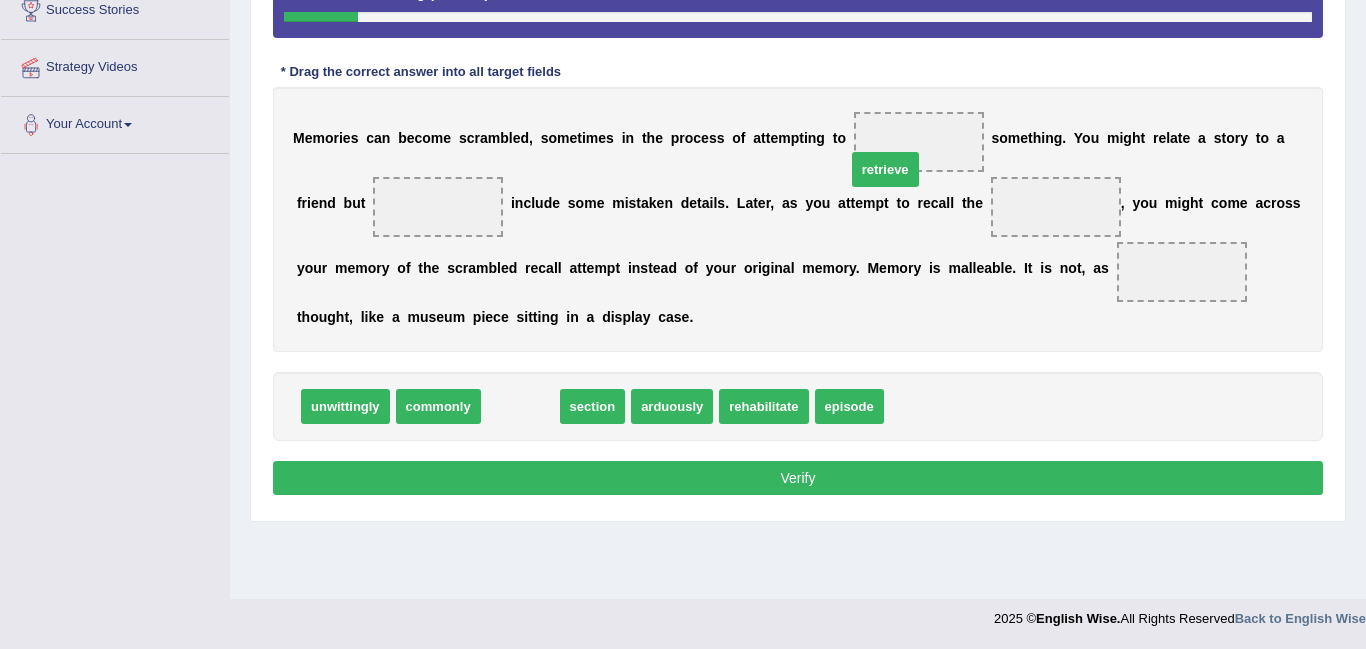 drag, startPoint x: 525, startPoint y: 418, endPoint x: 894, endPoint y: 181, distance: 438.55444 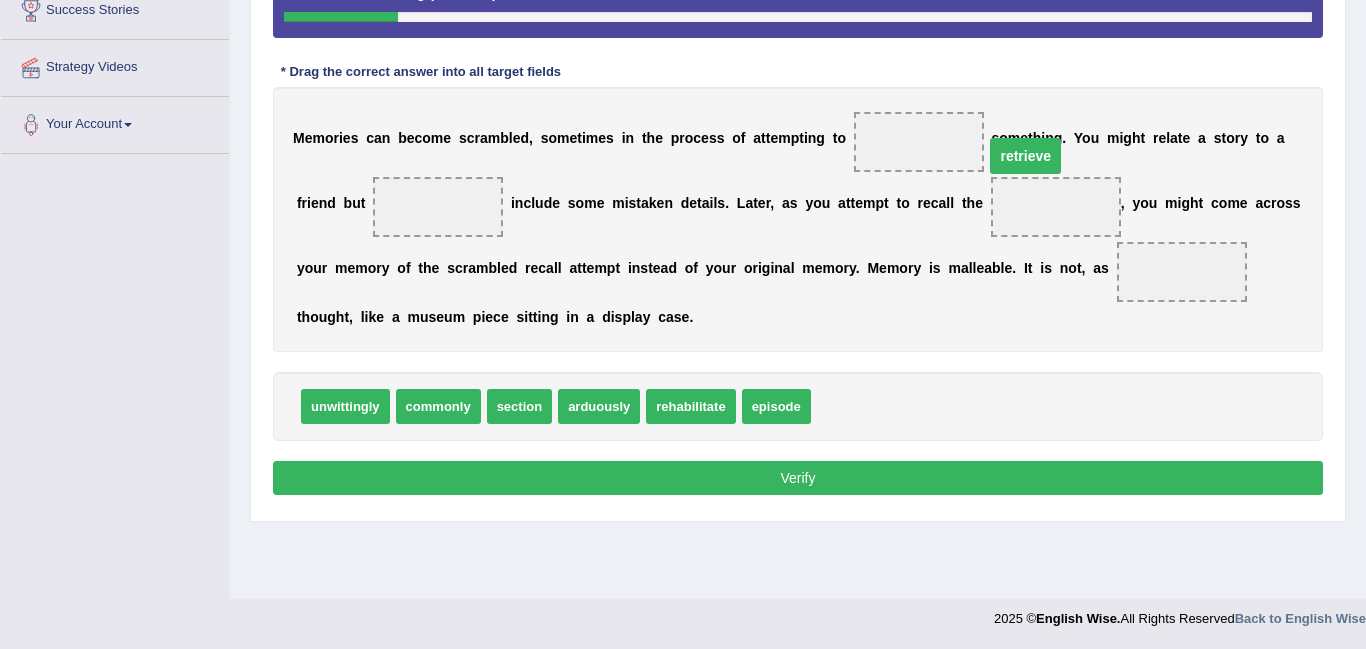 drag, startPoint x: 948, startPoint y: 205, endPoint x: 888, endPoint y: 145, distance: 84.85281 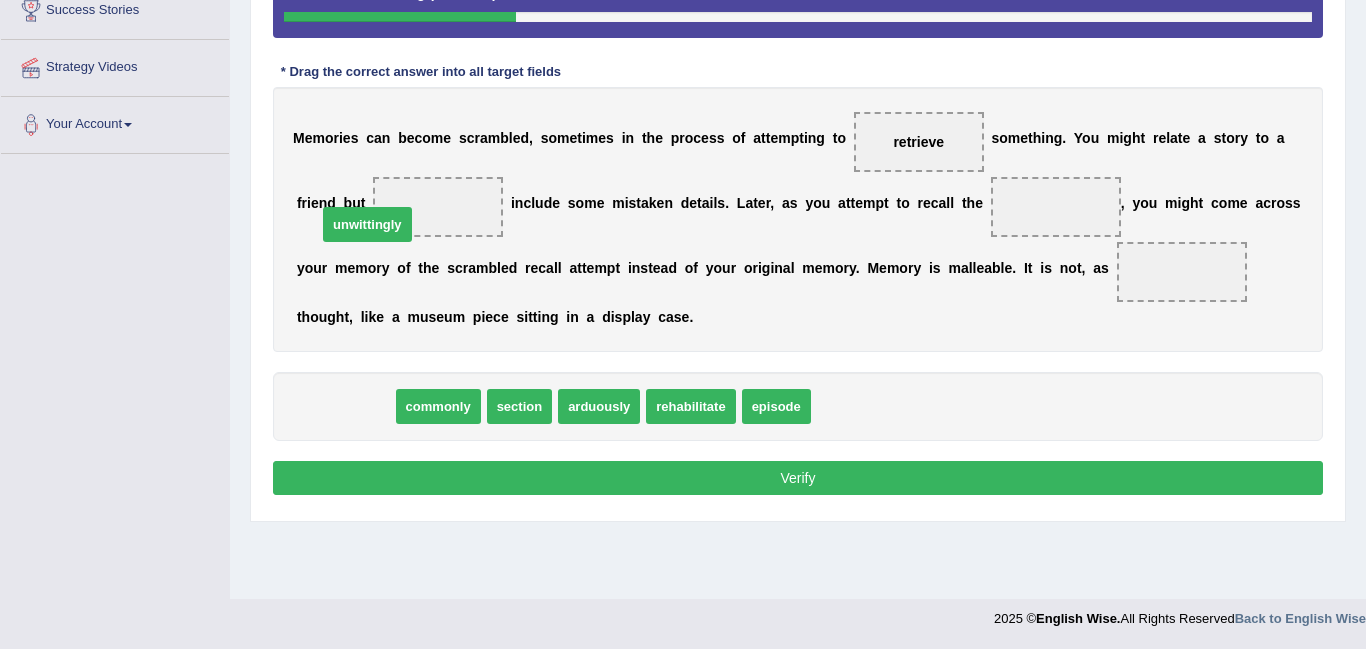 drag, startPoint x: 329, startPoint y: 424, endPoint x: 351, endPoint y: 242, distance: 183.32484 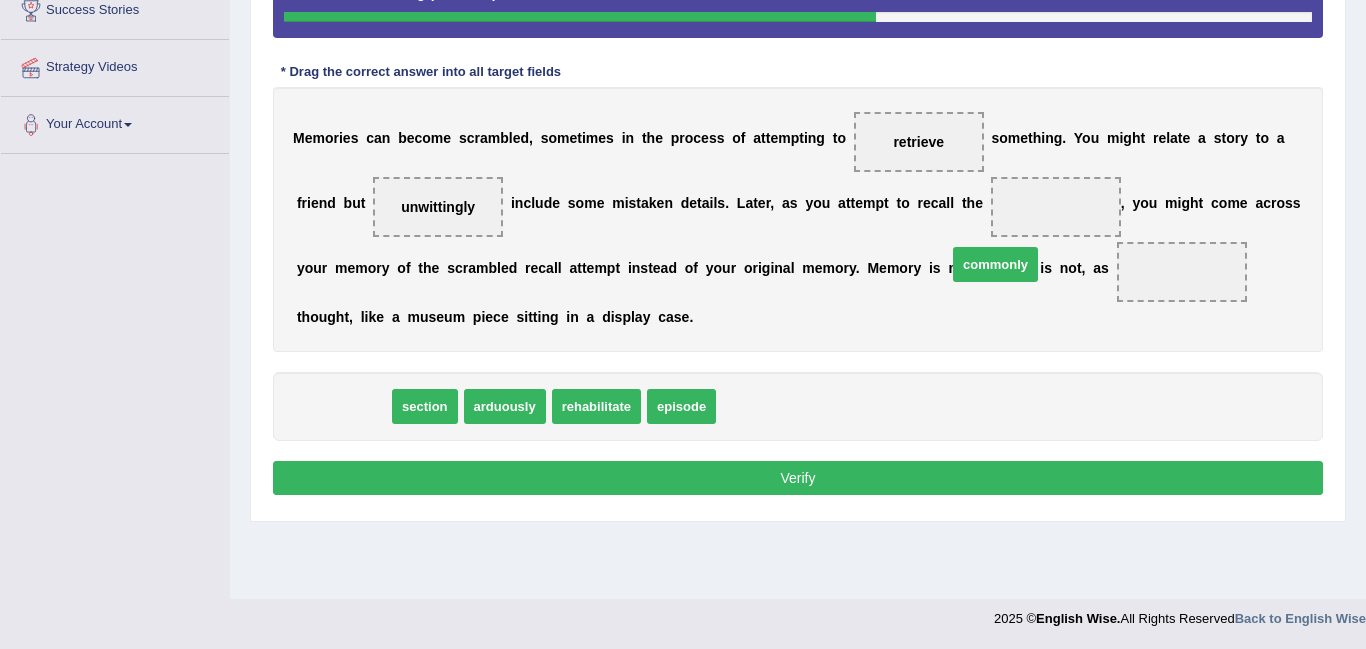 drag, startPoint x: 364, startPoint y: 418, endPoint x: 1020, endPoint y: 283, distance: 669.74695 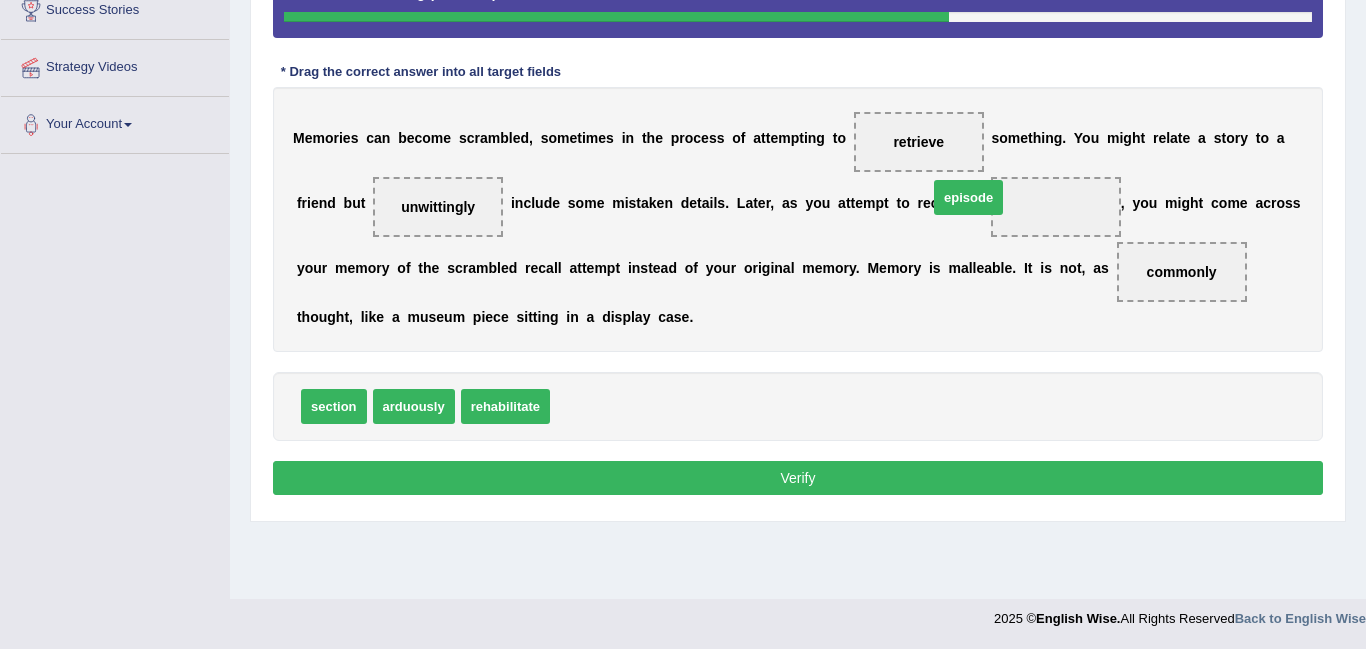 drag, startPoint x: 582, startPoint y: 404, endPoint x: 960, endPoint y: 194, distance: 432.41647 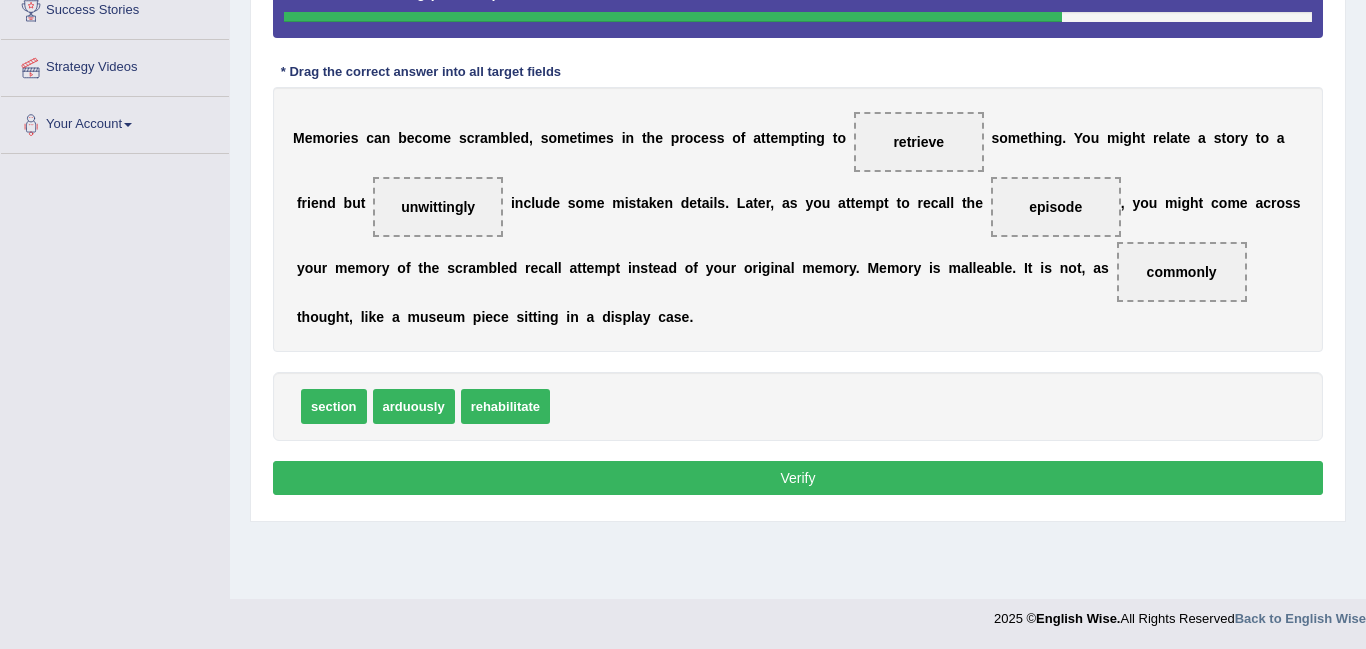 click on "Verify" at bounding box center [798, 478] 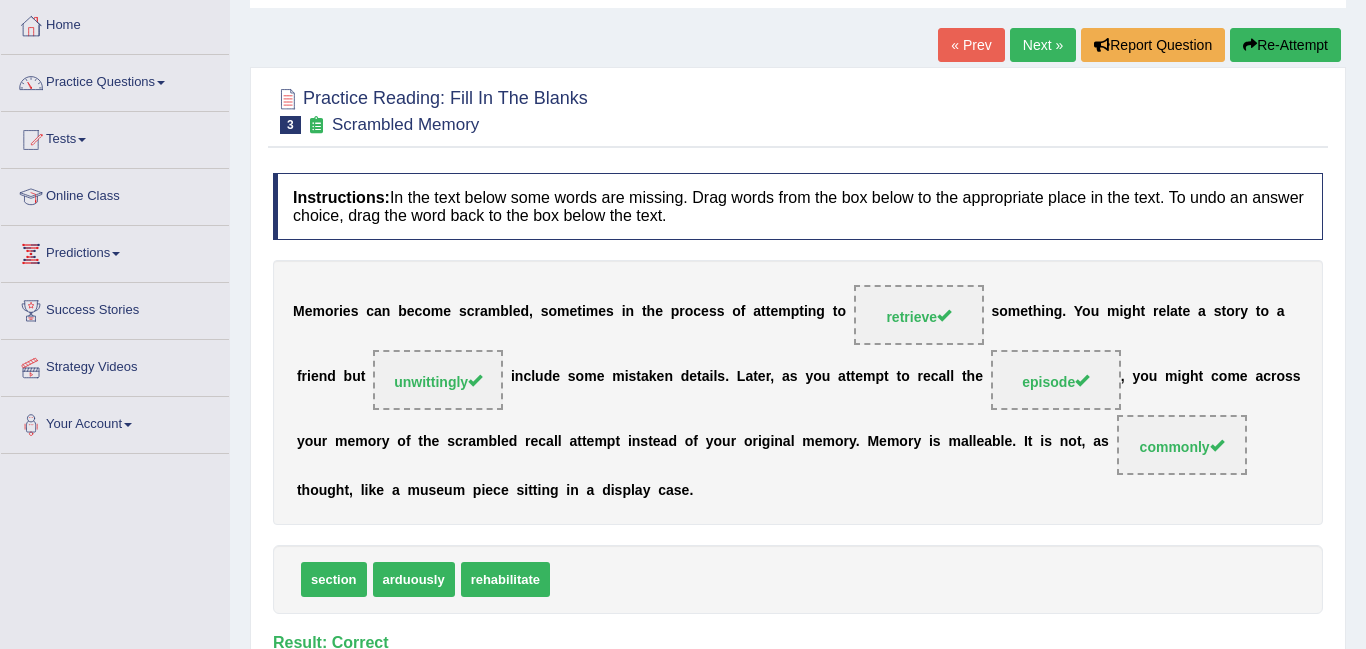 scroll, scrollTop: 97, scrollLeft: 0, axis: vertical 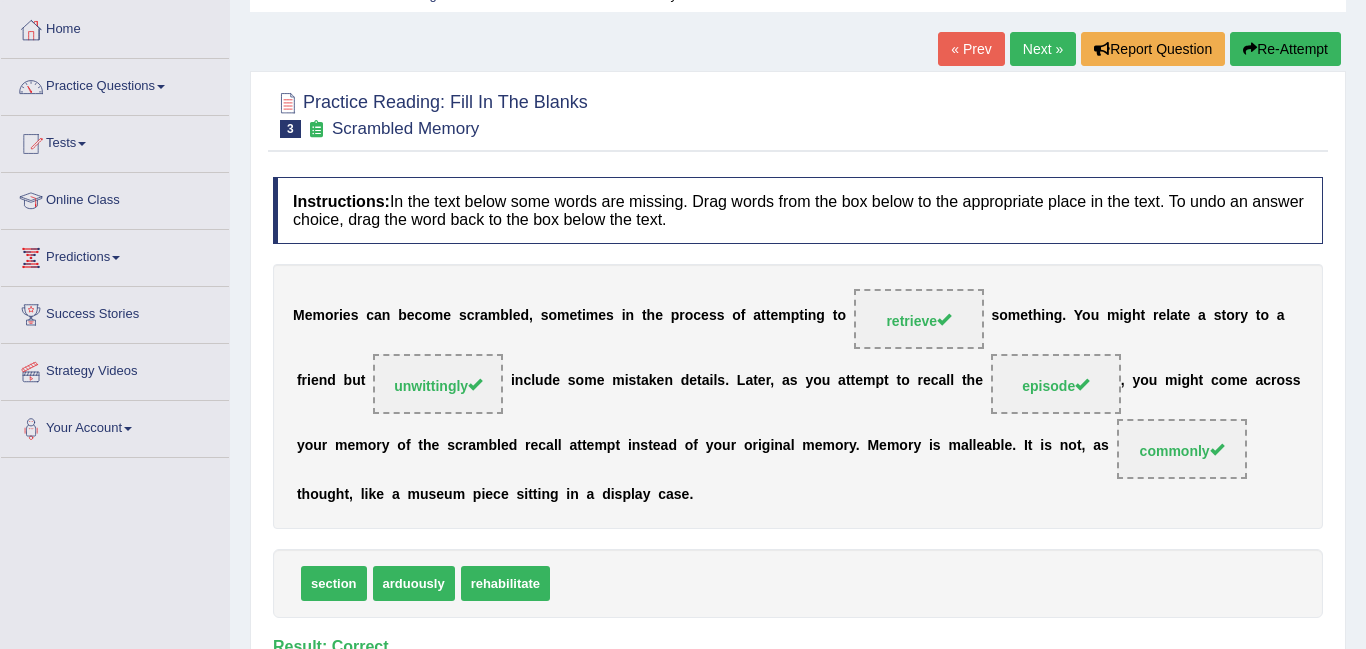 click on "Next »" at bounding box center (1043, 49) 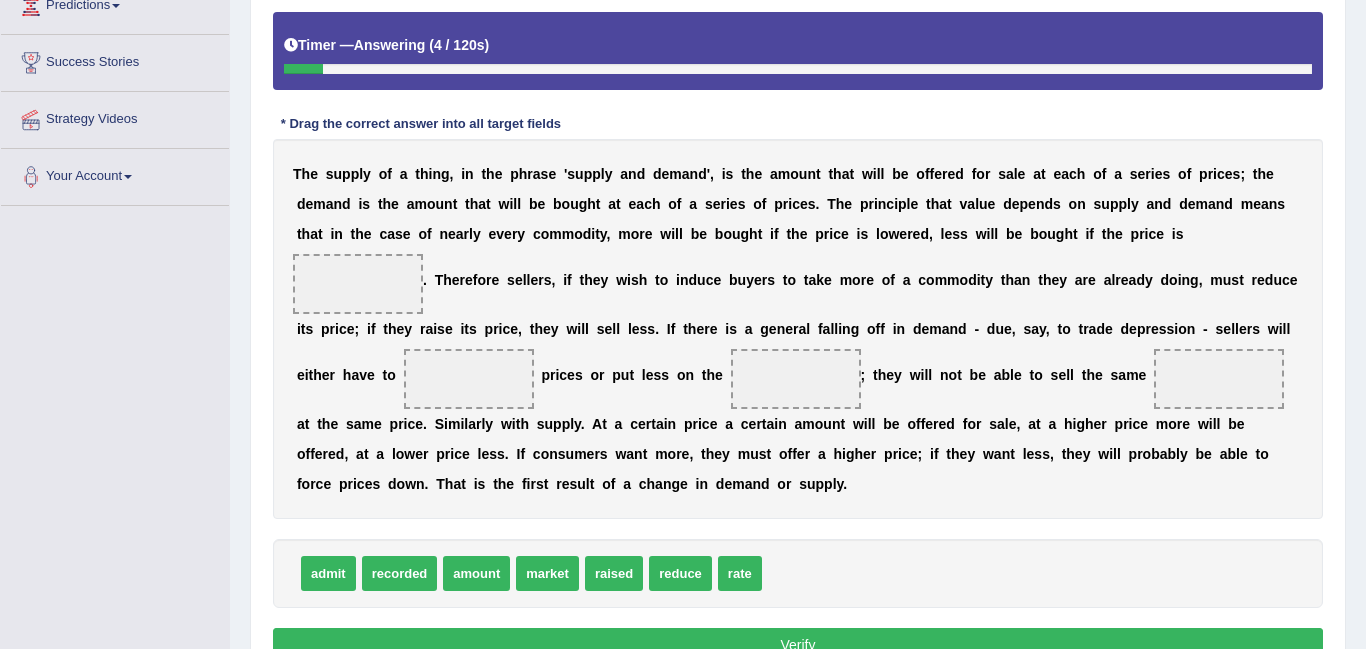 scroll, scrollTop: 349, scrollLeft: 0, axis: vertical 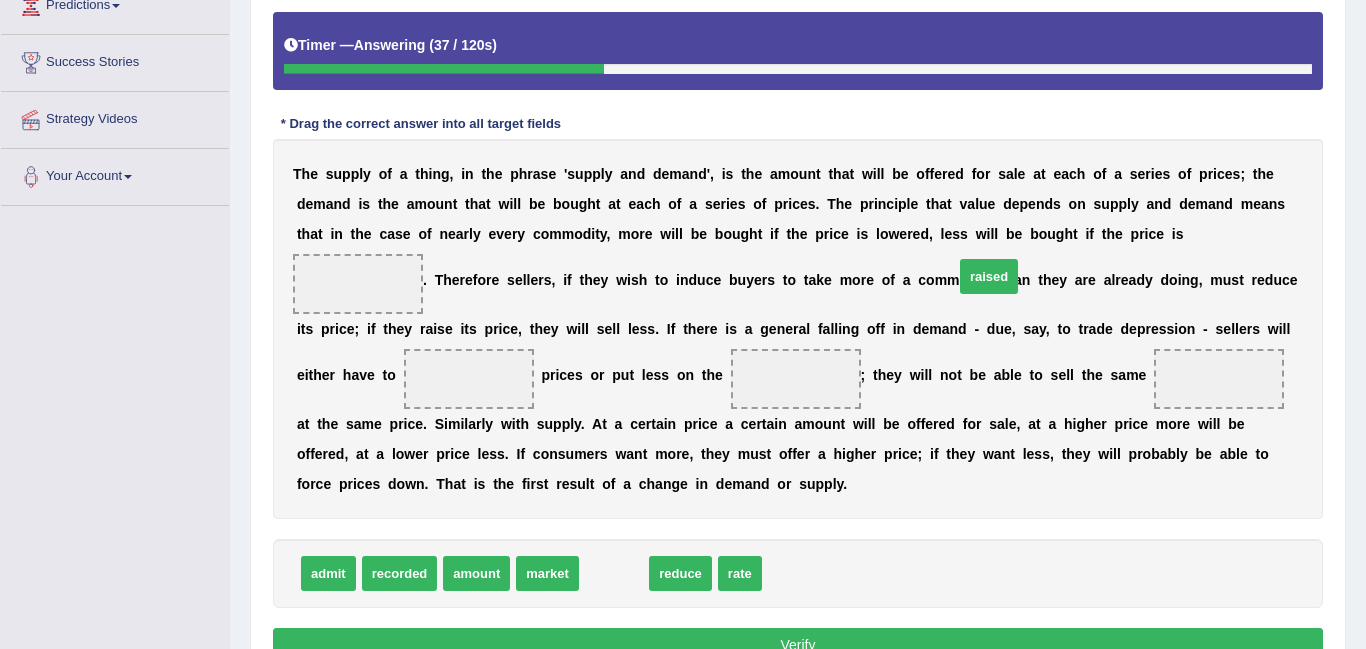 drag, startPoint x: 605, startPoint y: 578, endPoint x: 989, endPoint y: 257, distance: 500.49677 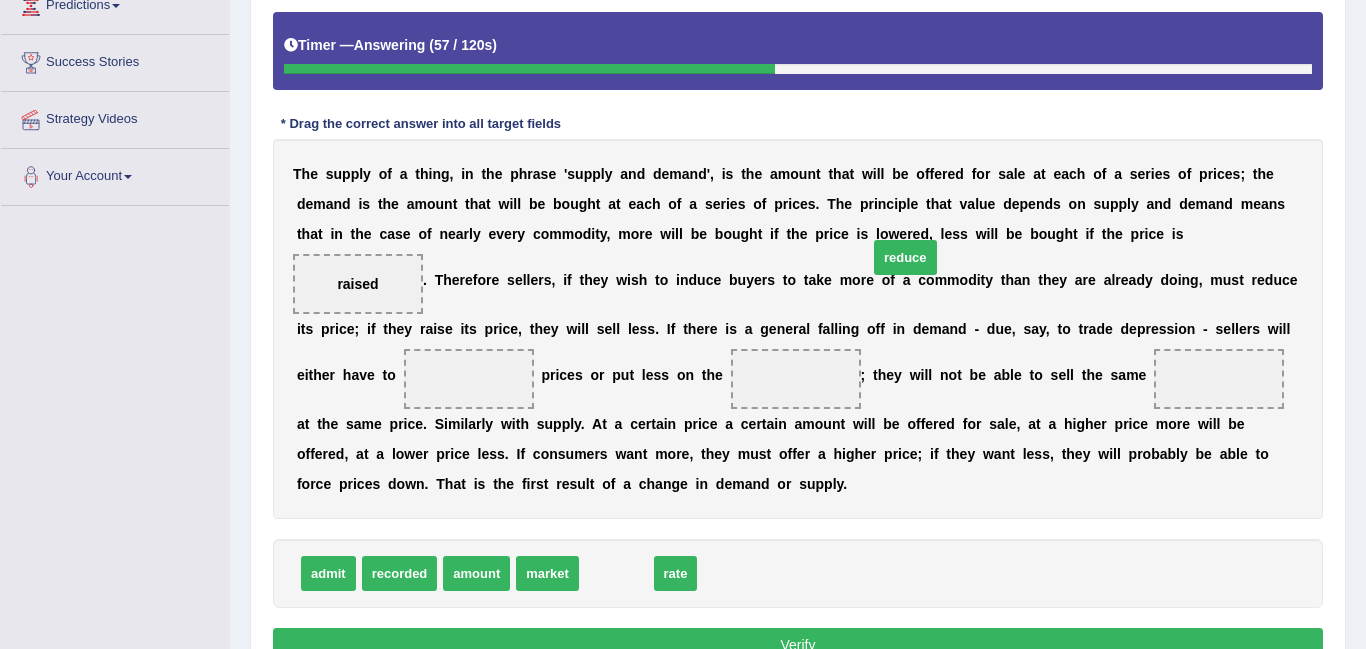 drag, startPoint x: 600, startPoint y: 586, endPoint x: 893, endPoint y: 291, distance: 415.7812 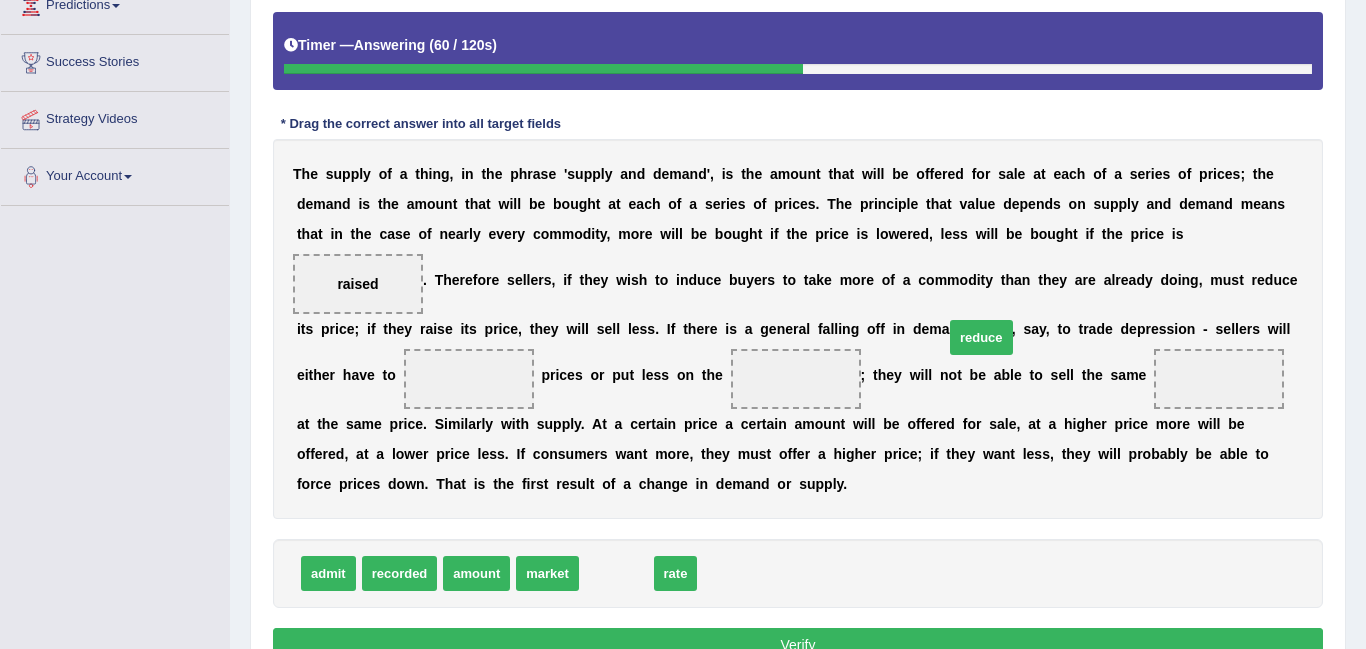 drag, startPoint x: 605, startPoint y: 574, endPoint x: 971, endPoint y: 338, distance: 435.49054 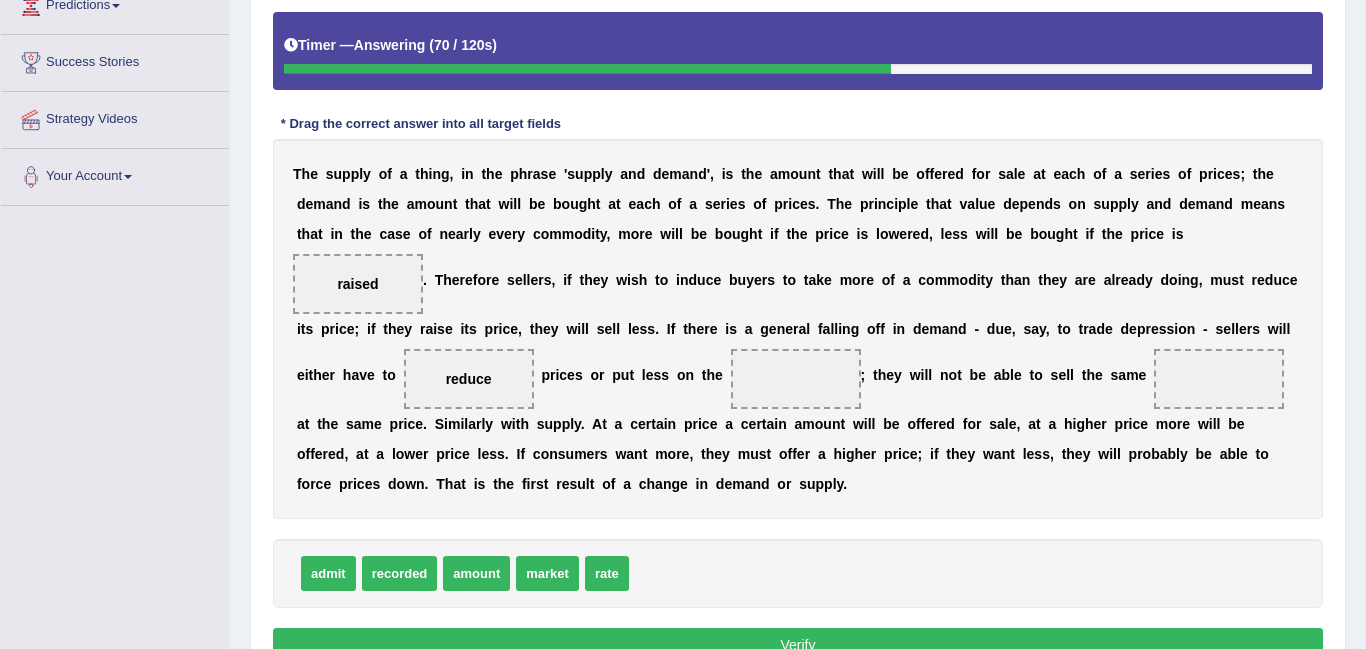 click on "amount" at bounding box center (476, 573) 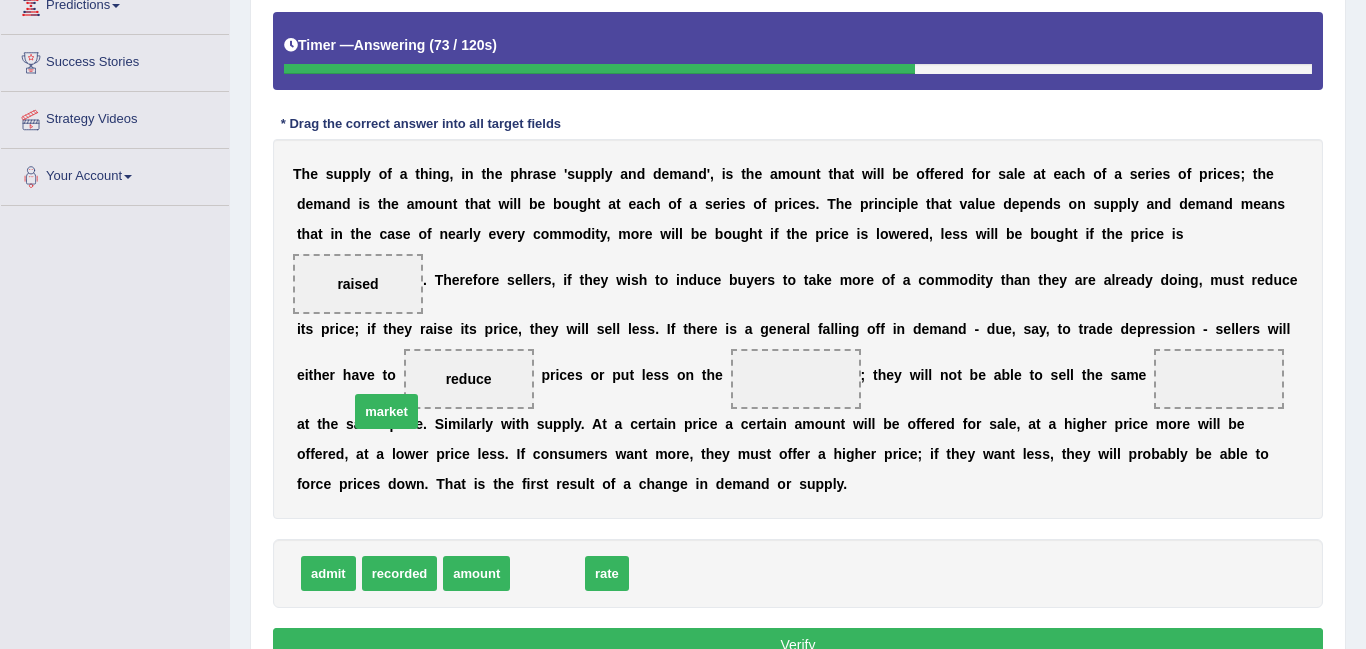 drag, startPoint x: 533, startPoint y: 587, endPoint x: 372, endPoint y: 425, distance: 228.39659 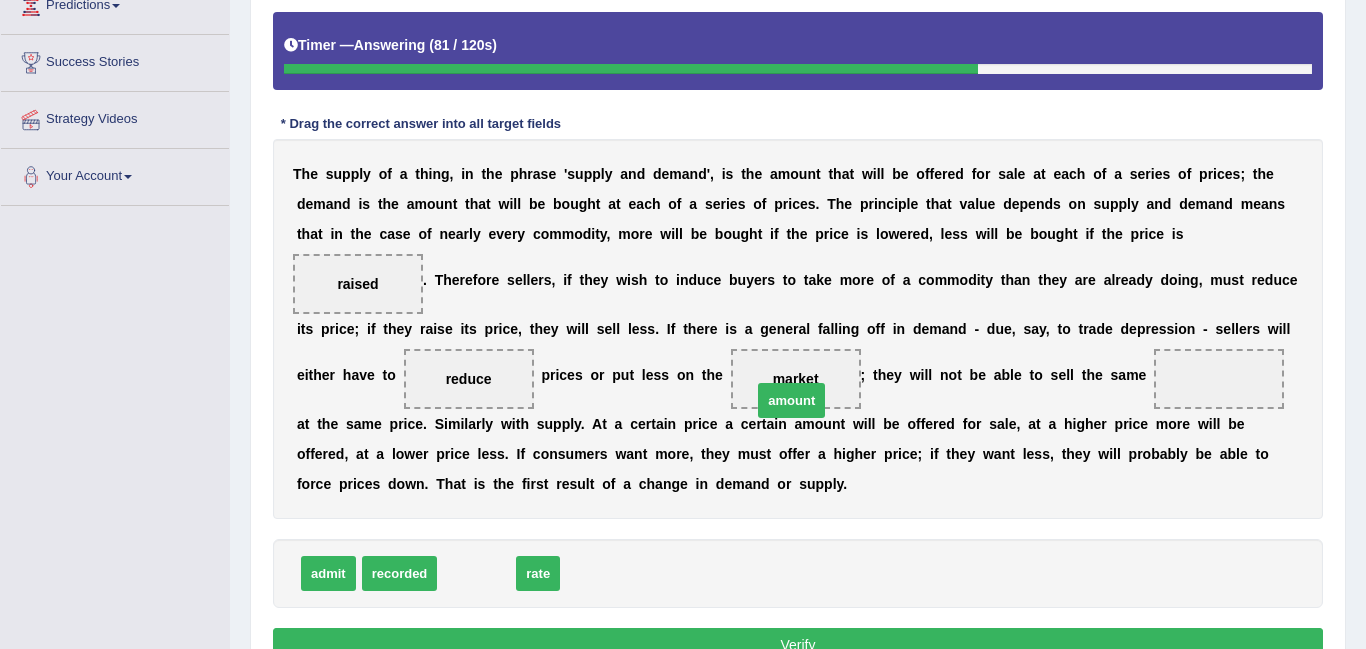 drag, startPoint x: 483, startPoint y: 583, endPoint x: 792, endPoint y: 414, distance: 352.19595 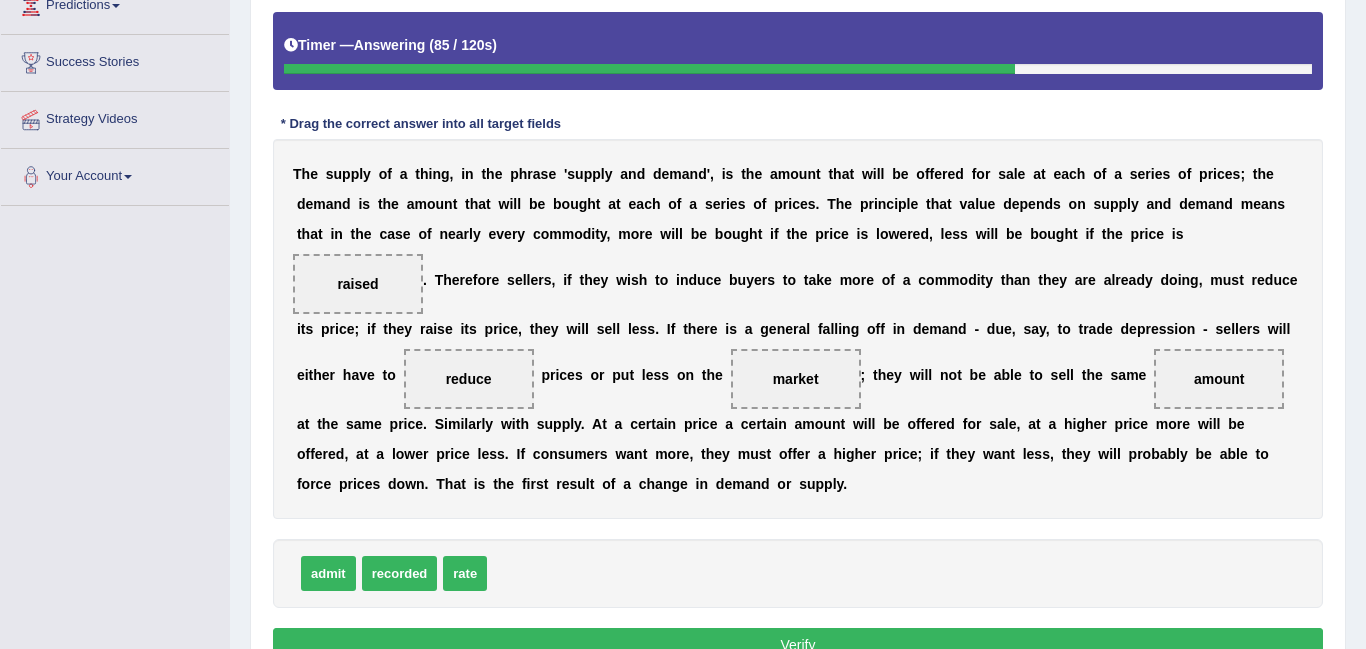 click on "Verify" at bounding box center (798, 645) 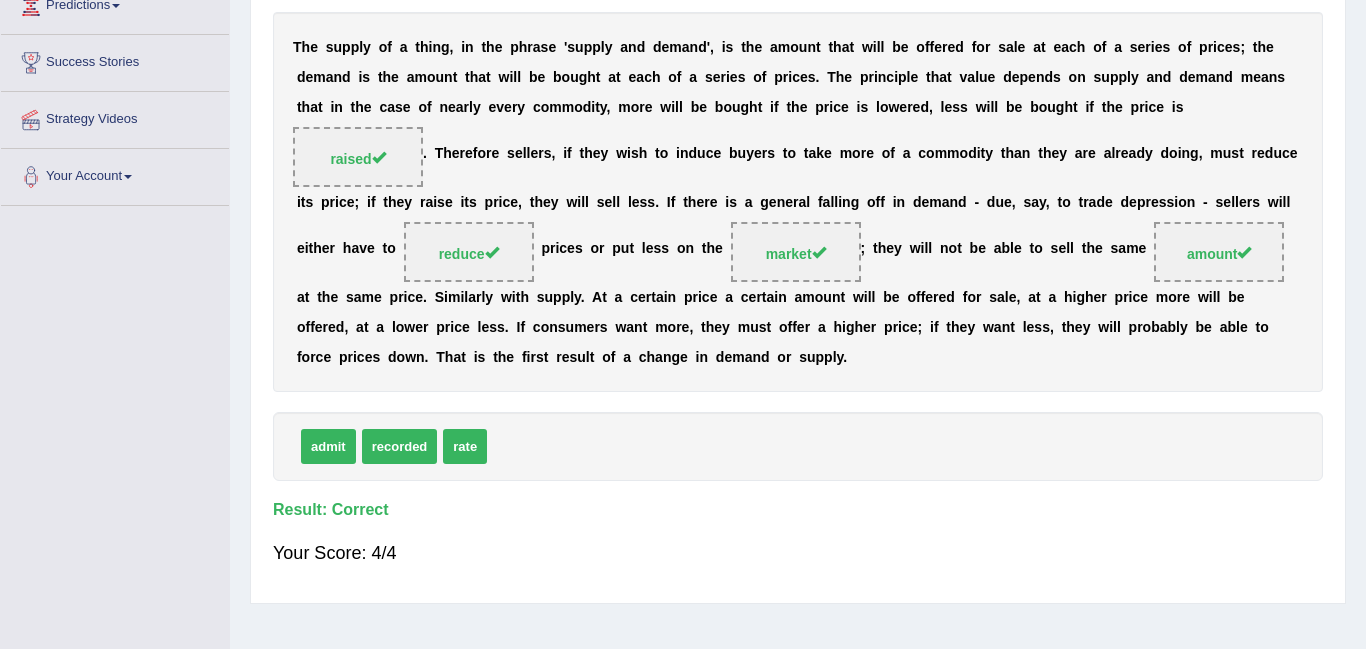scroll, scrollTop: 139, scrollLeft: 0, axis: vertical 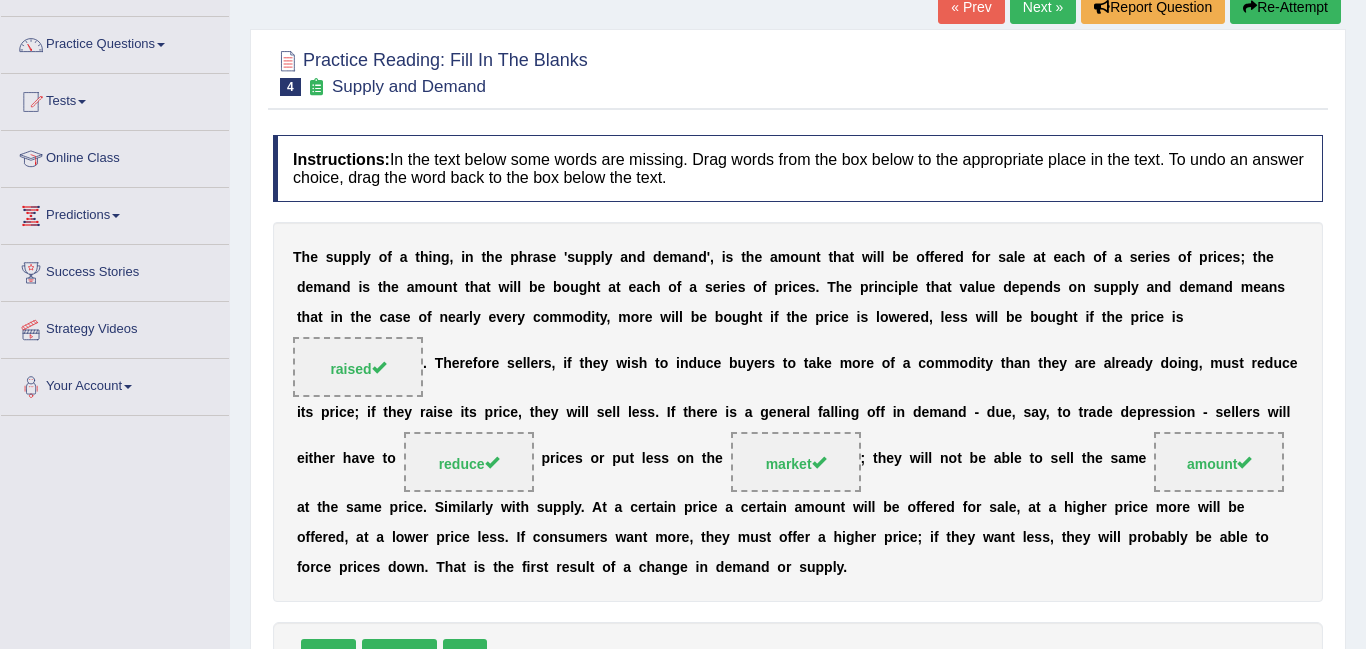 click on "Next »" at bounding box center (1043, 7) 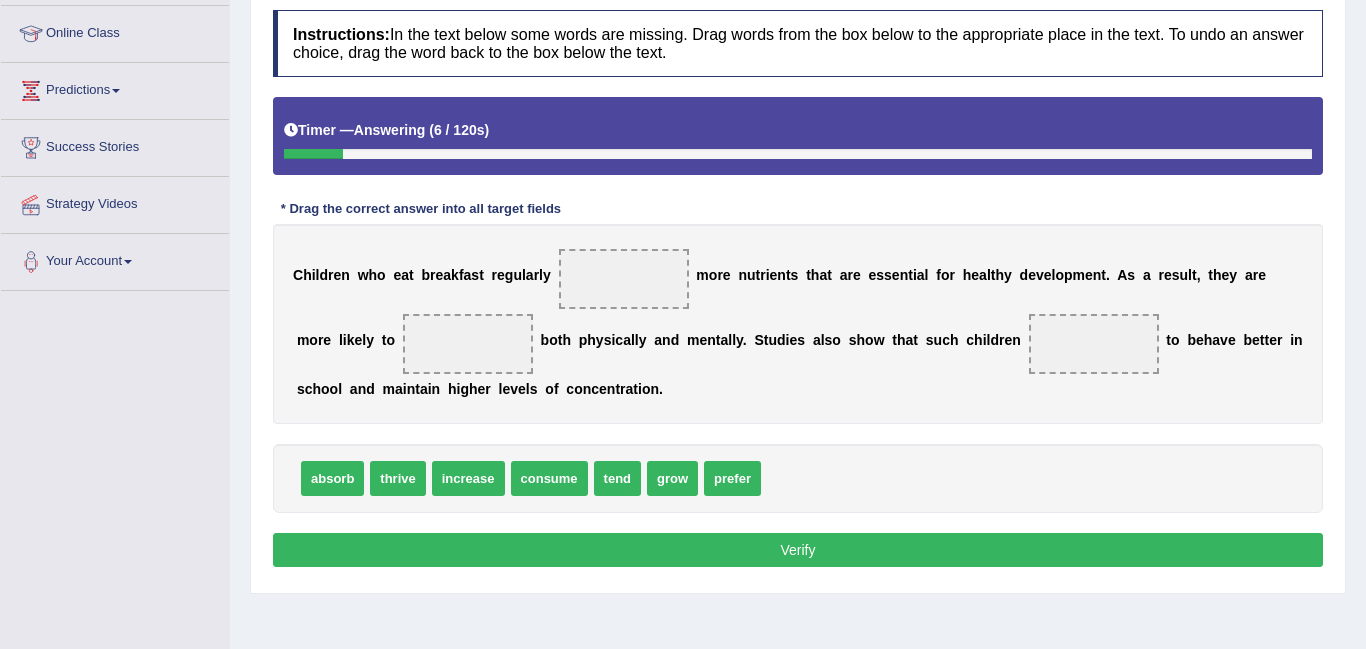 scroll, scrollTop: 264, scrollLeft: 0, axis: vertical 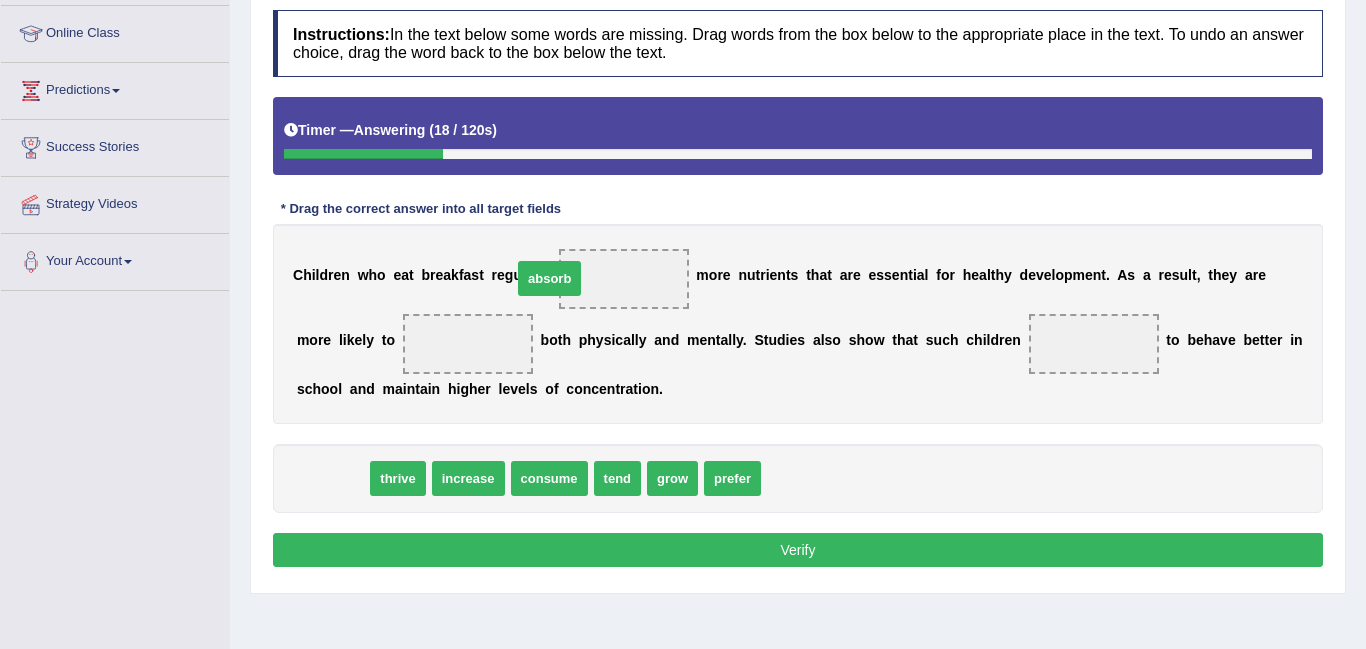 drag, startPoint x: 334, startPoint y: 491, endPoint x: 596, endPoint y: 299, distance: 324.81995 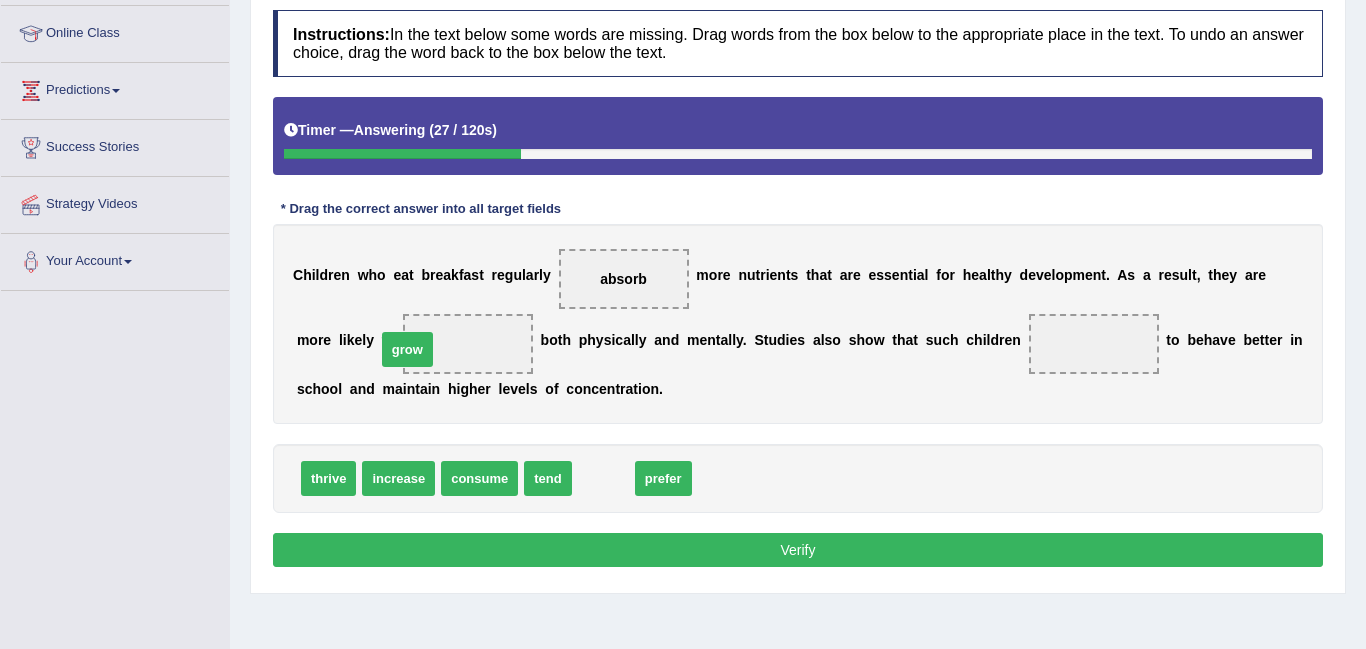drag, startPoint x: 583, startPoint y: 476, endPoint x: 378, endPoint y: 347, distance: 242.21065 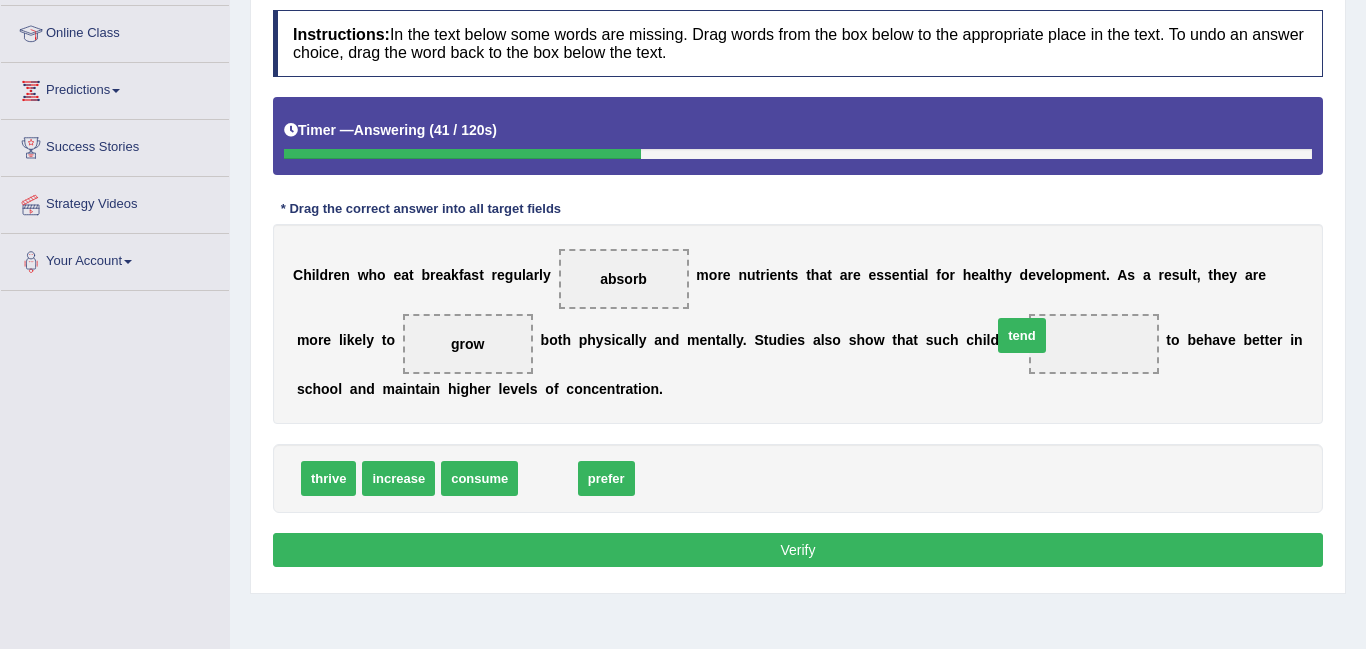 drag, startPoint x: 544, startPoint y: 486, endPoint x: 1017, endPoint y: 343, distance: 494.1437 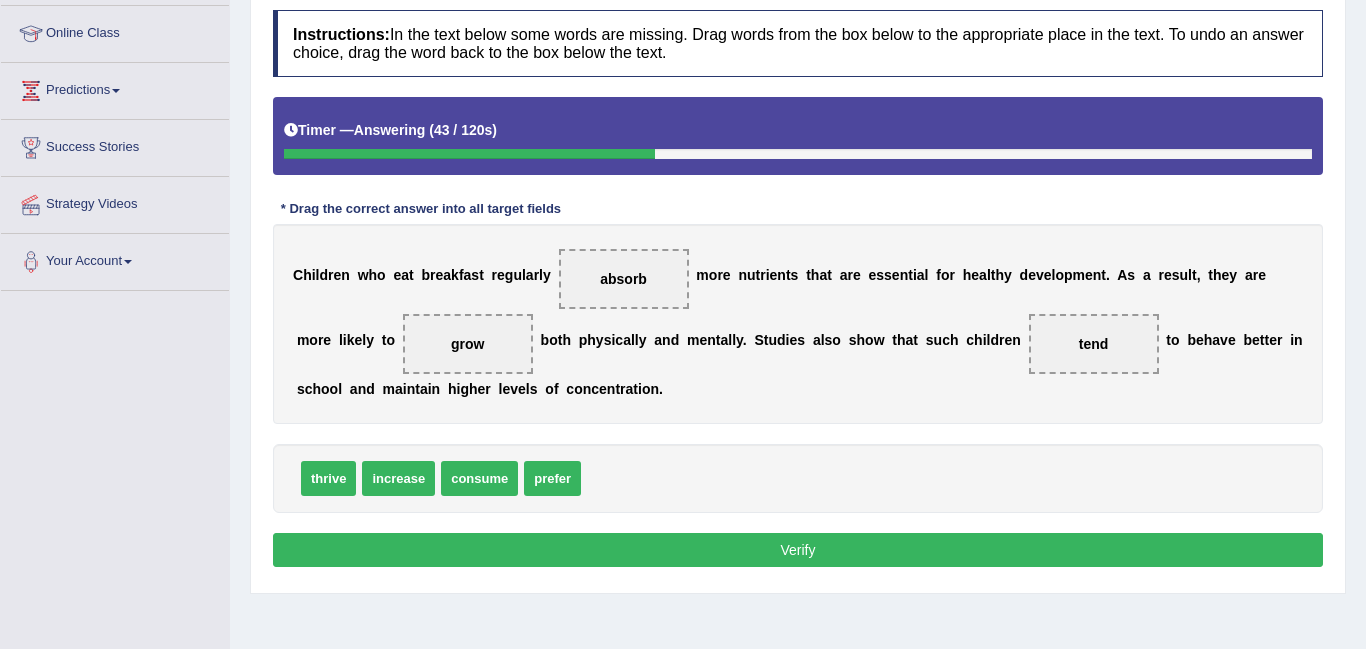 click on "Verify" at bounding box center (798, 550) 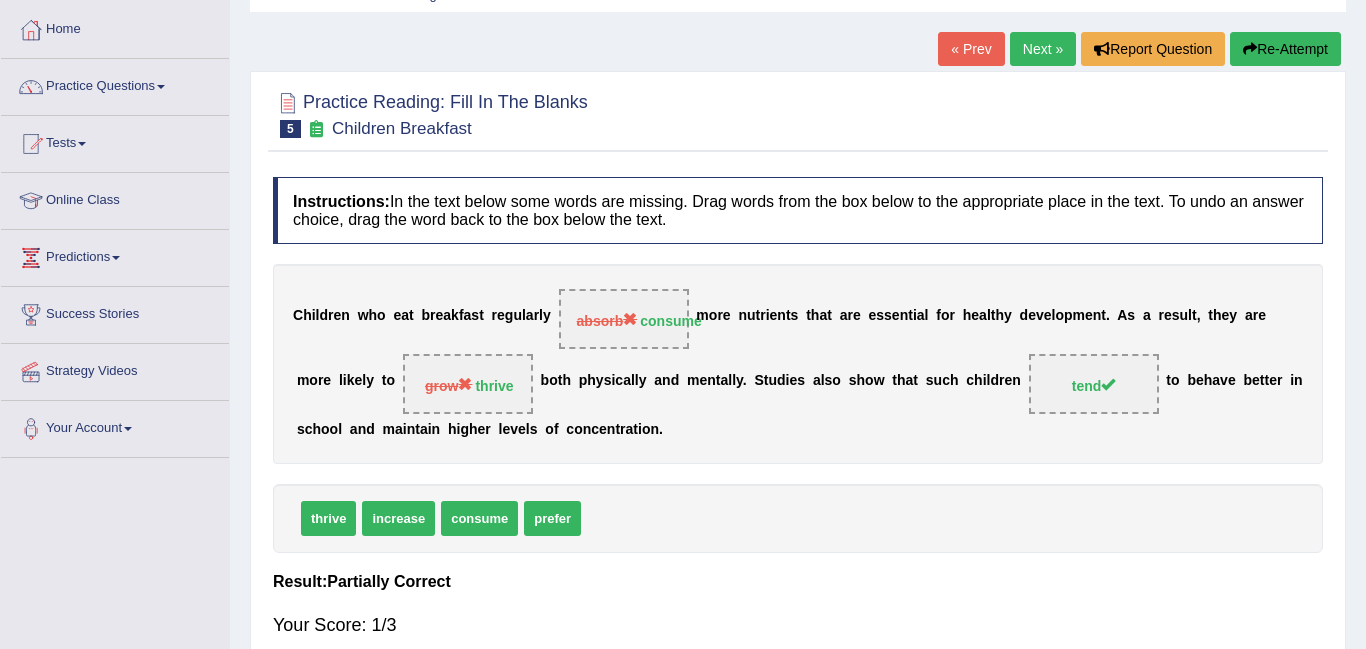 scroll, scrollTop: 42, scrollLeft: 0, axis: vertical 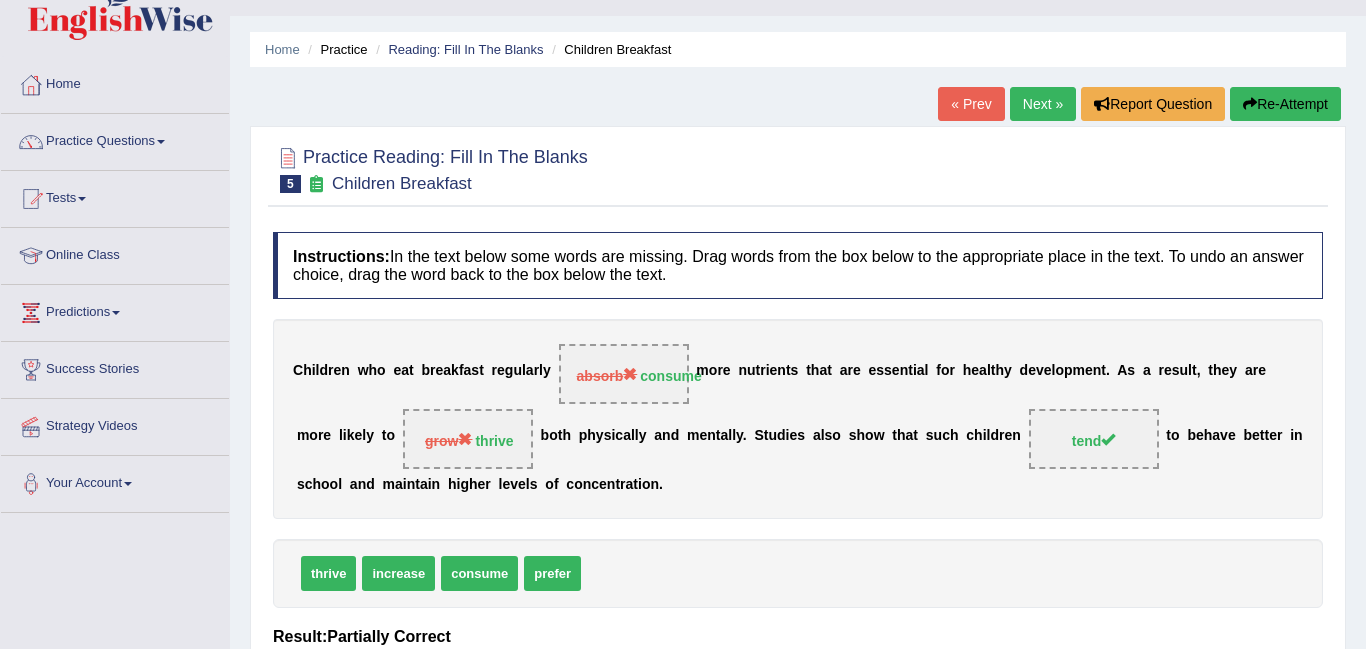click on "Next »" at bounding box center (1043, 104) 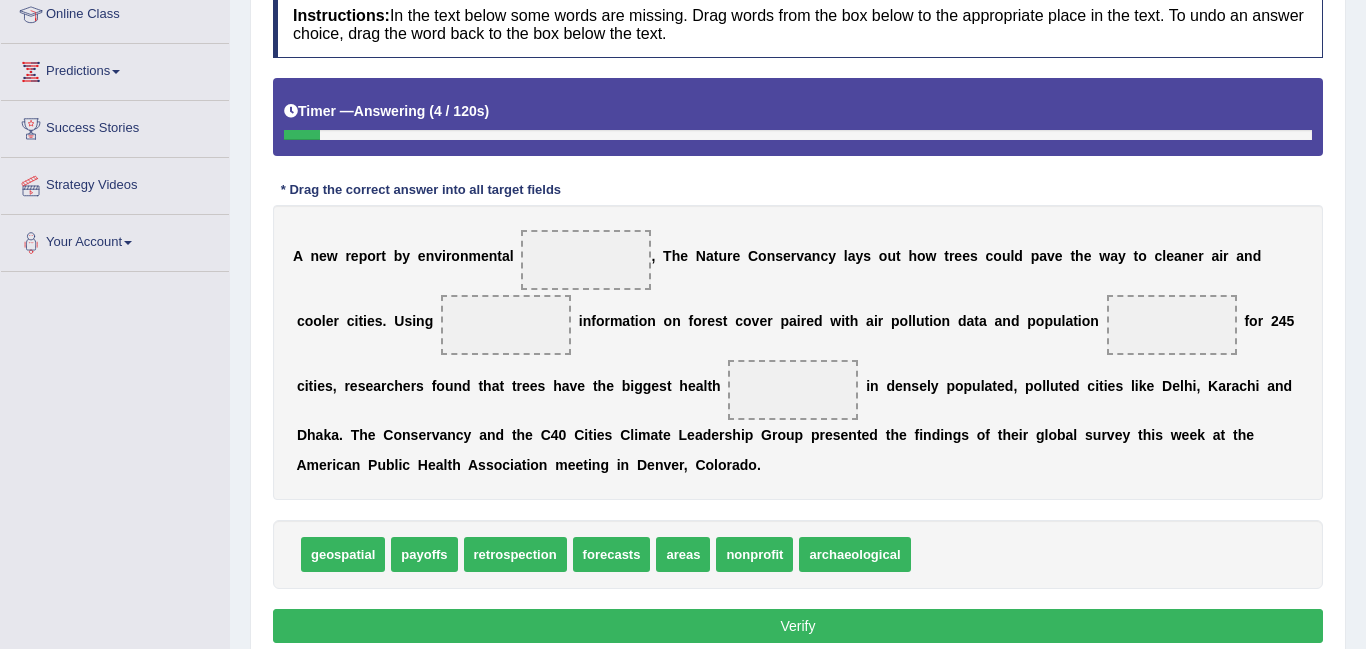 scroll, scrollTop: 283, scrollLeft: 0, axis: vertical 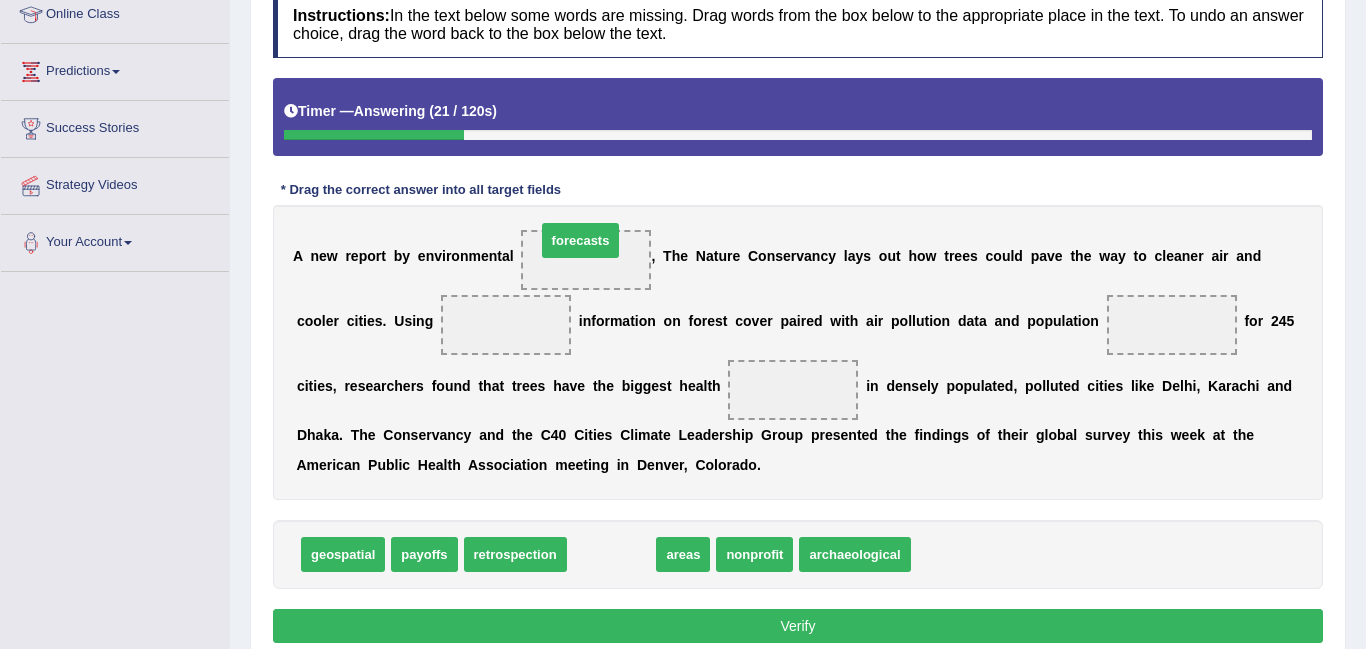 drag, startPoint x: 625, startPoint y: 558, endPoint x: 595, endPoint y: 248, distance: 311.44824 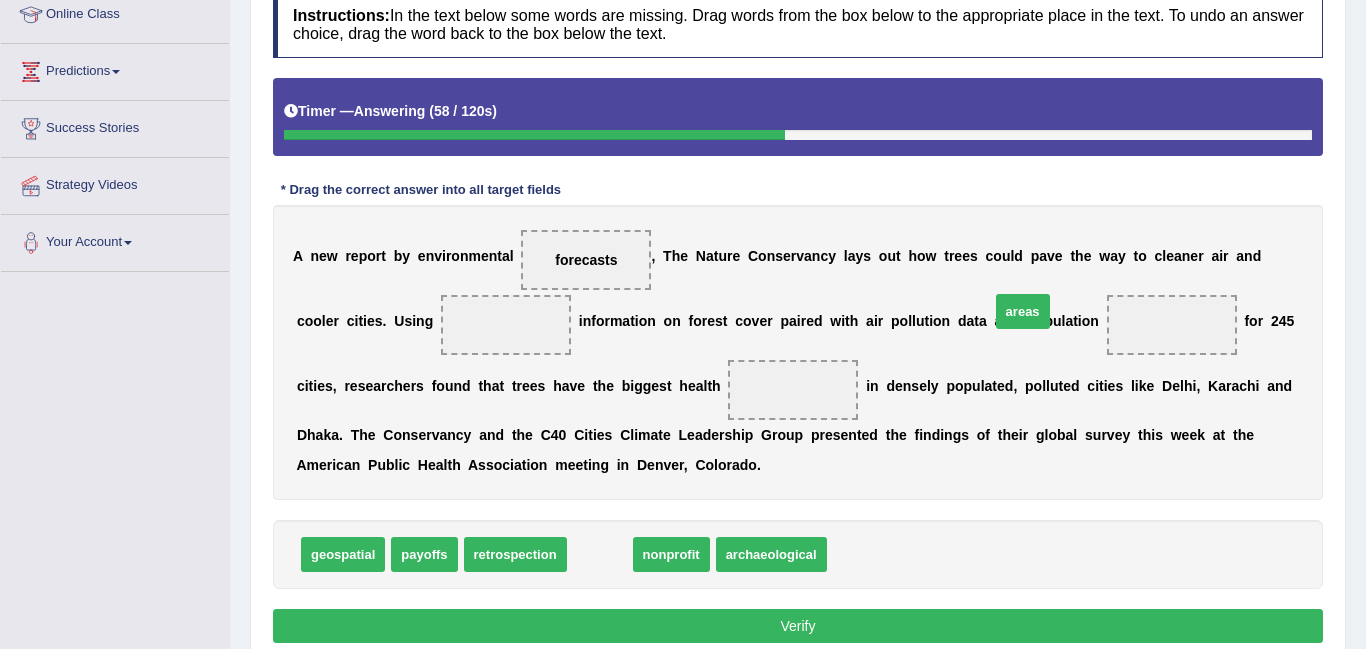 drag, startPoint x: 575, startPoint y: 560, endPoint x: 1021, endPoint y: 331, distance: 501.35516 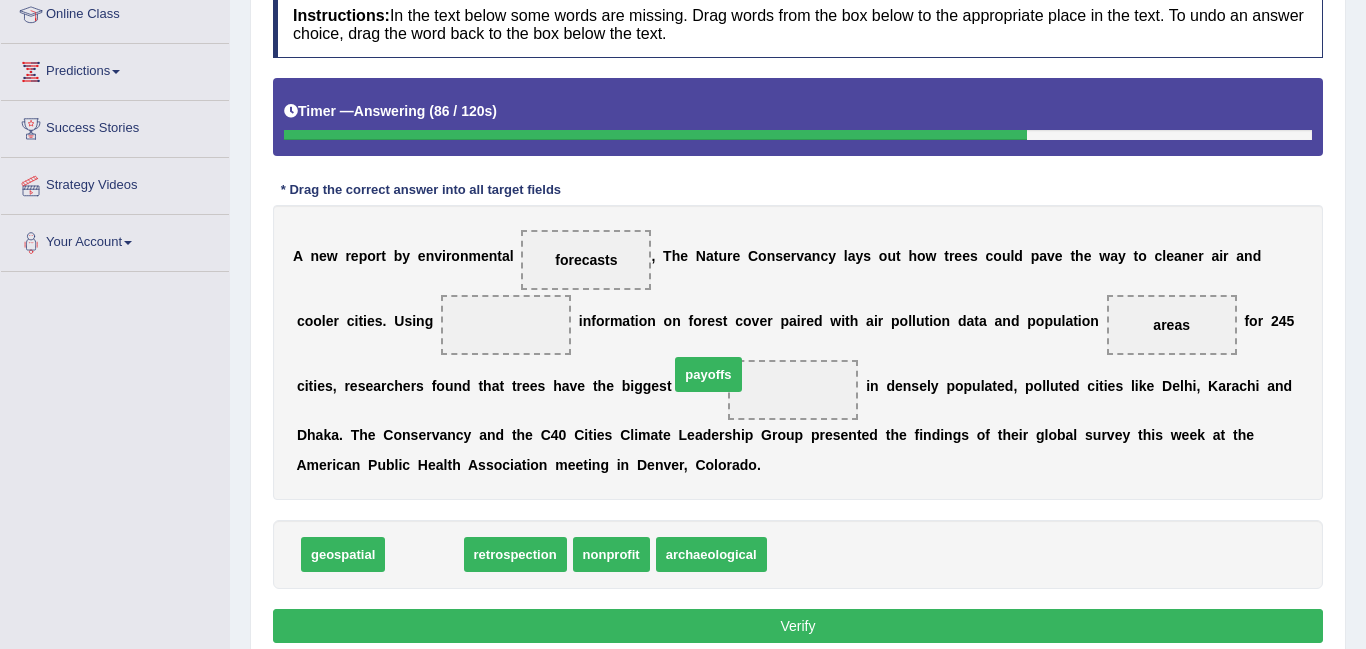 drag, startPoint x: 418, startPoint y: 563, endPoint x: 702, endPoint y: 383, distance: 336.238 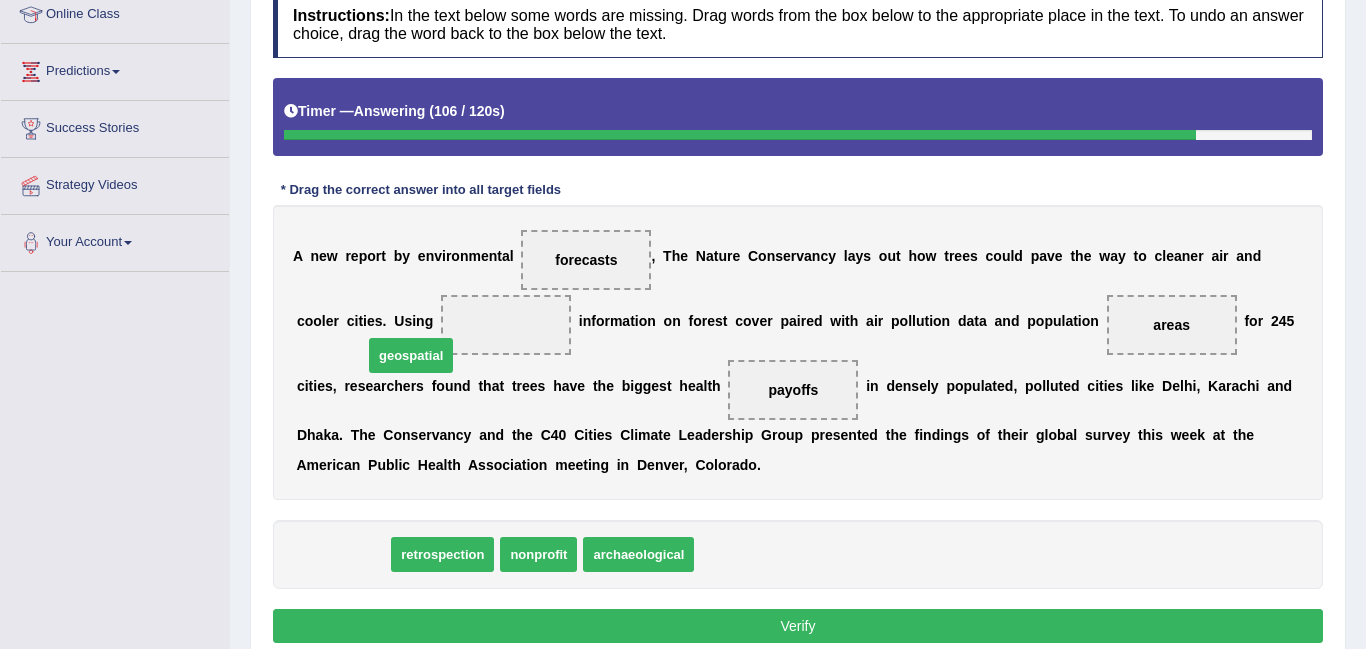 drag, startPoint x: 354, startPoint y: 563, endPoint x: 424, endPoint y: 358, distance: 216.6218 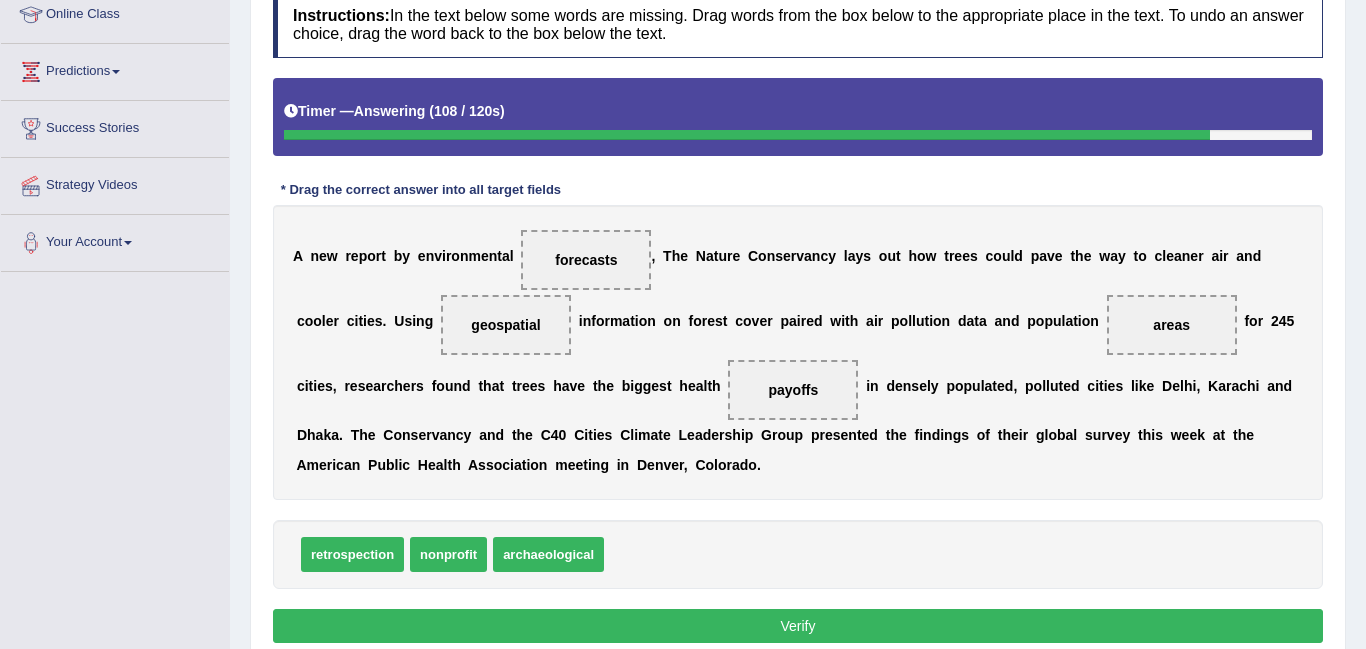 click on "Verify" at bounding box center (798, 626) 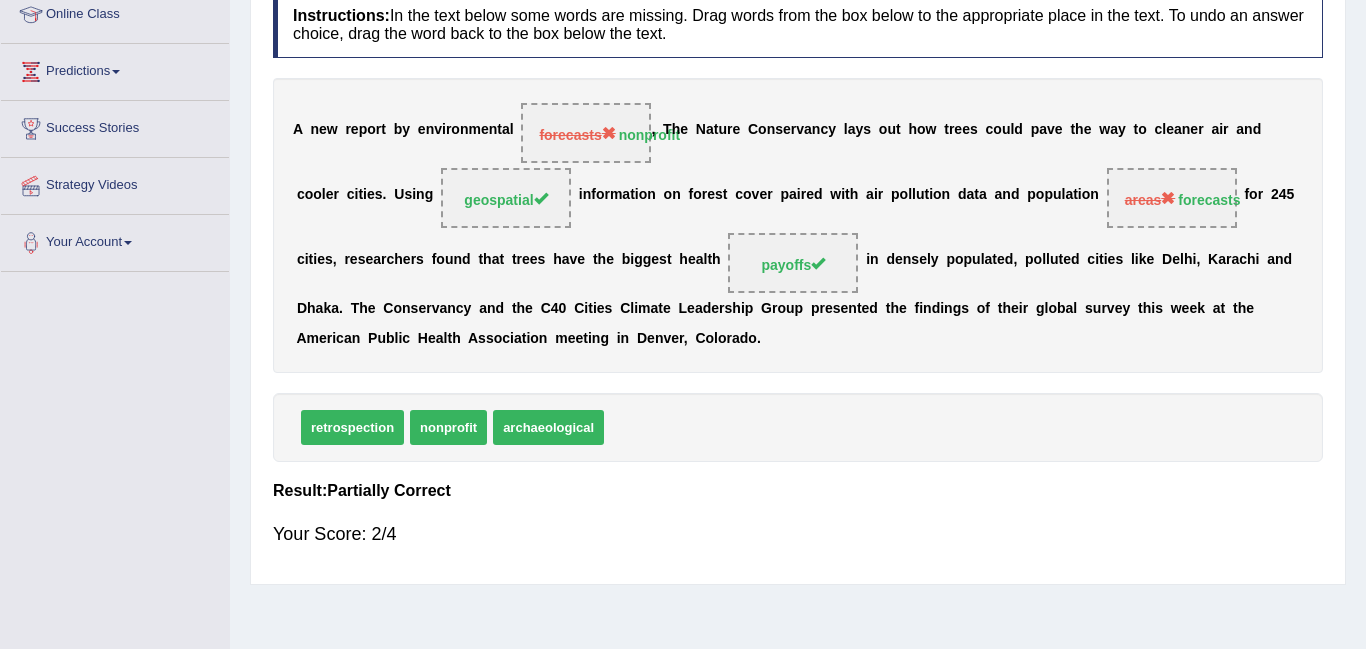 scroll, scrollTop: 184, scrollLeft: 0, axis: vertical 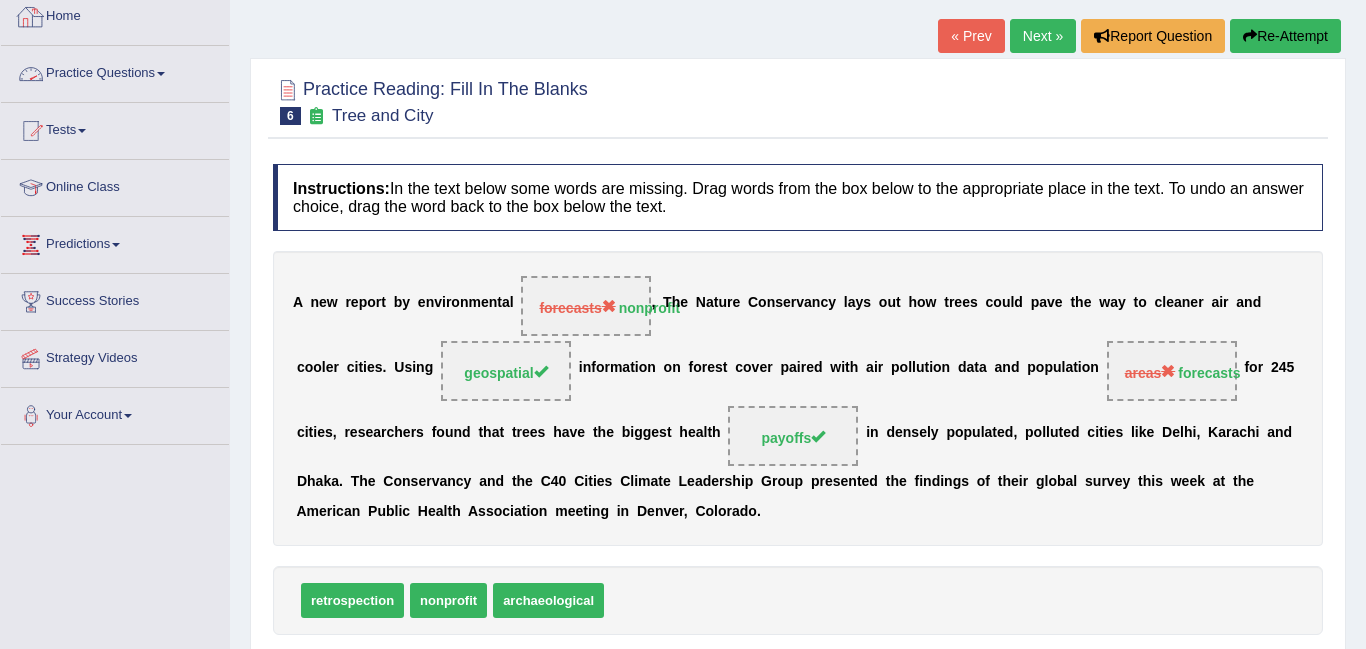 click on "Practice Questions" at bounding box center (115, 71) 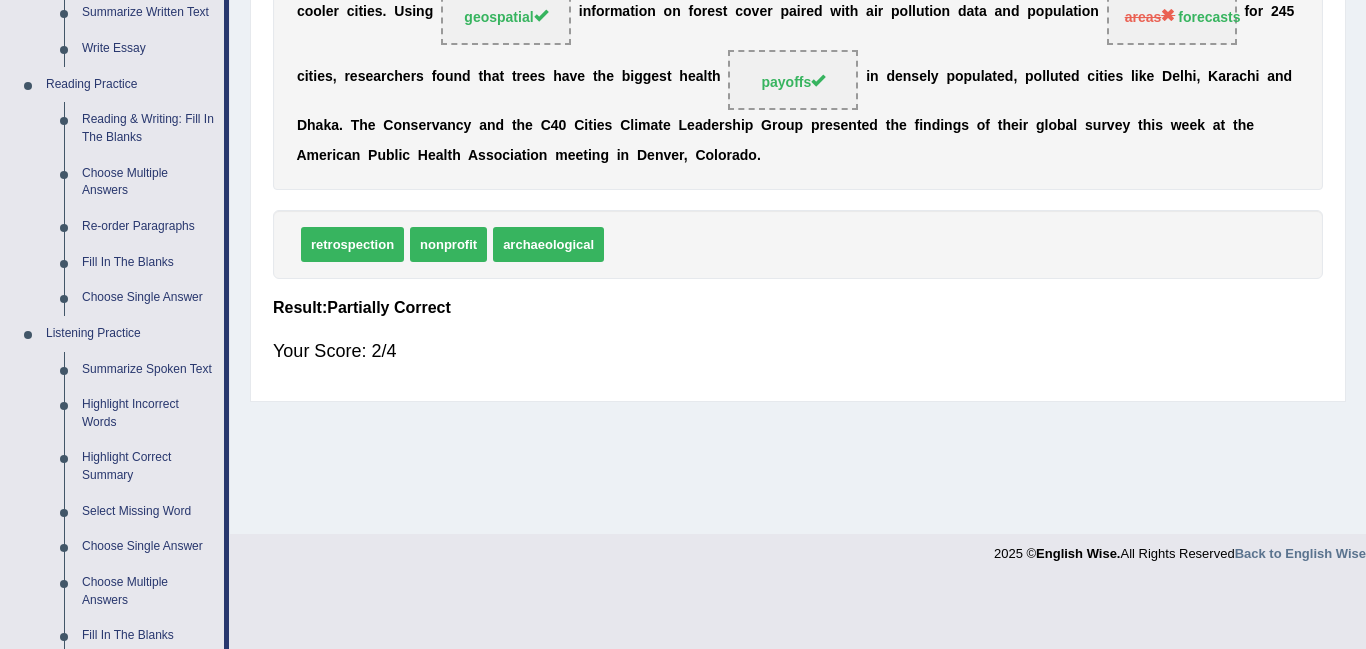 scroll, scrollTop: 487, scrollLeft: 0, axis: vertical 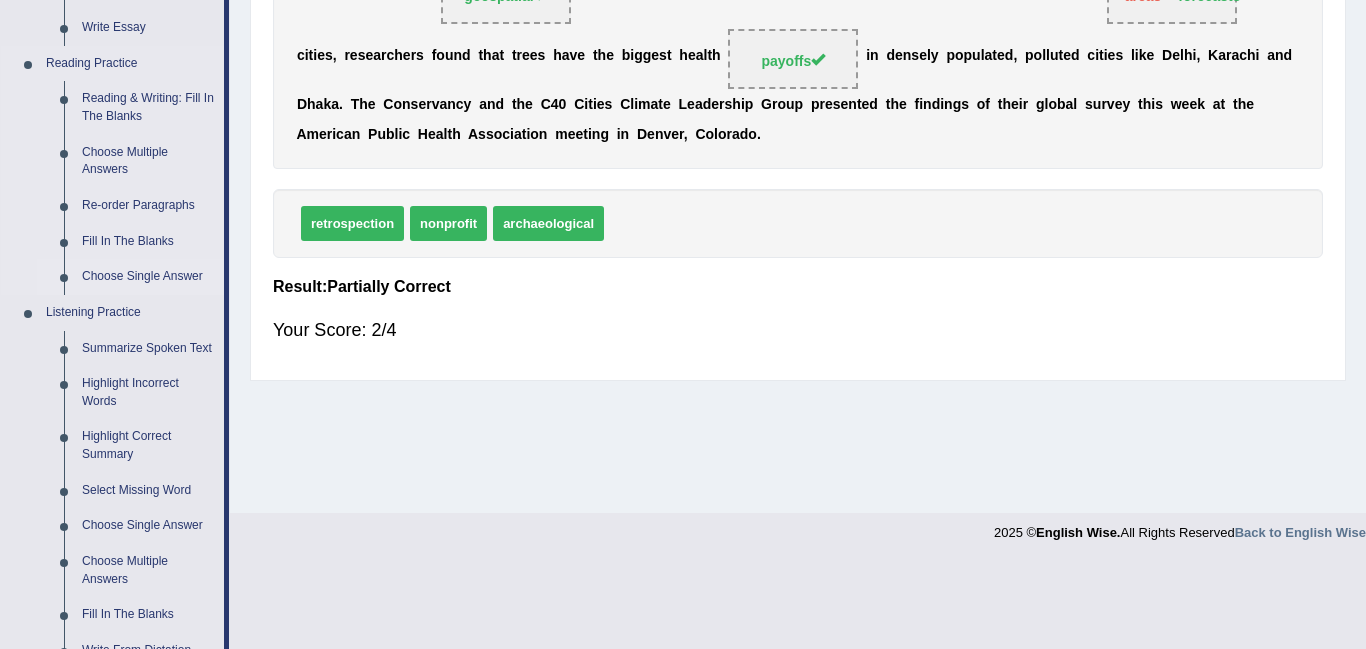 click on "Choose Single Answer" at bounding box center [148, 277] 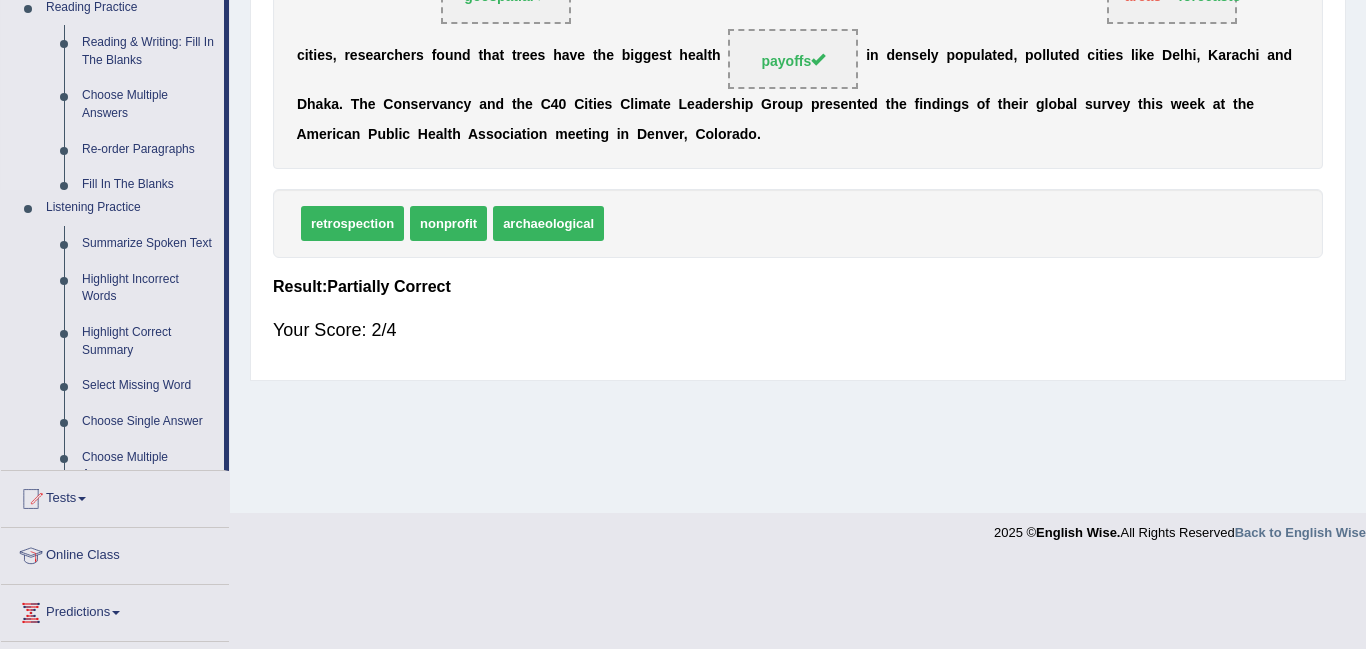 scroll, scrollTop: 401, scrollLeft: 0, axis: vertical 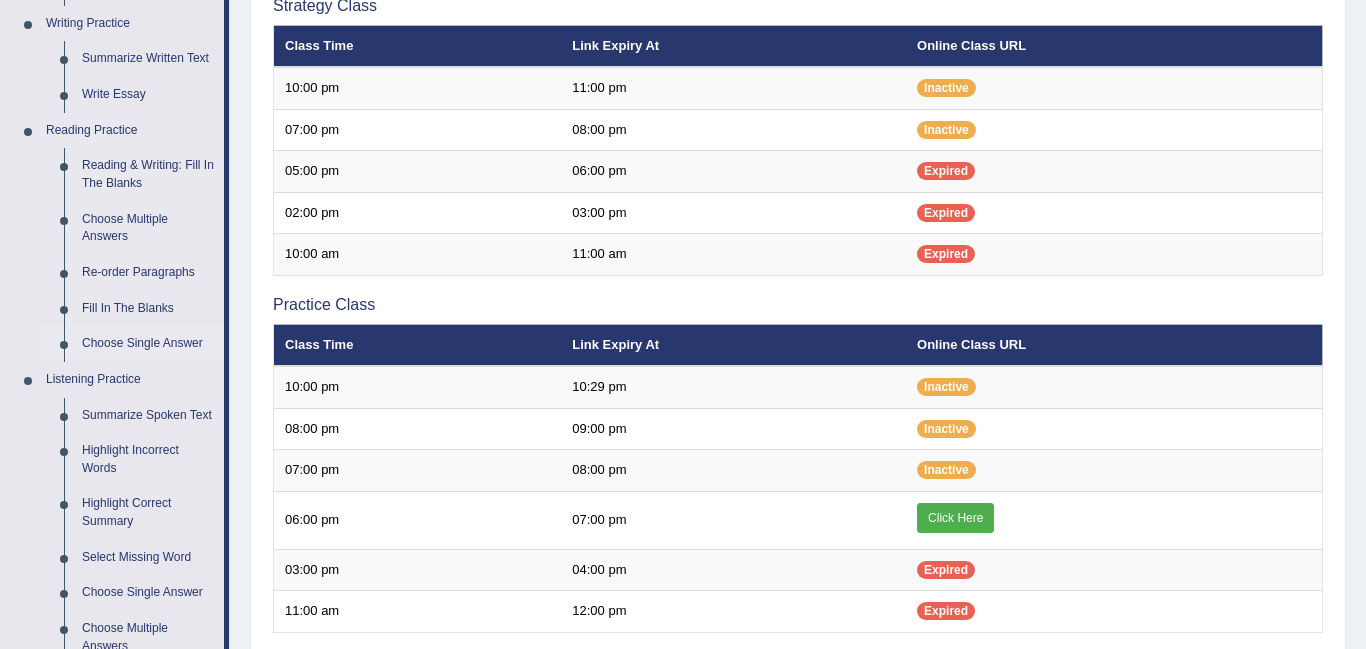 click on "Choose Single Answer" at bounding box center (148, 344) 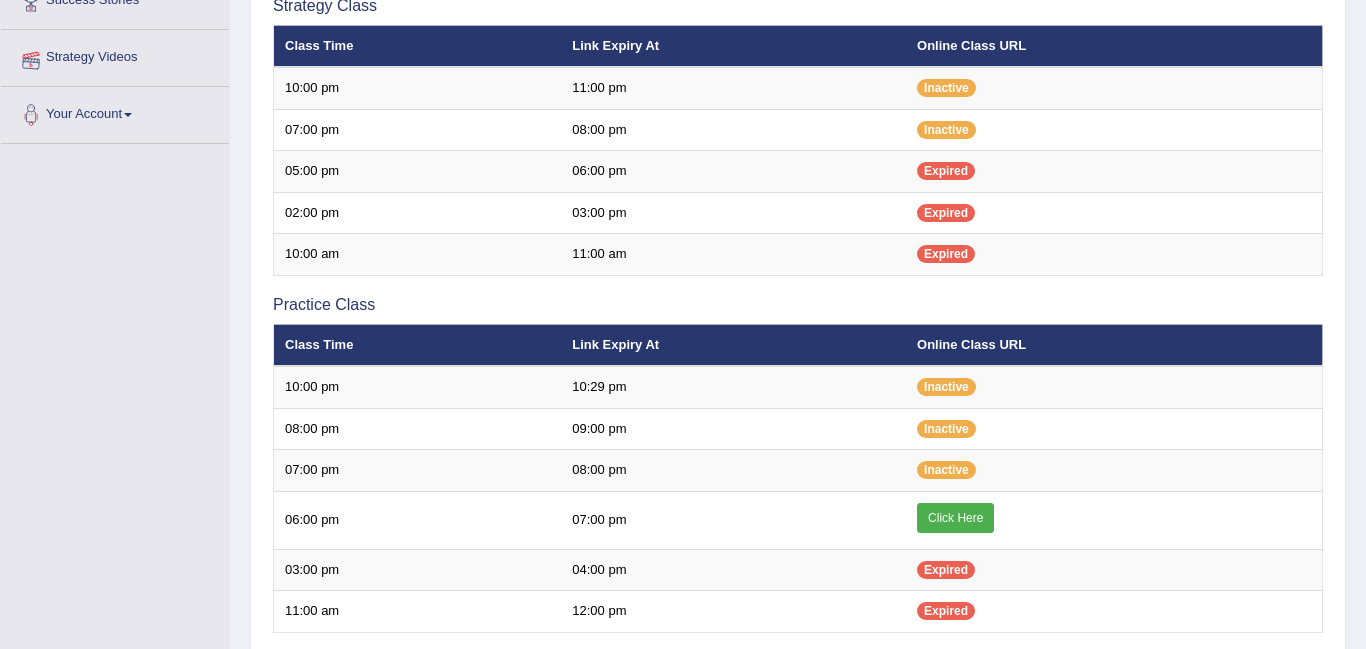scroll, scrollTop: 506, scrollLeft: 0, axis: vertical 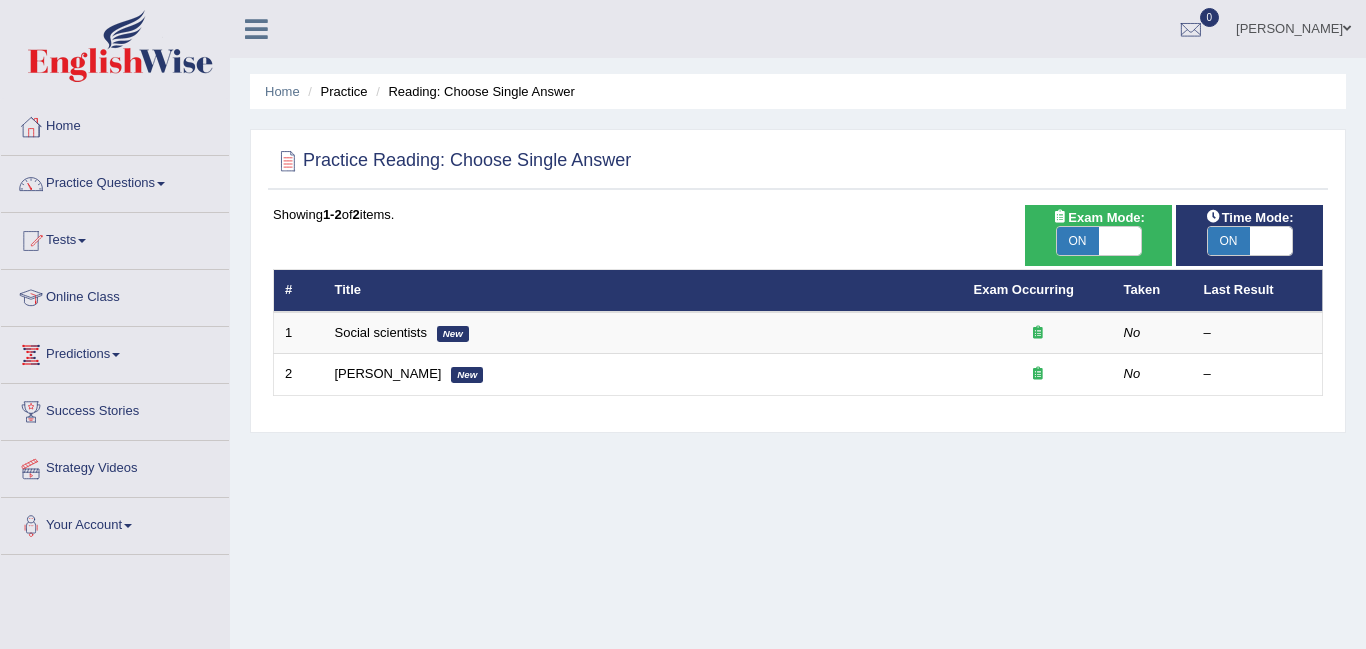 click on "Social scientists" at bounding box center [381, 332] 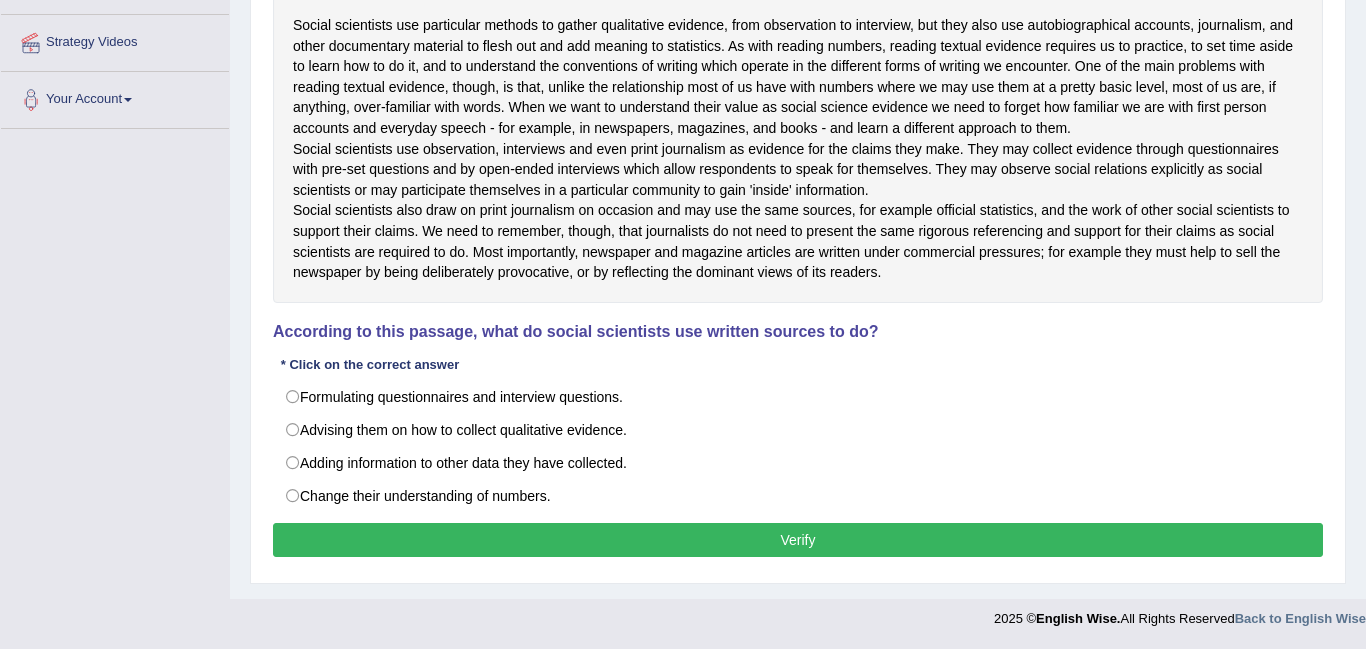 scroll, scrollTop: 373, scrollLeft: 0, axis: vertical 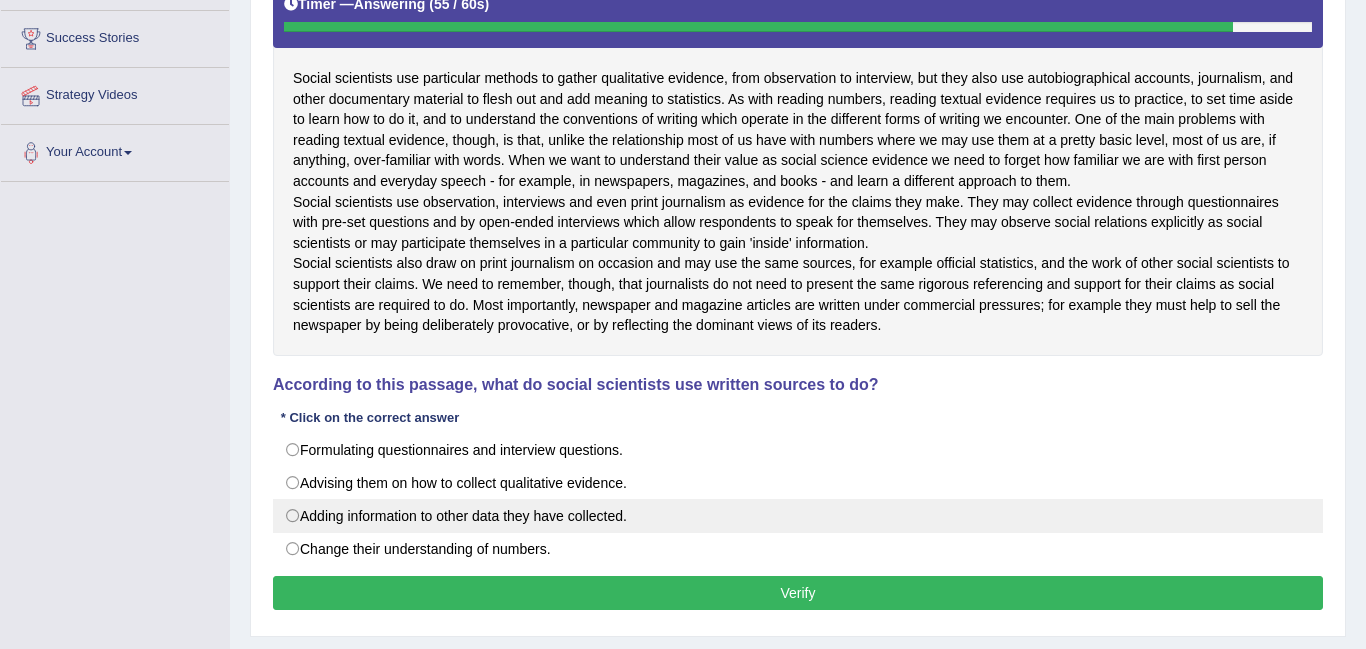 click on "Adding information to other data they have collected." at bounding box center (798, 516) 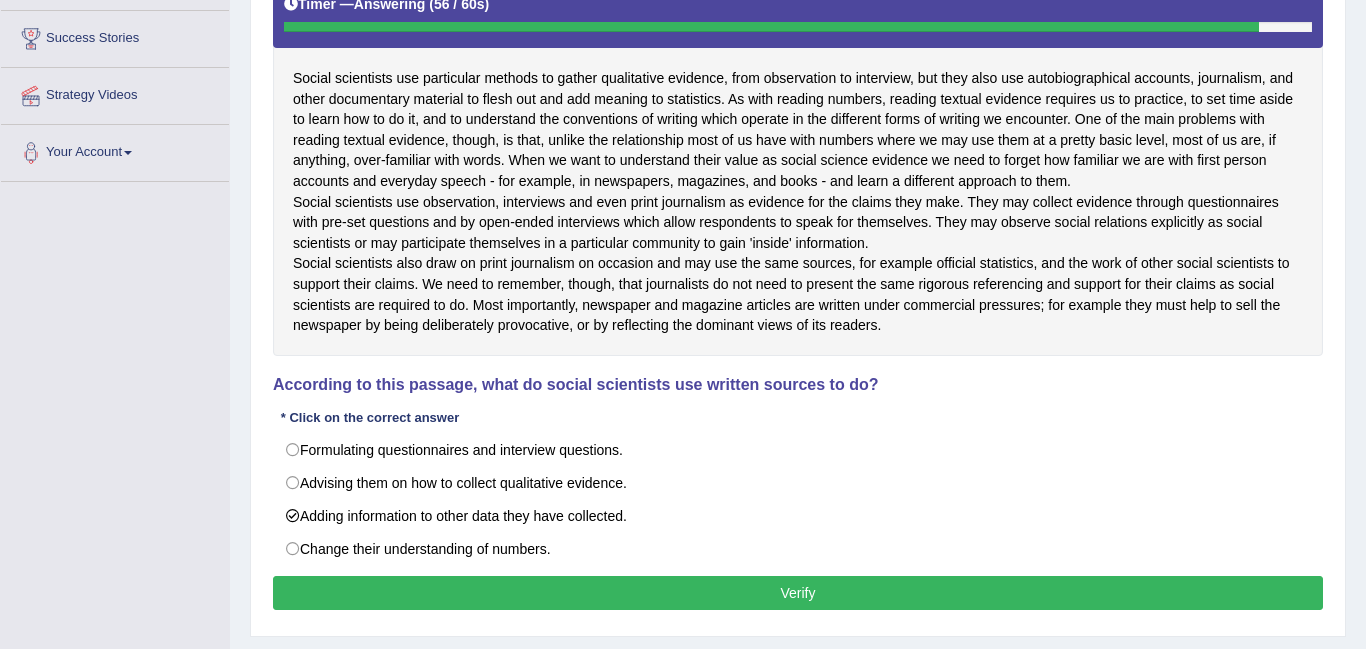 click on "Verify" at bounding box center (798, 593) 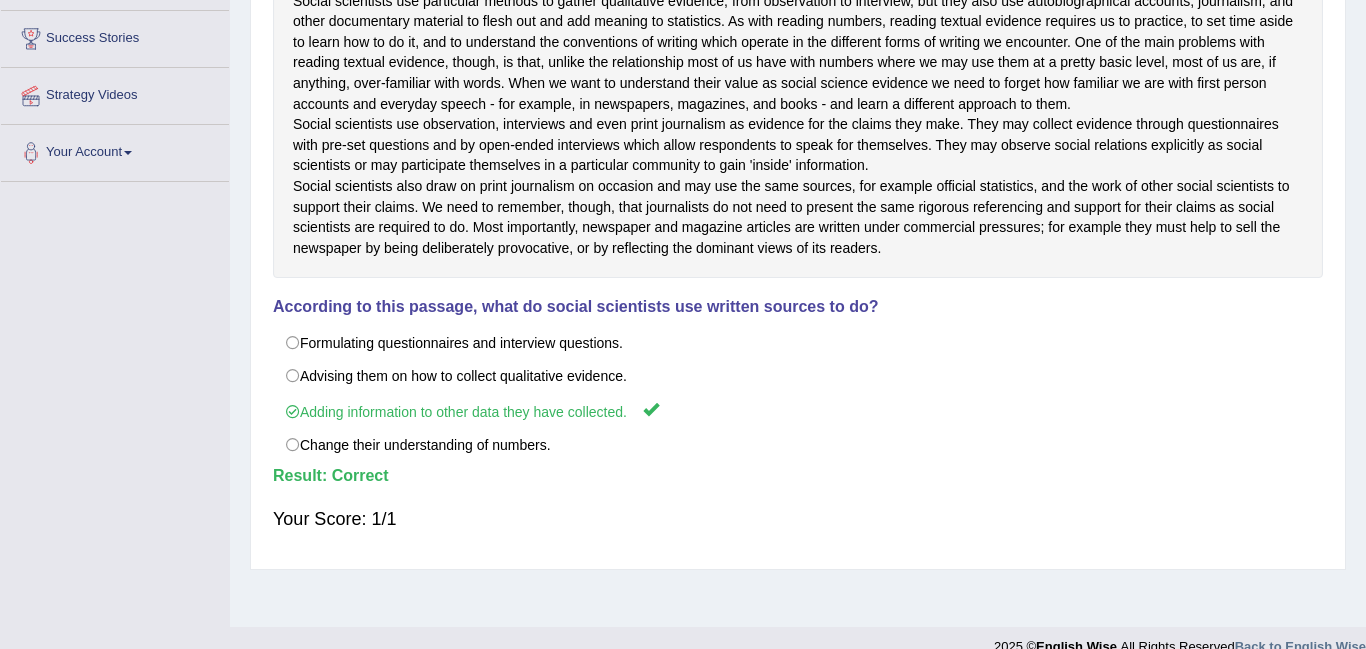 scroll, scrollTop: 0, scrollLeft: 0, axis: both 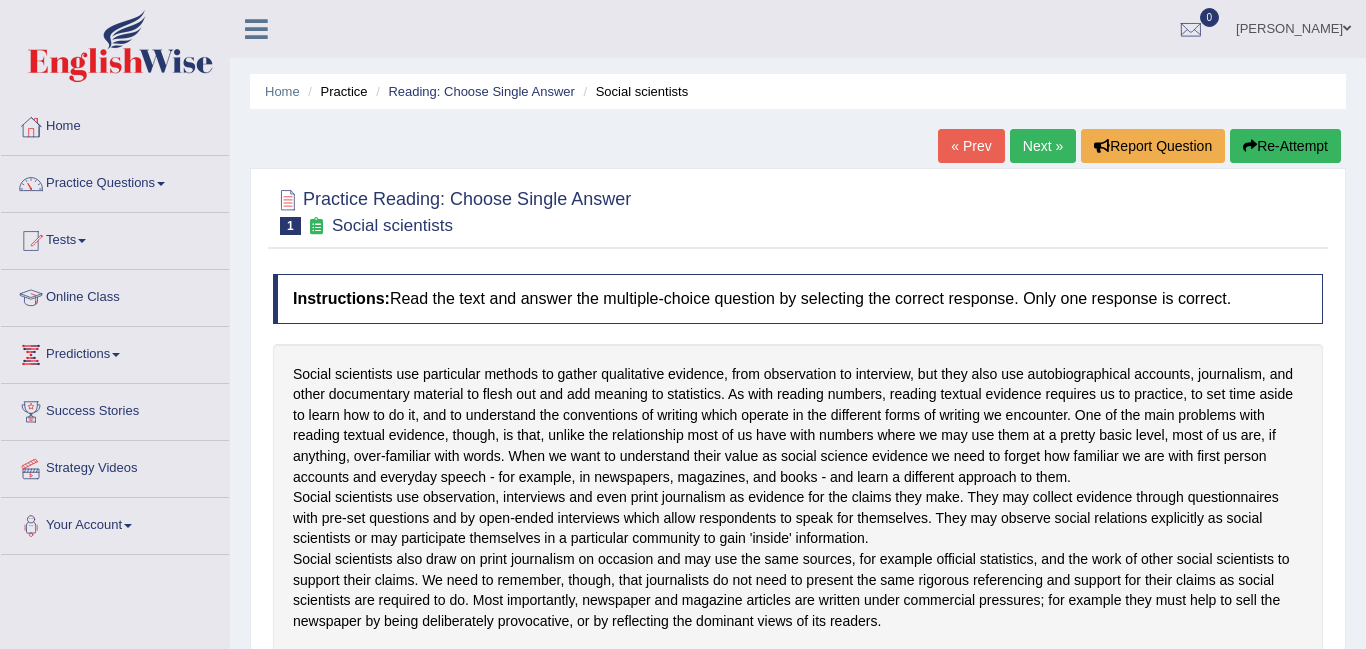 click on "Next »" at bounding box center (1043, 146) 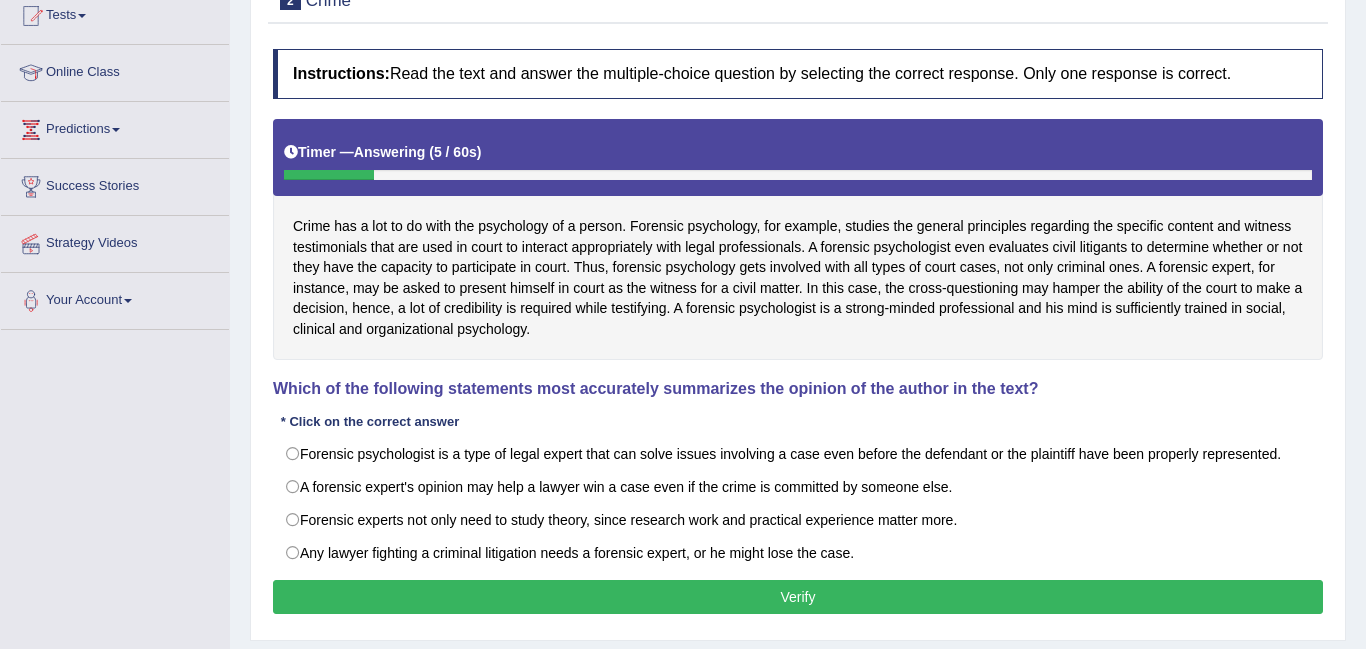 scroll, scrollTop: 225, scrollLeft: 0, axis: vertical 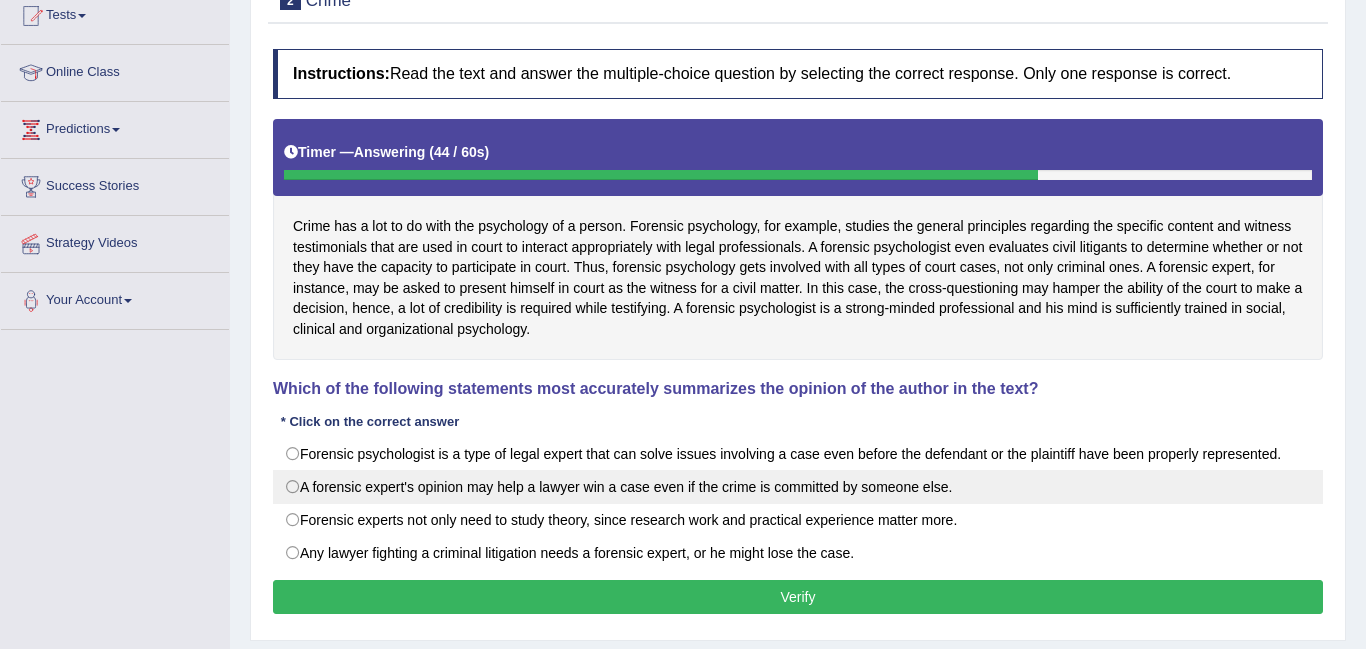 click on "A forensic expert's opinion may help a lawyer win a case even if the crime is committed by someone else." at bounding box center [798, 487] 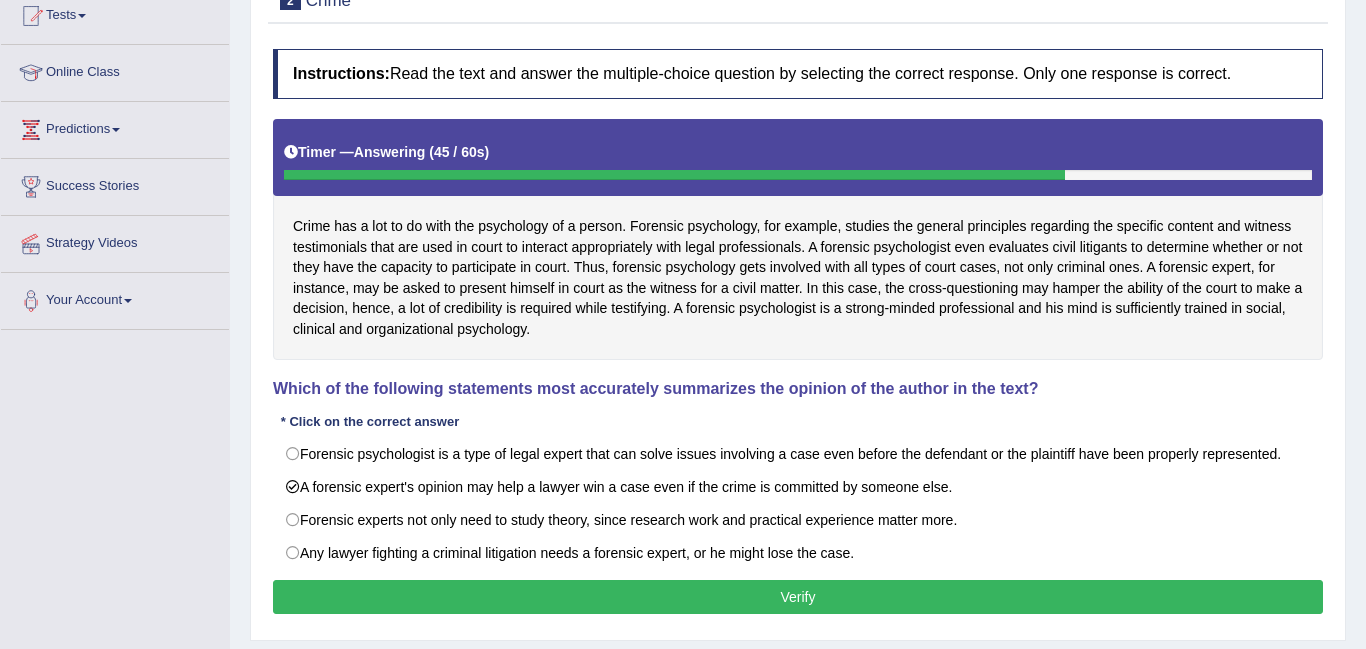 click on "Verify" at bounding box center (798, 597) 